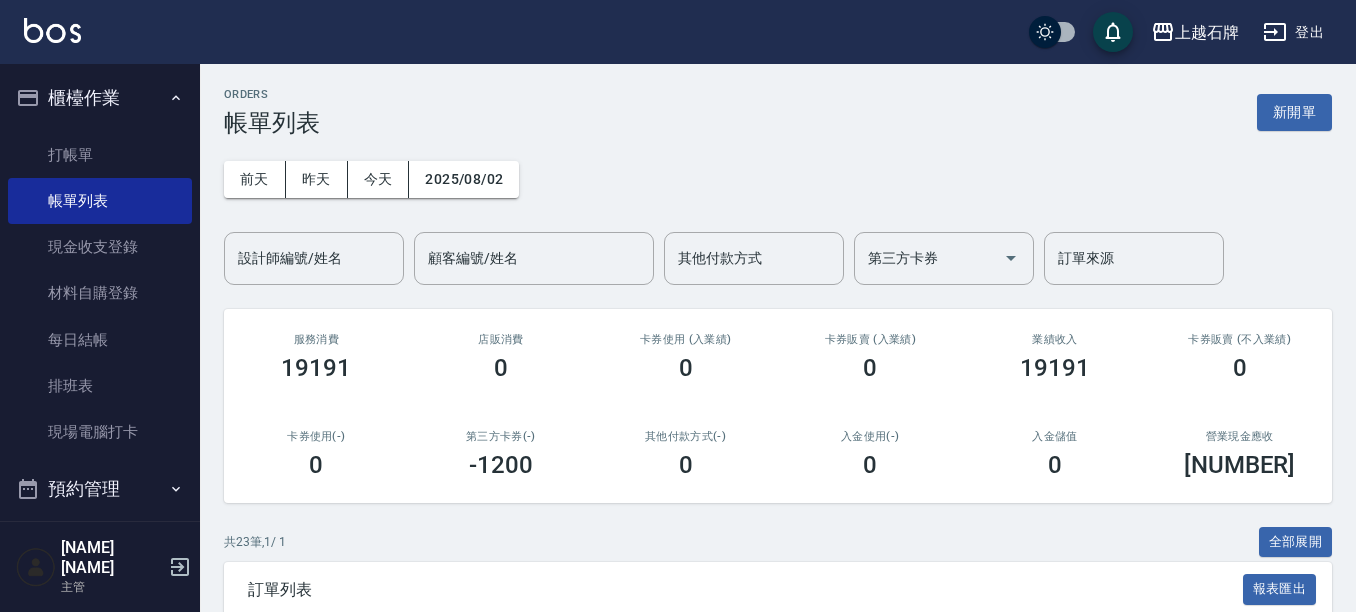 scroll, scrollTop: 500, scrollLeft: 0, axis: vertical 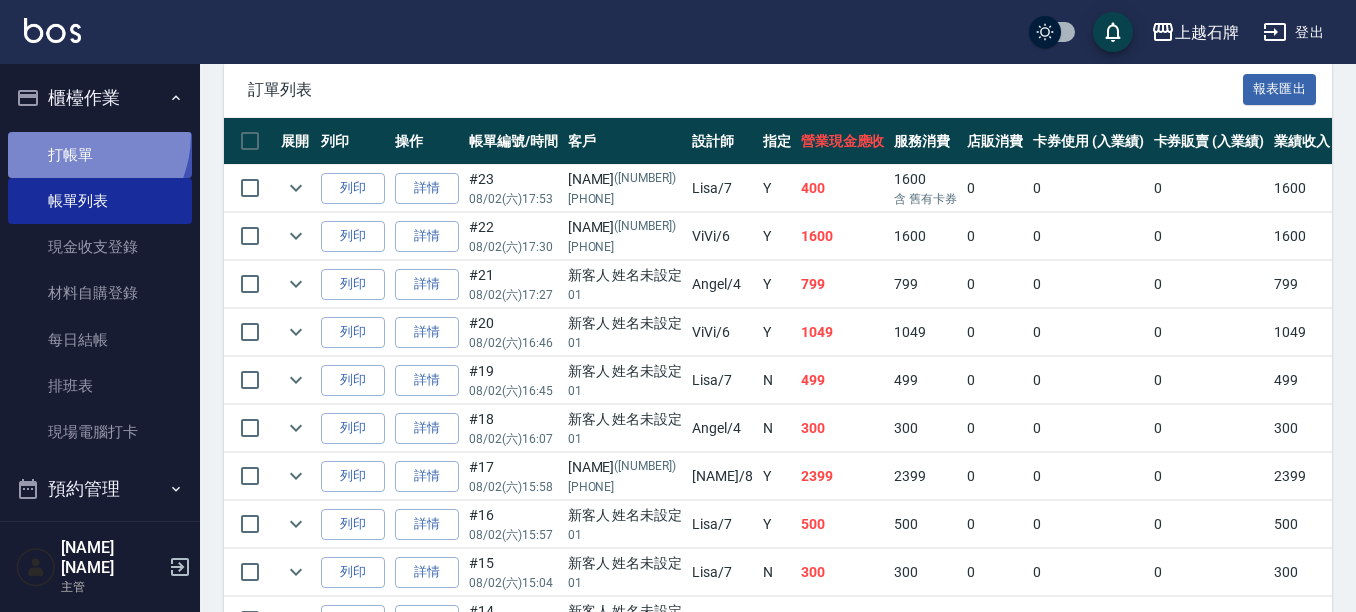 click on "打帳單" at bounding box center (100, 155) 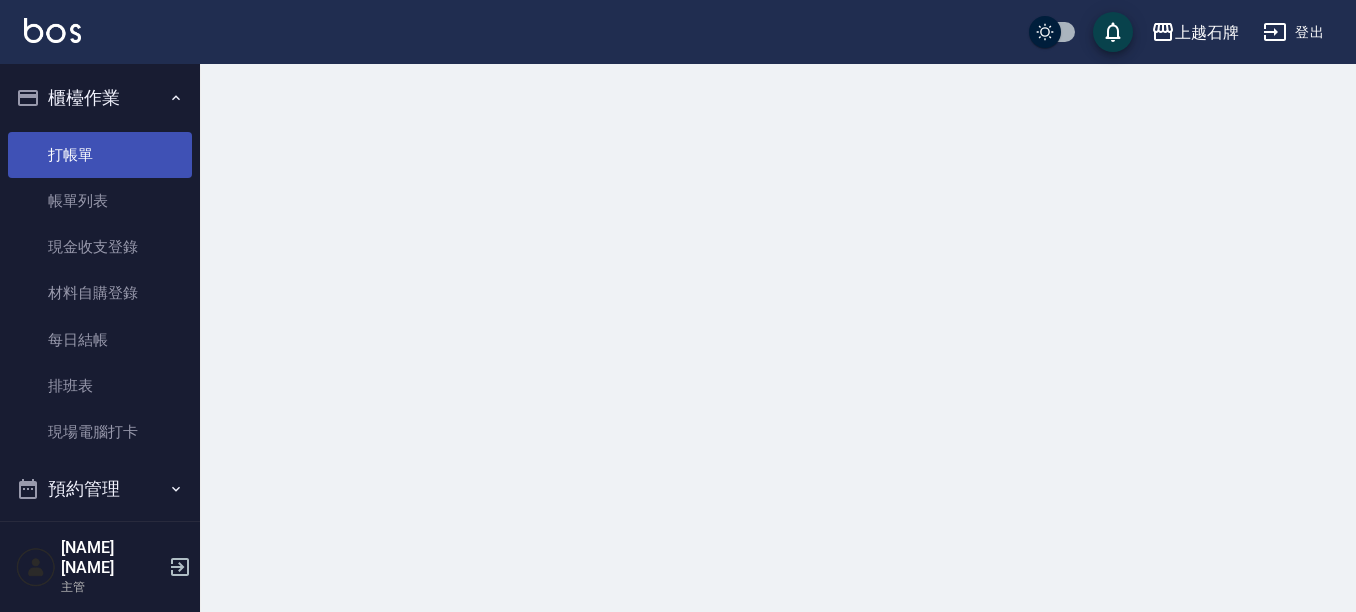 scroll, scrollTop: 0, scrollLeft: 0, axis: both 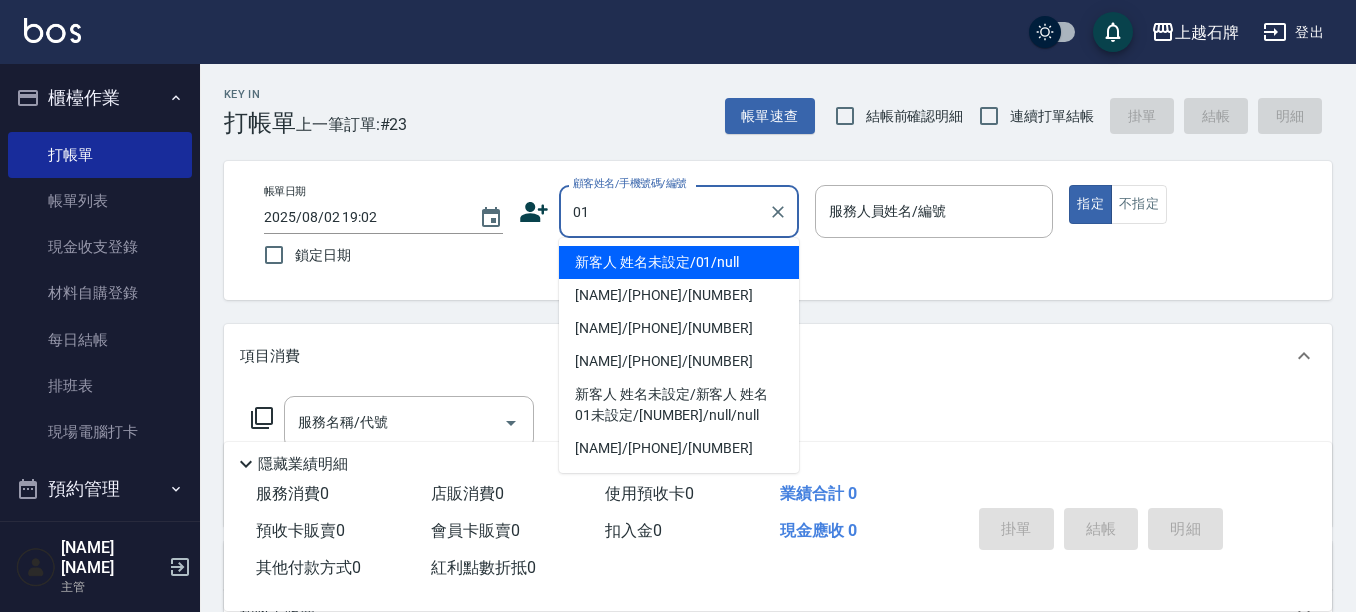 click on "新客人 姓名未設定/01/null" at bounding box center (679, 262) 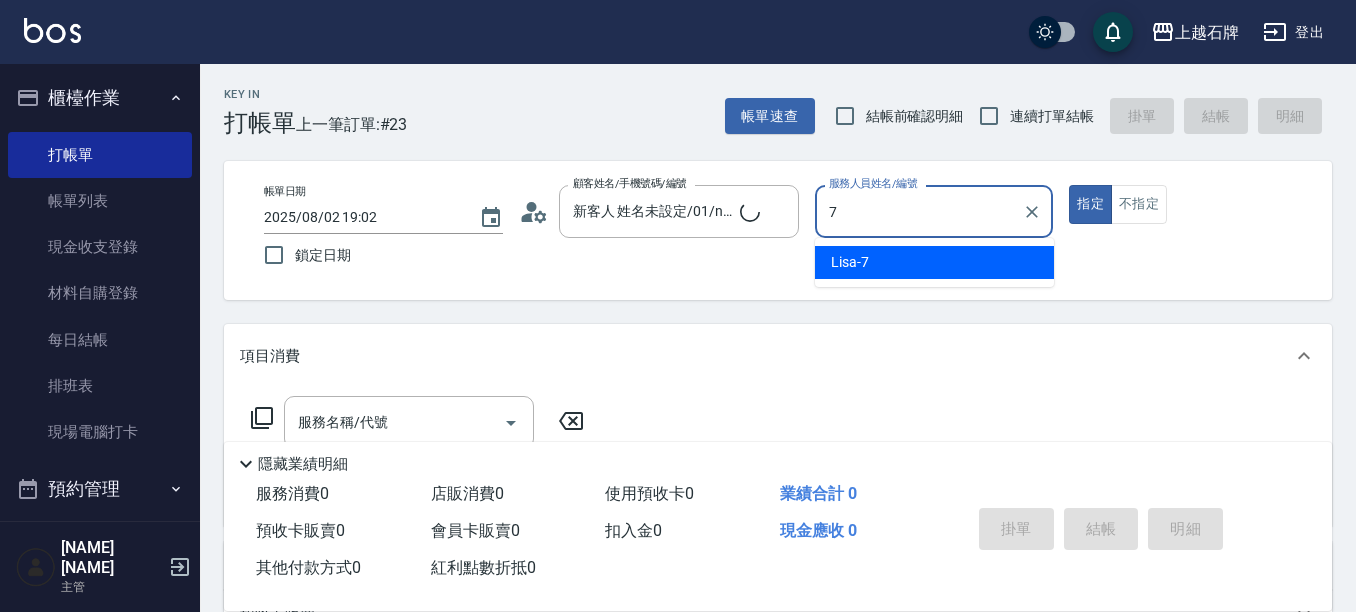 click on "[NAME]-7" at bounding box center (934, 262) 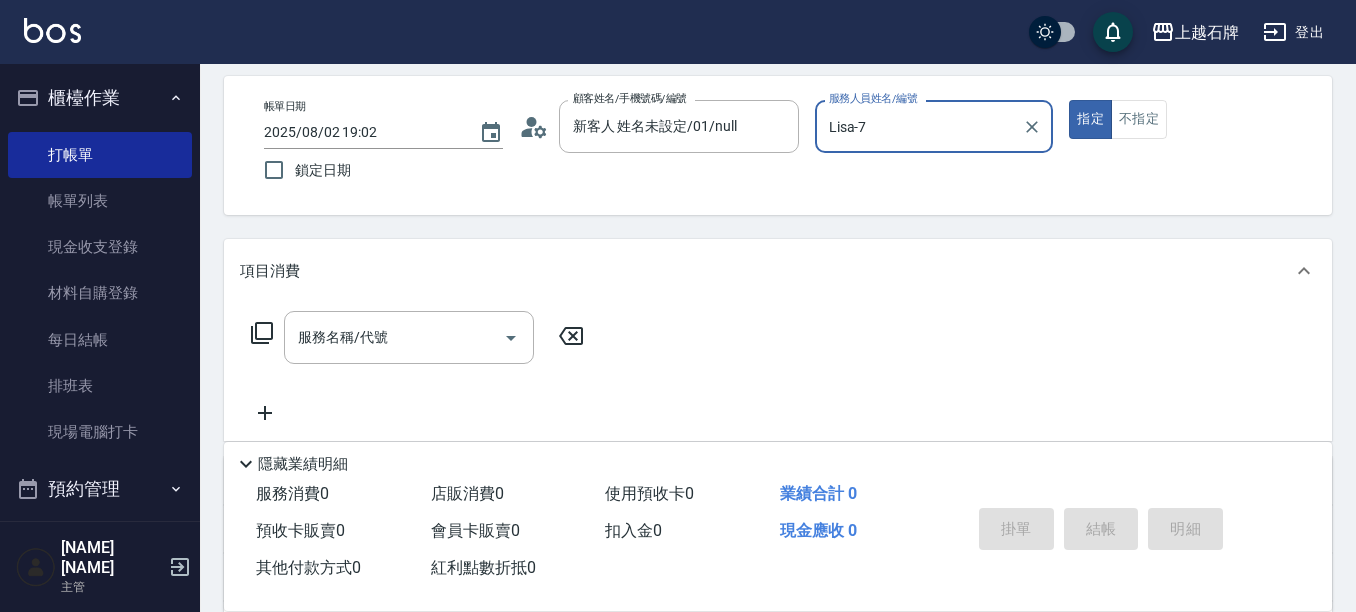 scroll, scrollTop: 200, scrollLeft: 0, axis: vertical 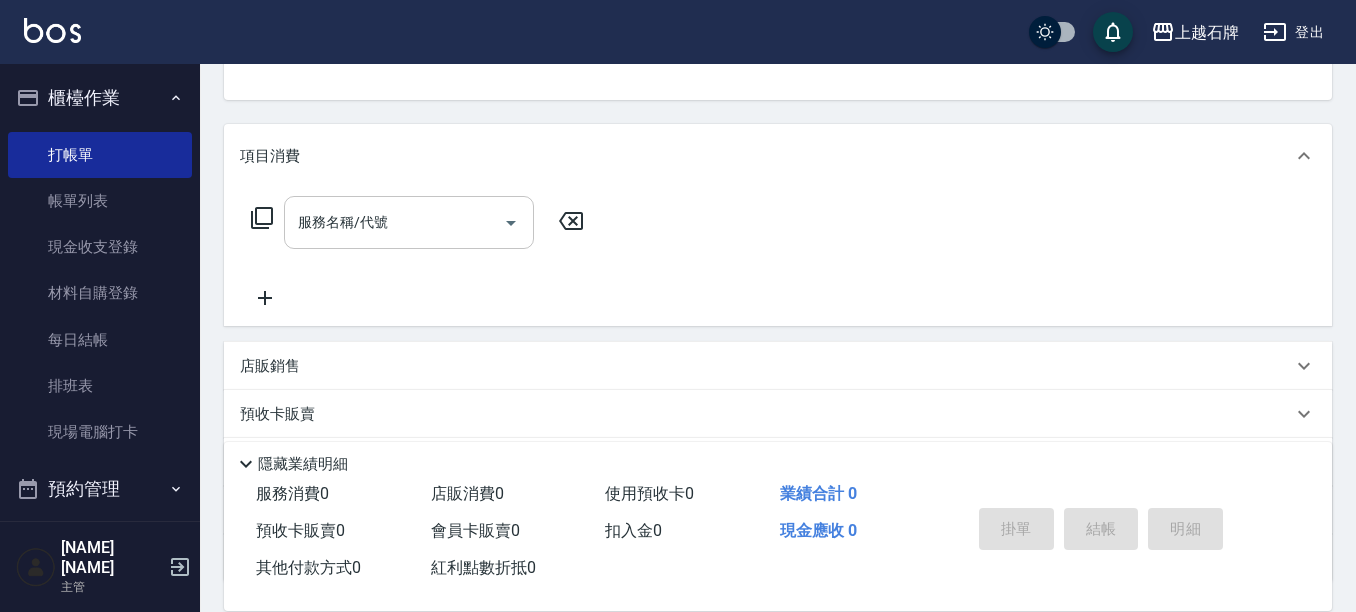 type on "Lisa-7" 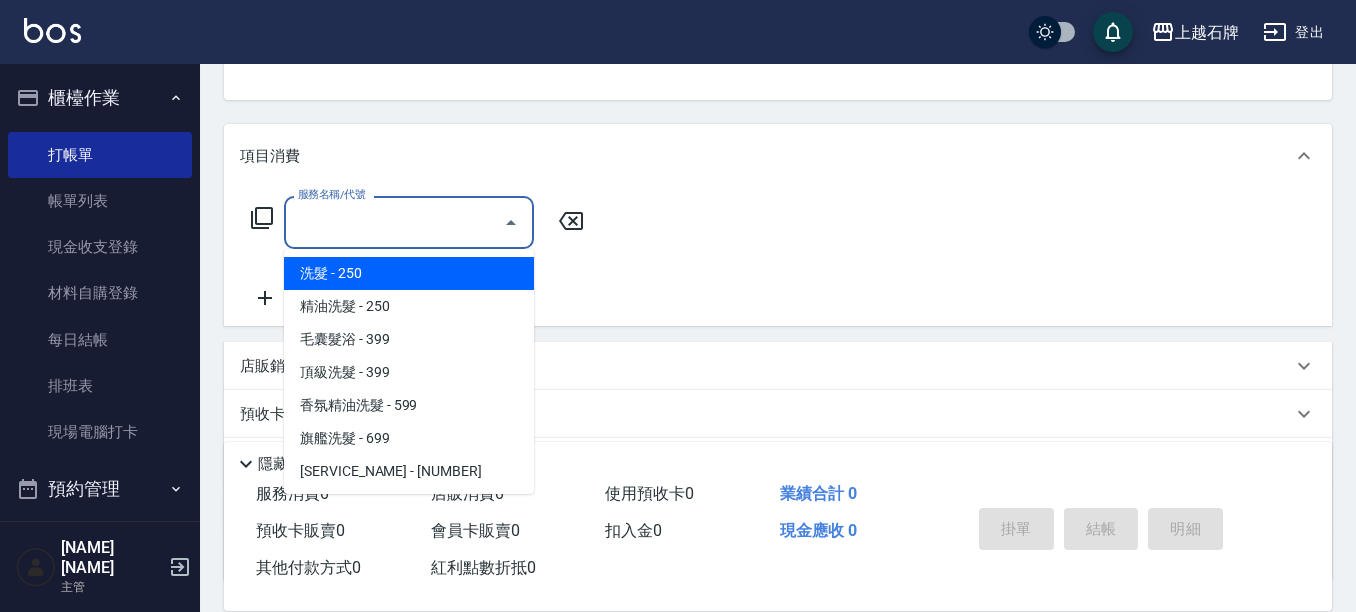 click on "服務名稱/代號" at bounding box center [394, 222] 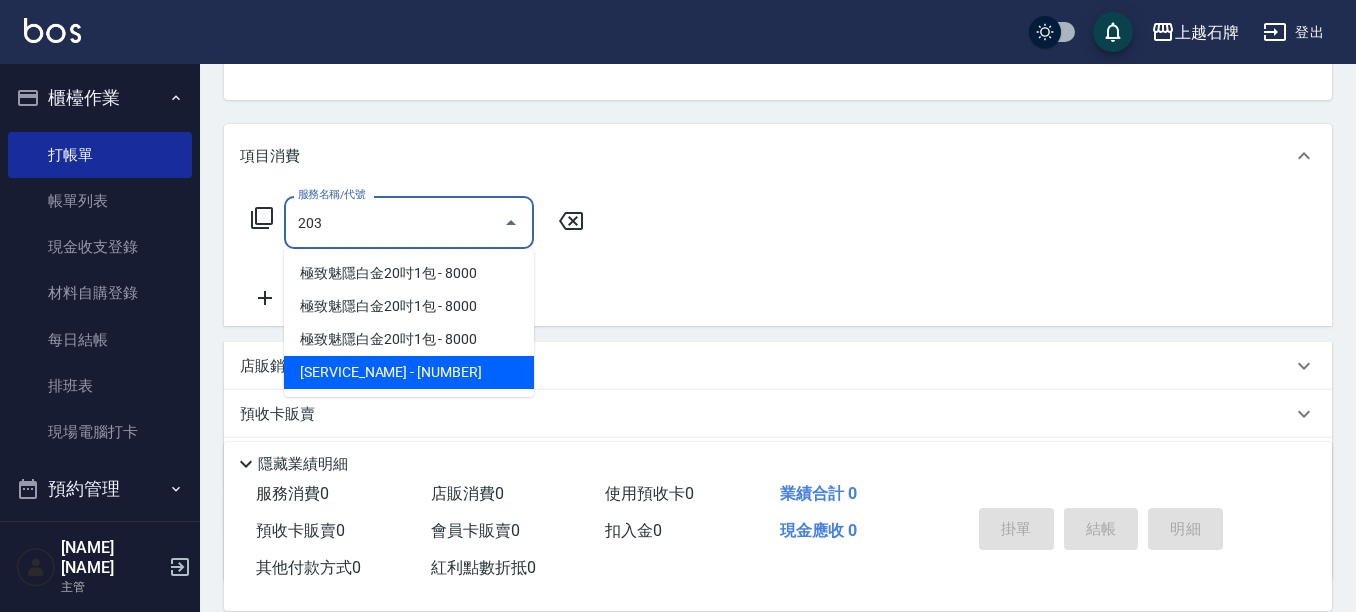 drag, startPoint x: 412, startPoint y: 373, endPoint x: 436, endPoint y: 363, distance: 26 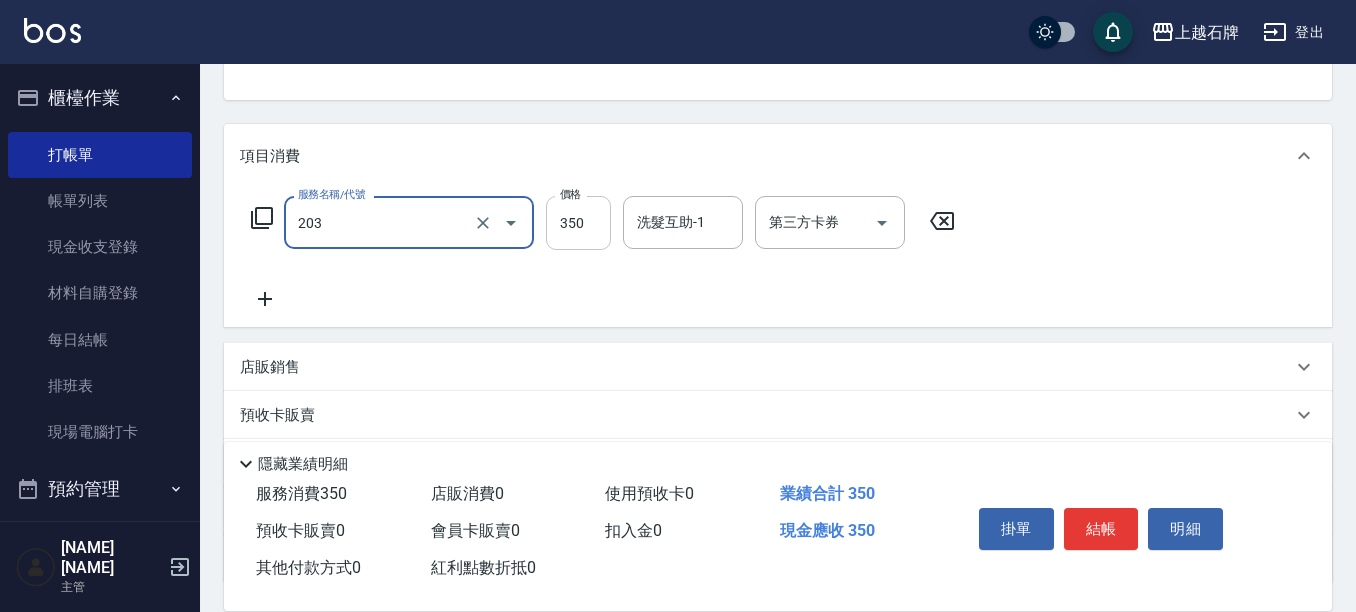 type on "B級洗+剪(203)" 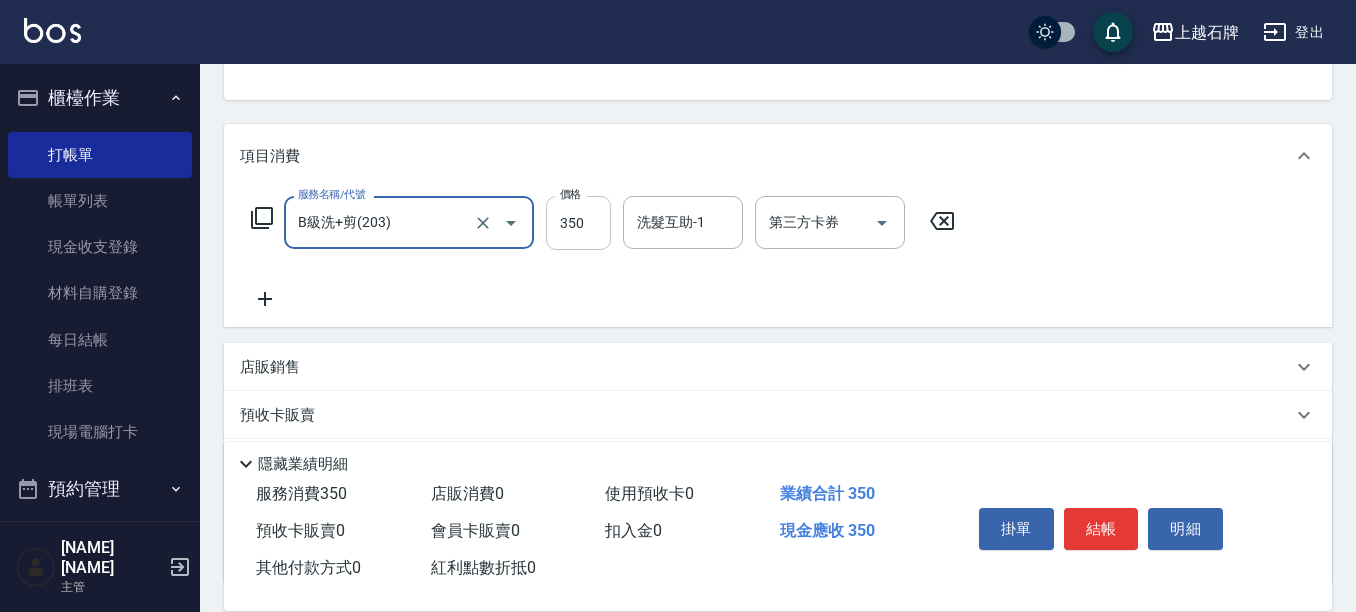 click on "350" at bounding box center (578, 223) 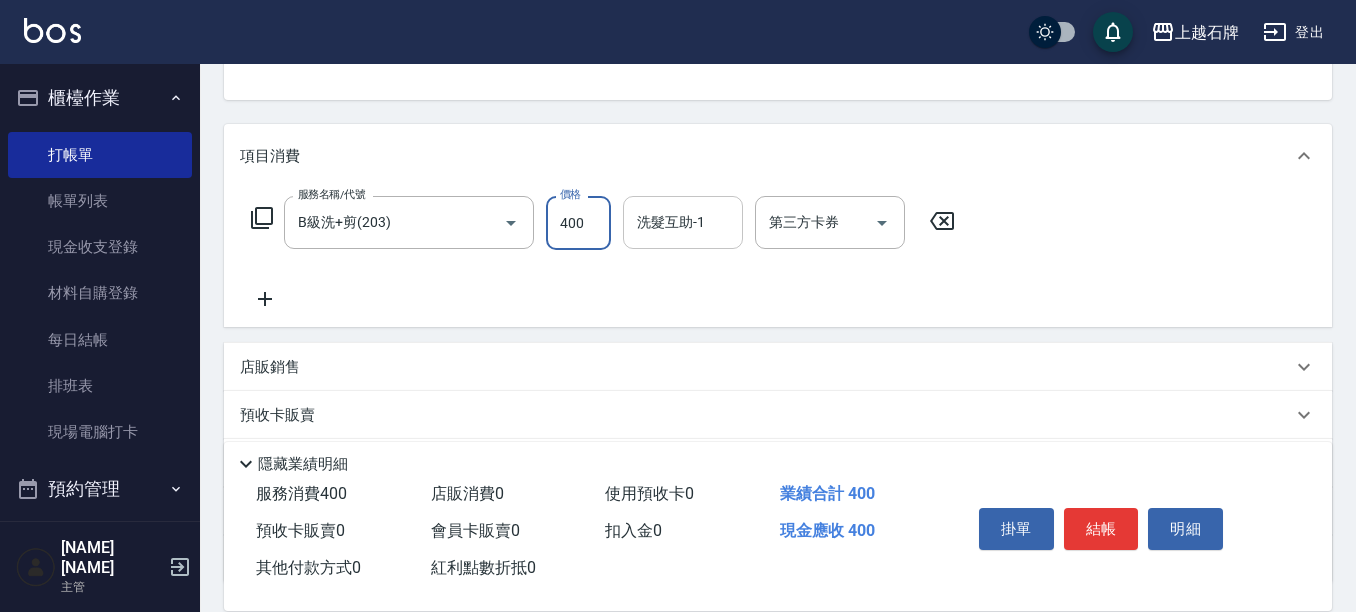 type on "400" 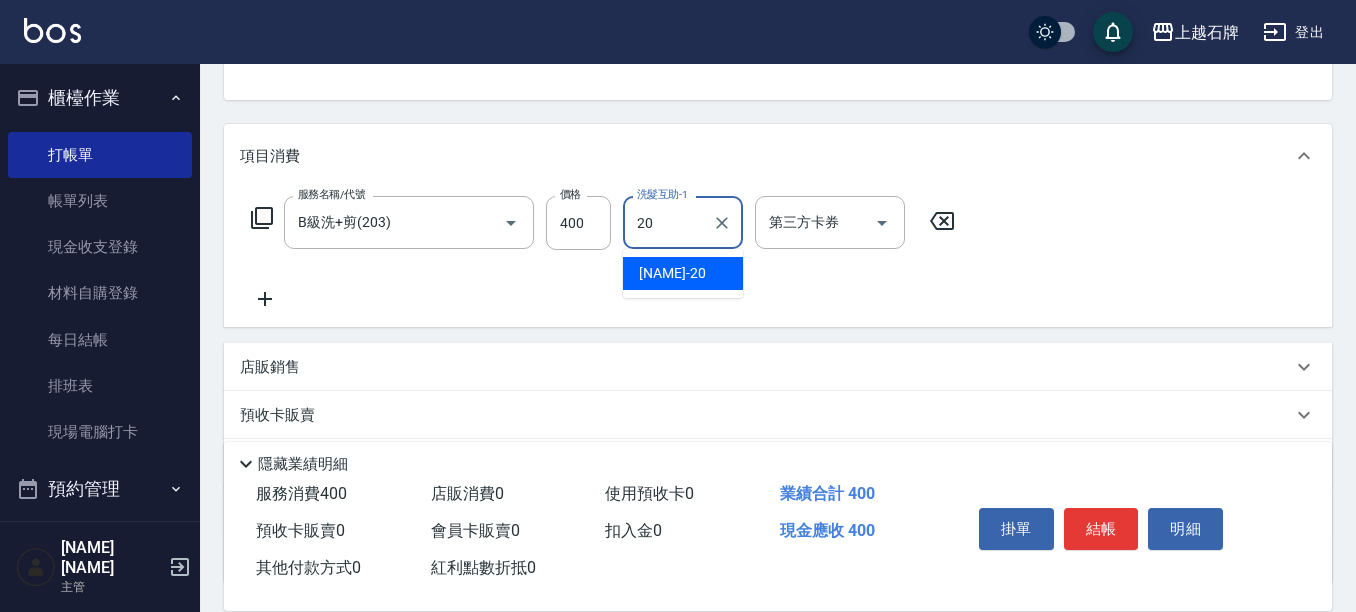 click on "[NAME]-20" at bounding box center [672, 273] 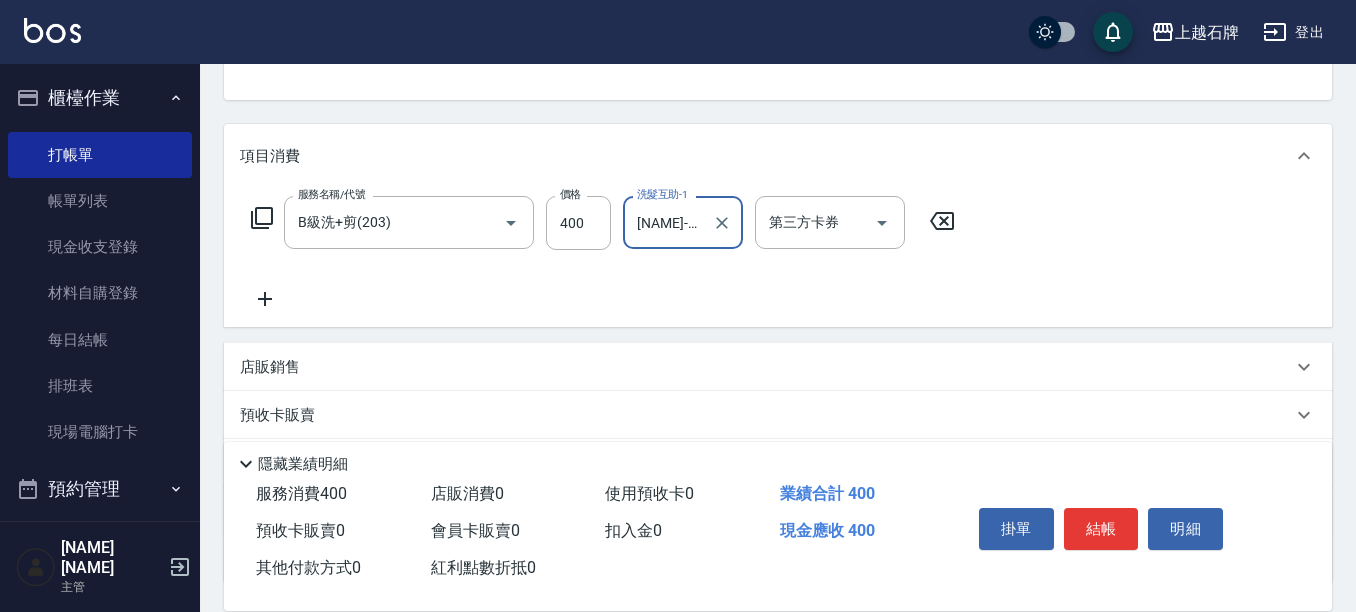type on "[NAME]-20" 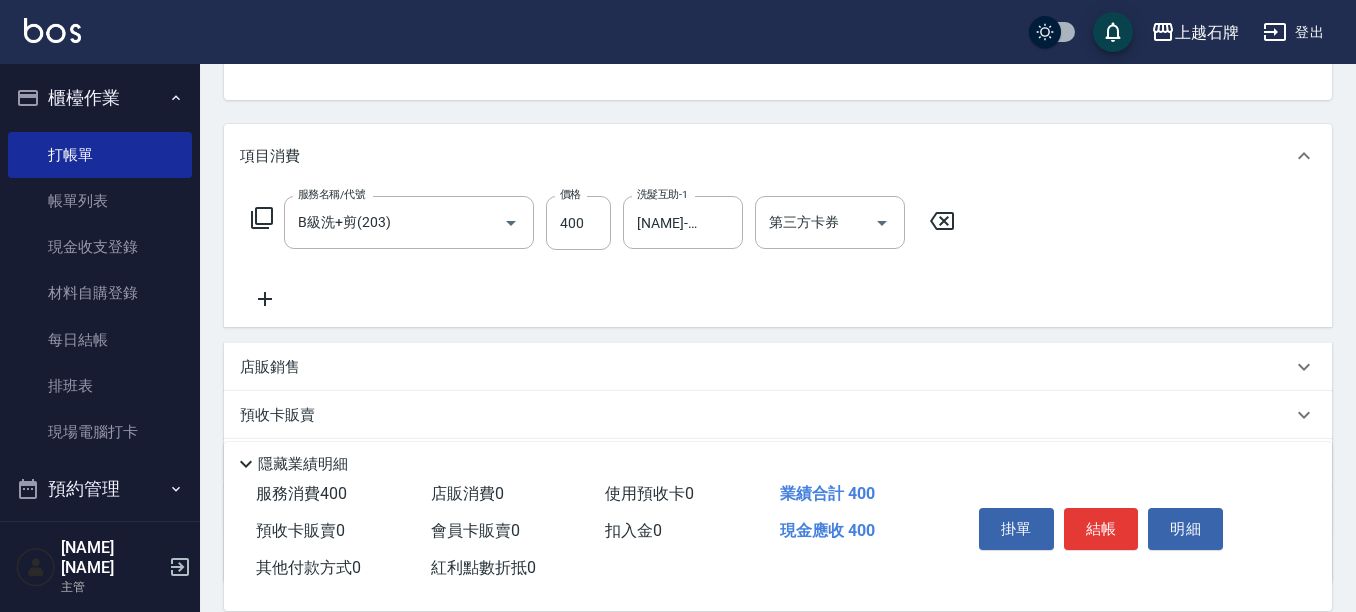 click 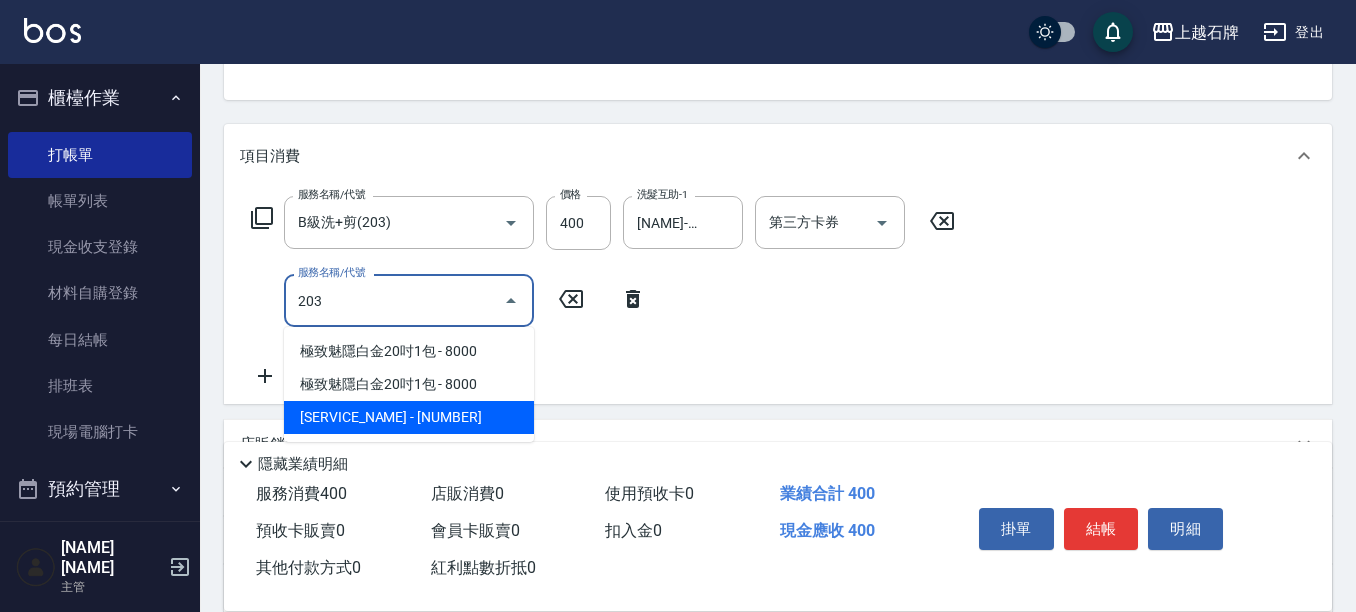 click on "[SERVICE_NAME] - [NUMBER]" at bounding box center [409, 417] 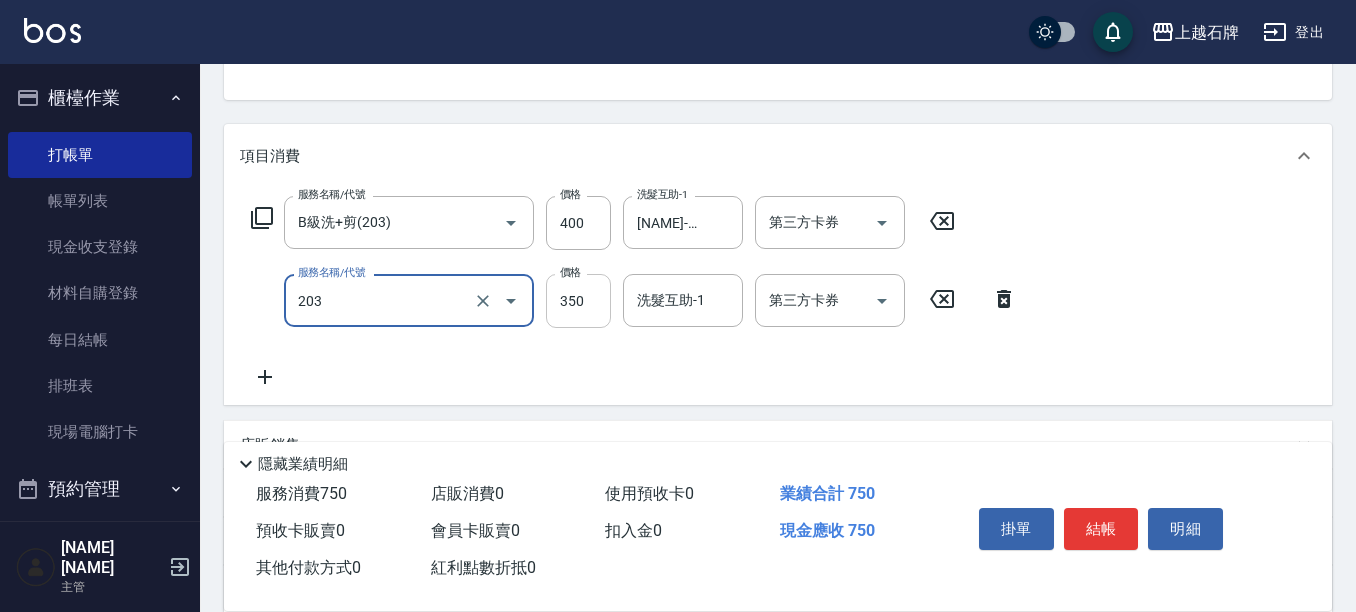 type on "B級洗+剪(203)" 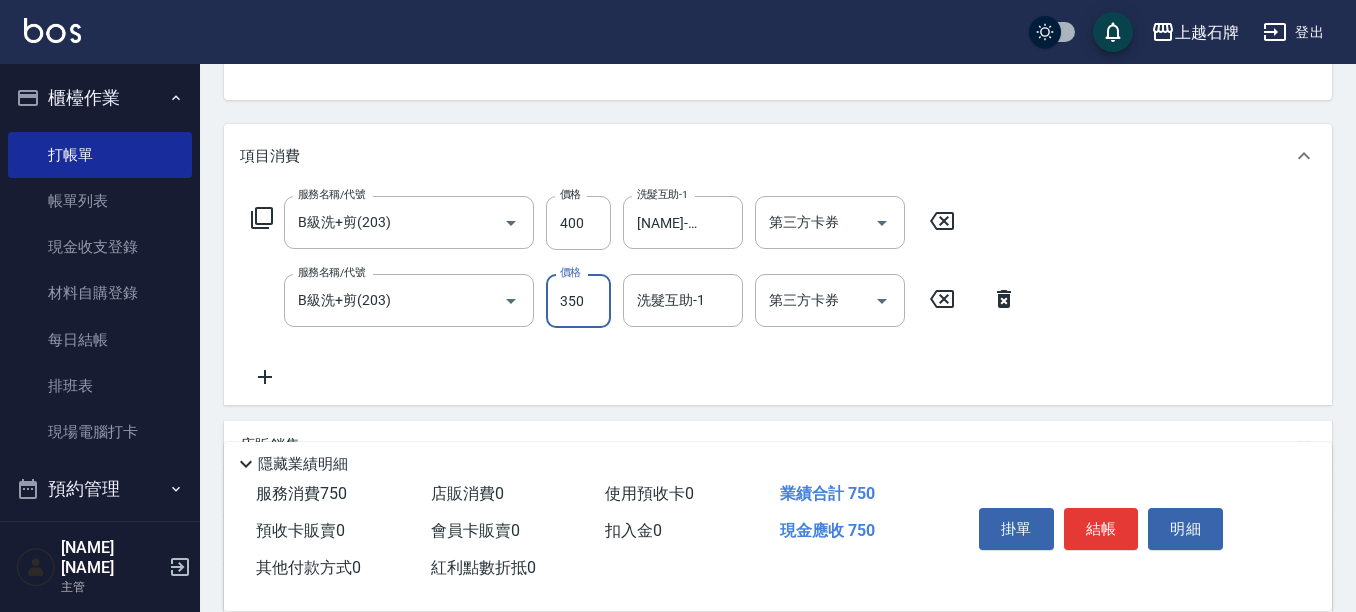 click on "350" at bounding box center [578, 301] 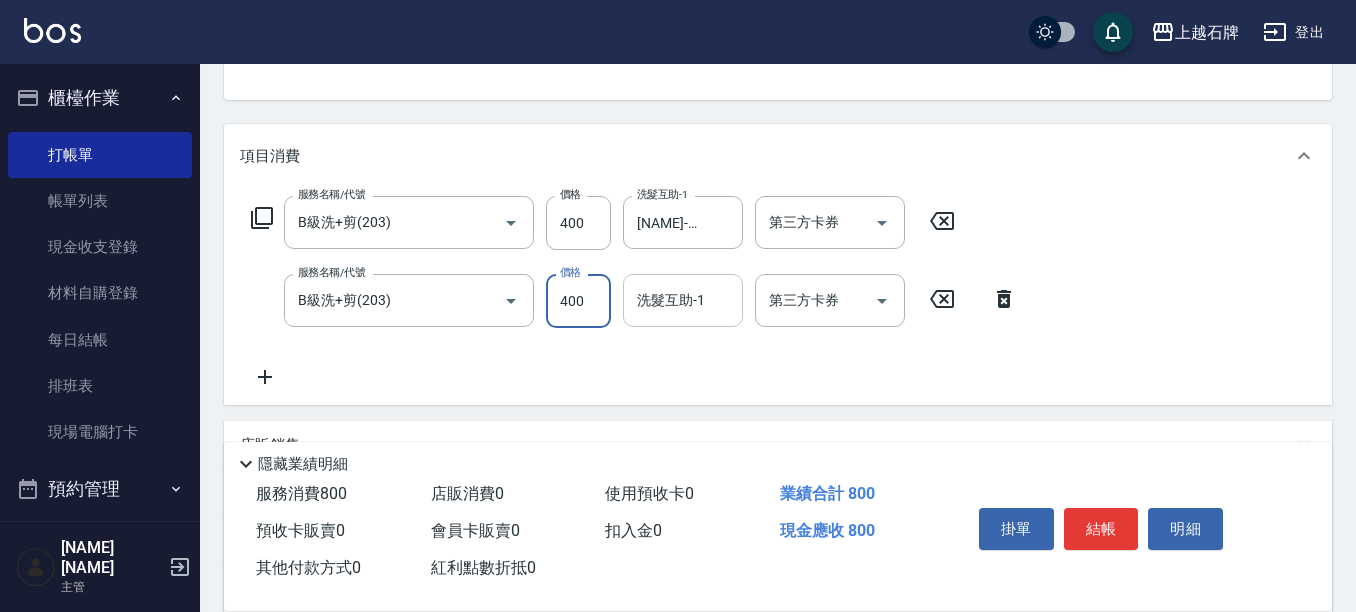 type on "400" 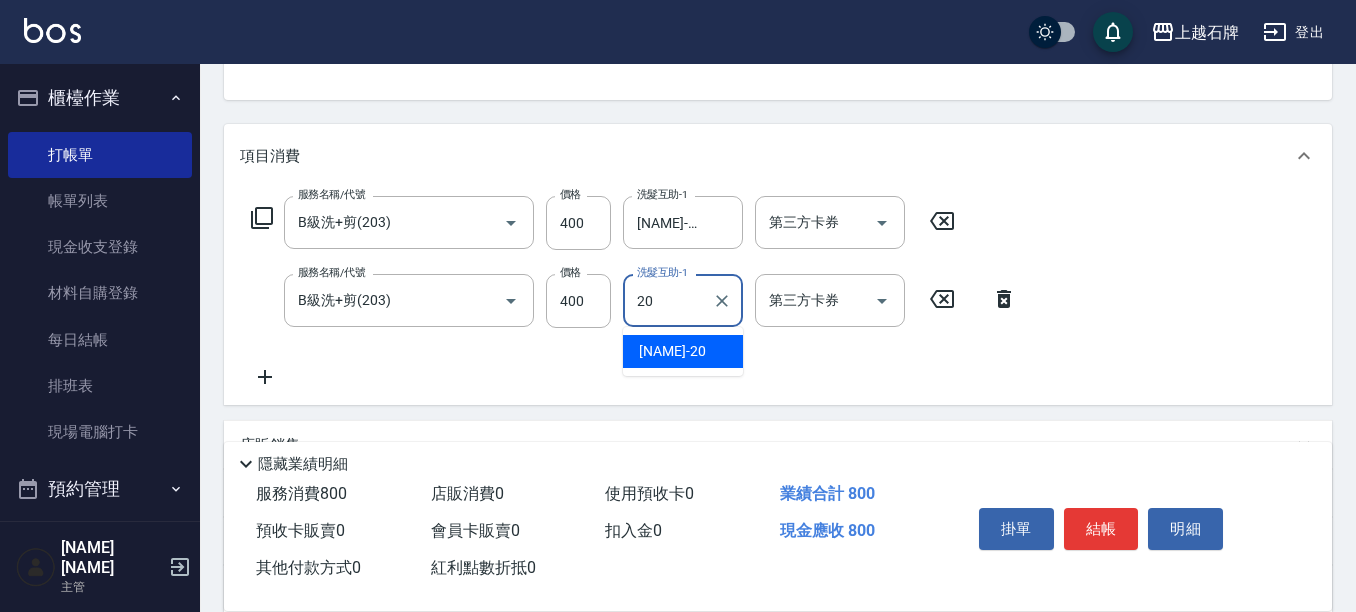 drag, startPoint x: 687, startPoint y: 363, endPoint x: 648, endPoint y: 358, distance: 39.319206 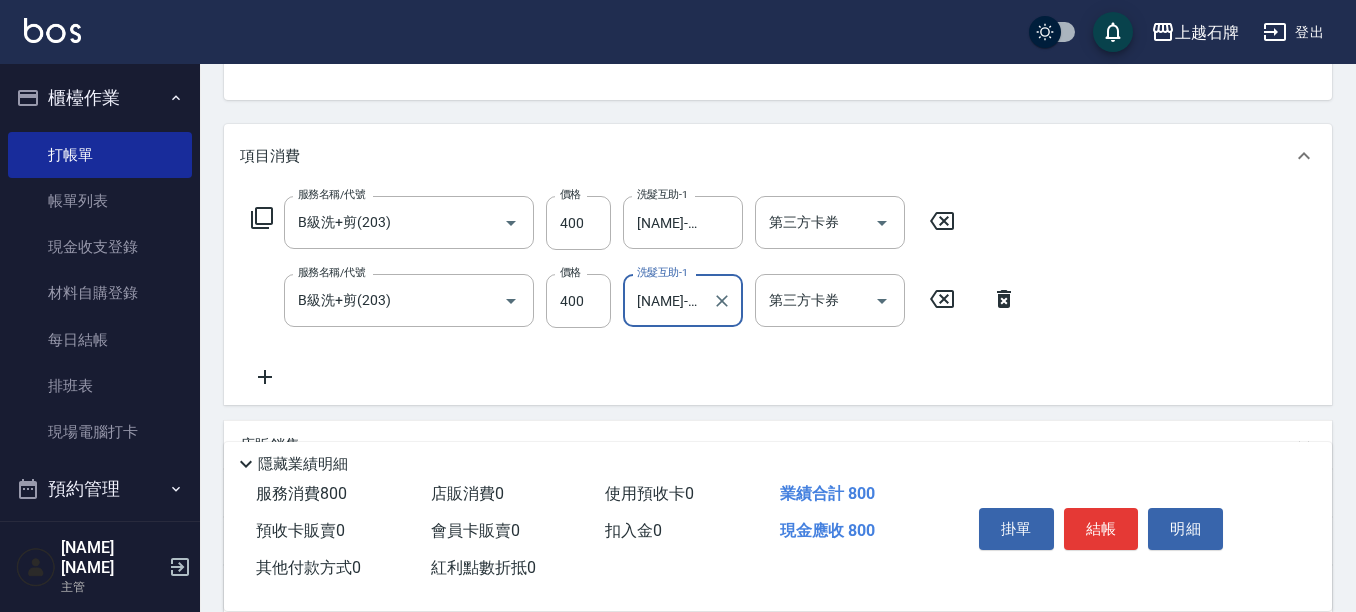 type on "[NAME]-20" 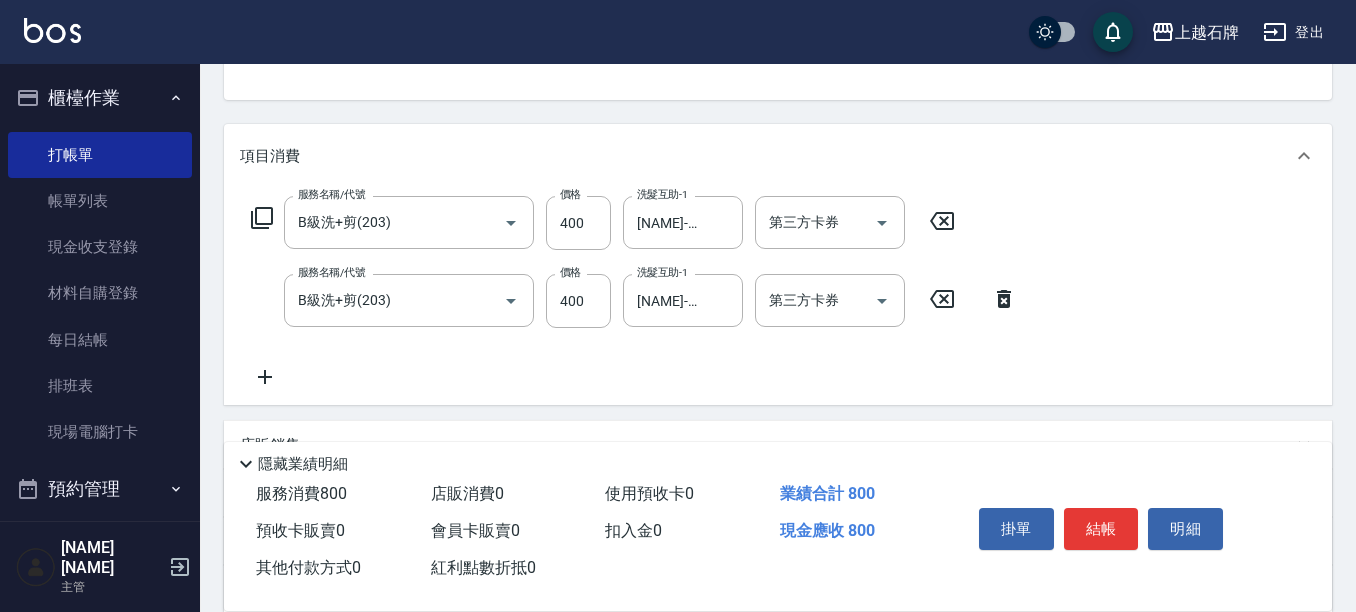 click 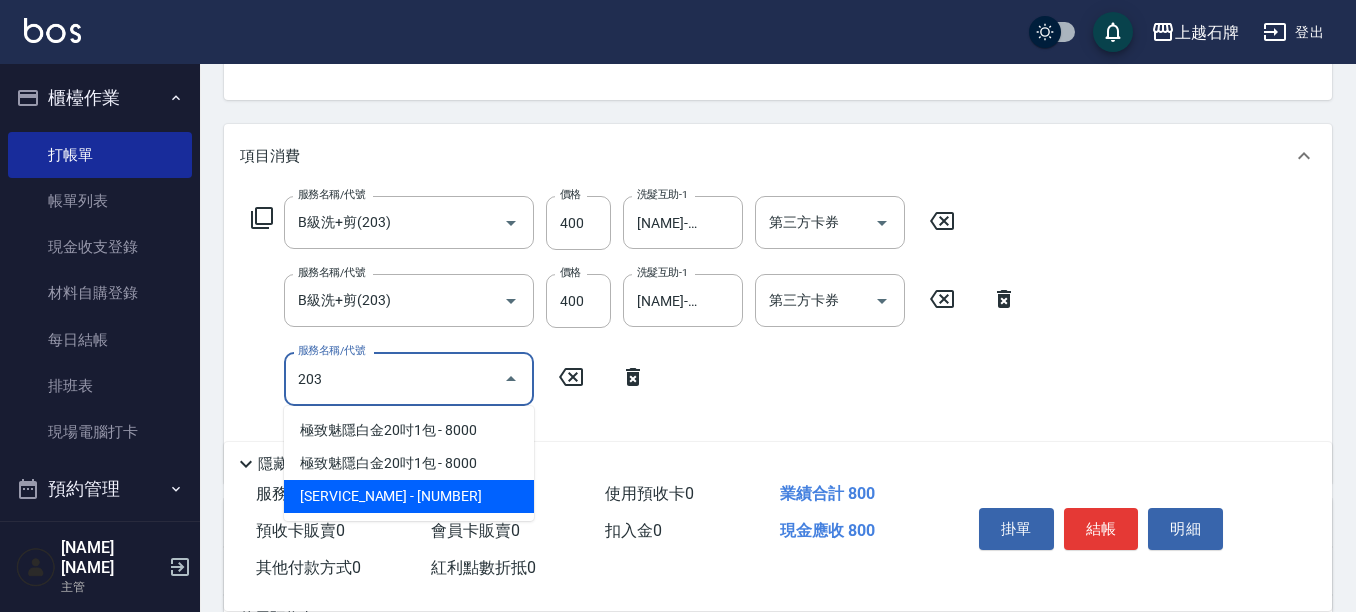 click on "[SERVICE_NAME] - [NUMBER]" at bounding box center (409, 496) 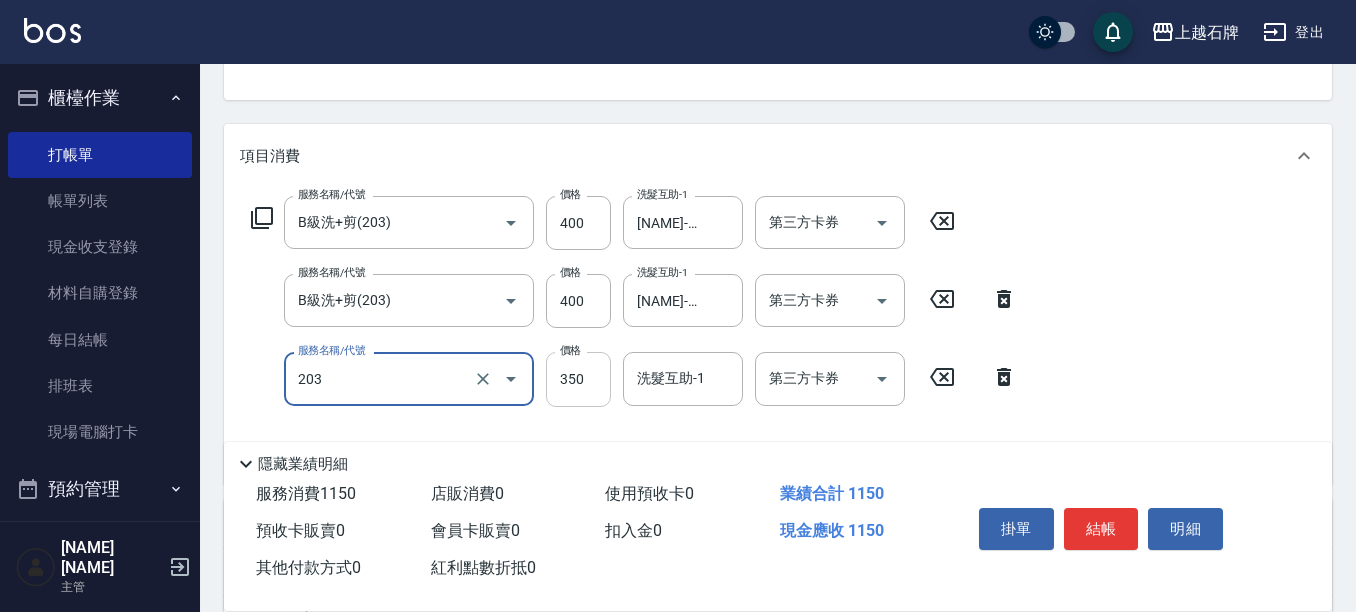 type on "B級洗+剪(203)" 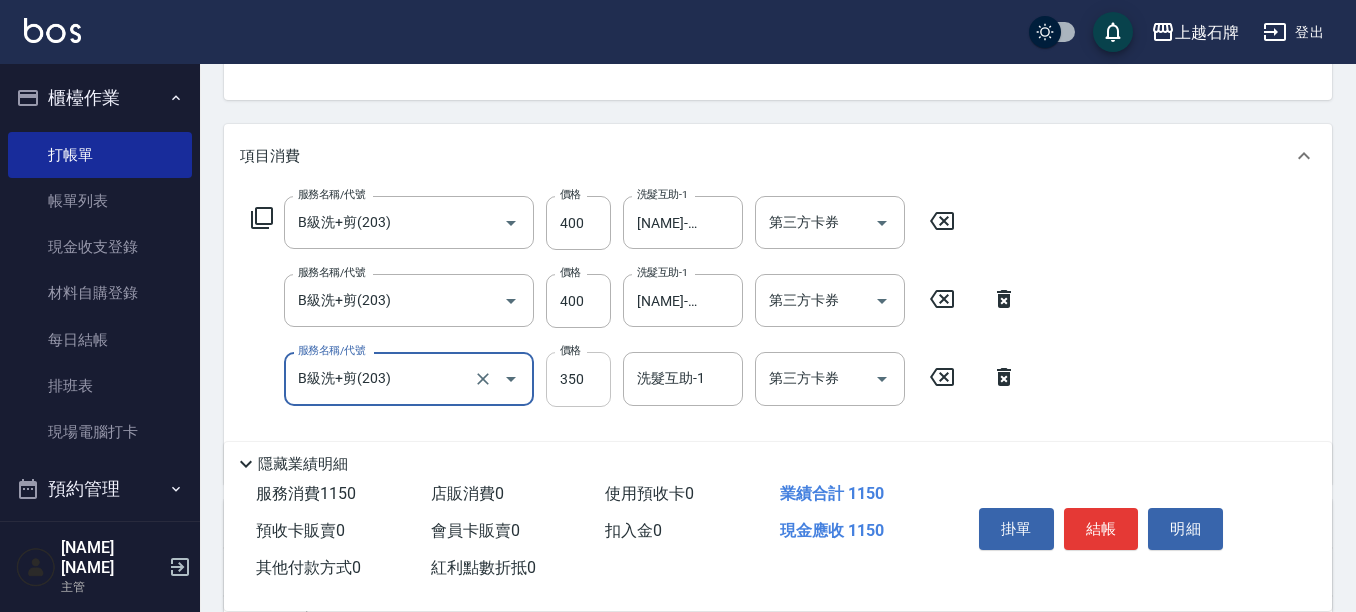 click on "350" at bounding box center [578, 379] 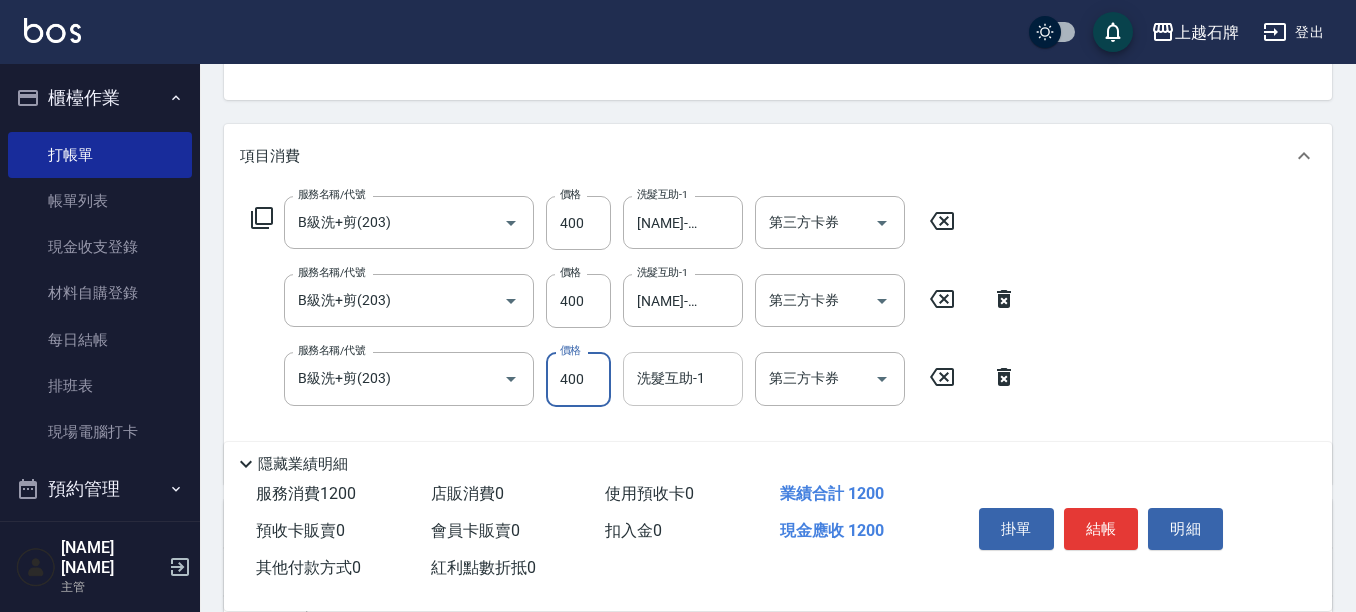 type on "400" 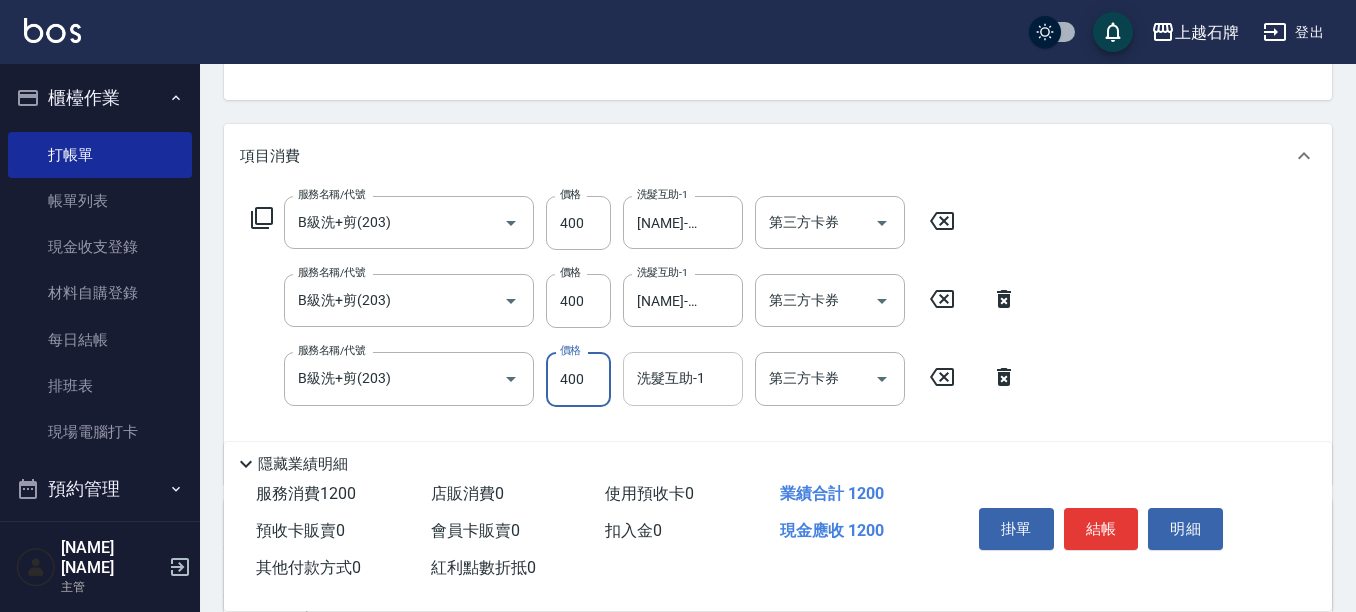 click on "洗髮互助-1" at bounding box center [683, 378] 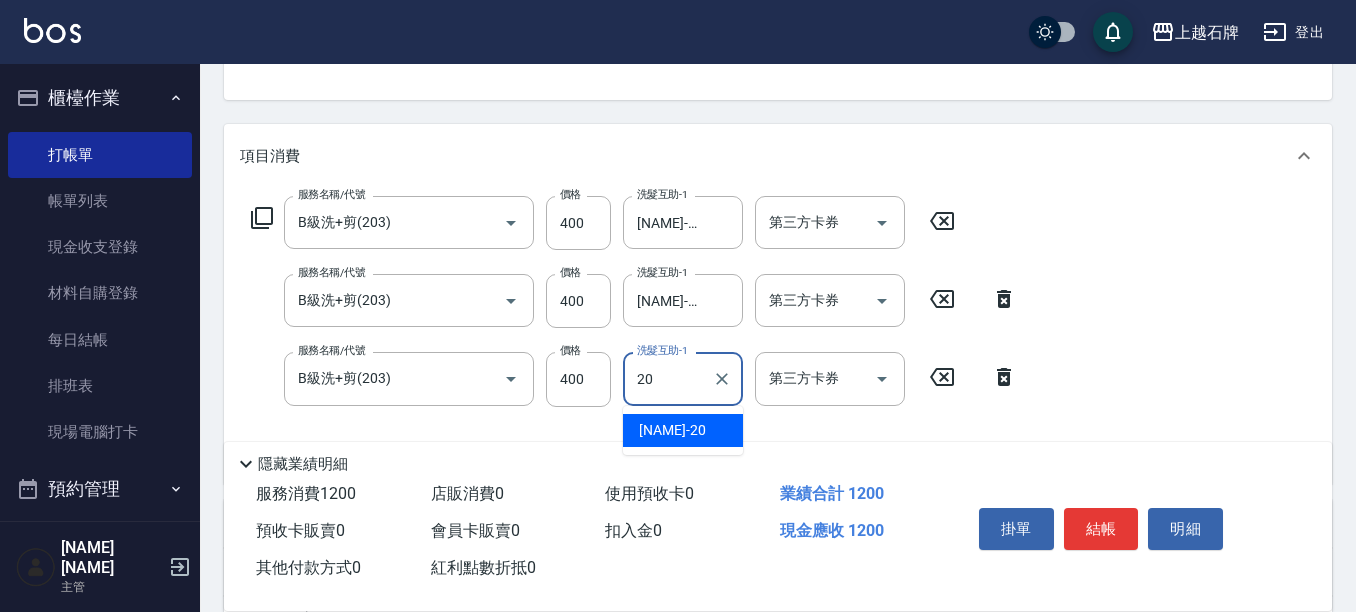 click on "[NAME]-20" at bounding box center [683, 430] 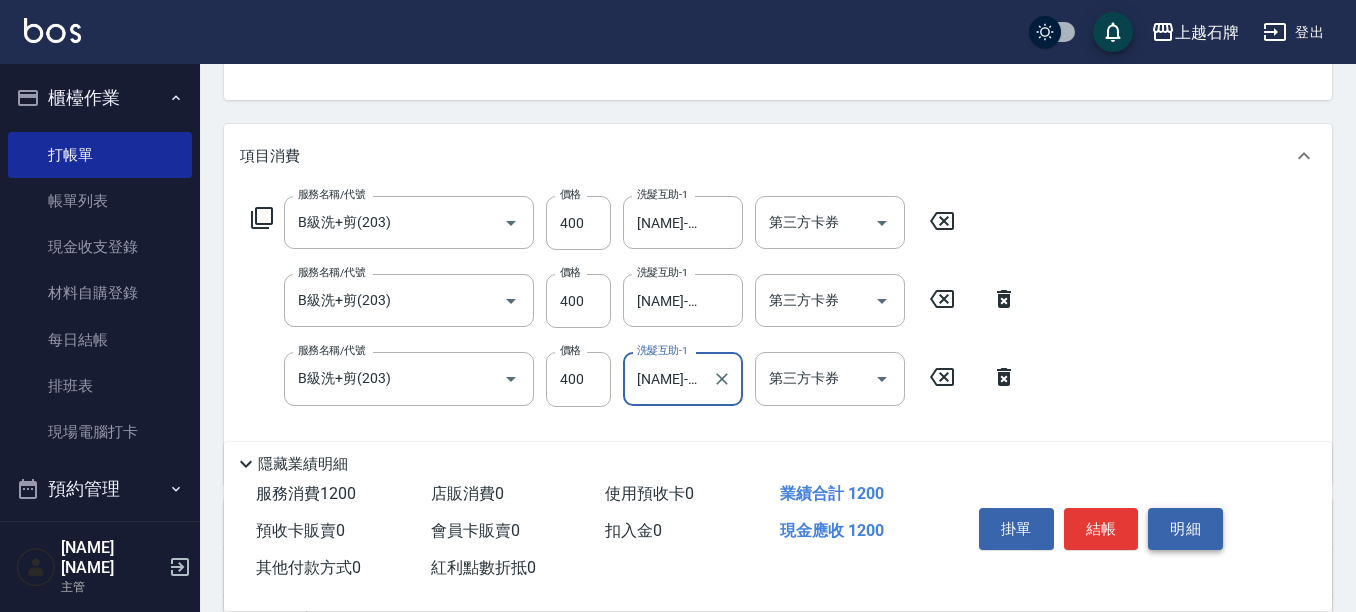 scroll, scrollTop: 0, scrollLeft: 0, axis: both 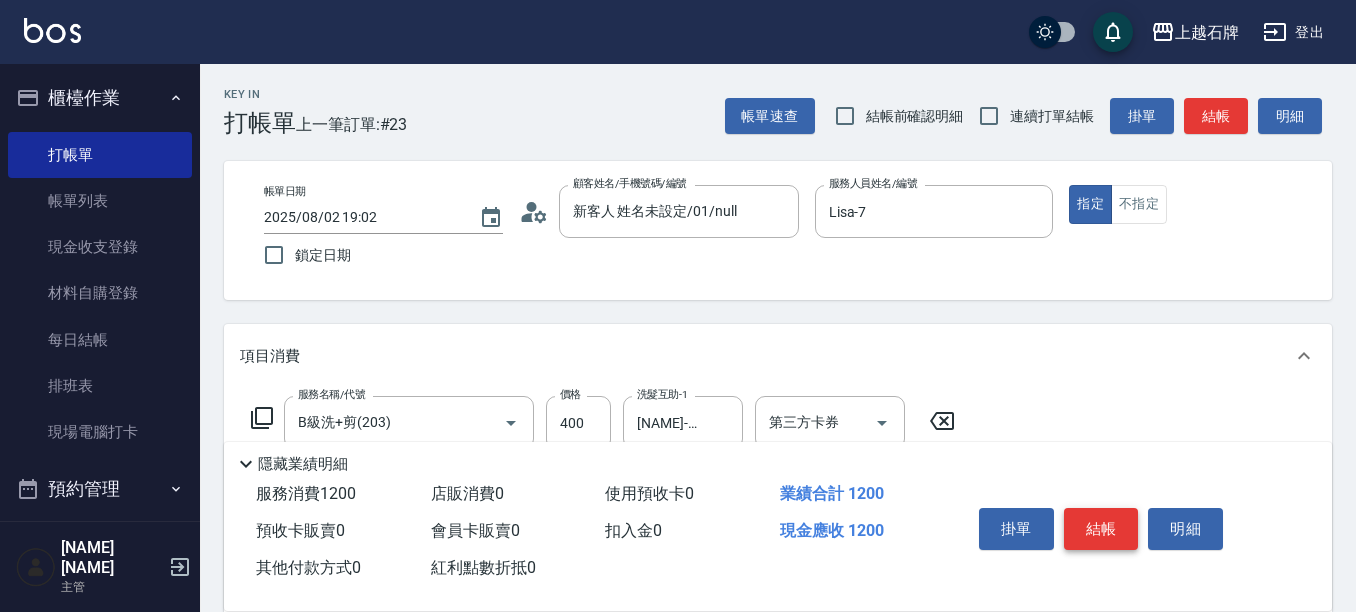 type on "[NAME]-20" 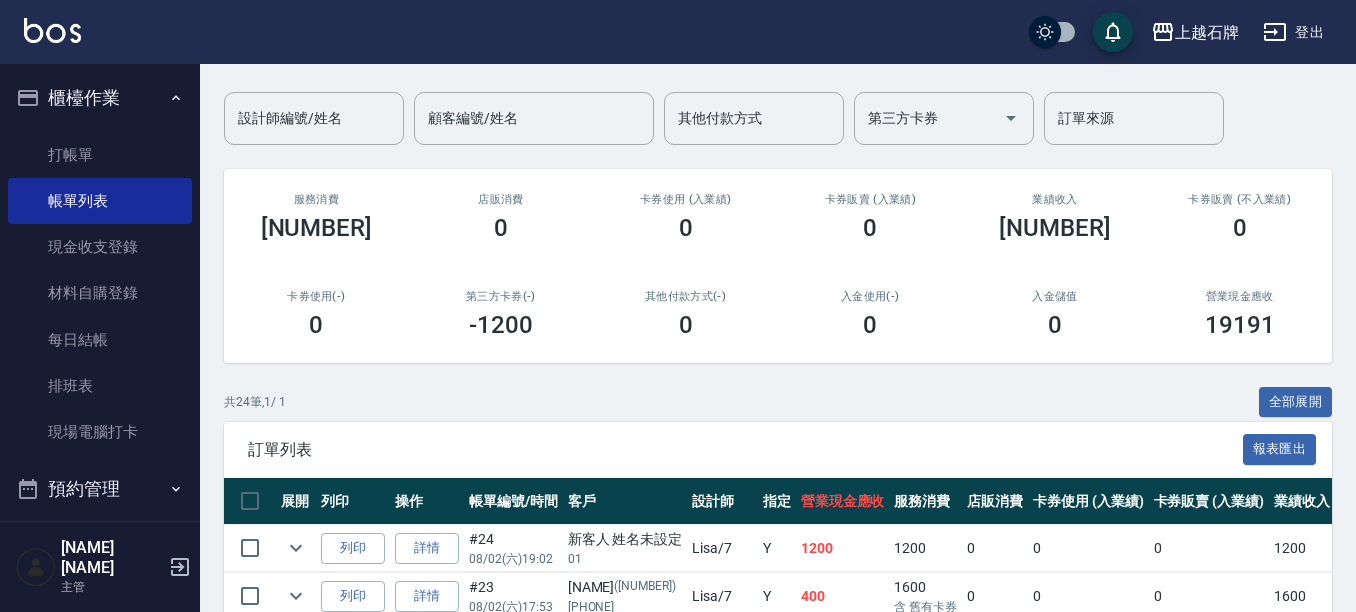 scroll, scrollTop: 200, scrollLeft: 0, axis: vertical 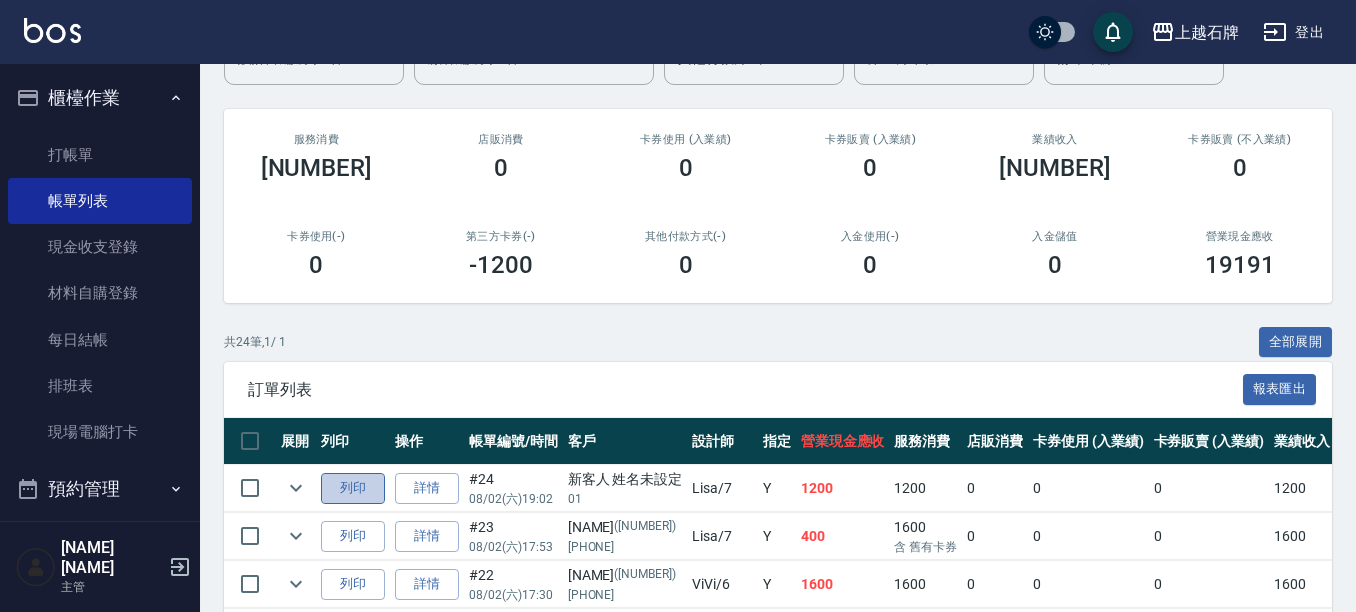 click on "列印" at bounding box center (353, 488) 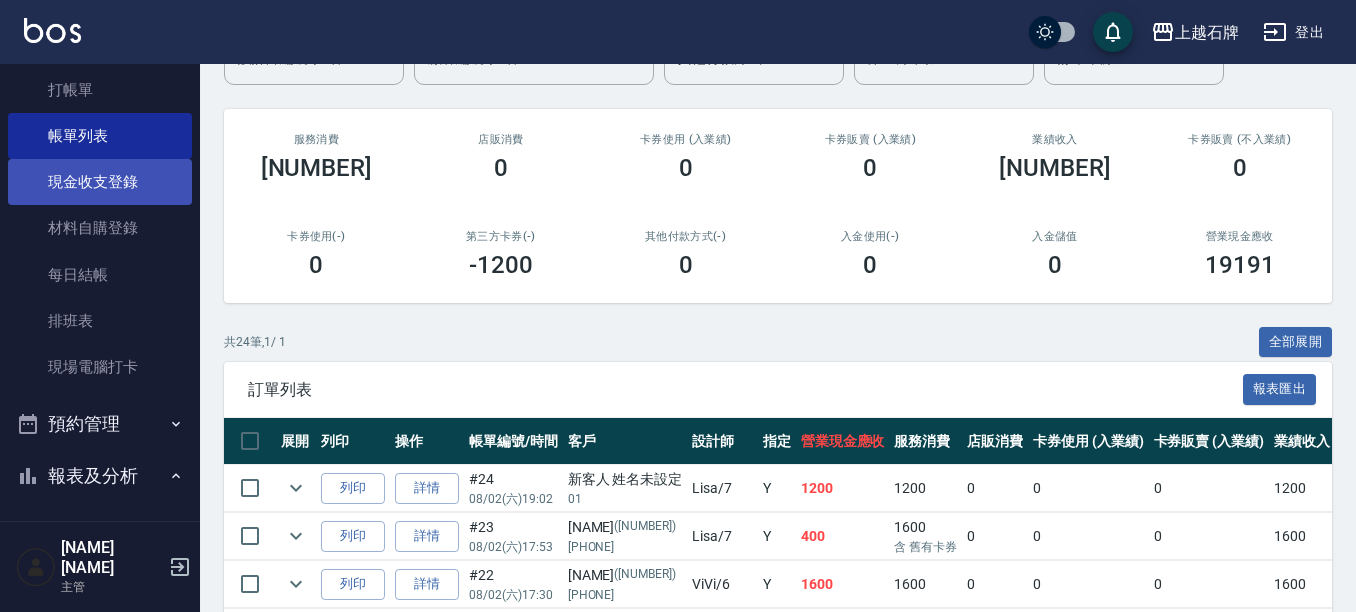 scroll, scrollTop: 100, scrollLeft: 0, axis: vertical 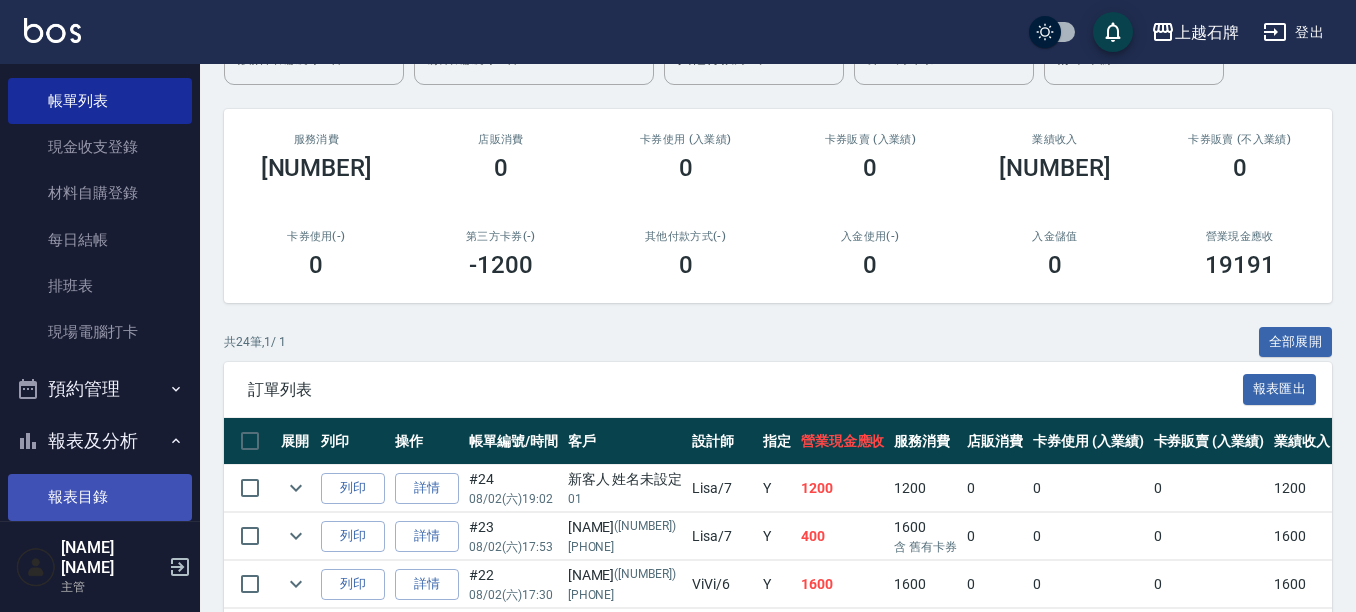 click on "報表目錄" at bounding box center (100, 497) 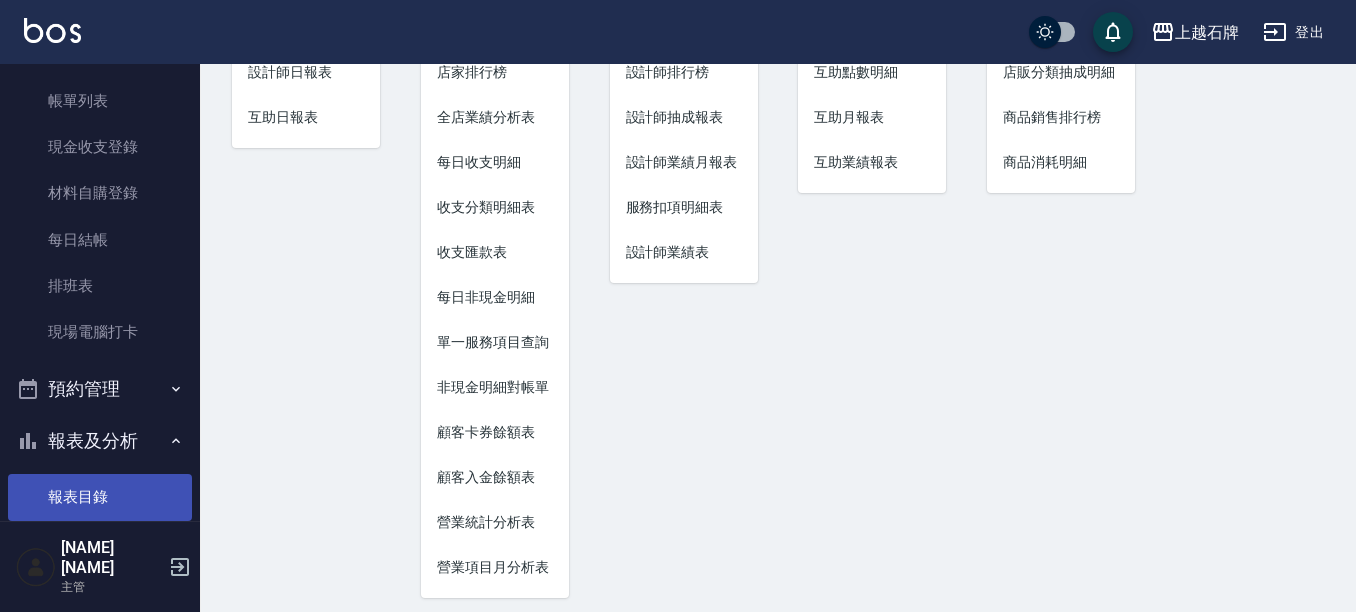 scroll, scrollTop: 0, scrollLeft: 0, axis: both 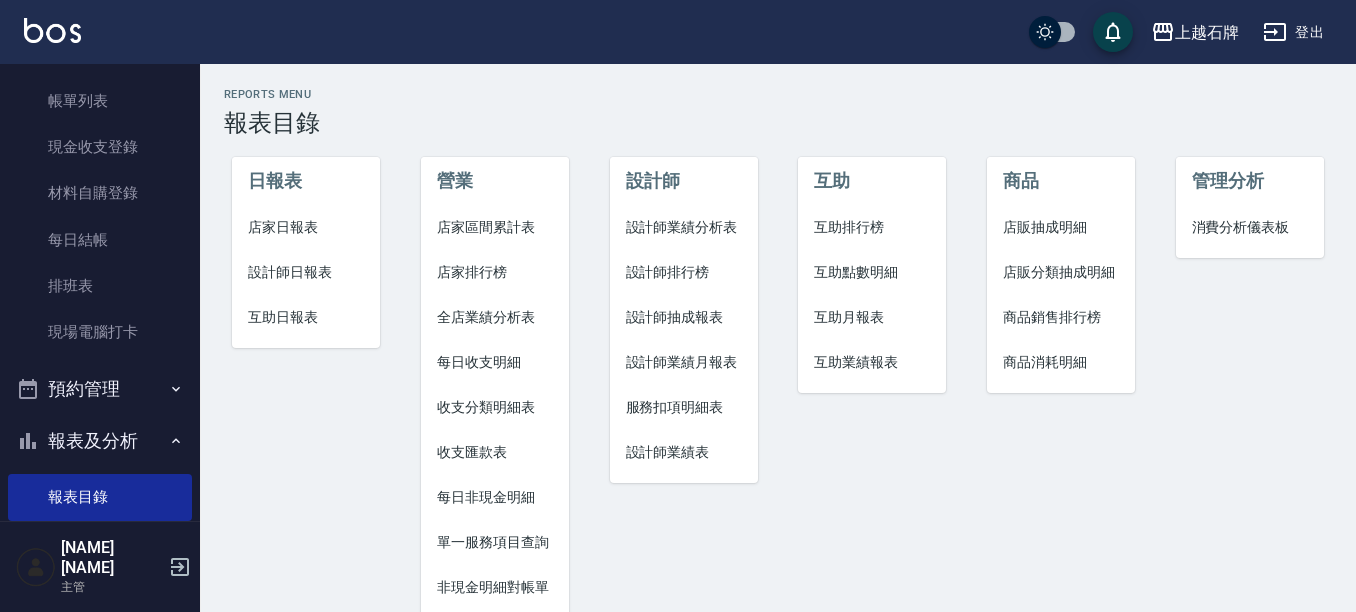 click on "設計師日報表" at bounding box center (306, 272) 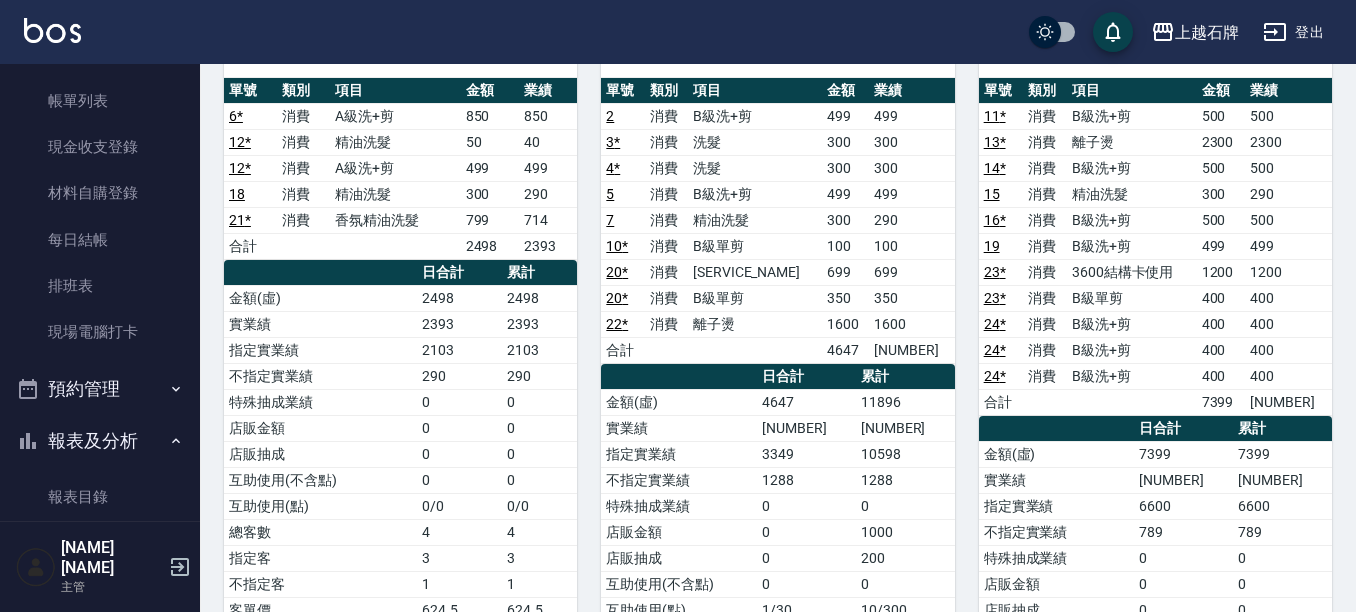 scroll, scrollTop: 200, scrollLeft: 0, axis: vertical 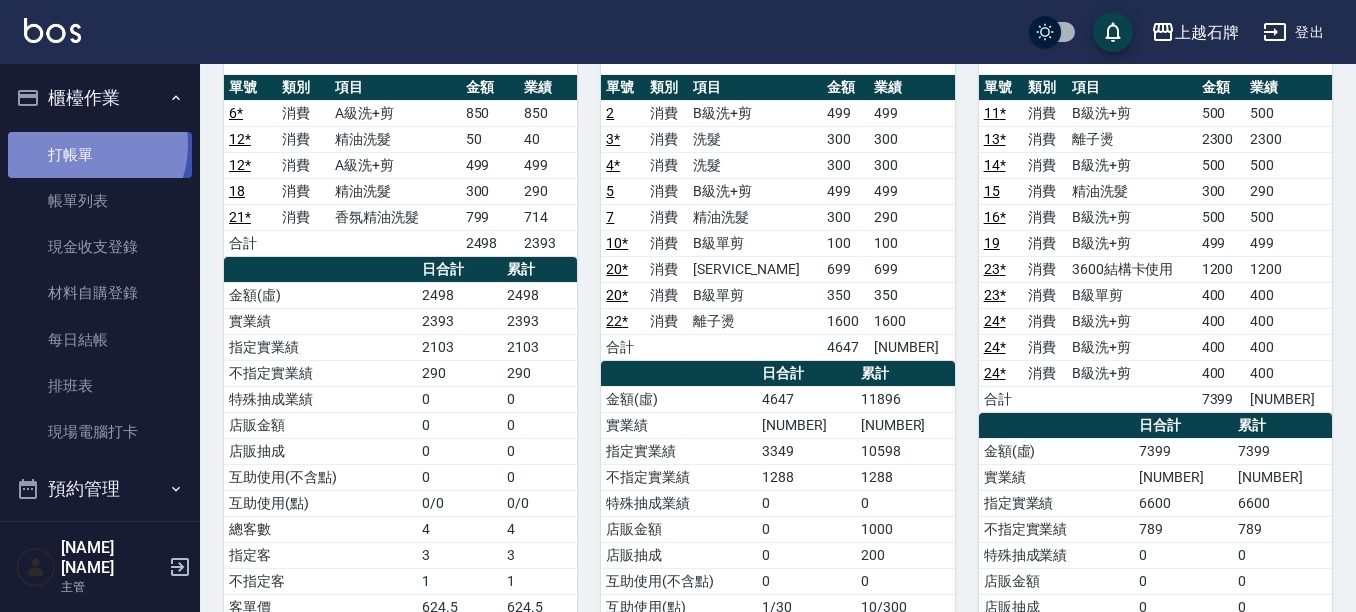 click on "打帳單" at bounding box center (100, 155) 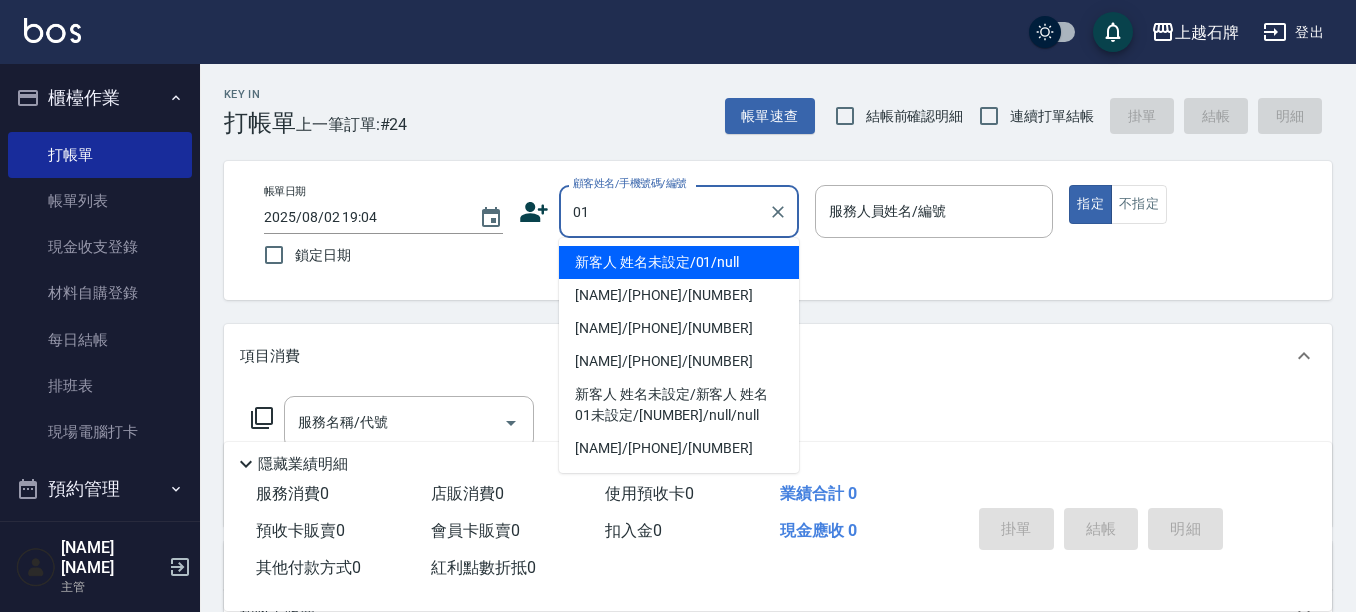 type on "01" 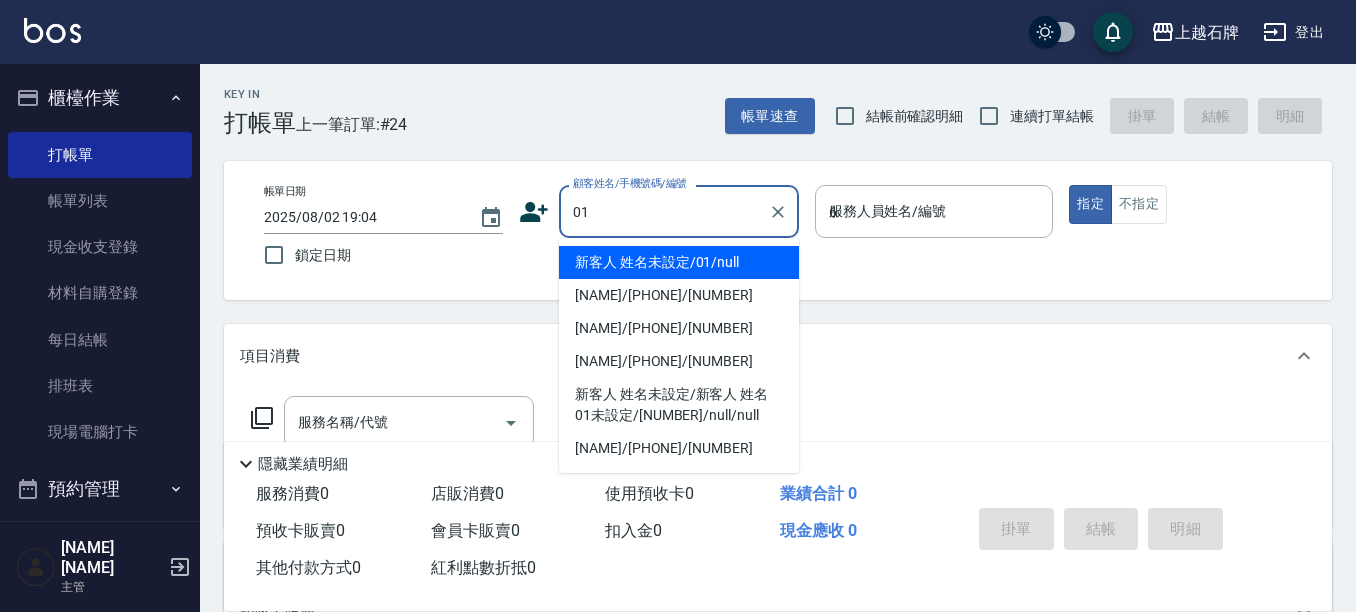 type on "新客人 姓名未設定/01/null" 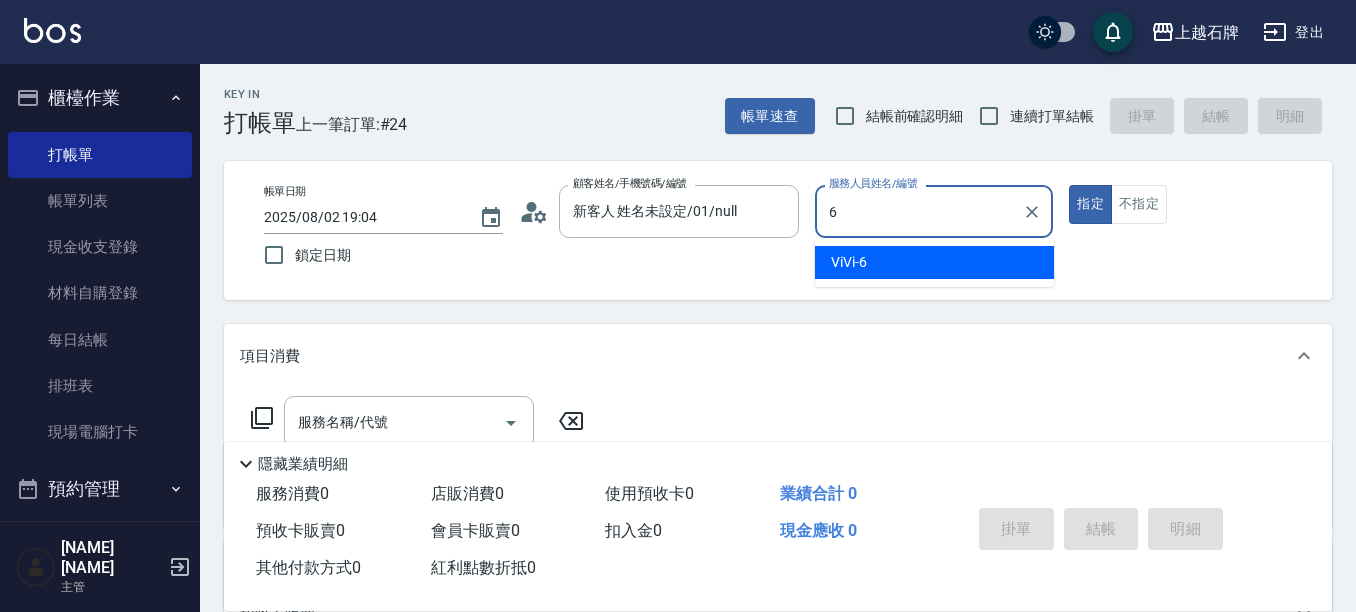 type on "6" 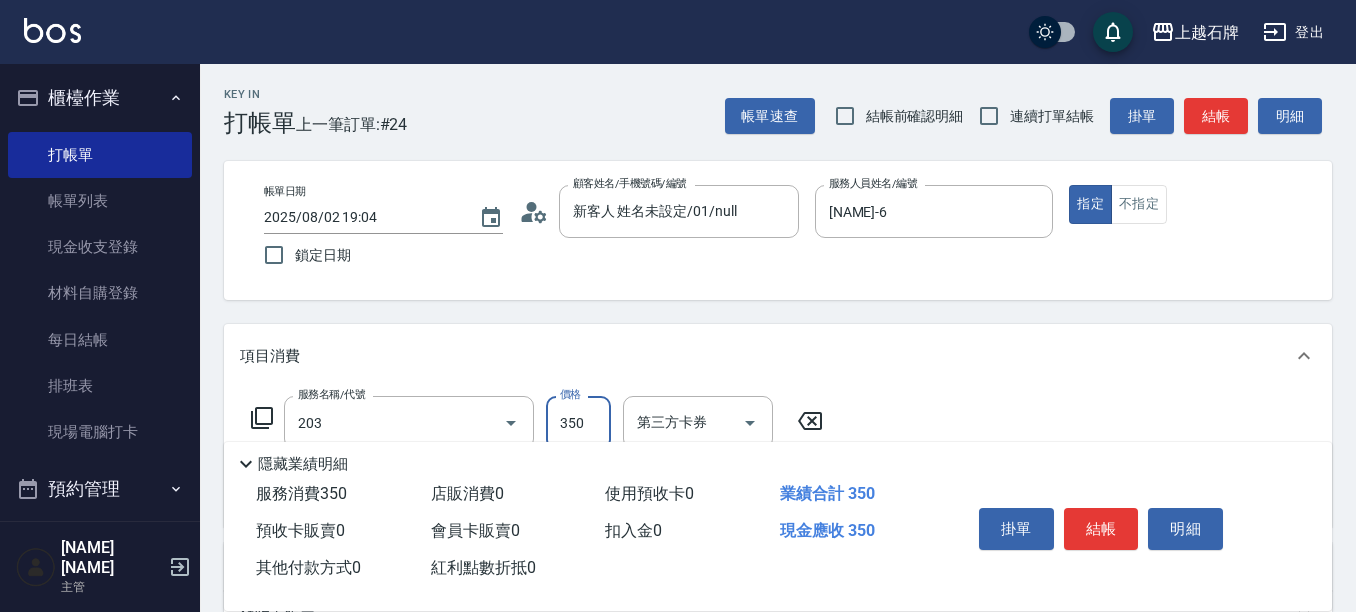 type on "B級洗+剪(203)" 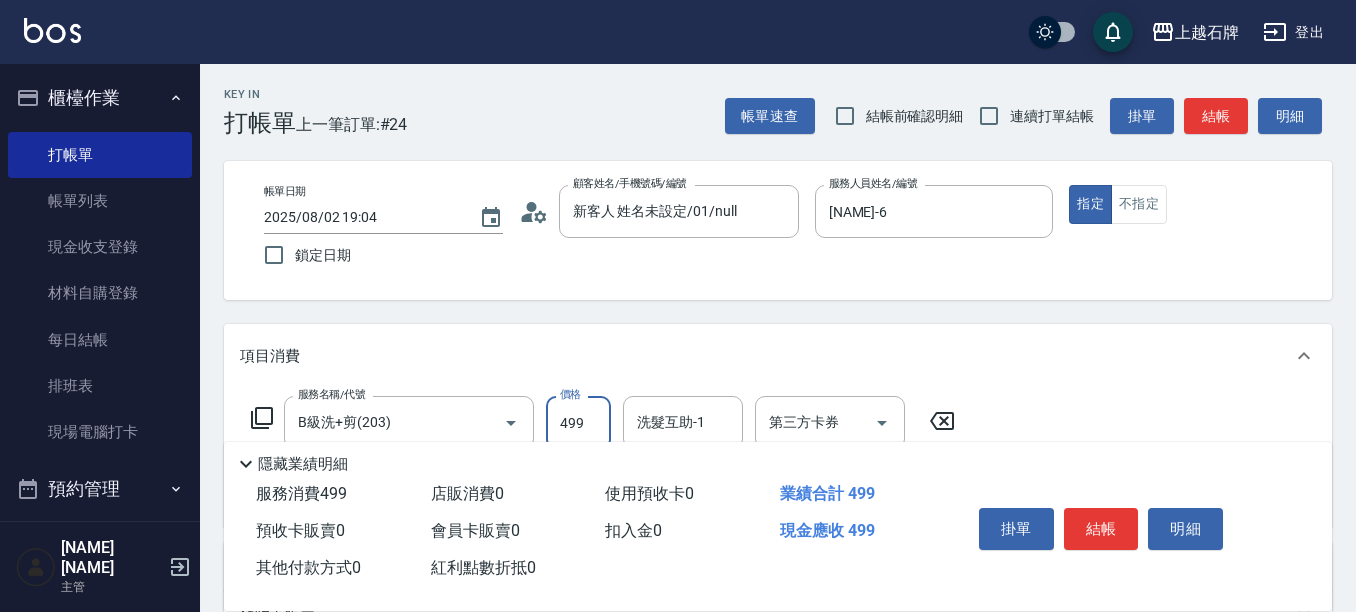 type on "499" 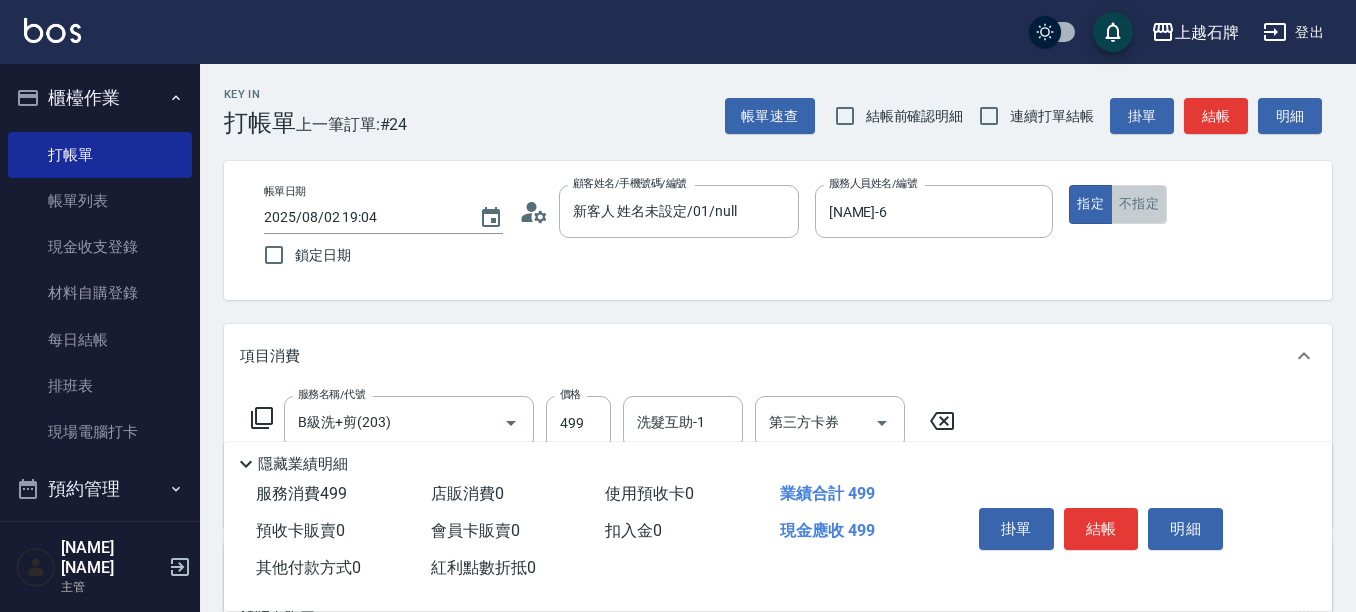 click on "不指定" at bounding box center (1139, 204) 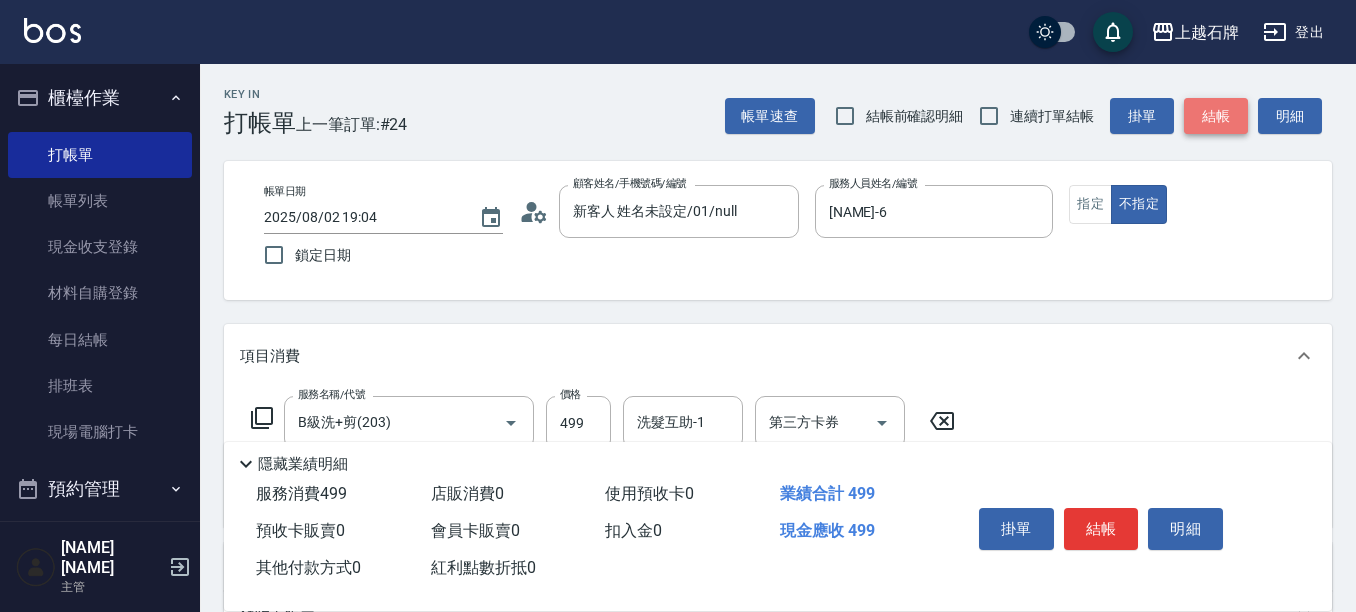 click on "結帳" at bounding box center [1216, 116] 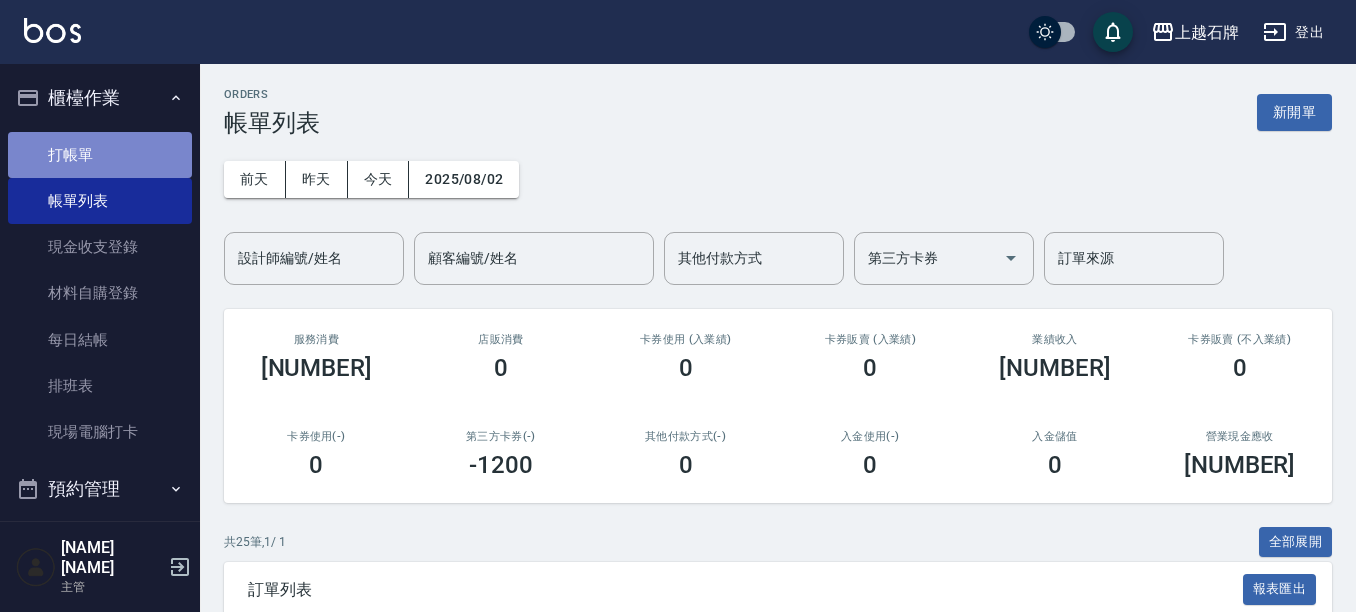 click on "打帳單" at bounding box center [100, 155] 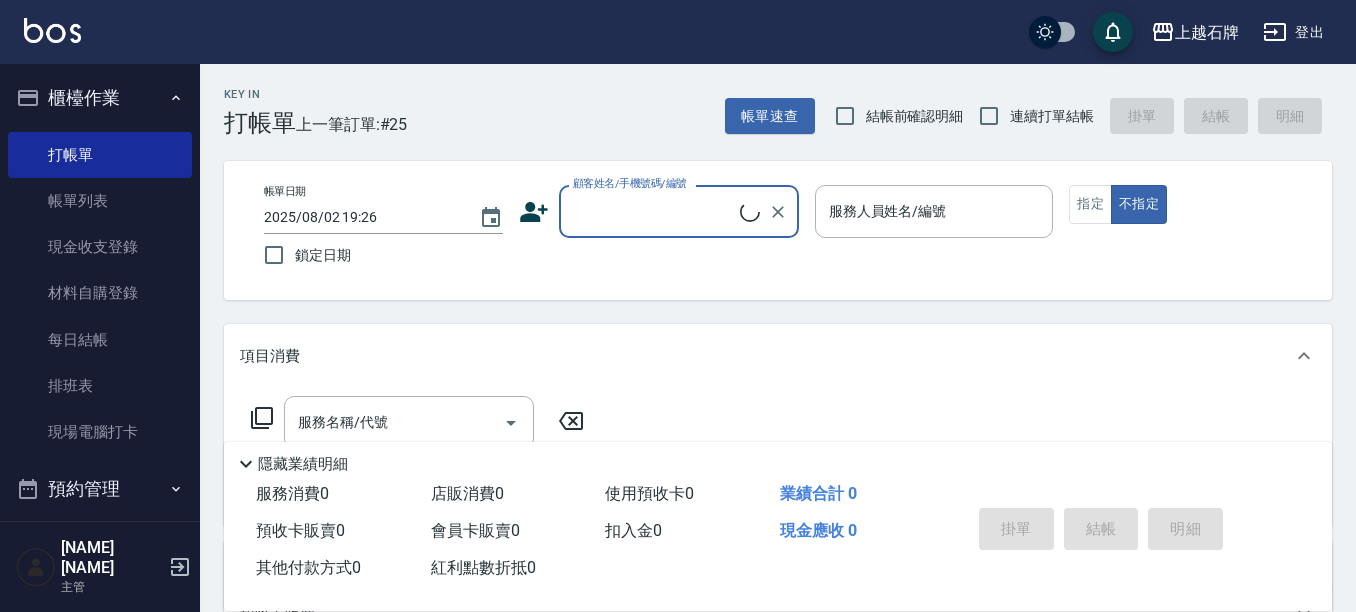click on "顧客姓名/手機號碼/編號" at bounding box center [654, 211] 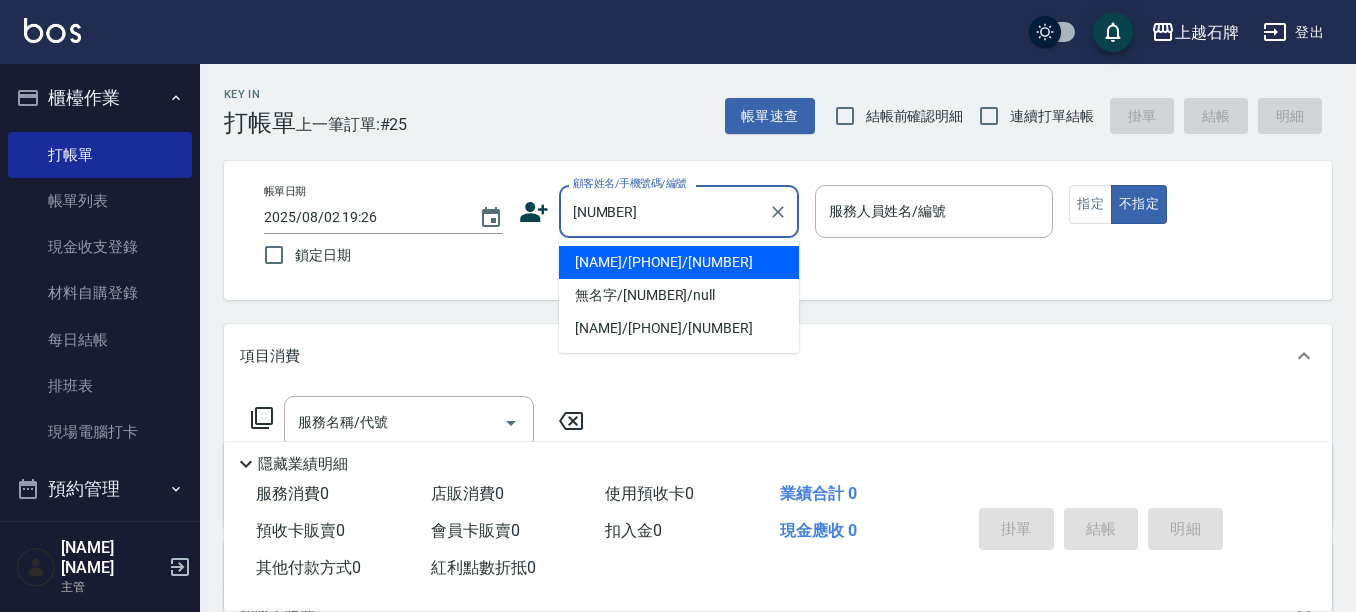 click on "[NAME]/[PHONE]/[NUMBER]" at bounding box center [679, 262] 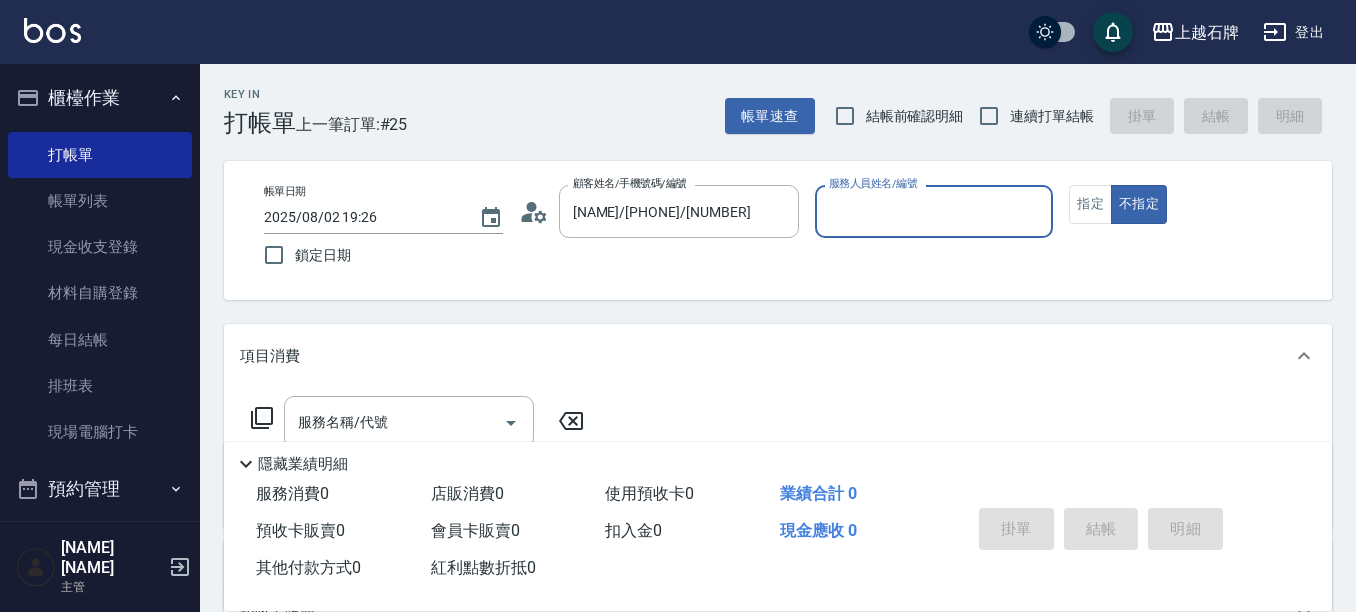 click on "服務人員姓名/編號" at bounding box center (873, 183) 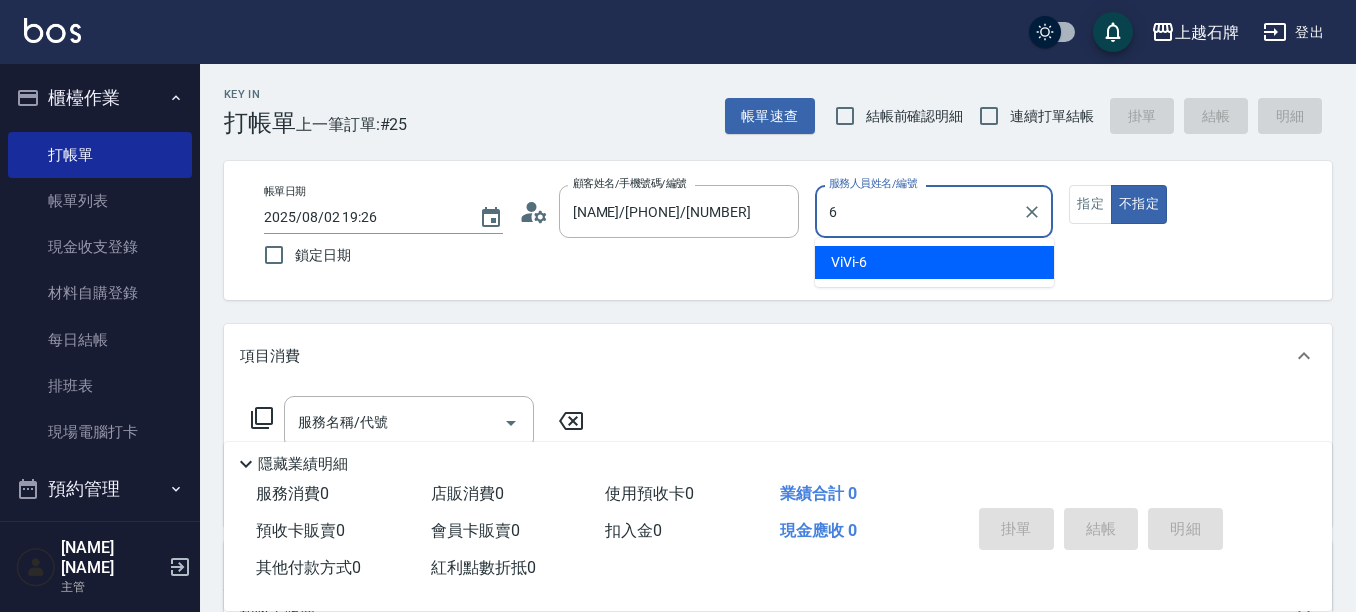 type on "6" 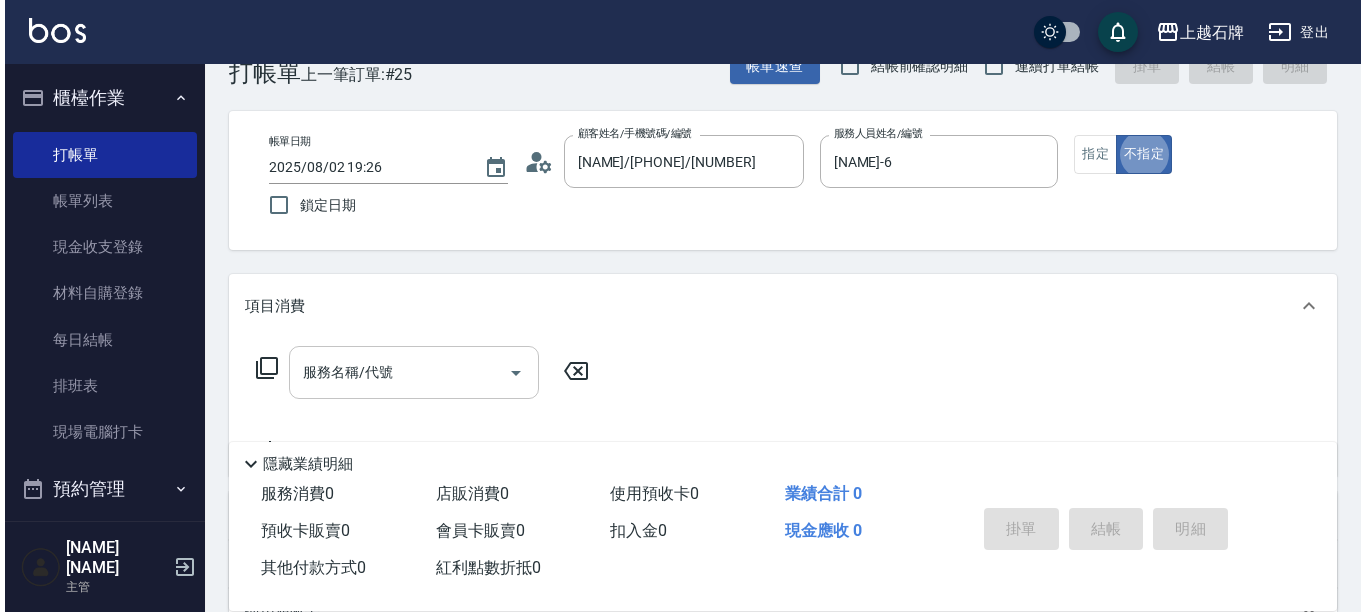 scroll, scrollTop: 100, scrollLeft: 0, axis: vertical 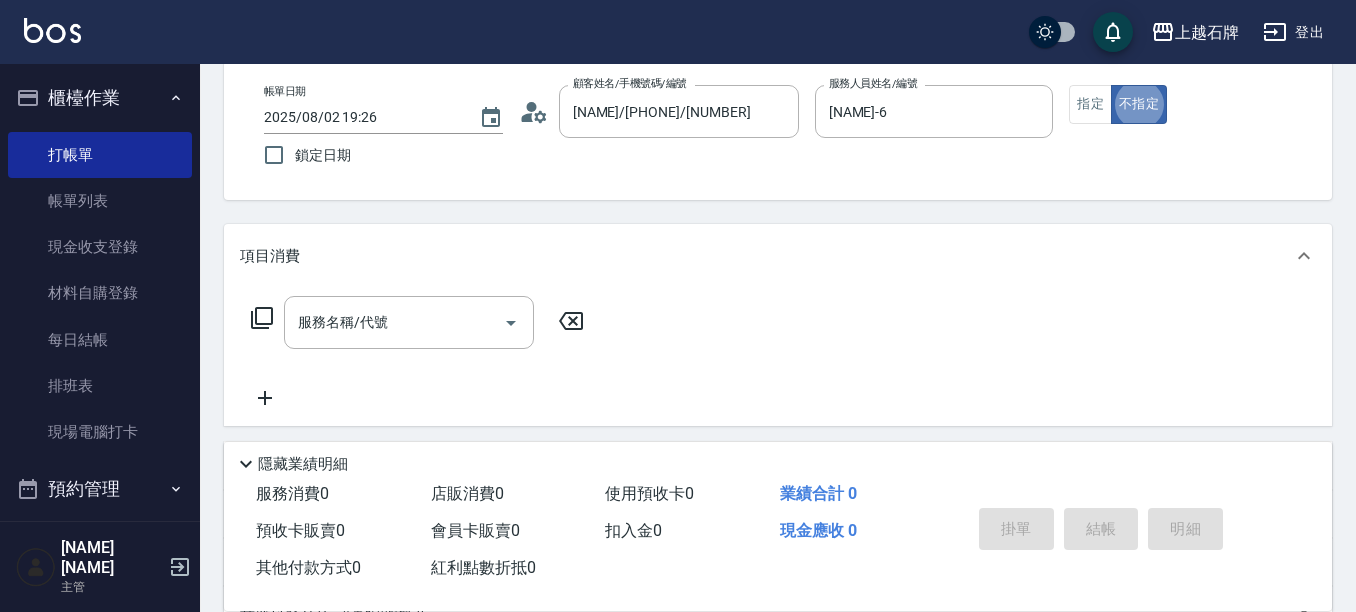 click 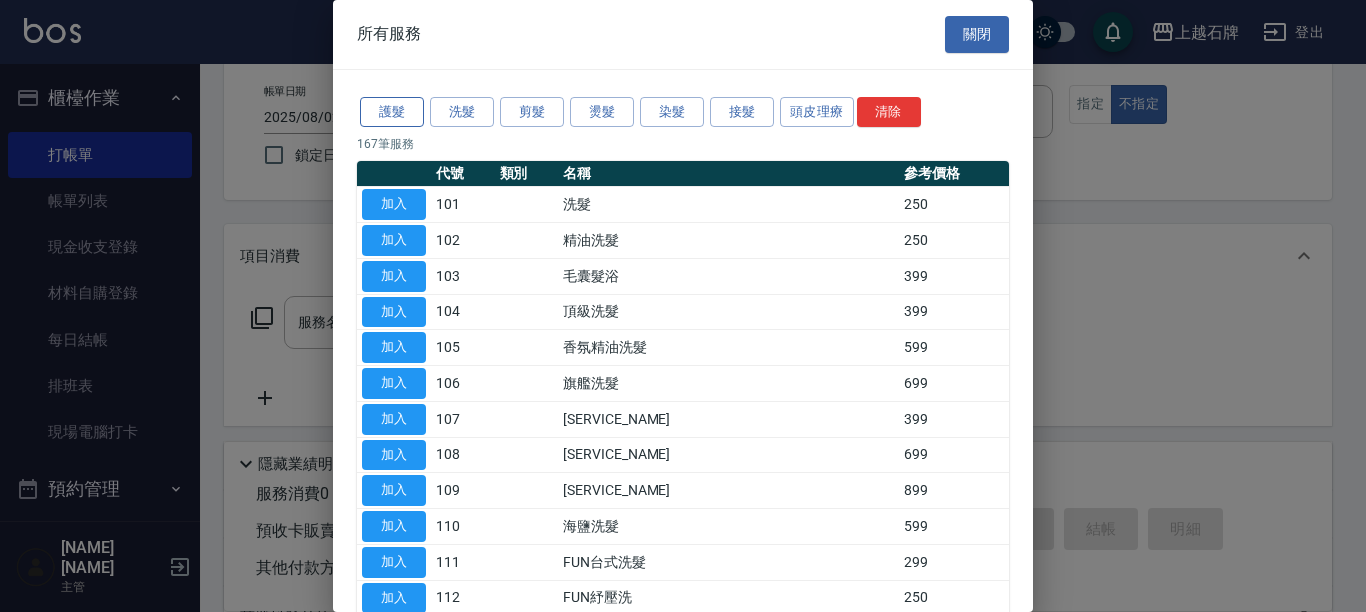 click on "護髮" at bounding box center (392, 112) 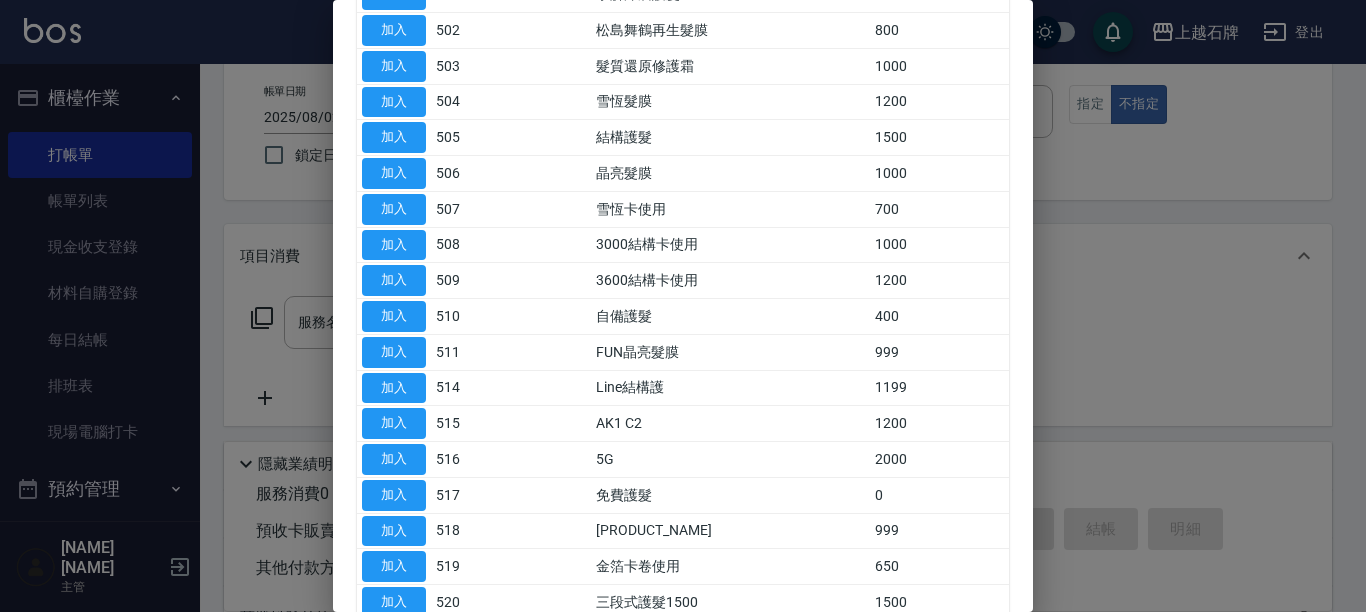 scroll, scrollTop: 400, scrollLeft: 0, axis: vertical 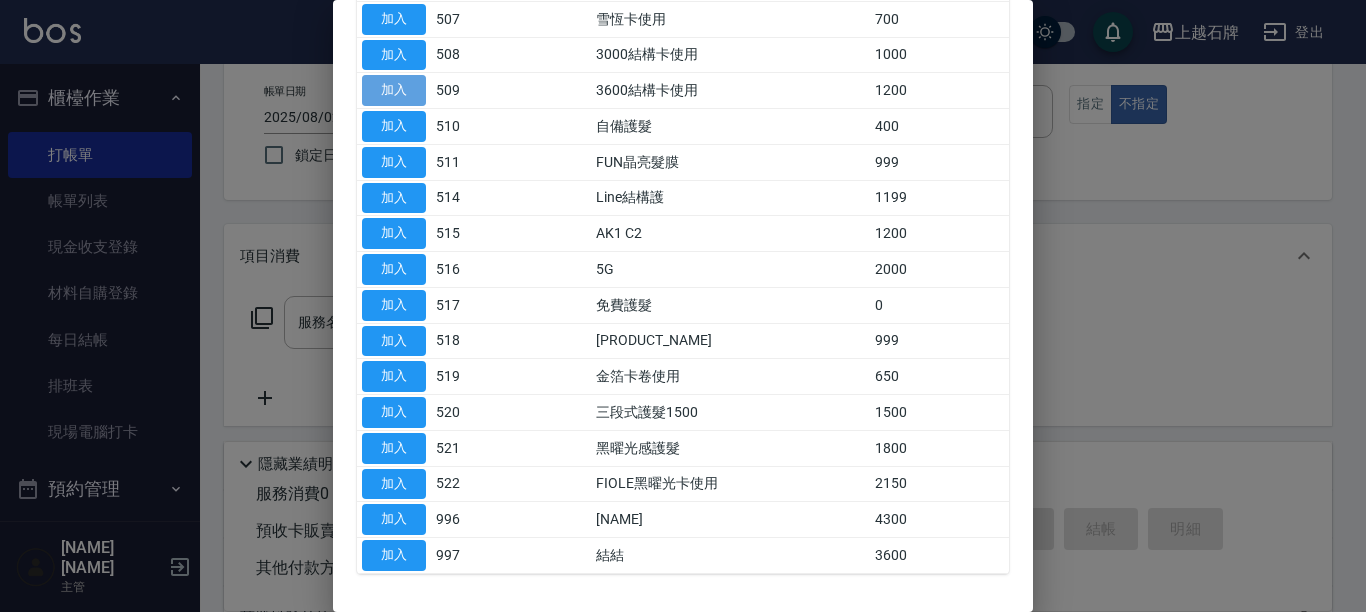 click on "加入" at bounding box center [394, 90] 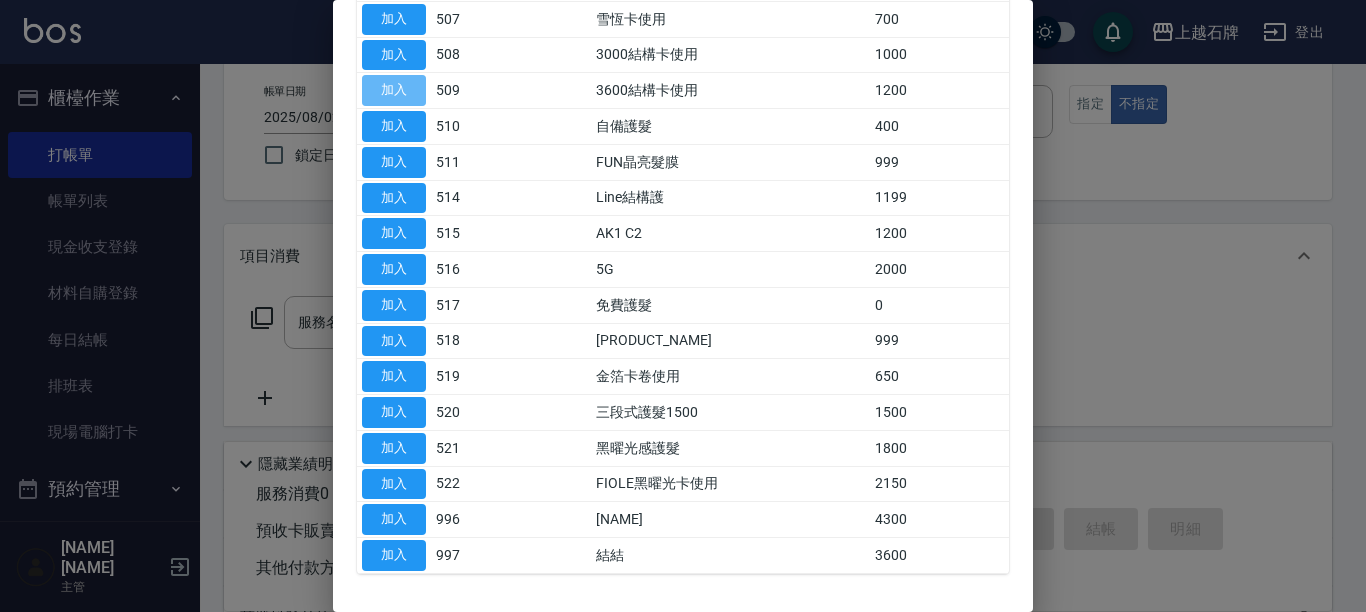 type on "3600結構卡使用(509)" 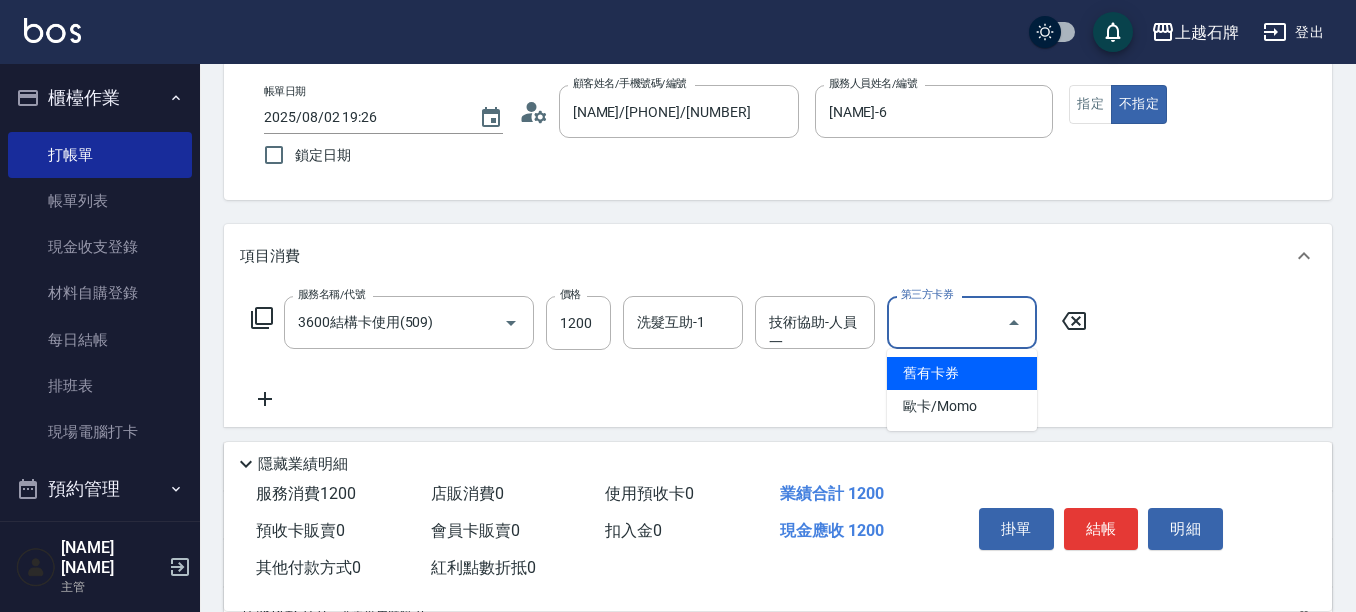 click on "第三方卡券" at bounding box center (947, 322) 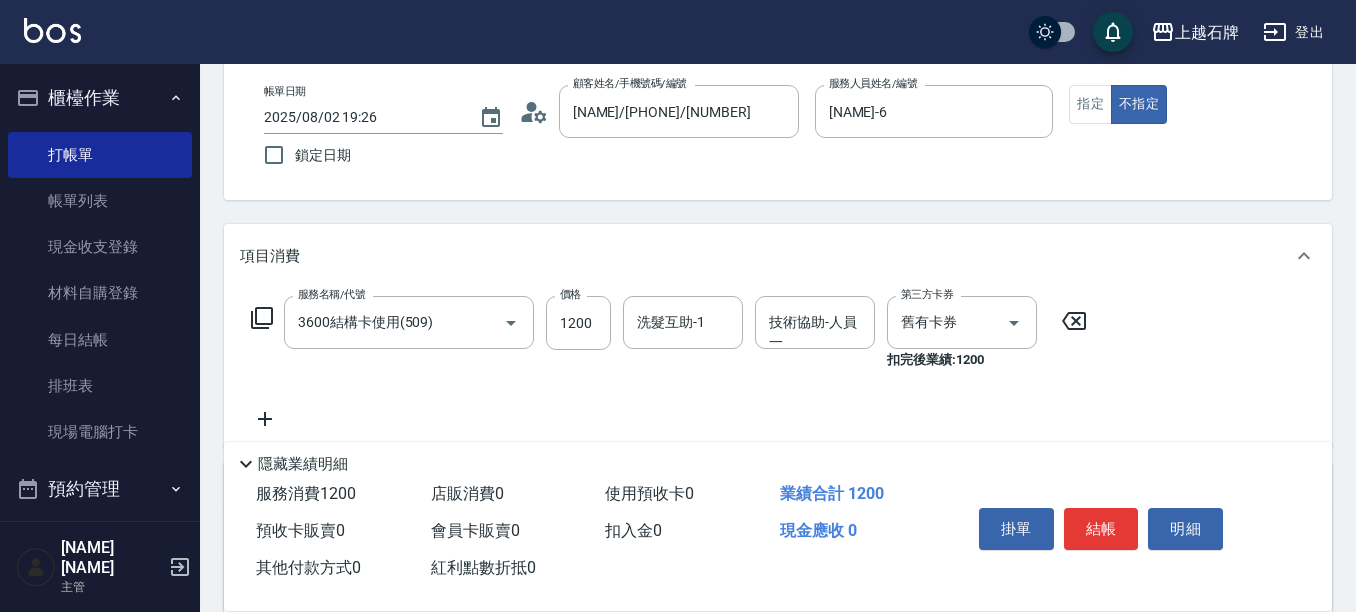 click 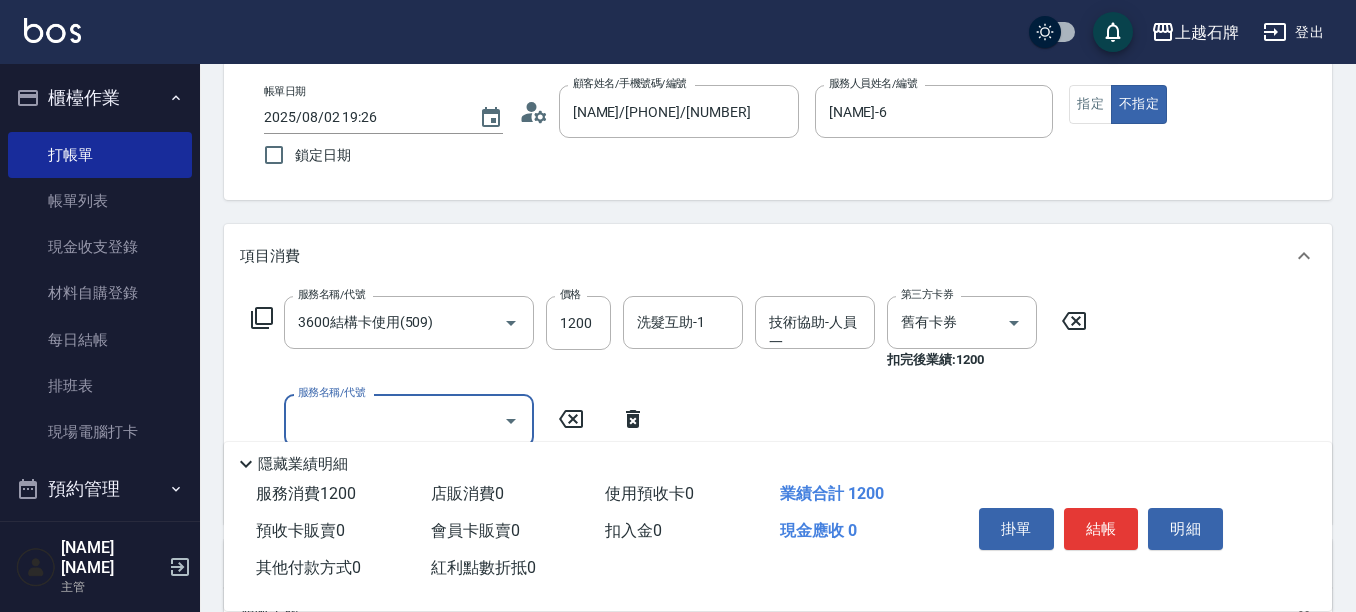 click 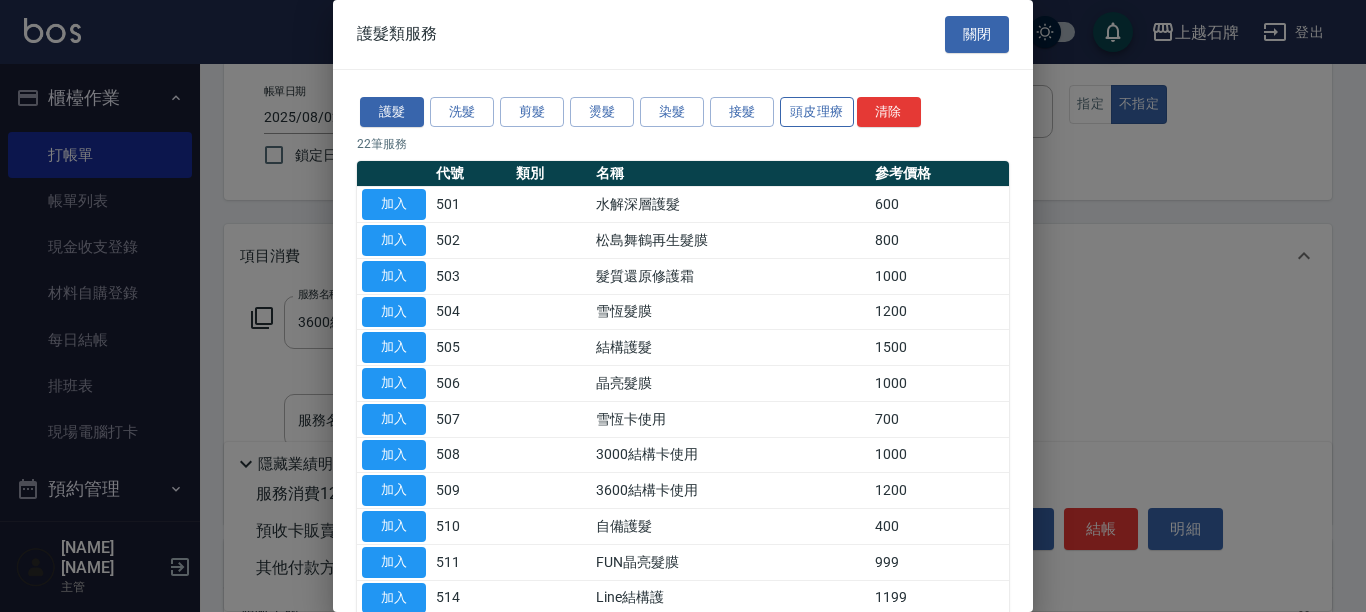click on "頭皮理療" at bounding box center (817, 112) 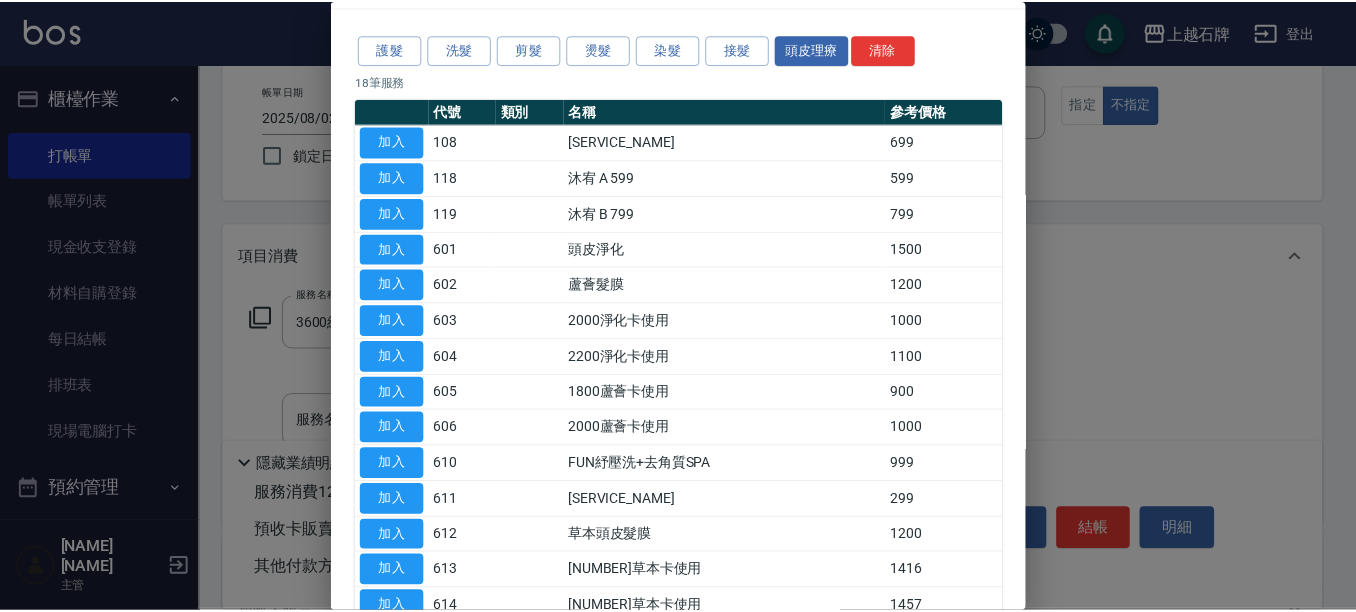 scroll, scrollTop: 100, scrollLeft: 0, axis: vertical 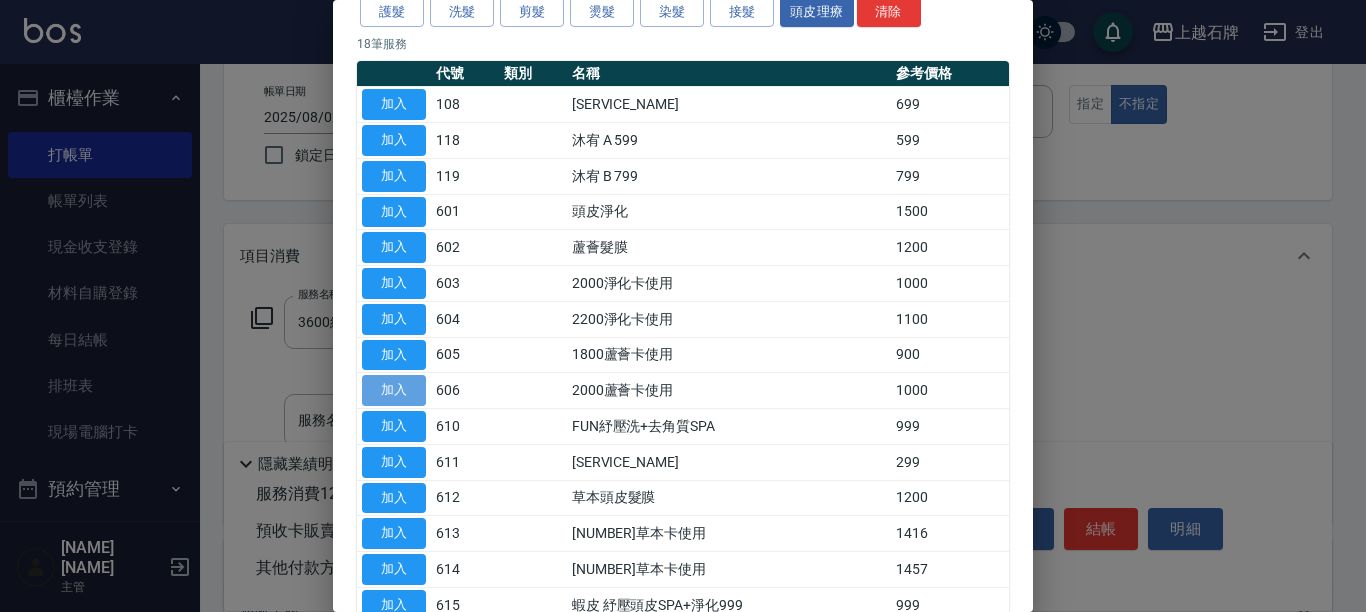 click on "加入" at bounding box center (394, 390) 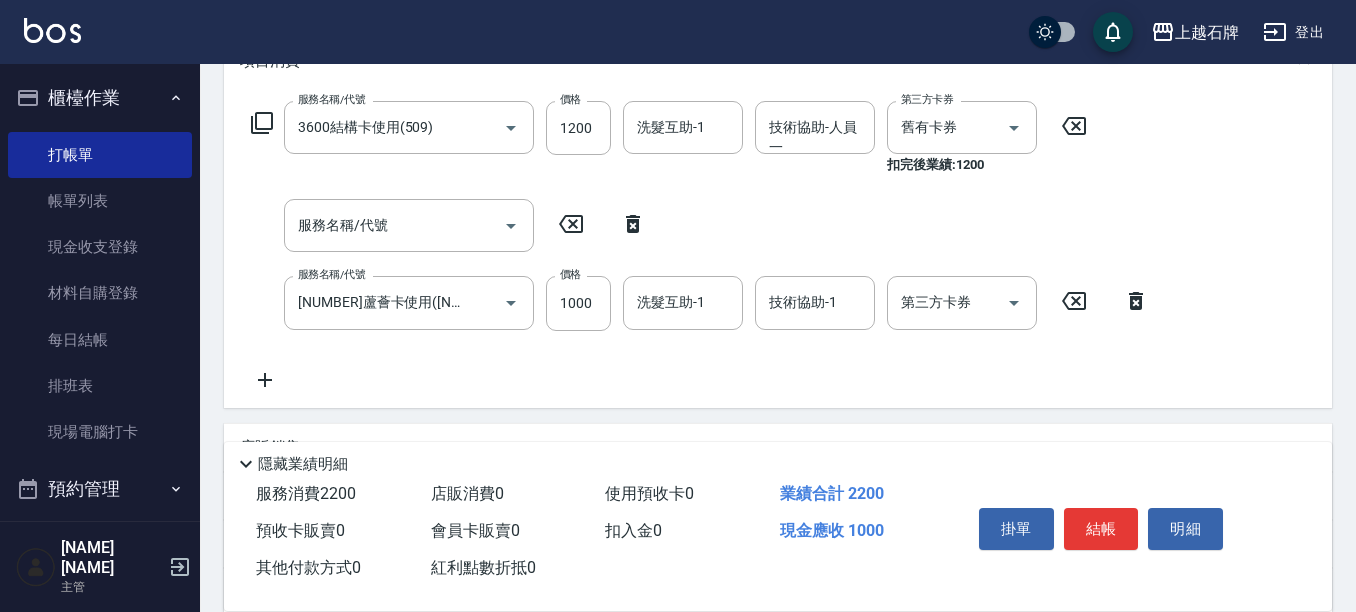 scroll, scrollTop: 300, scrollLeft: 0, axis: vertical 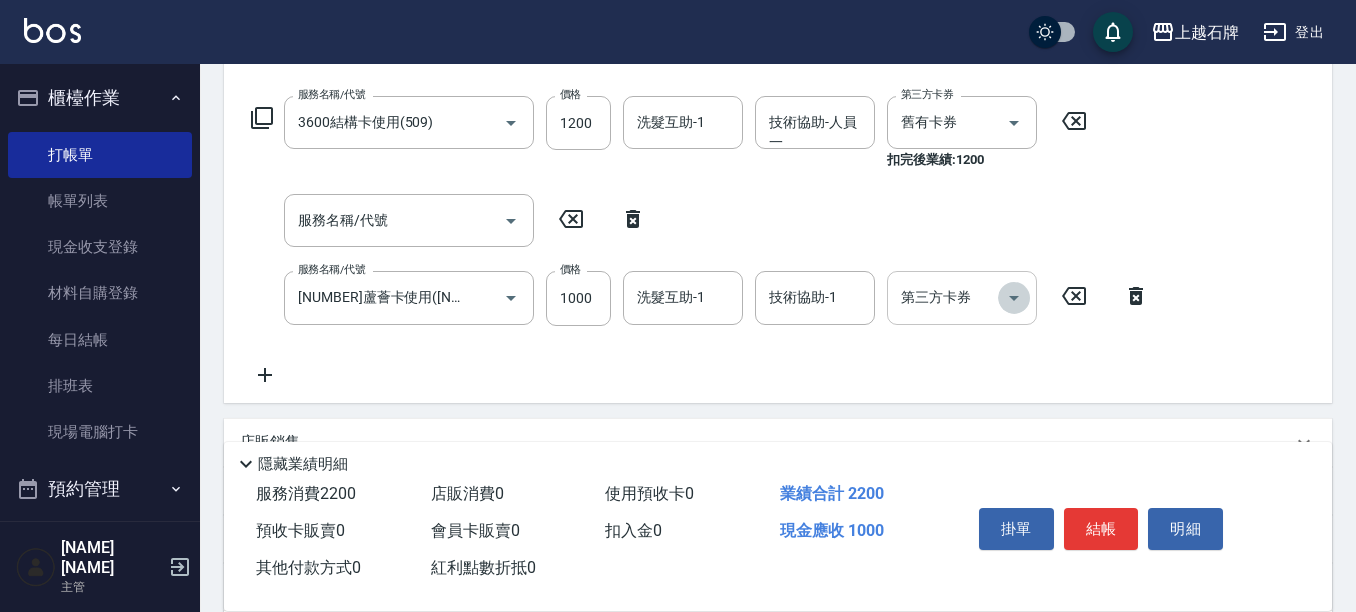 click 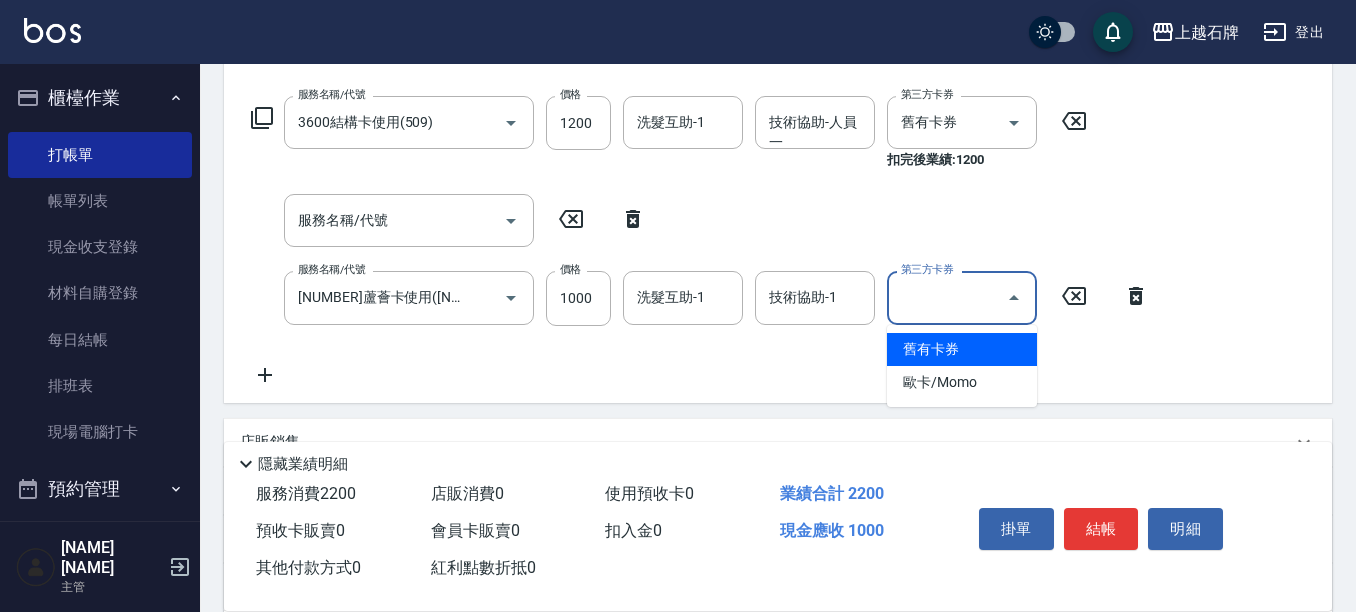click on "舊有卡券" at bounding box center [962, 349] 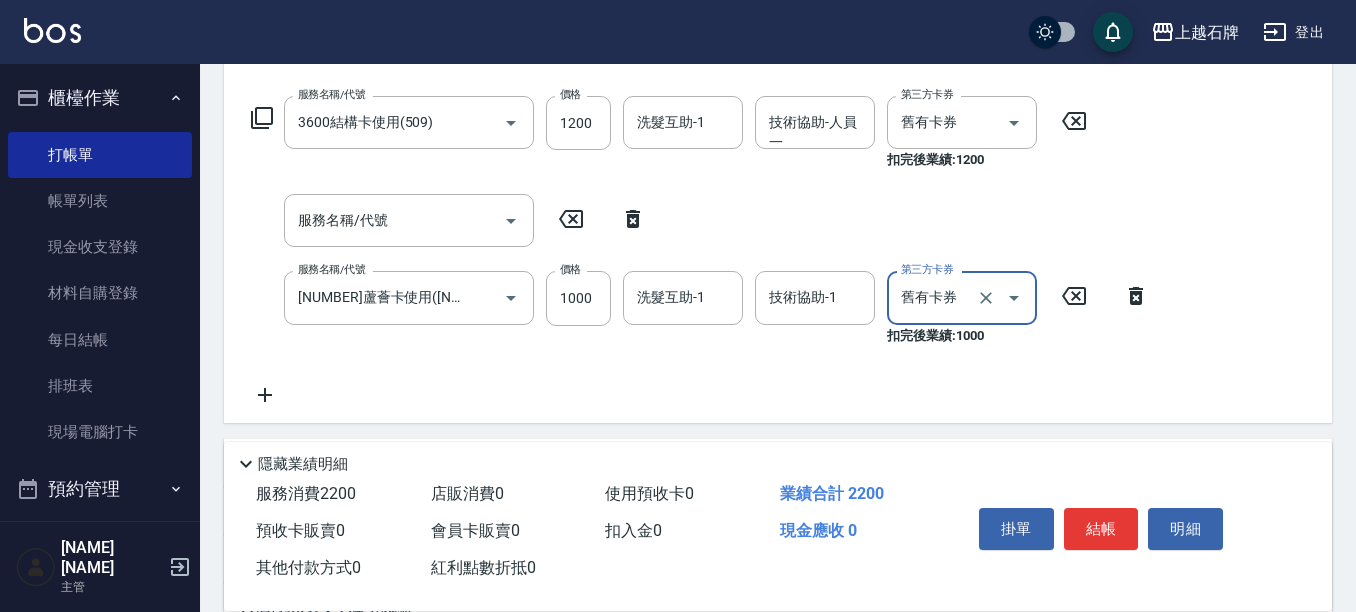 click 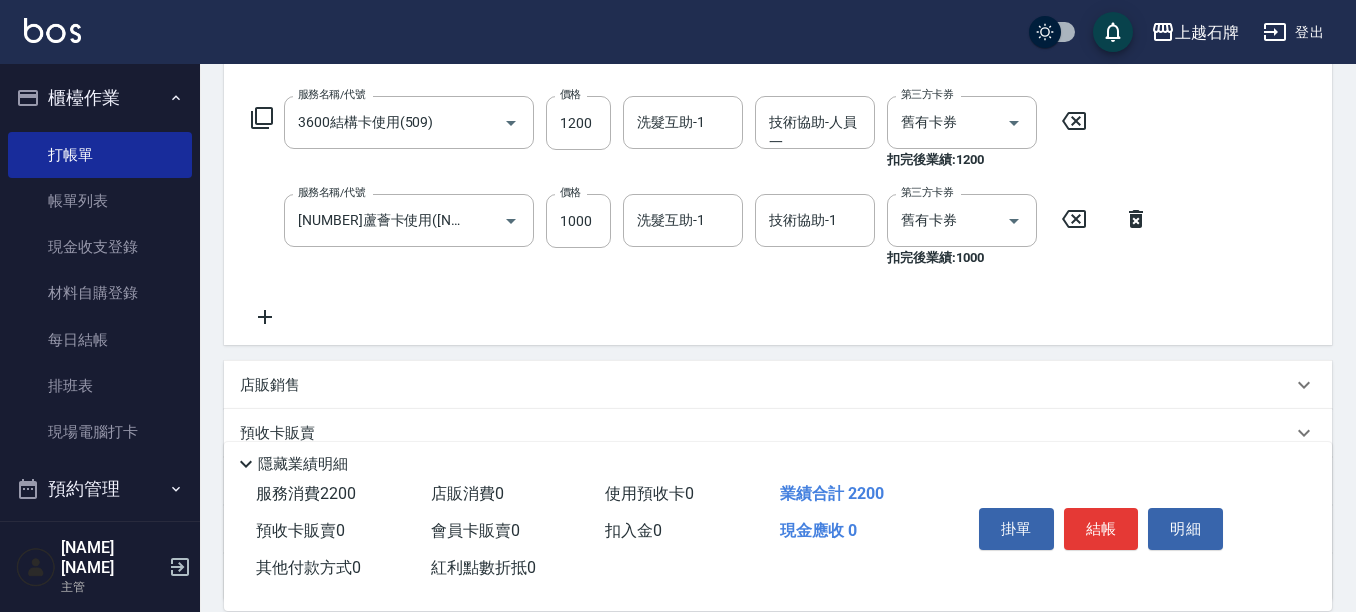 click on "服務名稱/代號 3600結構卡使用(509) 服務名稱/代號 價格 1200 價格 洗髮互助-1 洗髮互助-1 技術協助-人員一 技術協助-人員一 第三方卡券 舊有卡券 第三方卡券 扣完後業績: 1200 服務名稱/代號 2000蘆薈卡使用(606) 服務名稱/代號 價格 1000 價格 洗髮互助-1 洗髮互助-1 技術協助-1 技術協助-1 第三方卡券 舊有卡券 第三方卡券 扣完後業績: 1000" at bounding box center (778, 216) 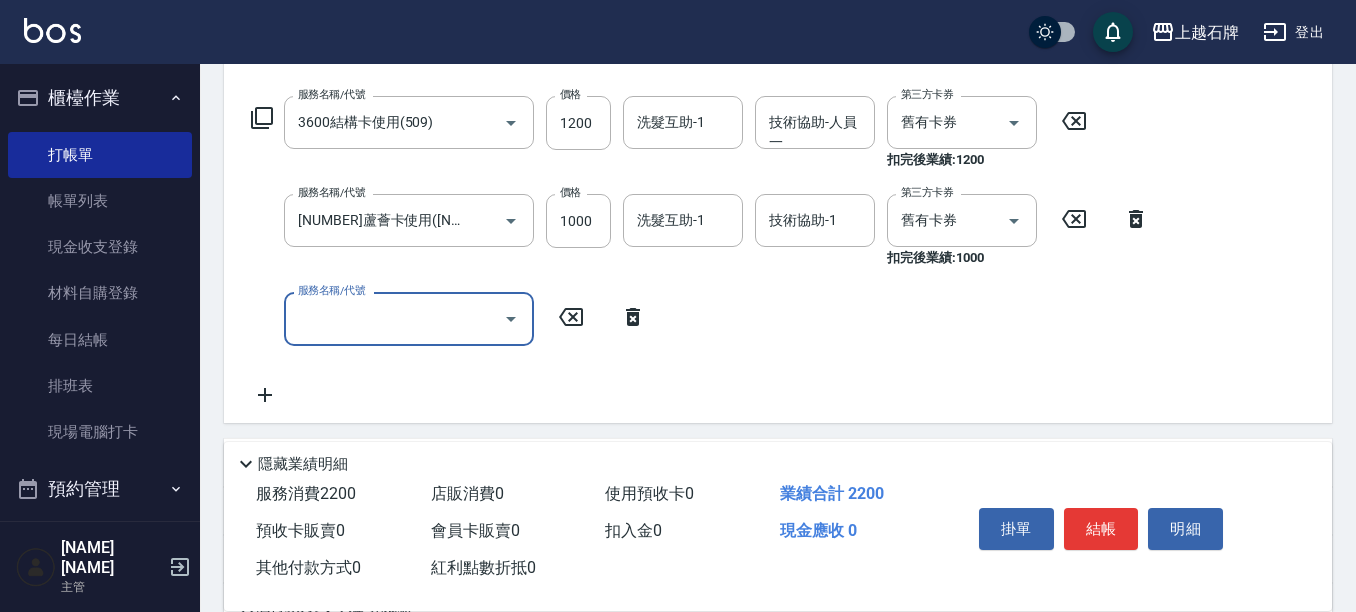 click on "服務名稱/代號" at bounding box center (394, 318) 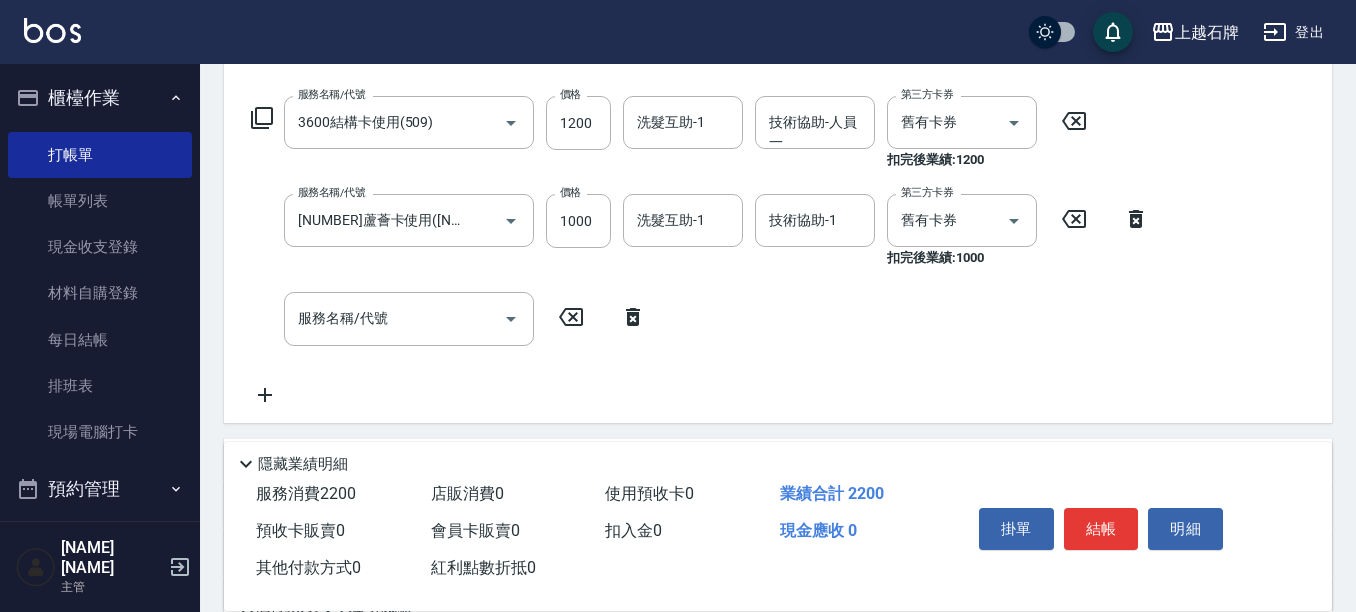 click 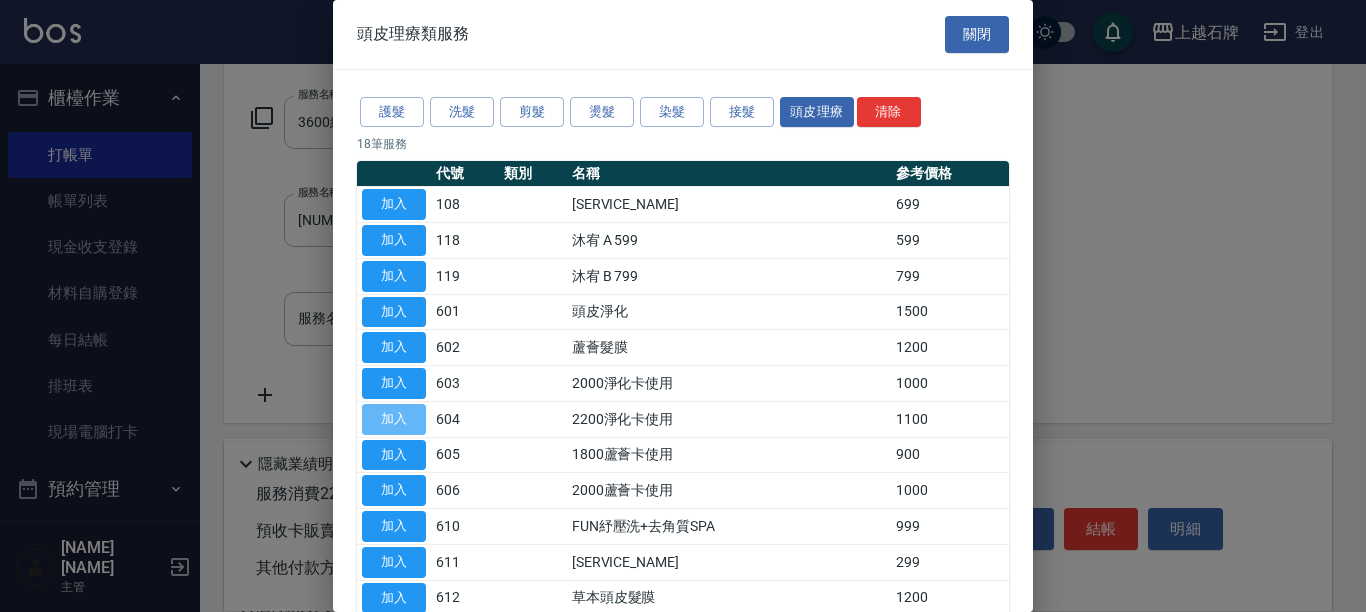 click on "加入" at bounding box center (394, 419) 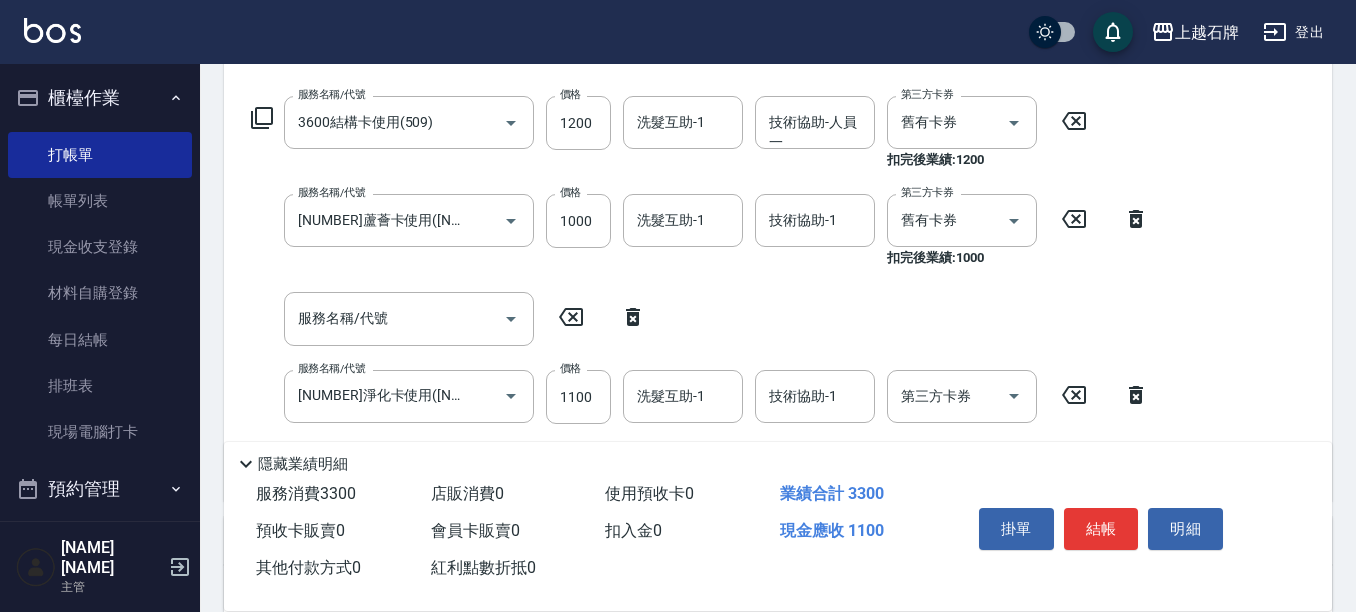click 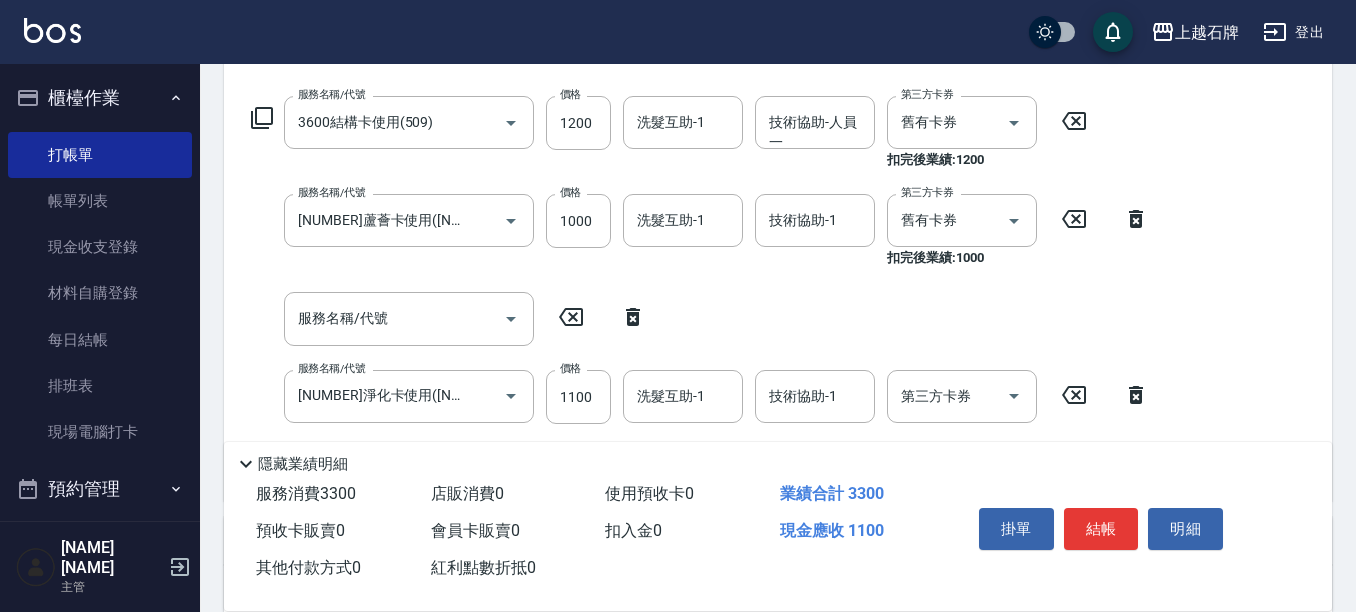 type on "[NUMBER]淨化卡使用([NUMBER])" 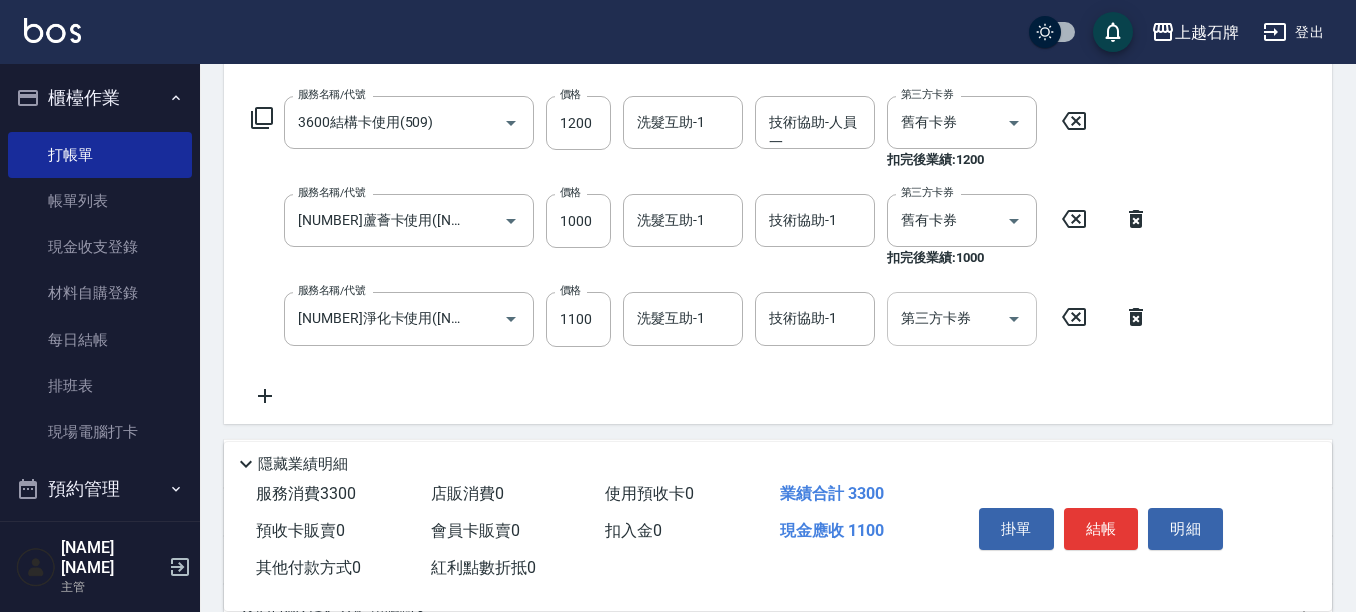 click 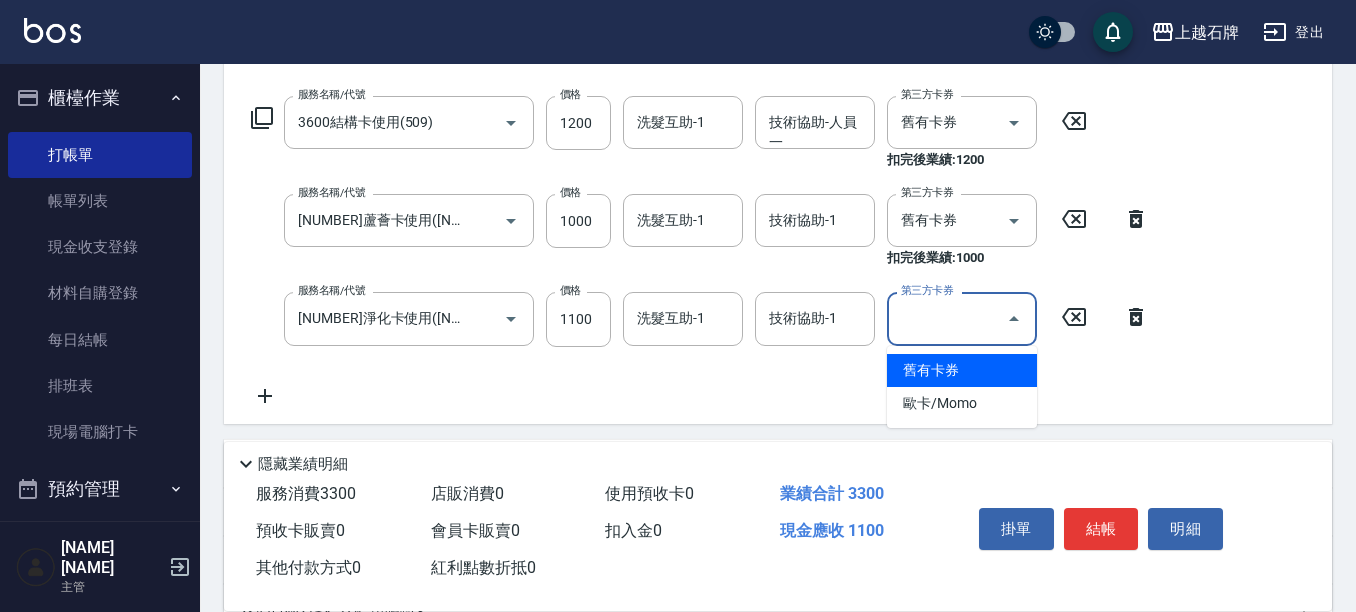 click on "舊有卡券" at bounding box center [962, 370] 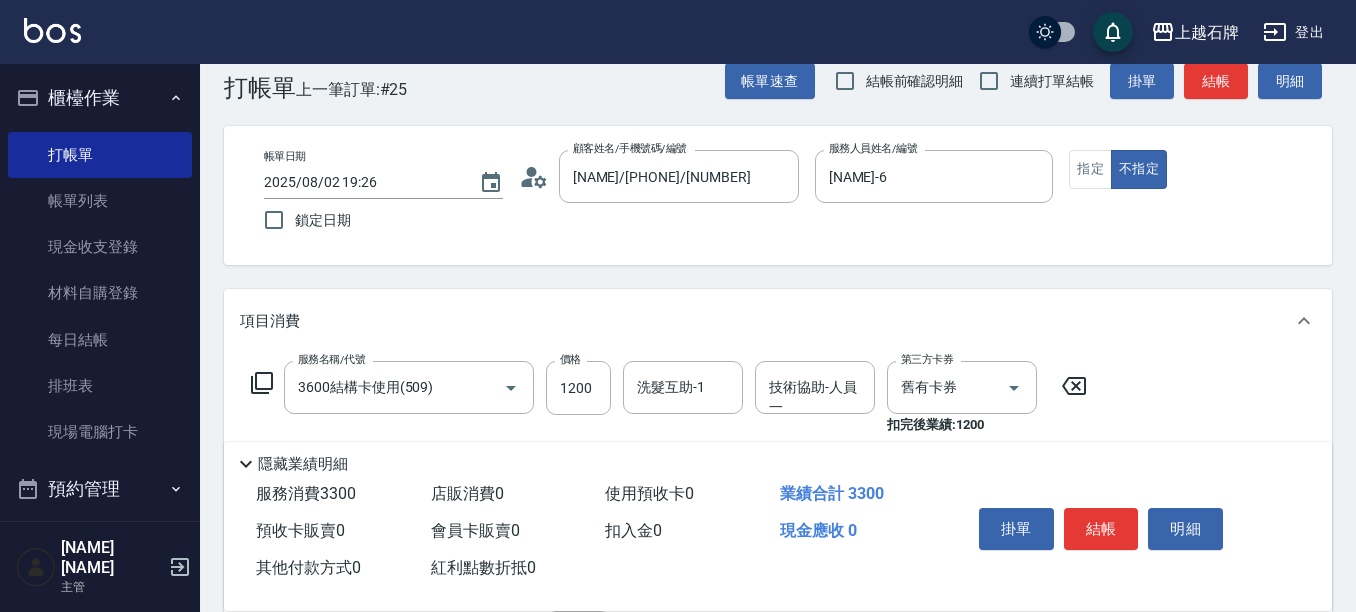 scroll, scrollTop: 0, scrollLeft: 0, axis: both 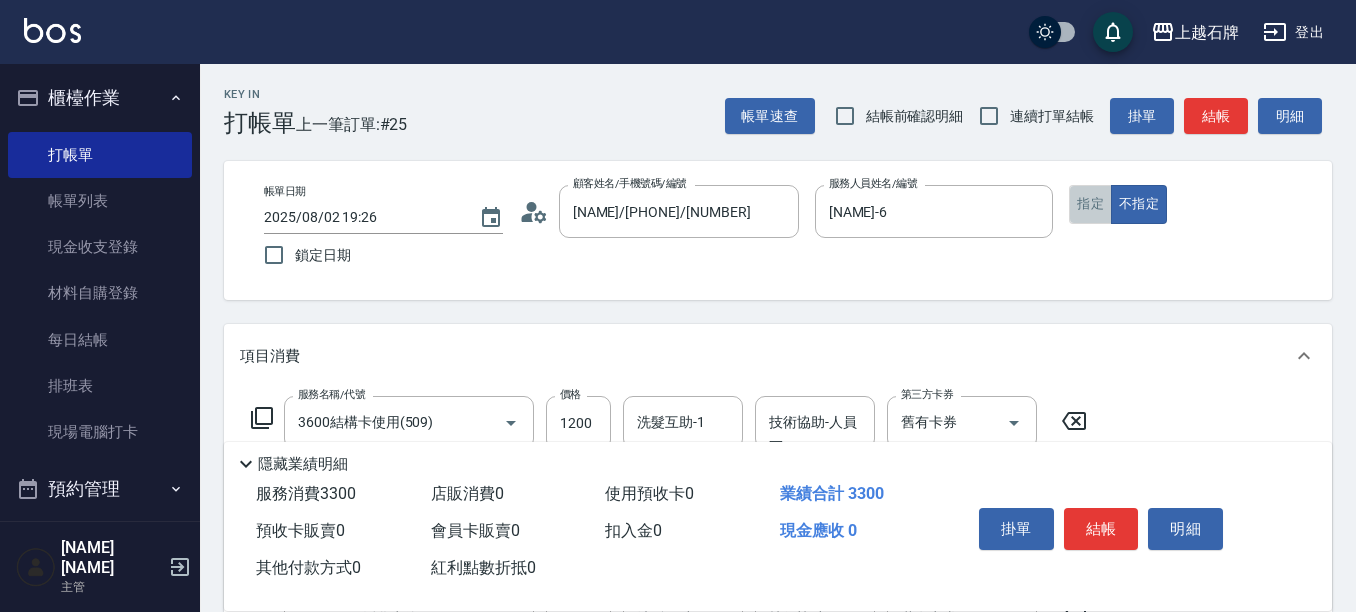 click on "指定" at bounding box center (1090, 204) 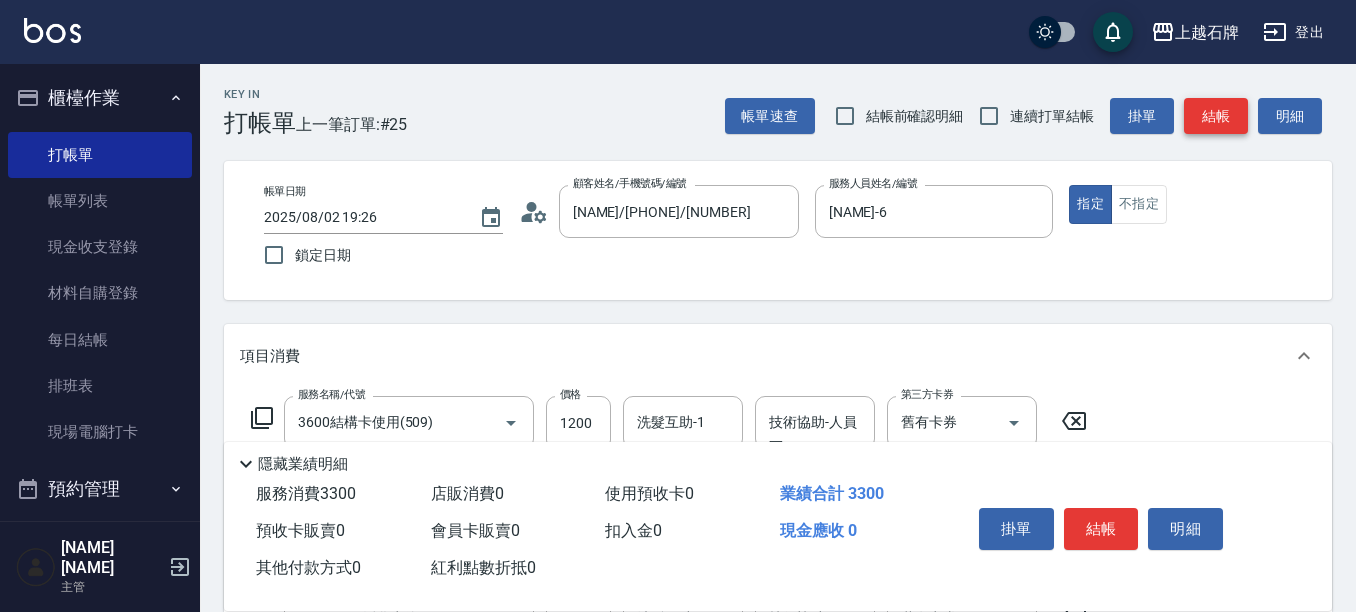 click on "結帳" at bounding box center (1216, 116) 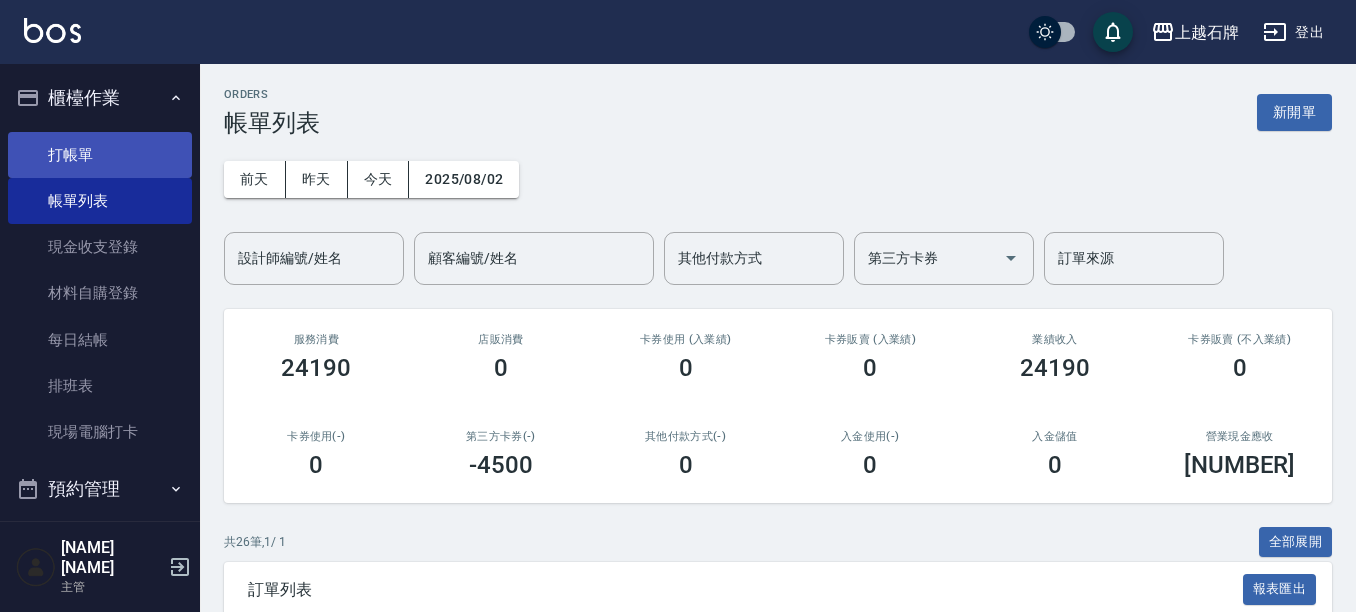 click on "打帳單" at bounding box center [100, 155] 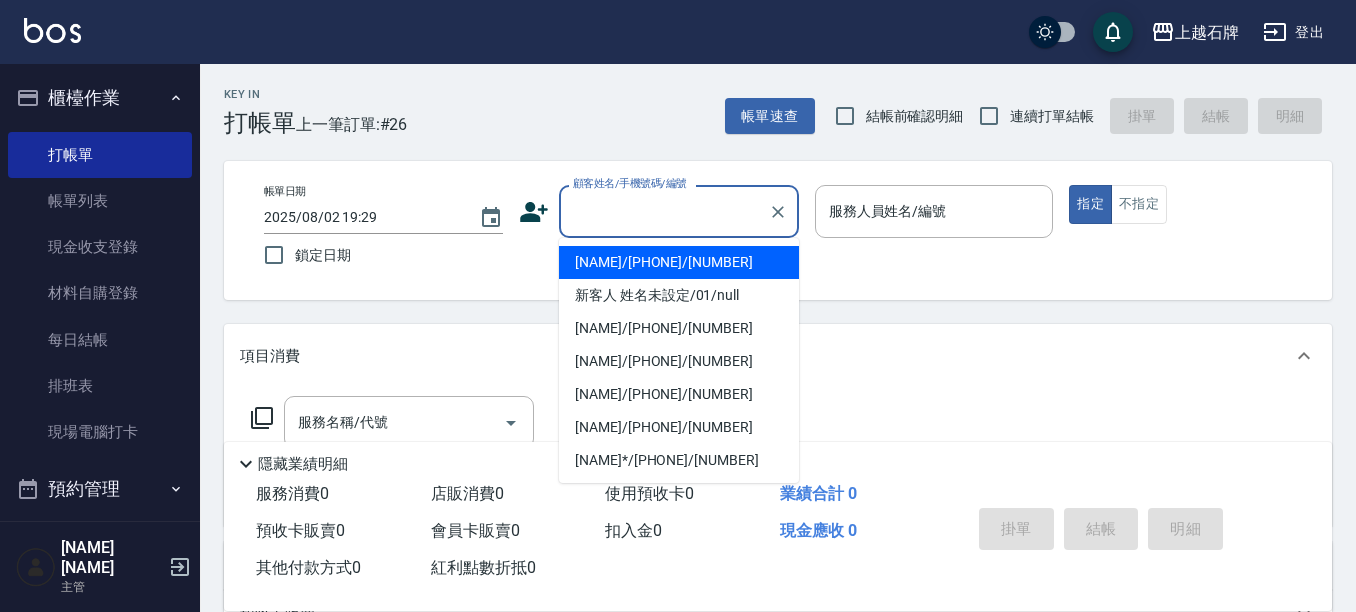click on "顧客姓名/手機號碼/編號" at bounding box center (664, 211) 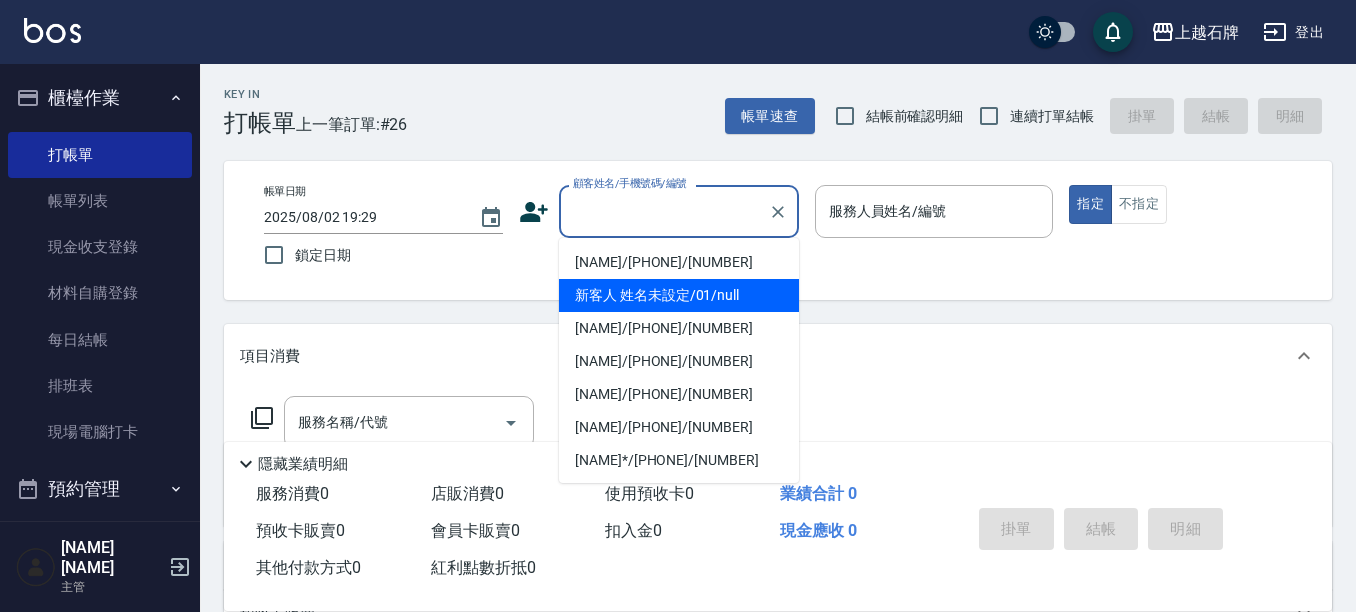 drag, startPoint x: 685, startPoint y: 295, endPoint x: 955, endPoint y: 199, distance: 286.5589 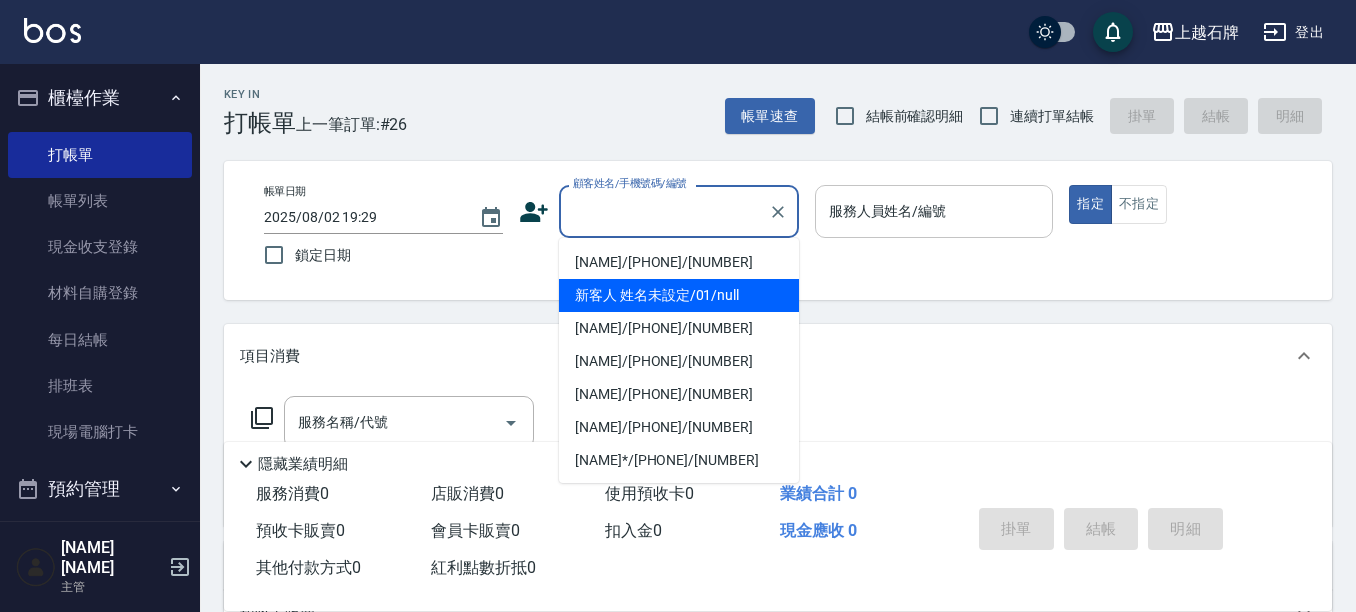 type on "新客人 姓名未設定/01/null" 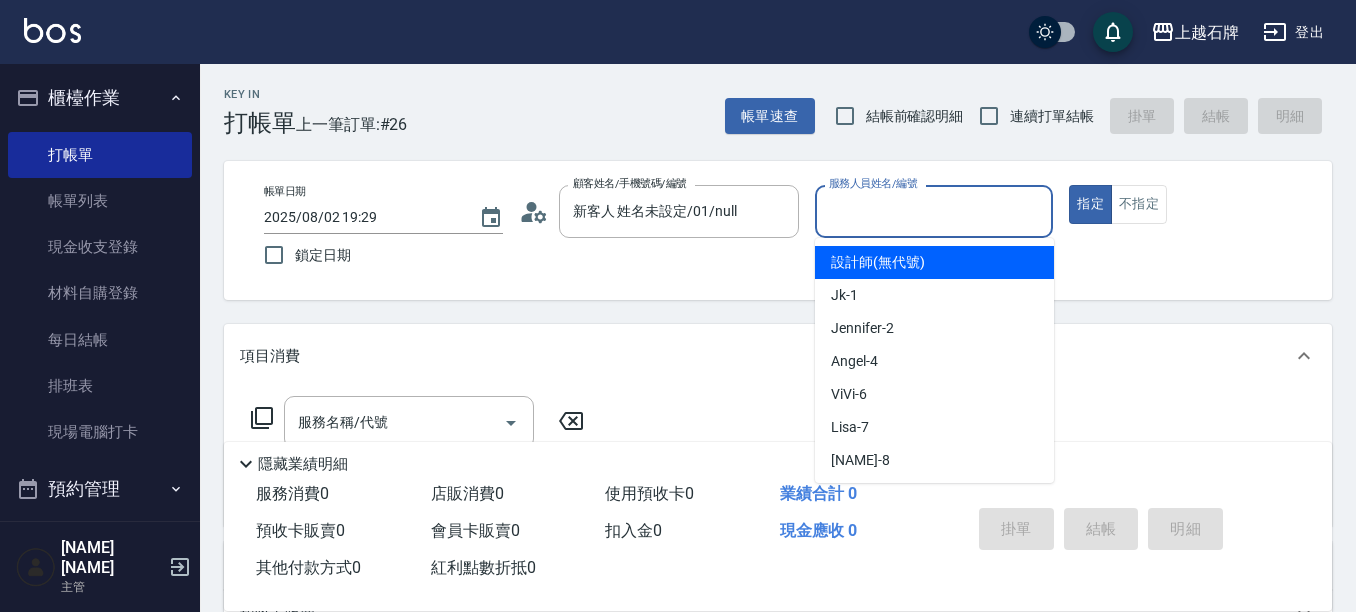 click on "服務人員姓名/編號" at bounding box center [934, 211] 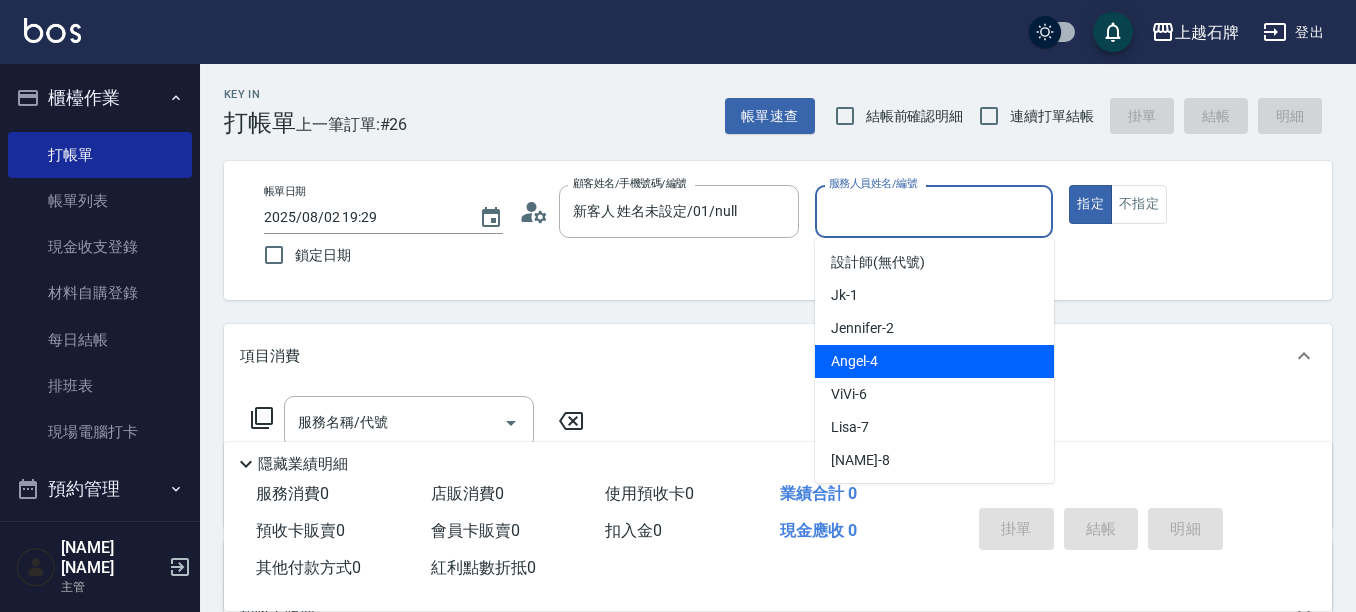click on "[NAME]-4" at bounding box center (934, 361) 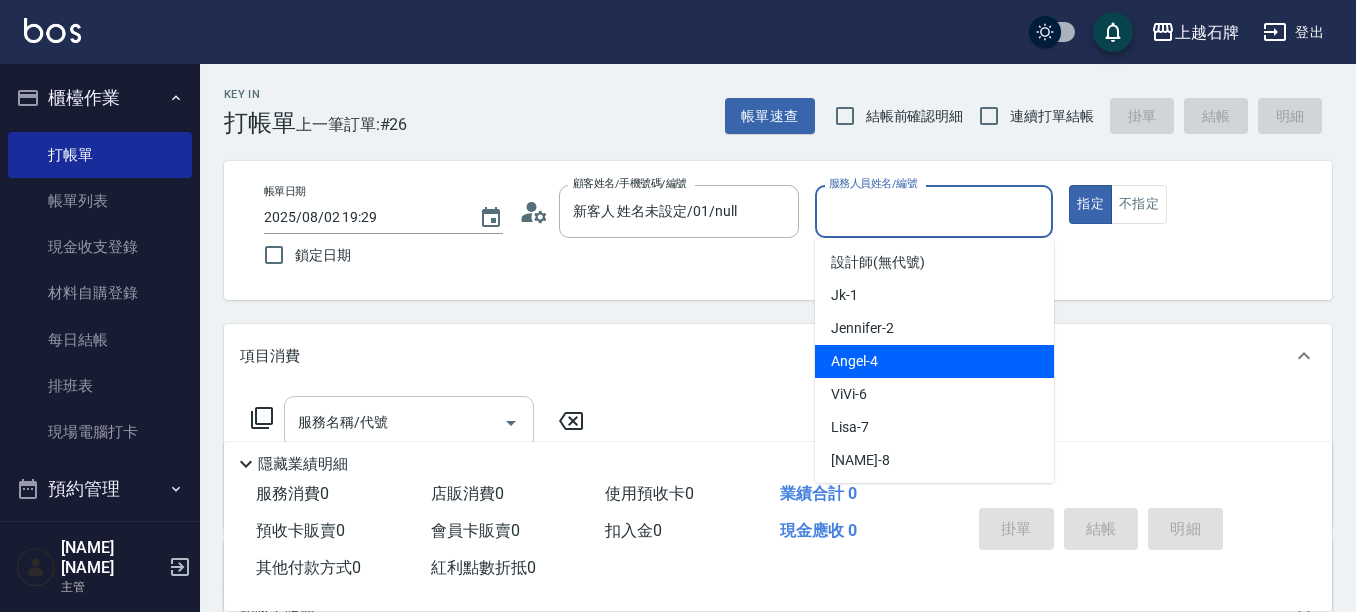 type on "[NAME]-4" 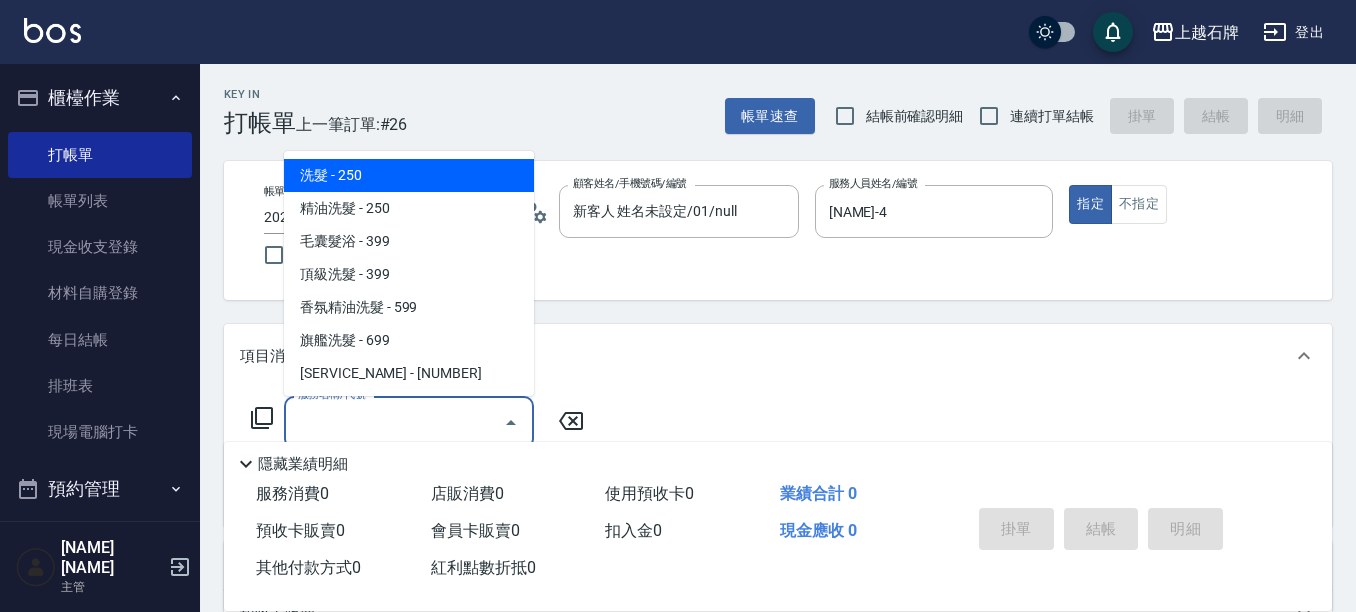 click on "服務名稱/代號" at bounding box center (394, 422) 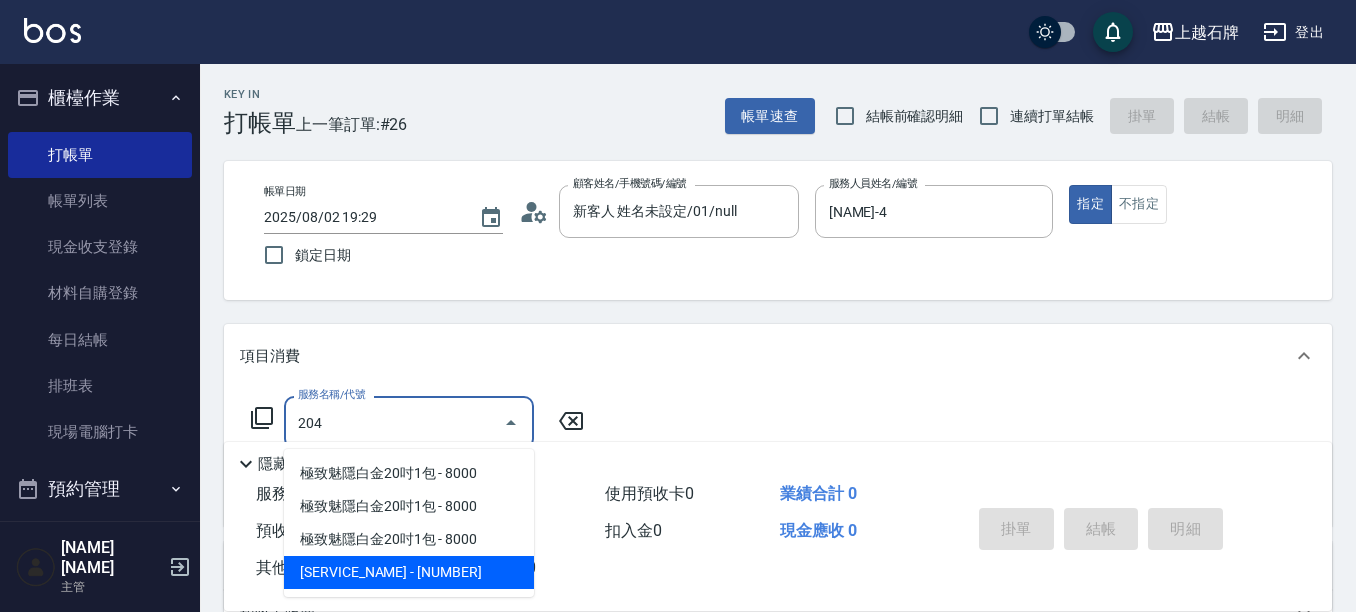 drag, startPoint x: 510, startPoint y: 558, endPoint x: 616, endPoint y: 488, distance: 127.02756 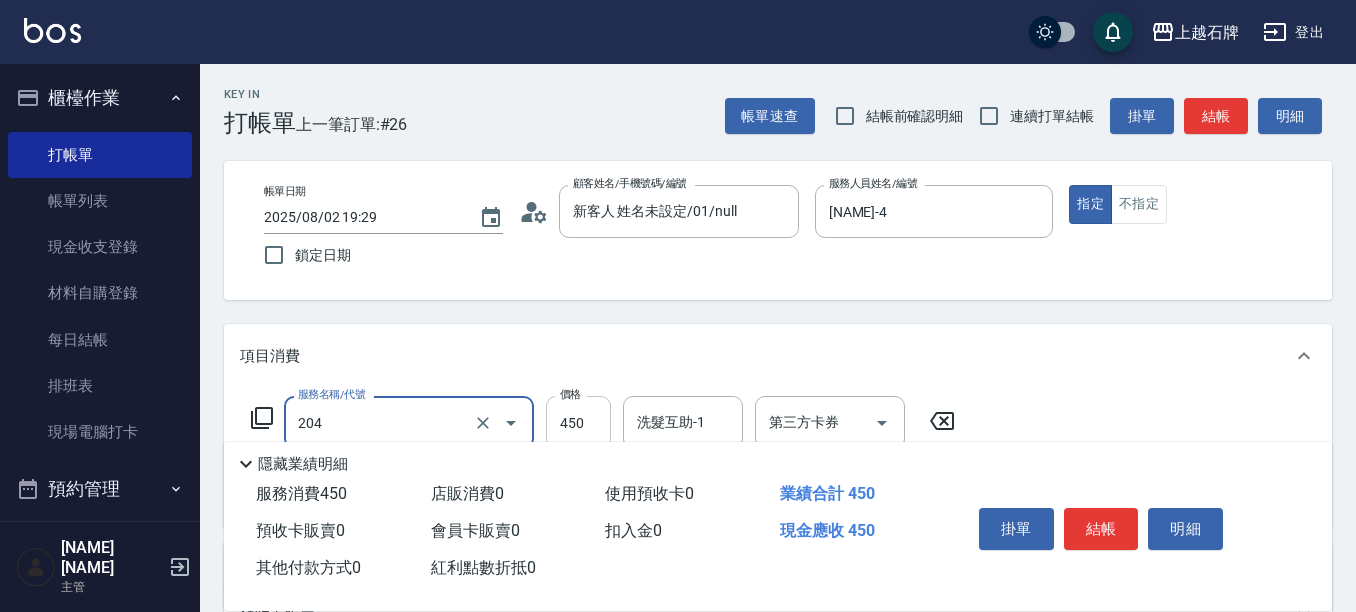 type on "A級洗+剪(204)" 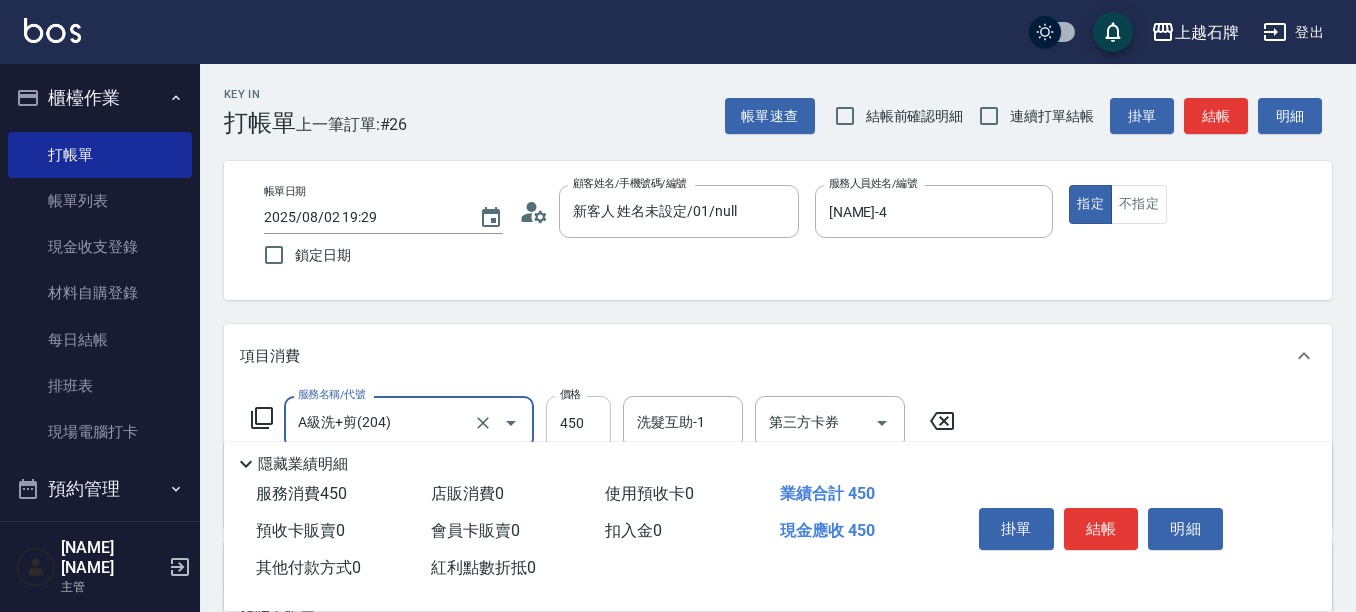 click on "450" at bounding box center (578, 423) 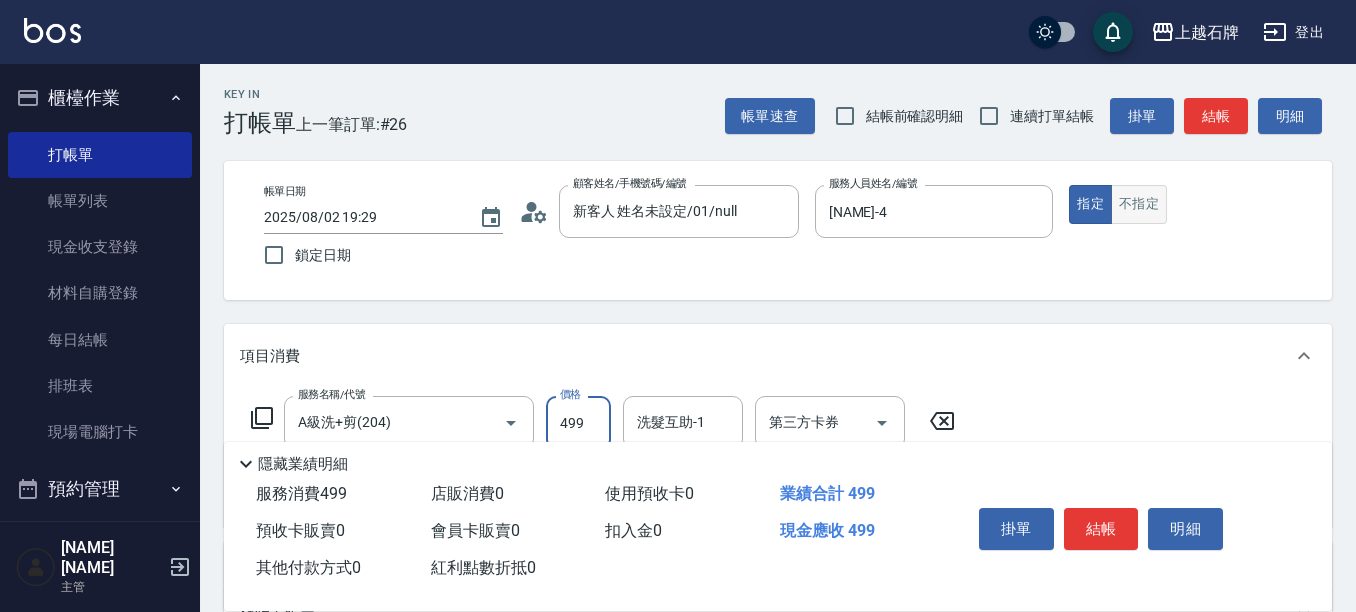 type on "499" 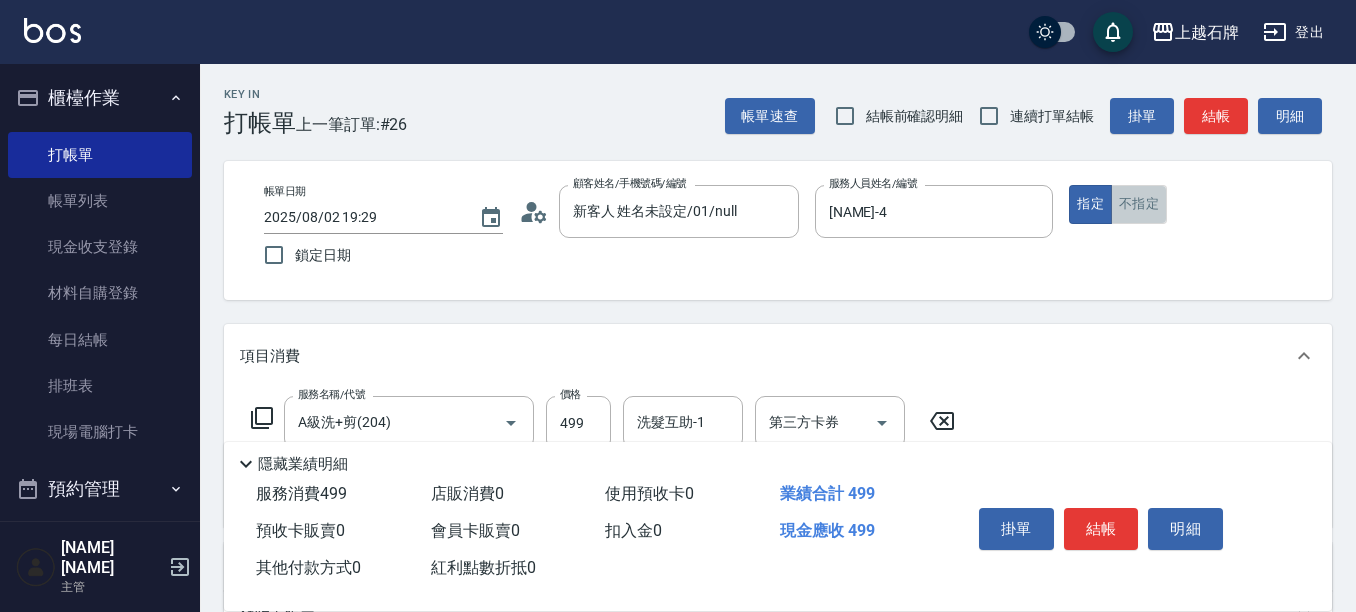 click on "不指定" at bounding box center [1139, 204] 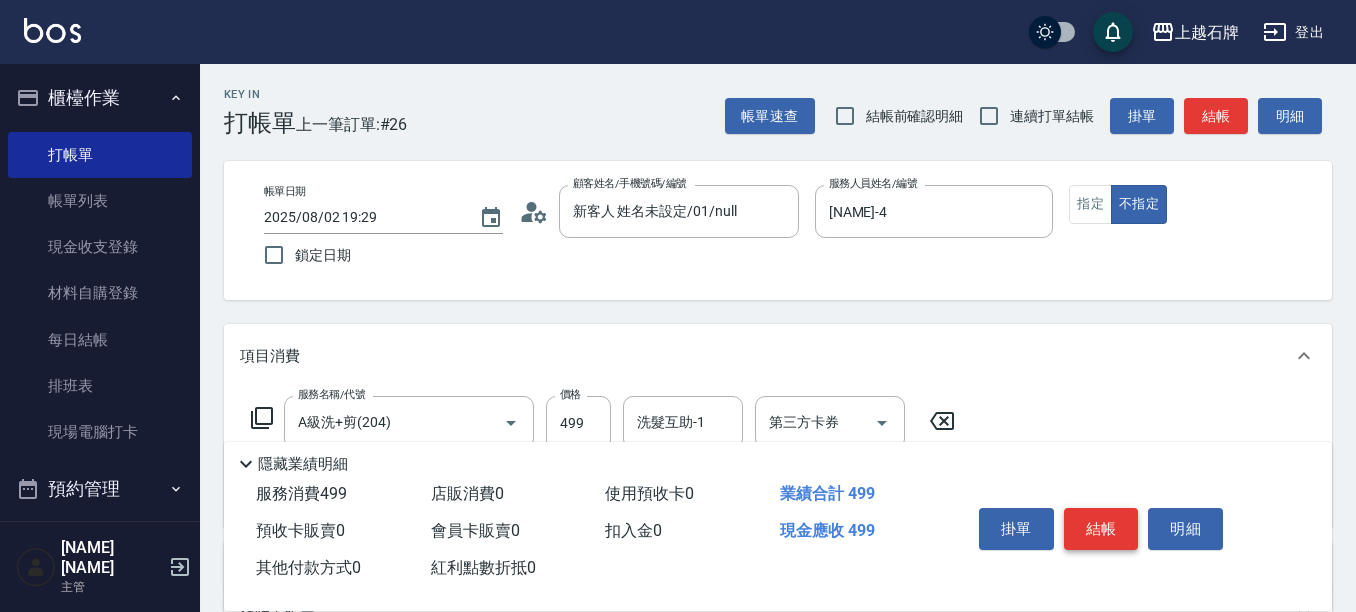 click on "結帳" at bounding box center (1101, 529) 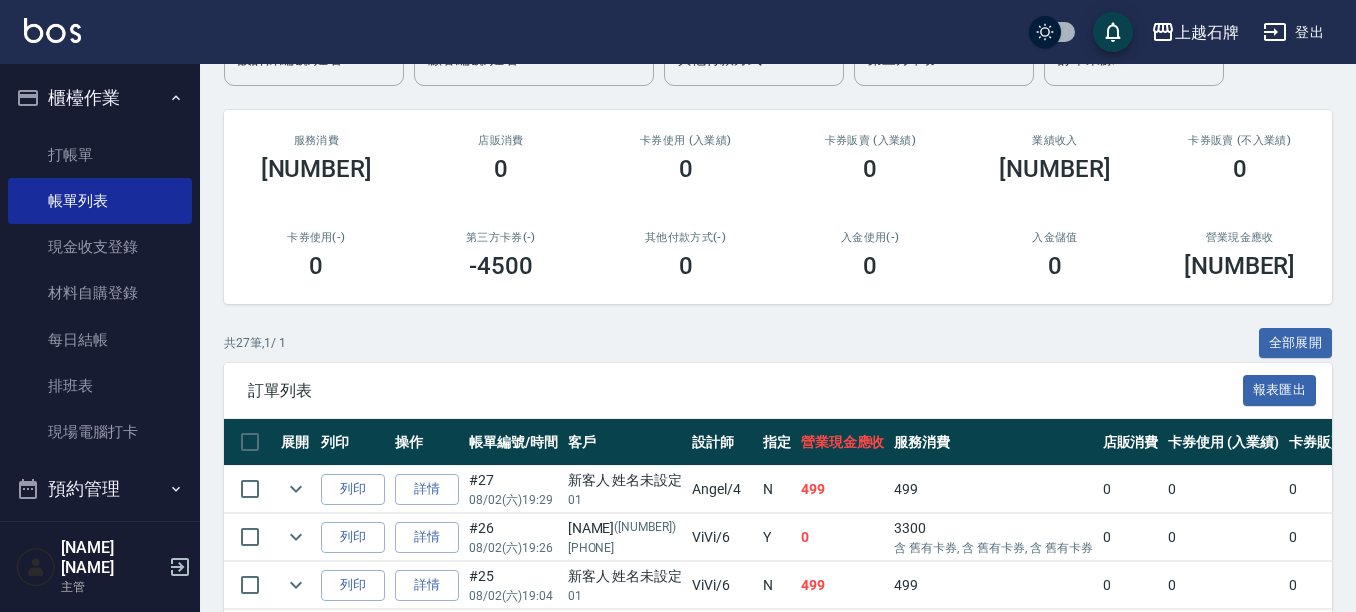 scroll, scrollTop: 200, scrollLeft: 0, axis: vertical 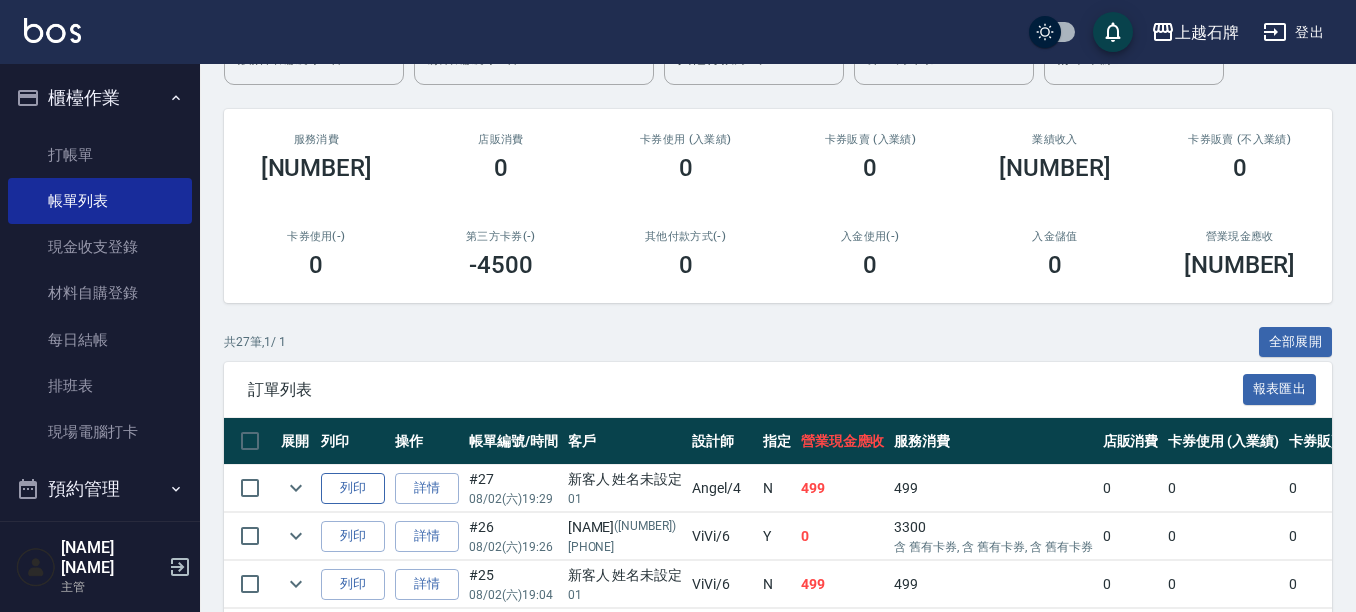 click on "列印" at bounding box center [353, 488] 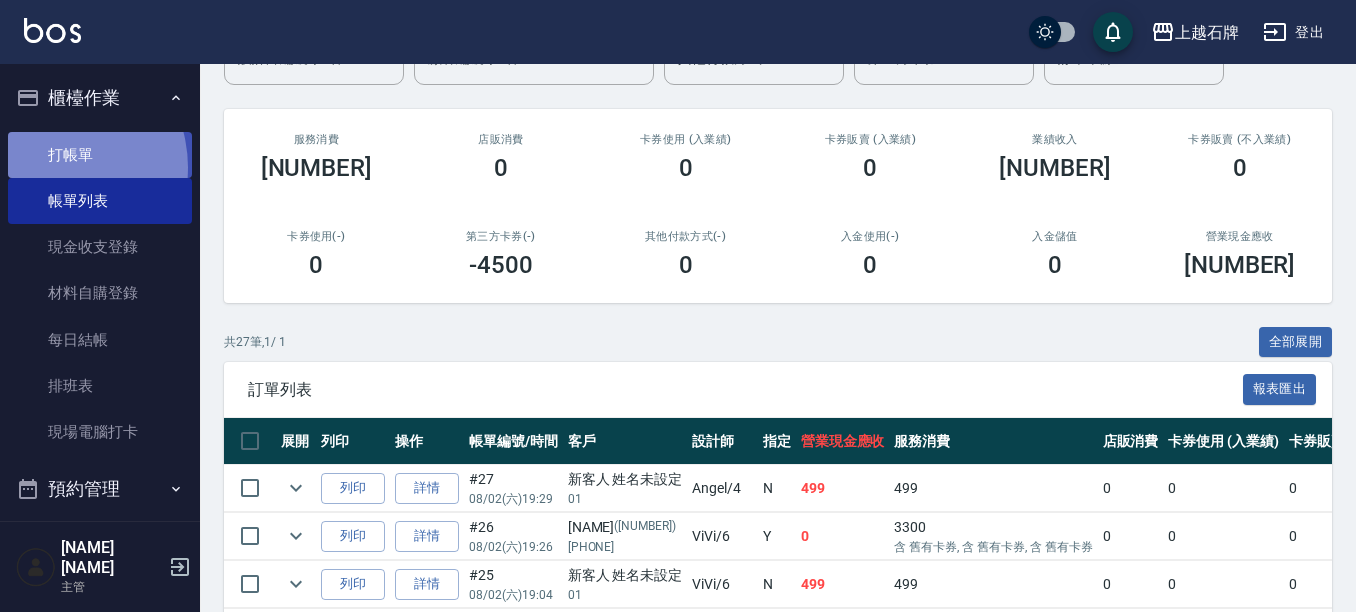 click on "打帳單" at bounding box center [100, 155] 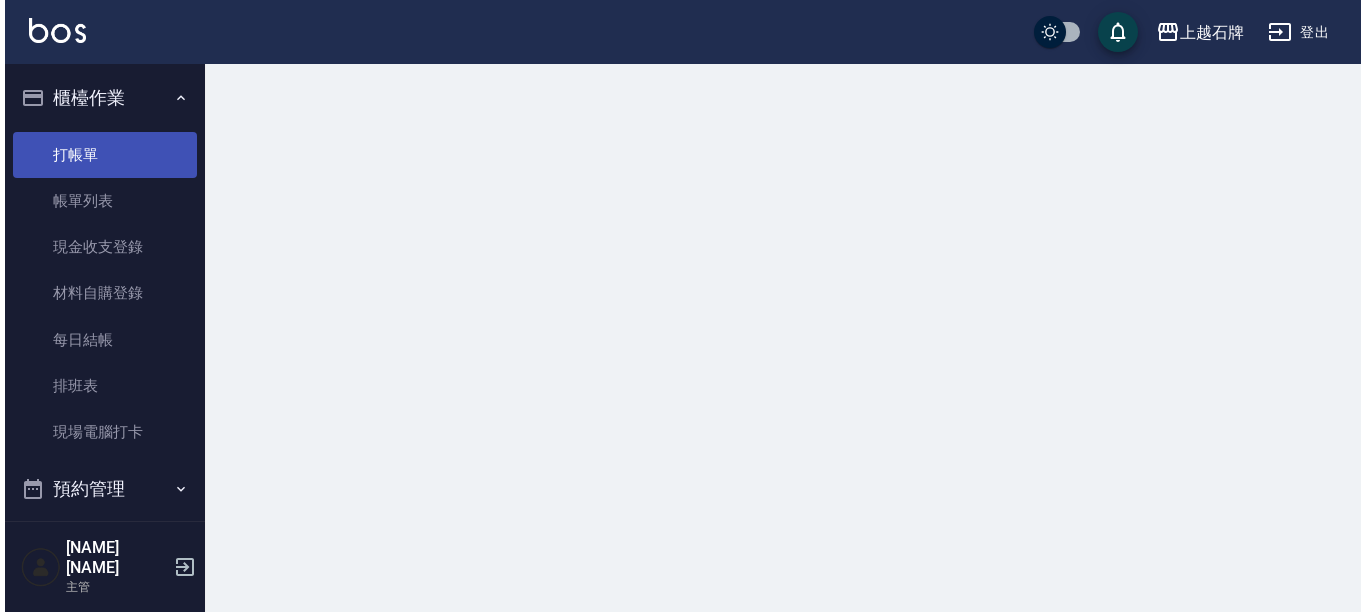 scroll, scrollTop: 0, scrollLeft: 0, axis: both 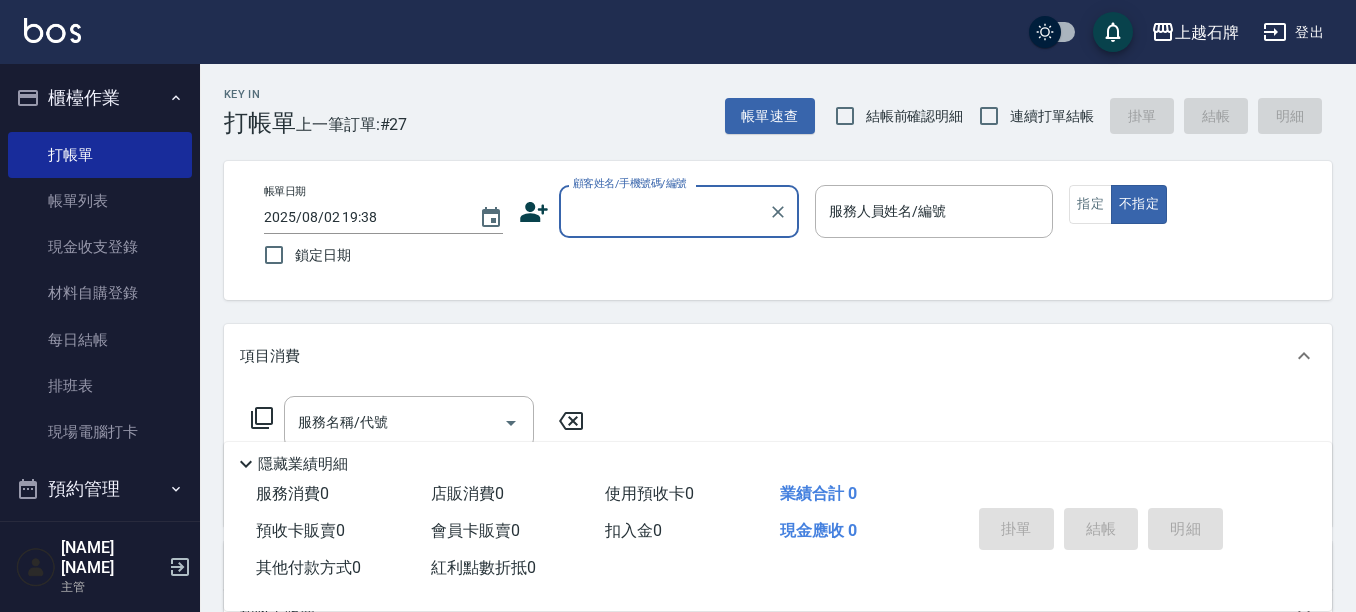 click 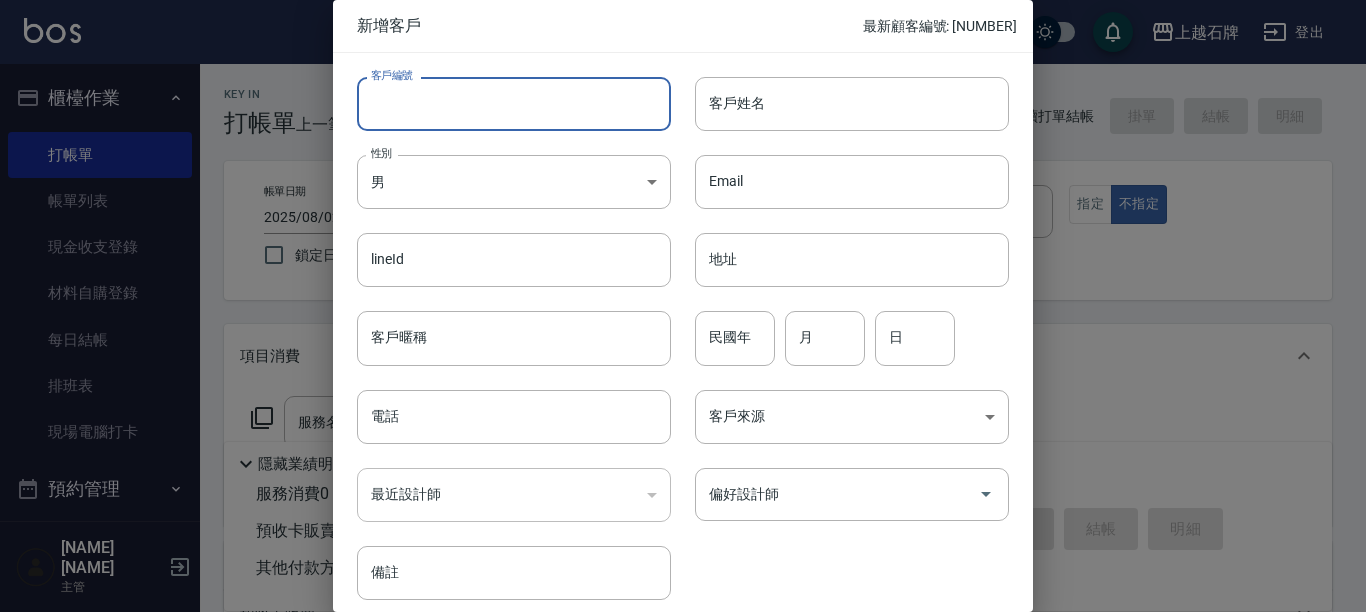 click on "客戶編號" at bounding box center [514, 104] 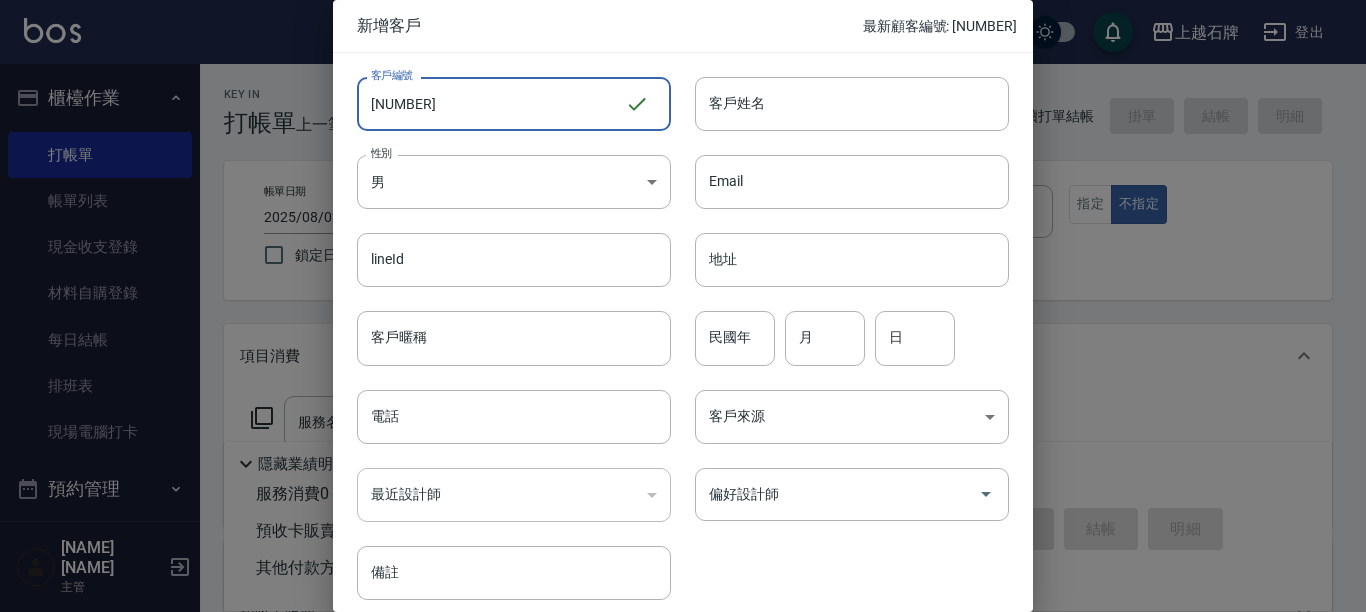 type on "[NUMBER]" 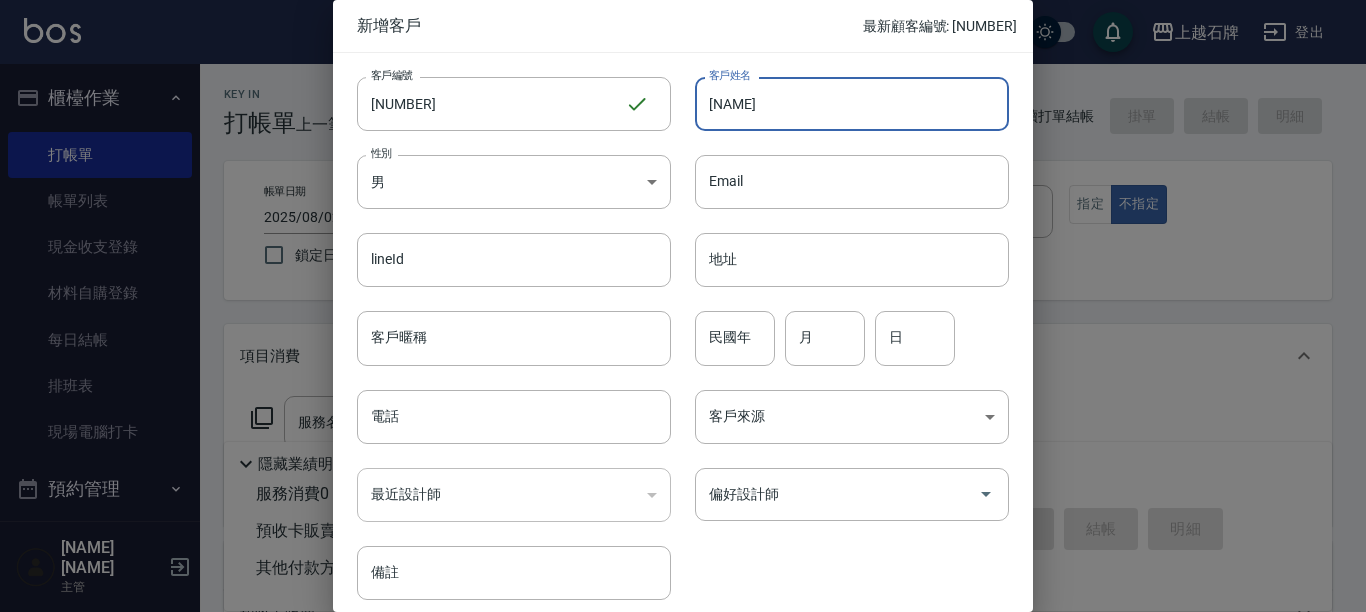 type on "[NAME]" 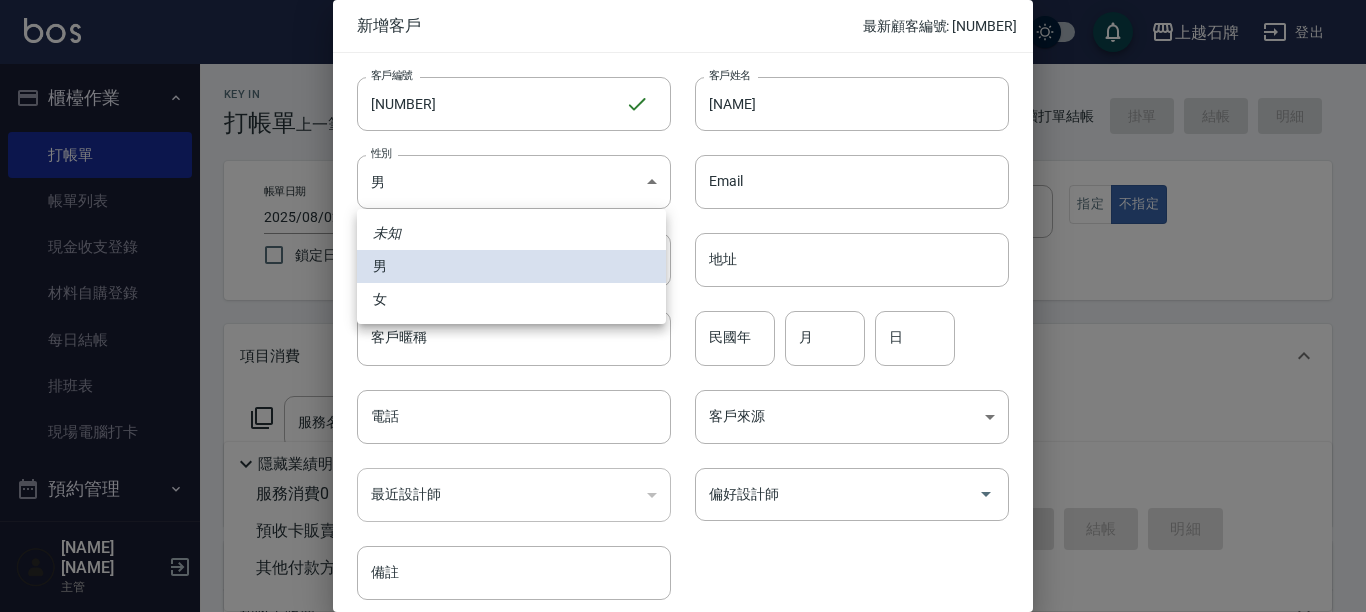 type 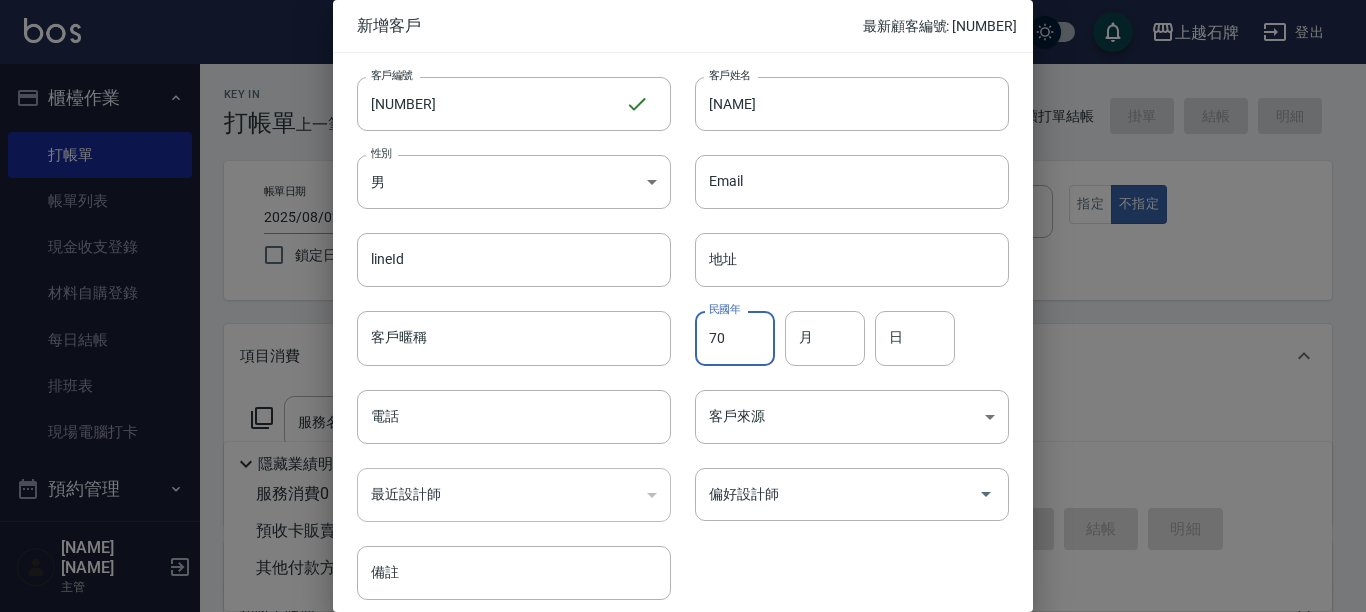 type on "70" 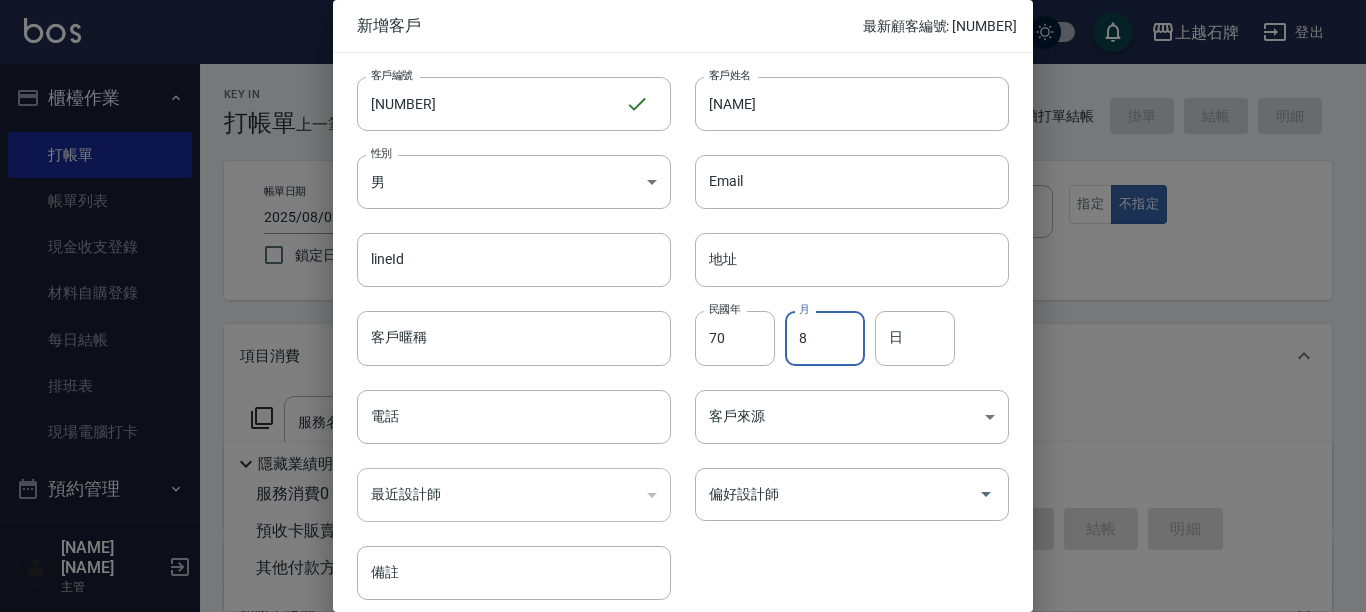 type on "8" 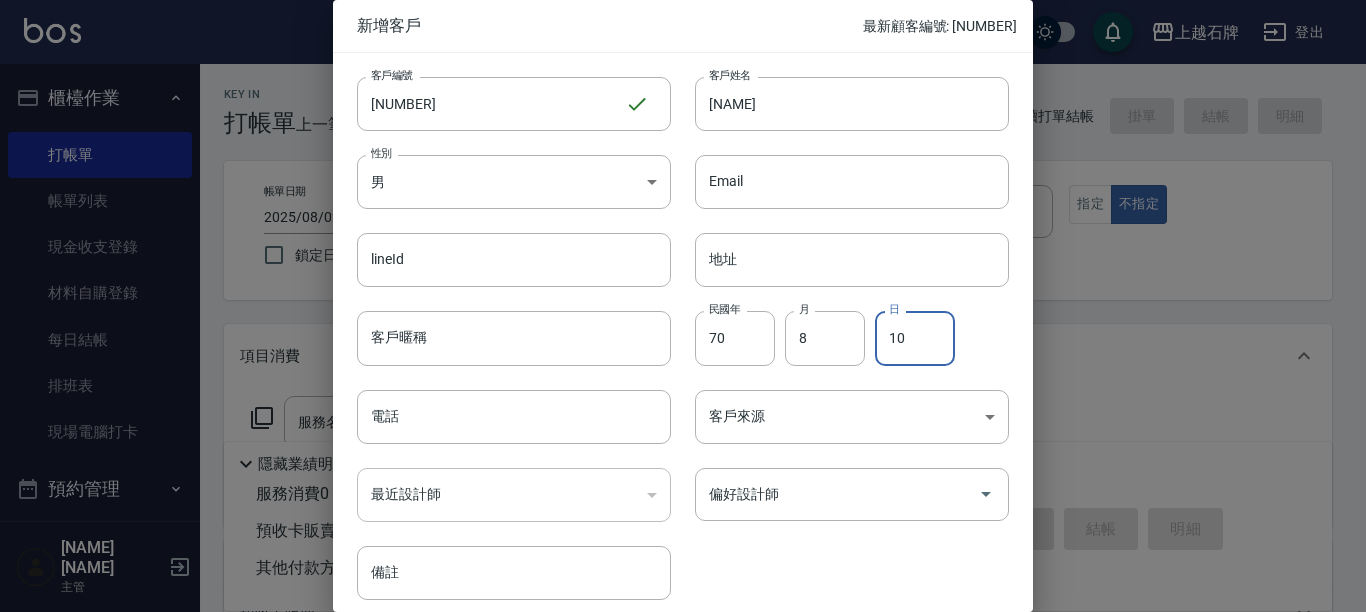 type on "10" 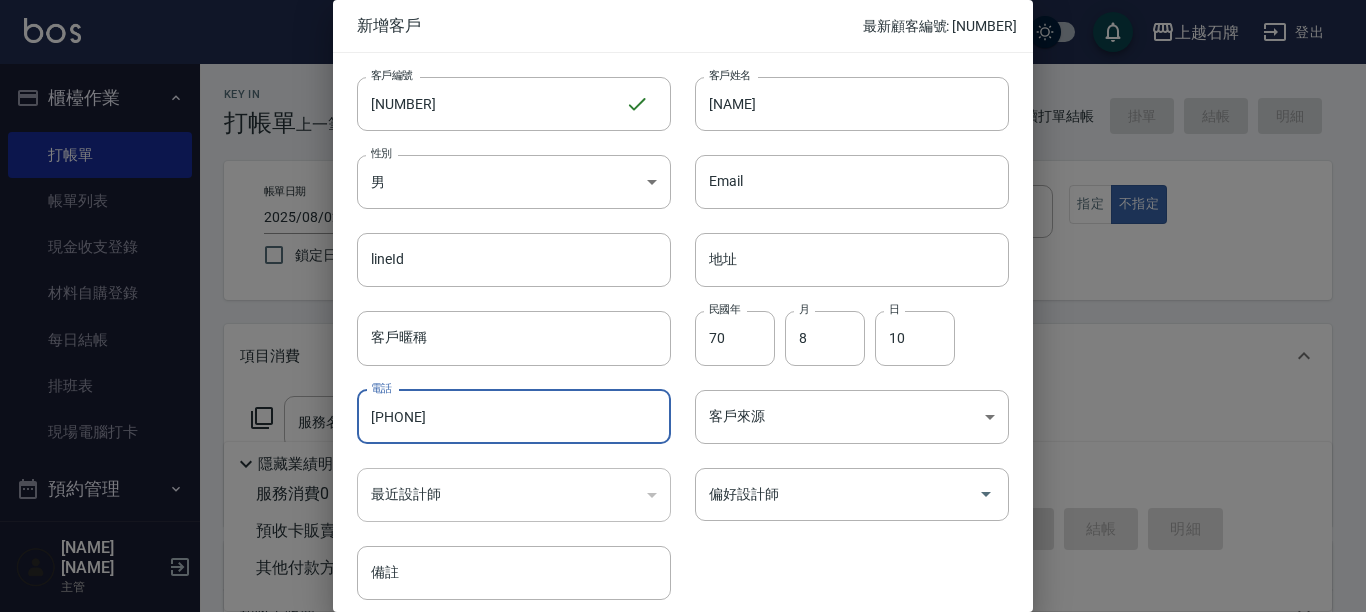 type on "[PHONE]" 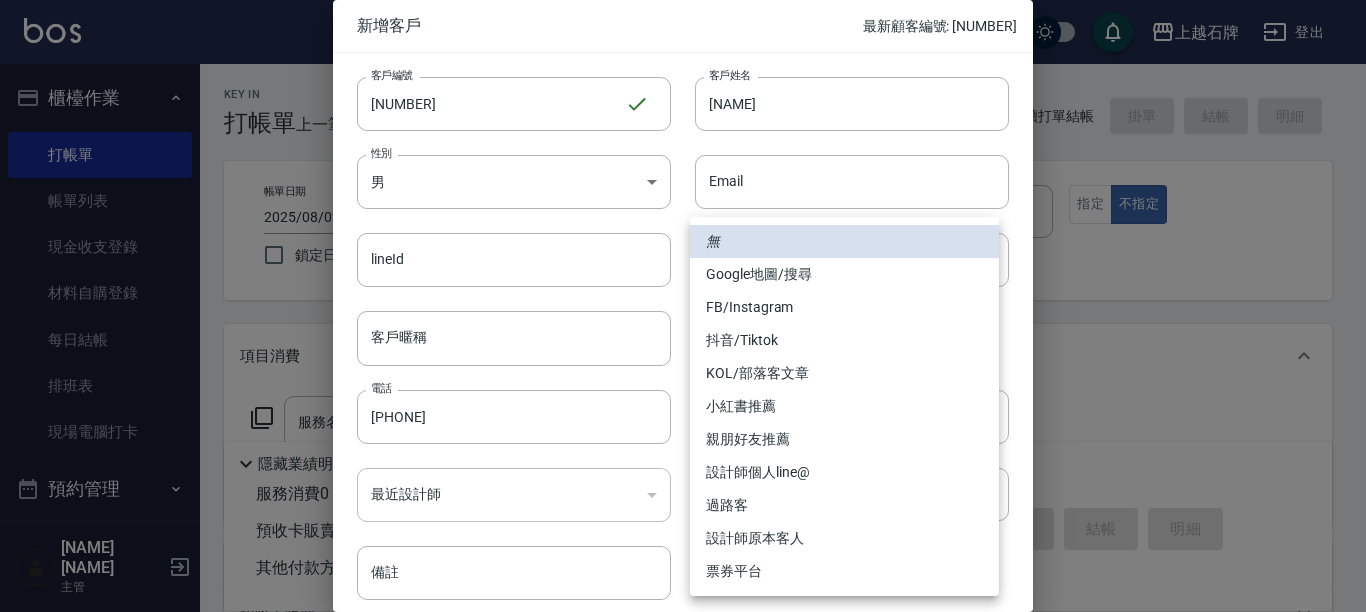 type 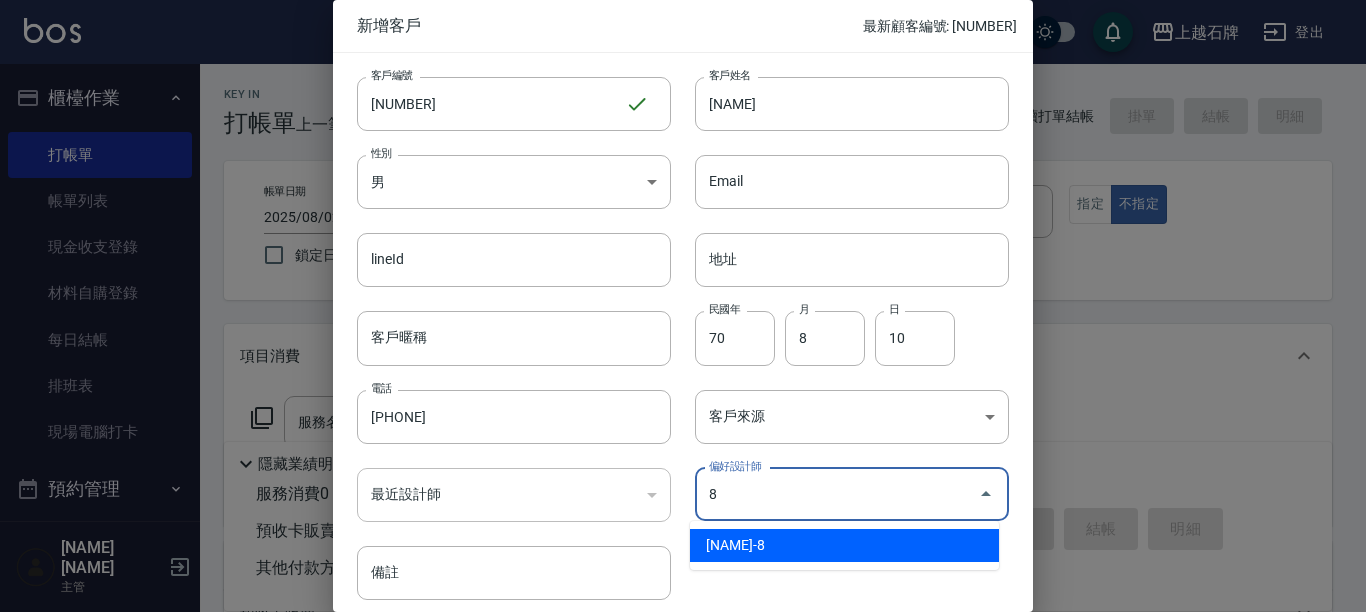 type on "[NAME]" 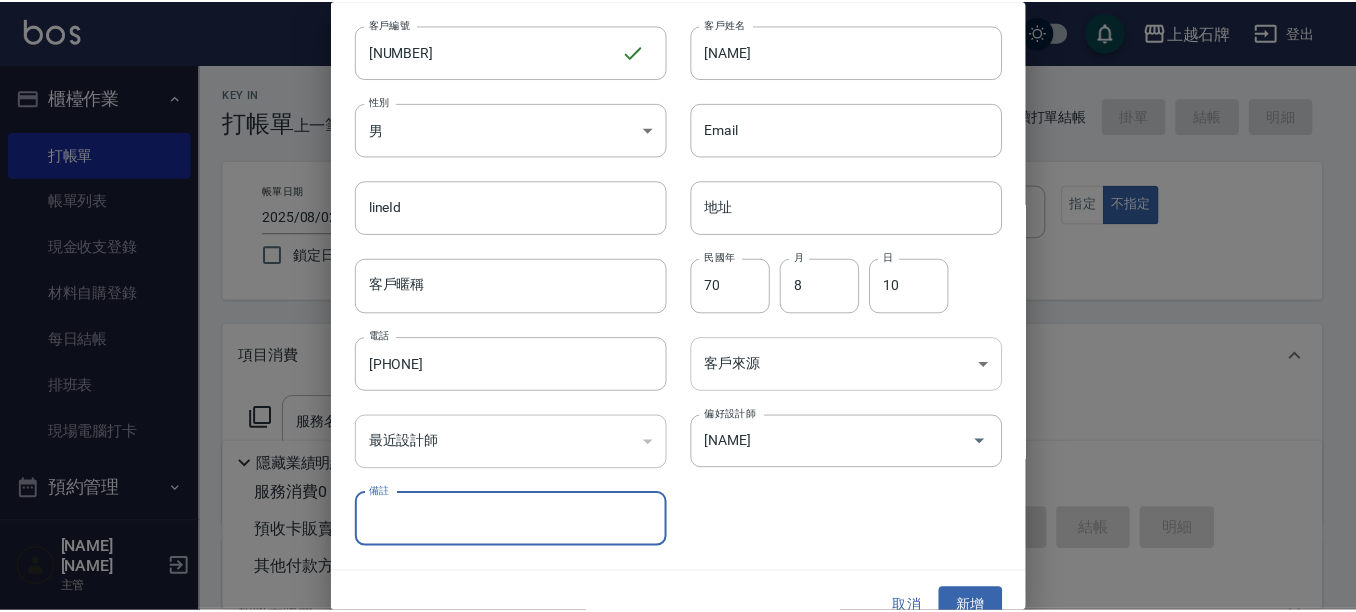 scroll, scrollTop: 81, scrollLeft: 0, axis: vertical 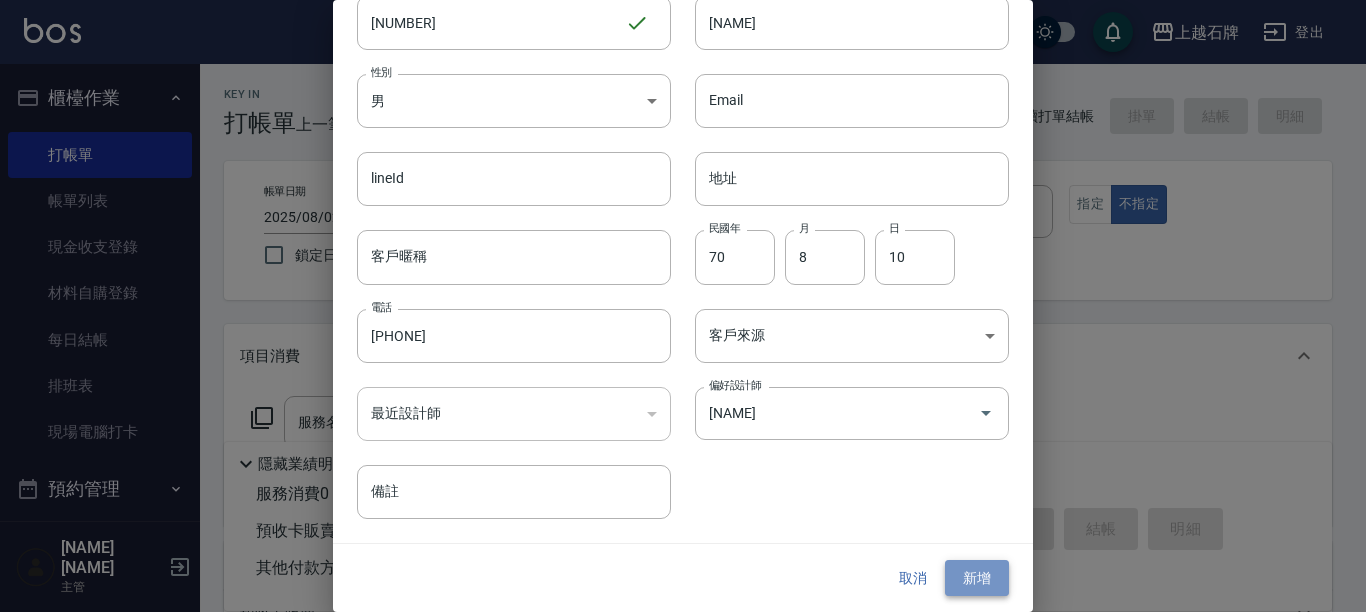 click on "新增" at bounding box center [977, 578] 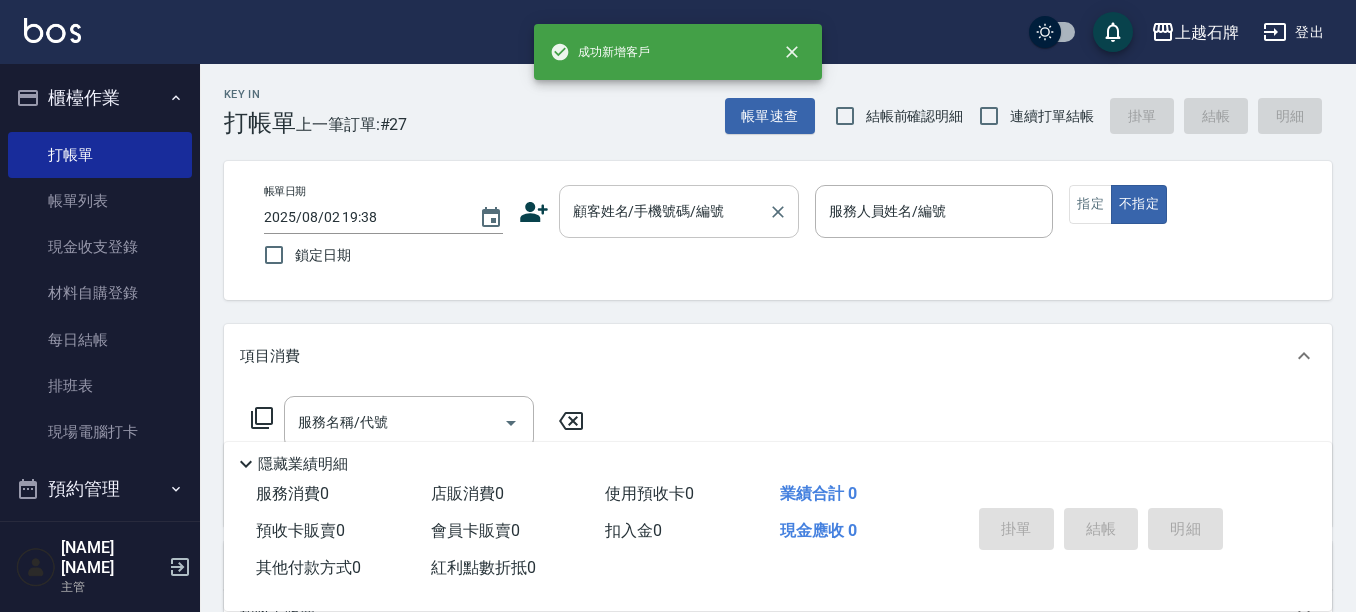 click on "顧客姓名/手機號碼/編號" at bounding box center [664, 211] 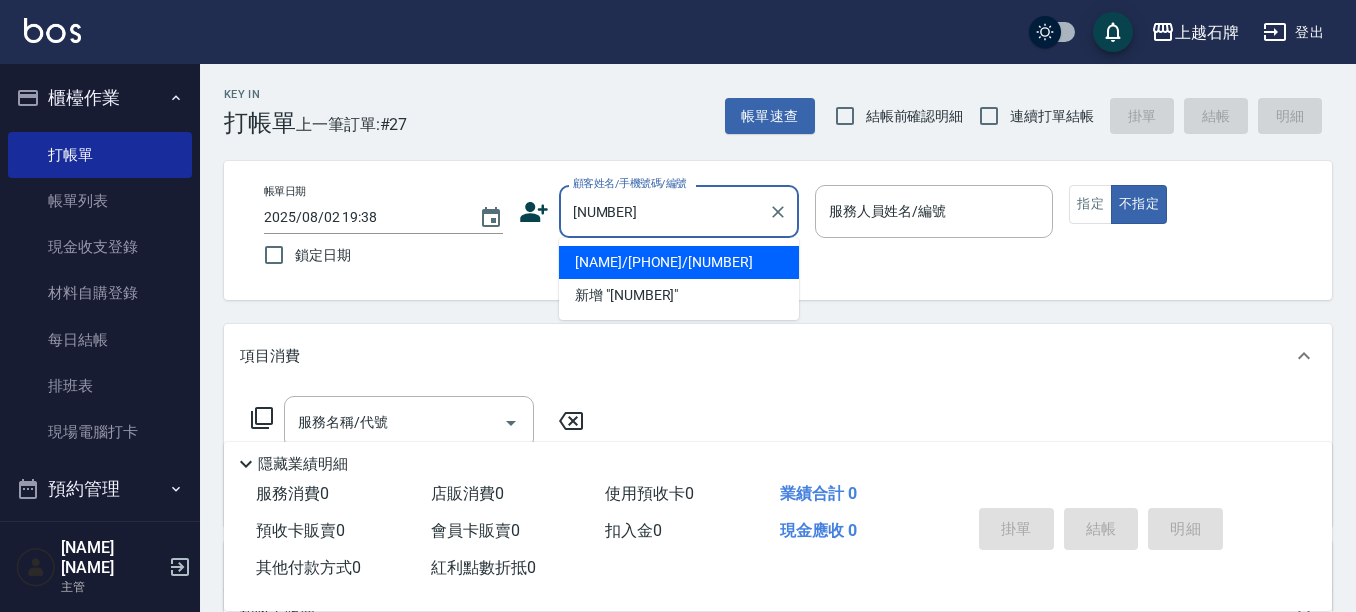 click on "[NAME]/[PHONE]/[NUMBER]" at bounding box center (679, 262) 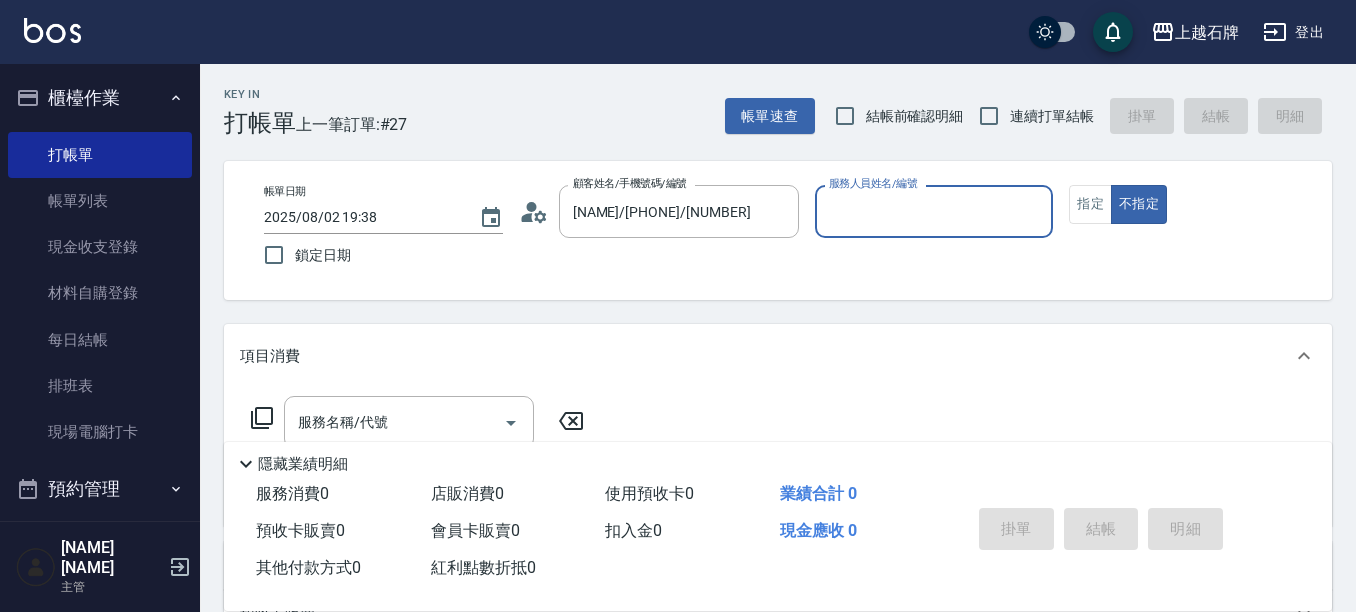 type on "[NAME]-8" 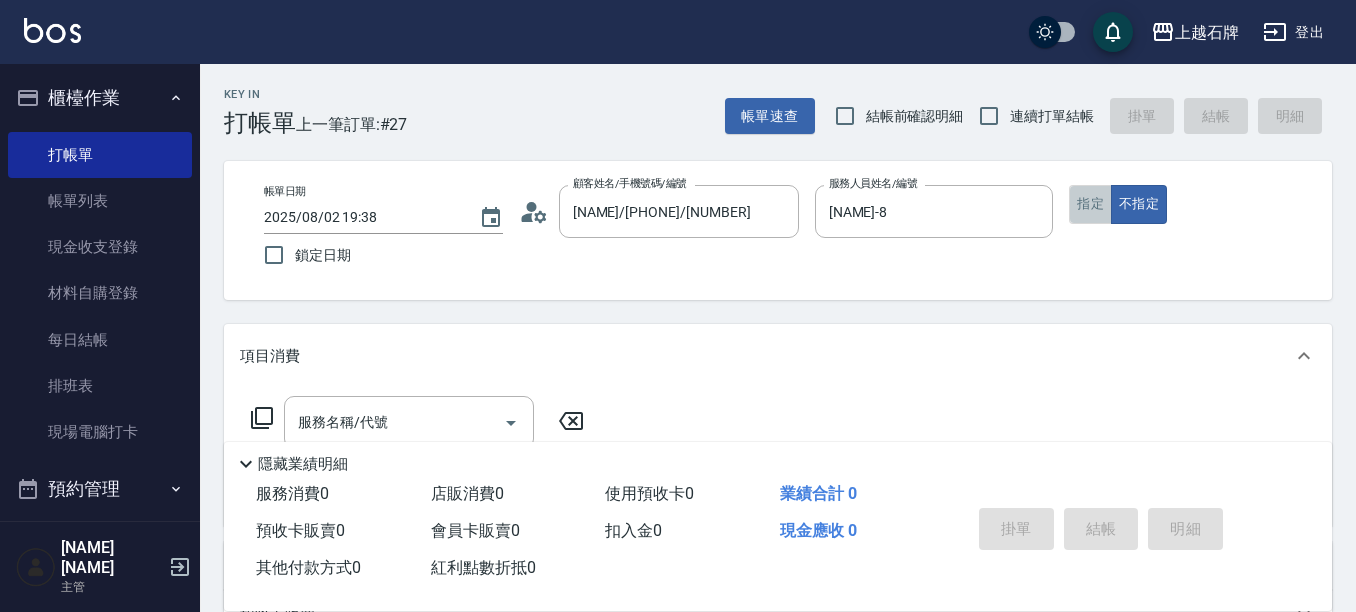 click on "指定" at bounding box center [1090, 204] 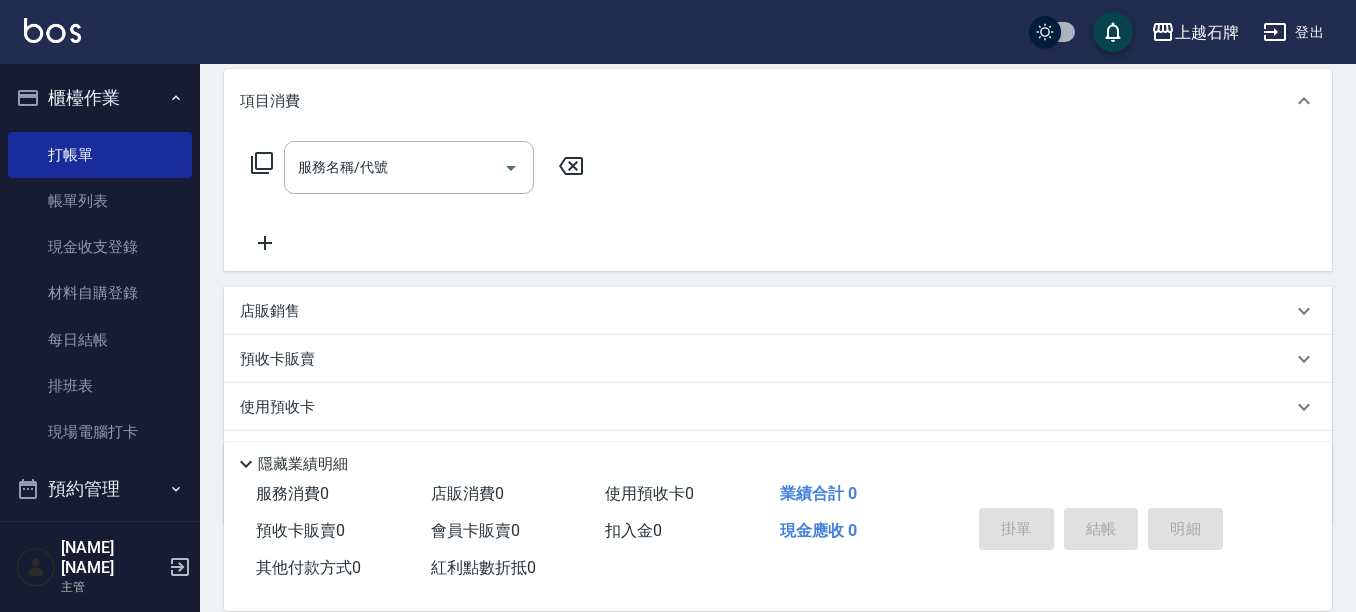 scroll, scrollTop: 300, scrollLeft: 0, axis: vertical 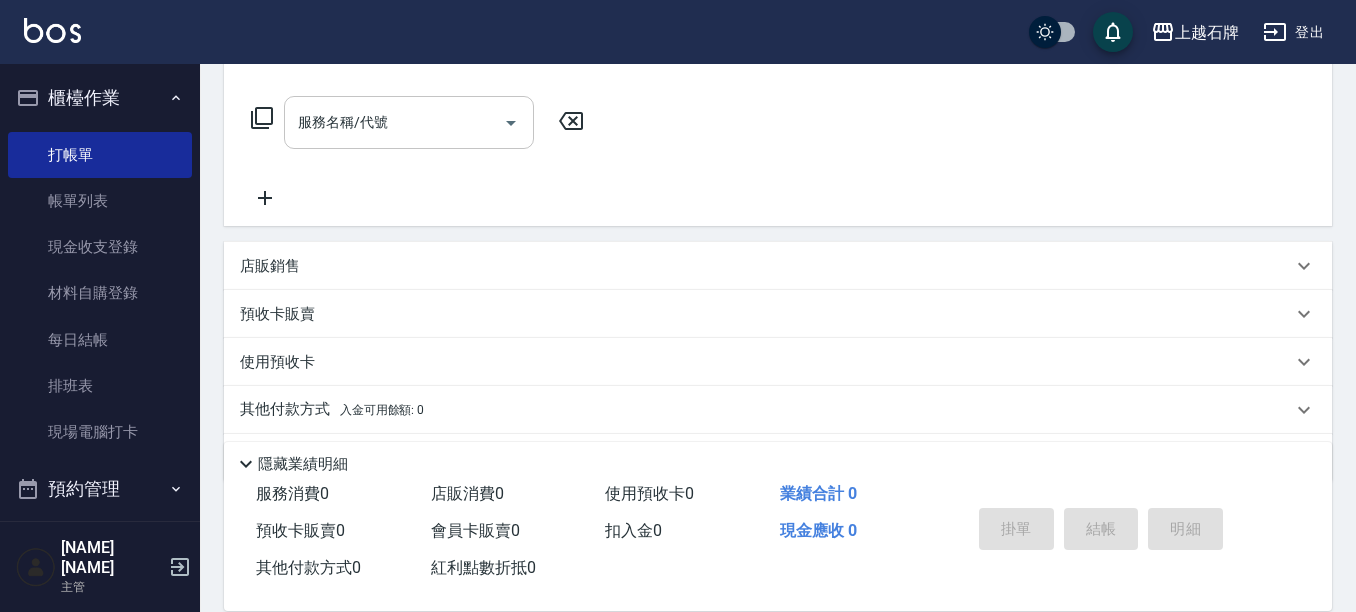 click on "服務名稱/代號" at bounding box center [394, 122] 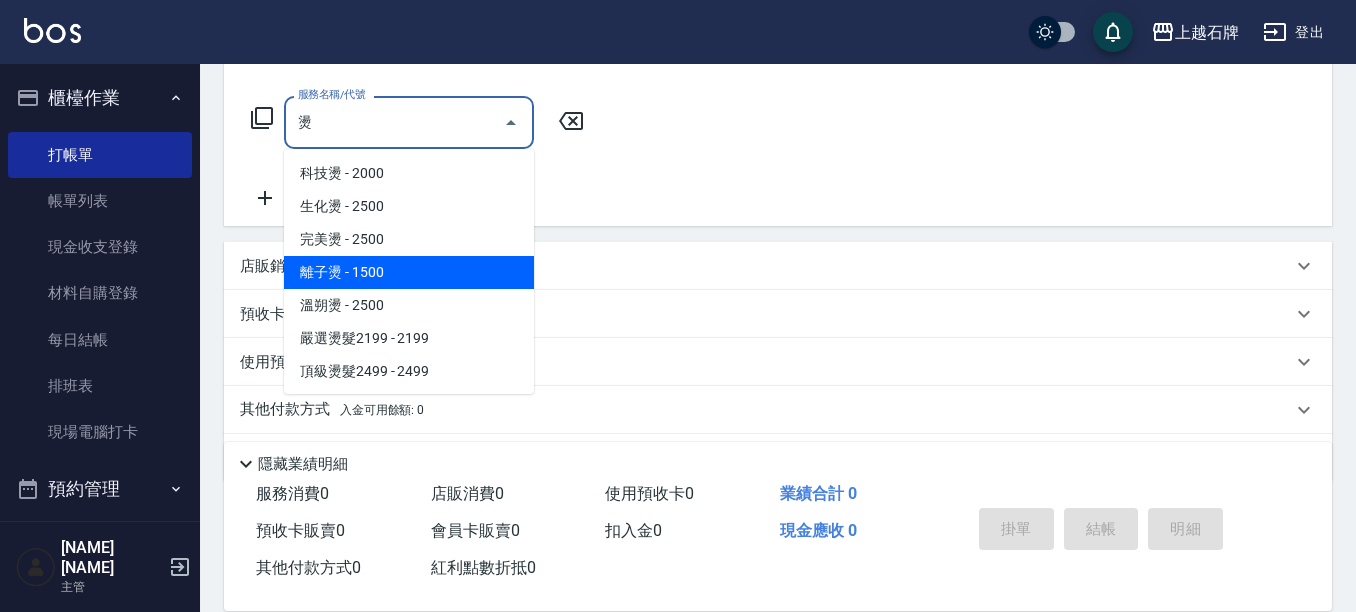 click on "離子燙 - 1500" at bounding box center [409, 272] 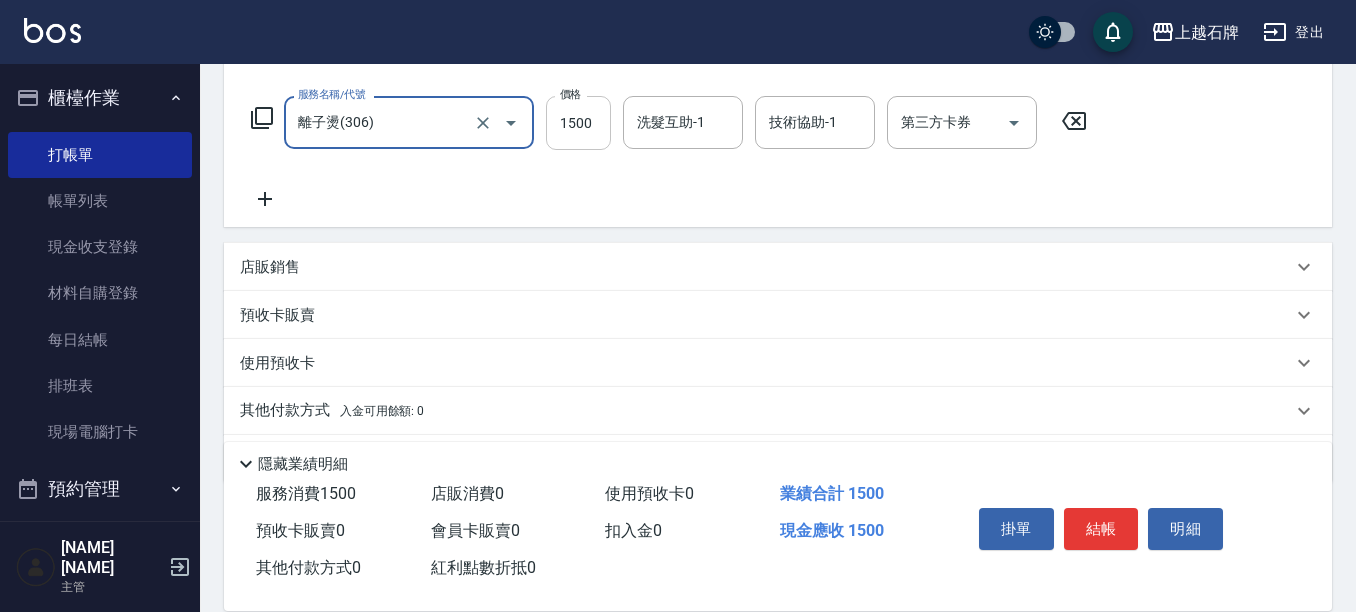 type on "離子燙(306)" 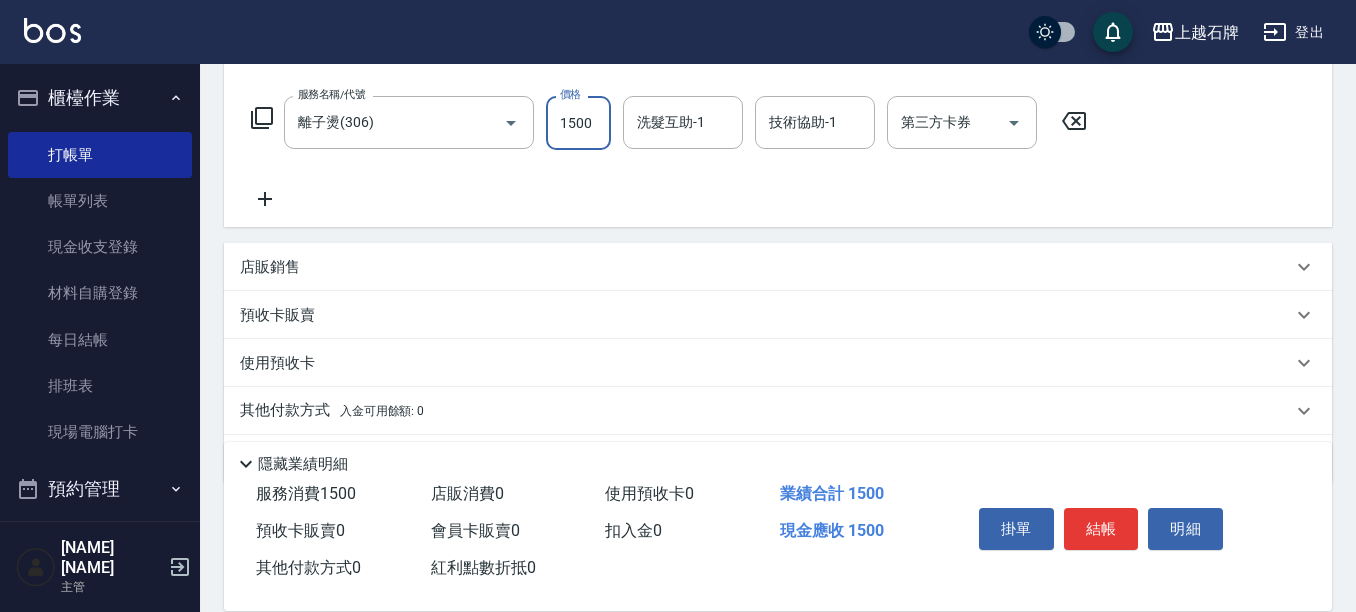click on "1500" at bounding box center [578, 123] 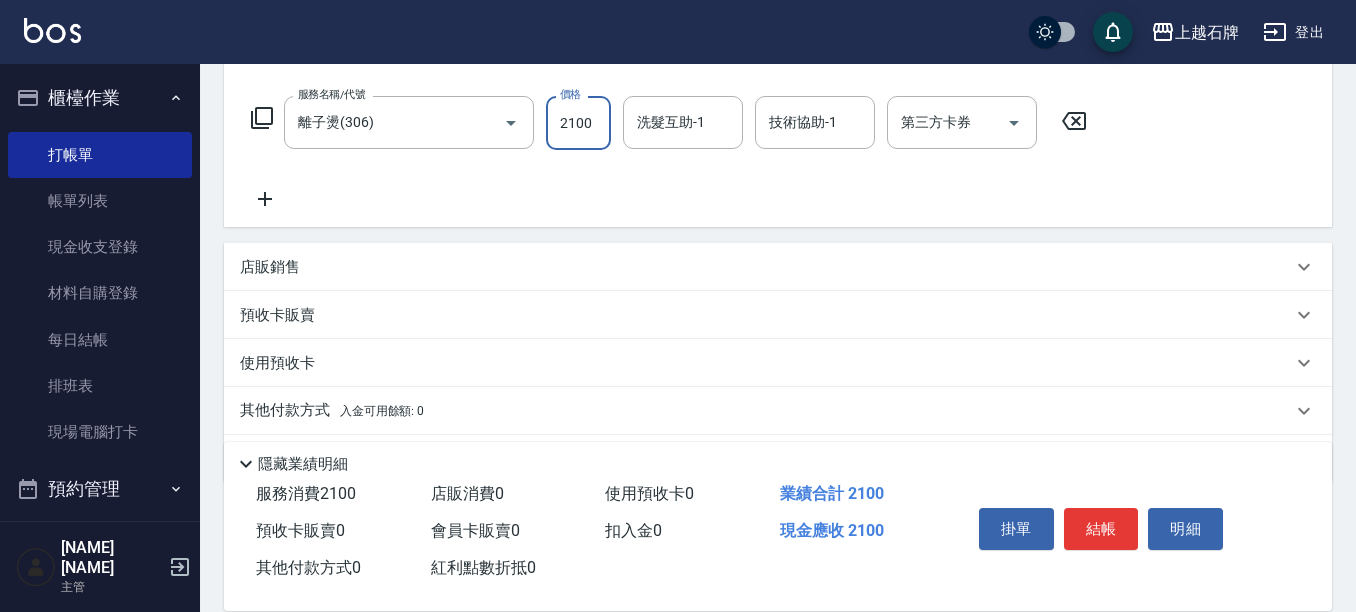 type on "2100" 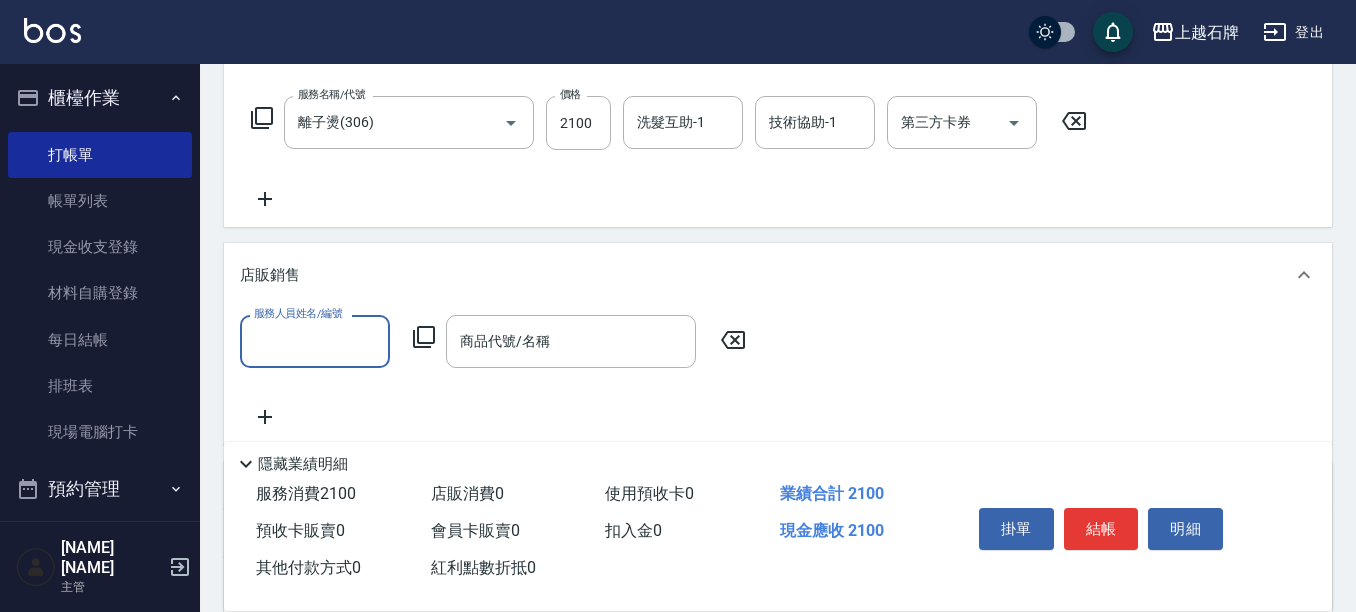 scroll, scrollTop: 0, scrollLeft: 0, axis: both 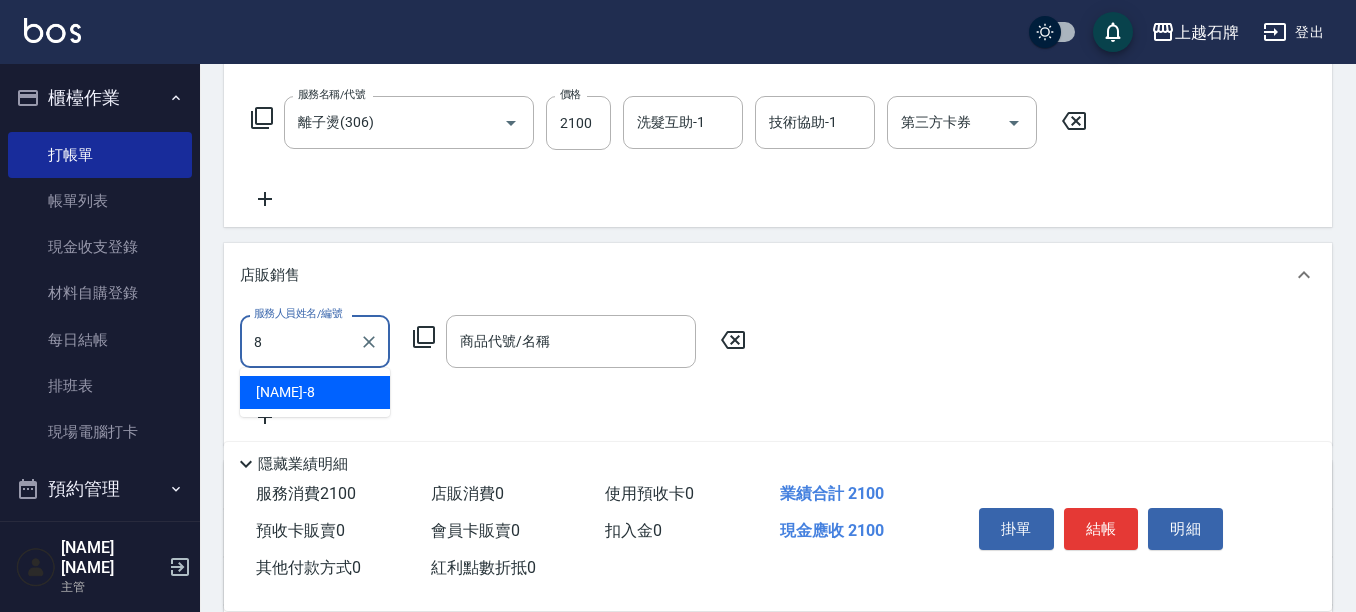 type on "[NAME]-8" 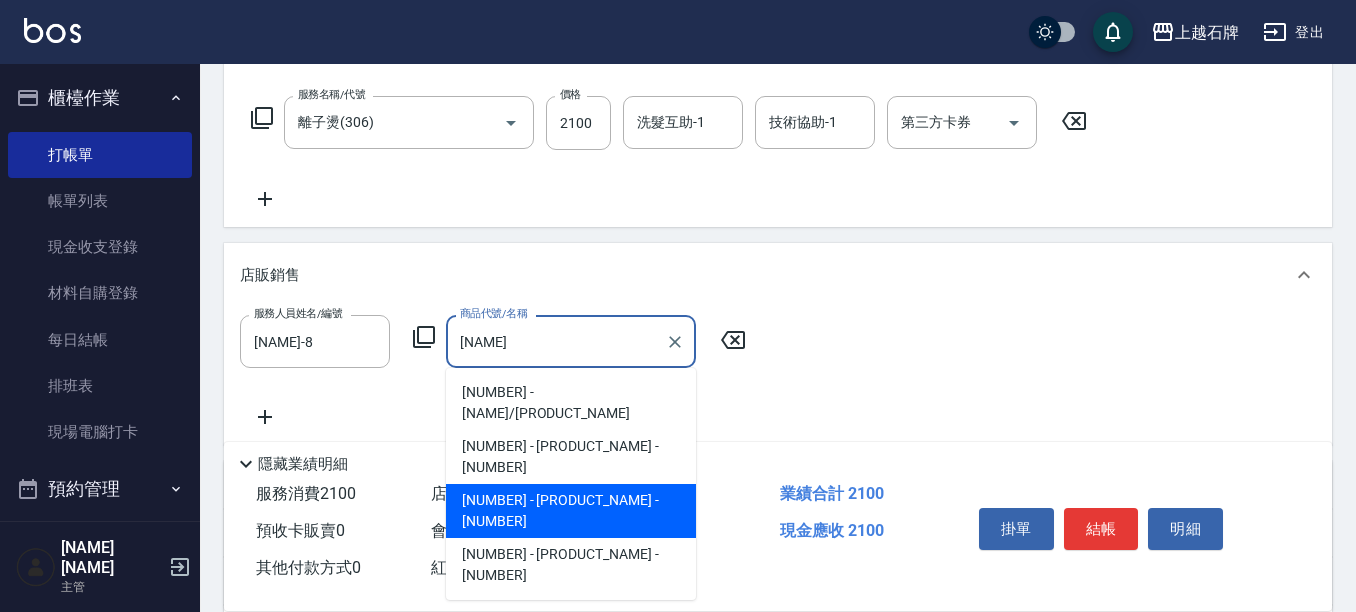 click on "[NUMBER] - [PRODUCT_NAME] - [NUMBER]" at bounding box center (571, 511) 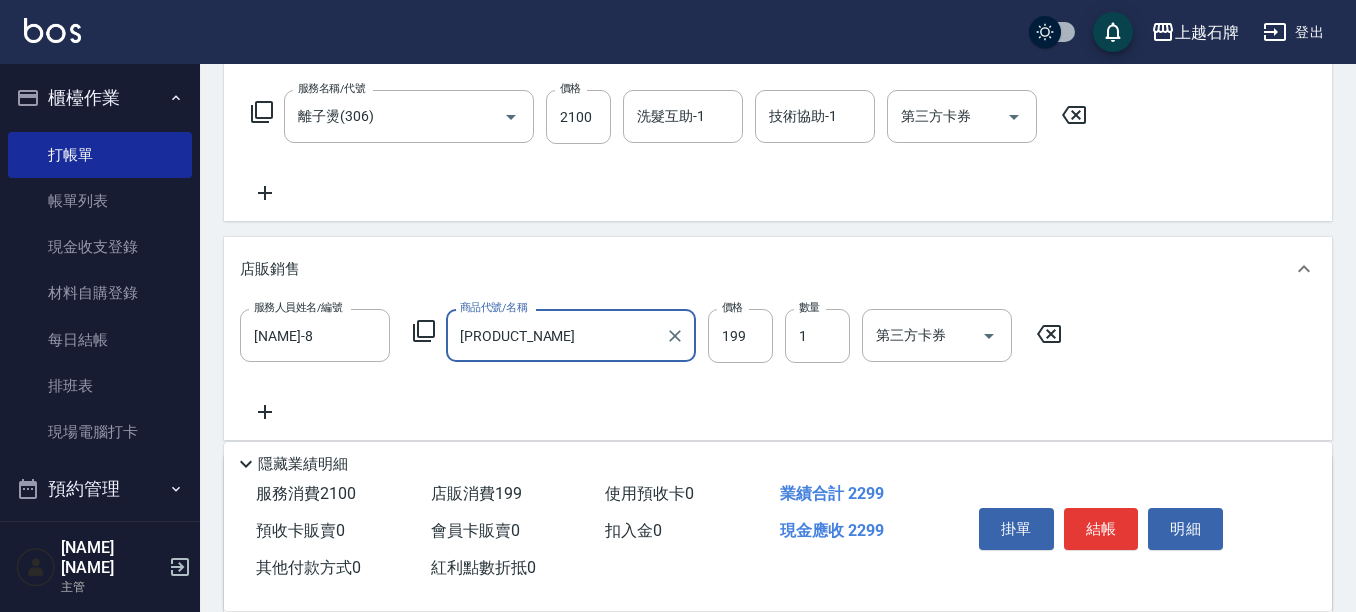 scroll, scrollTop: 400, scrollLeft: 0, axis: vertical 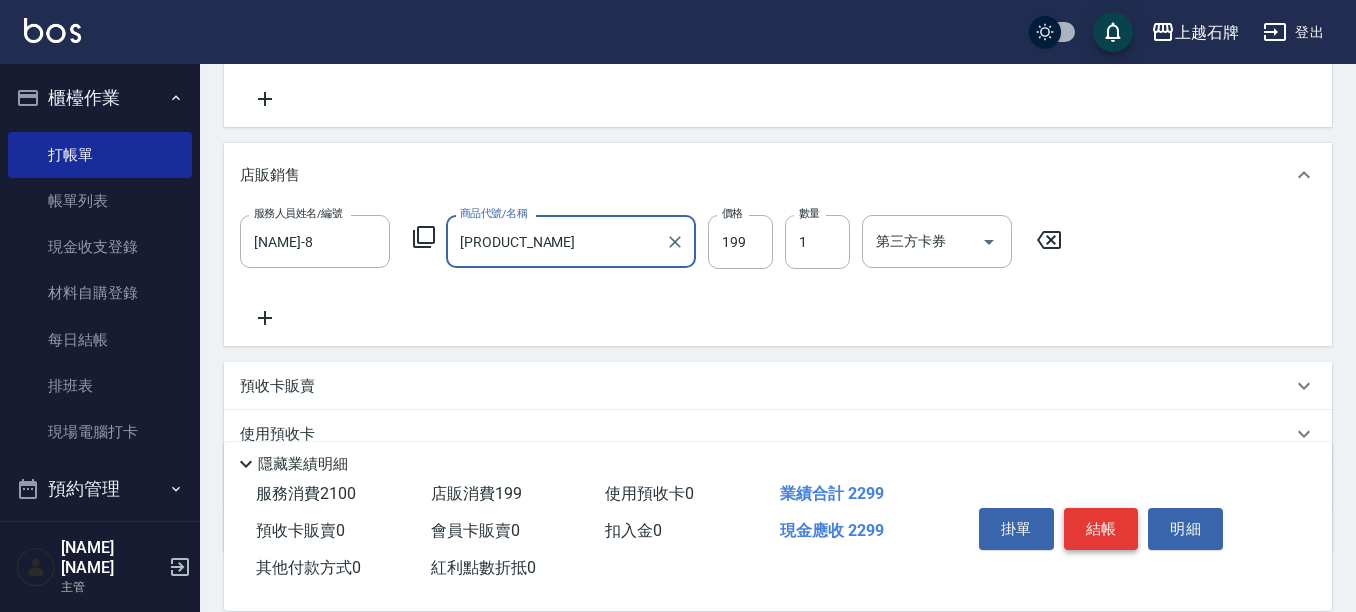 type on "[PRODUCT_NAME]" 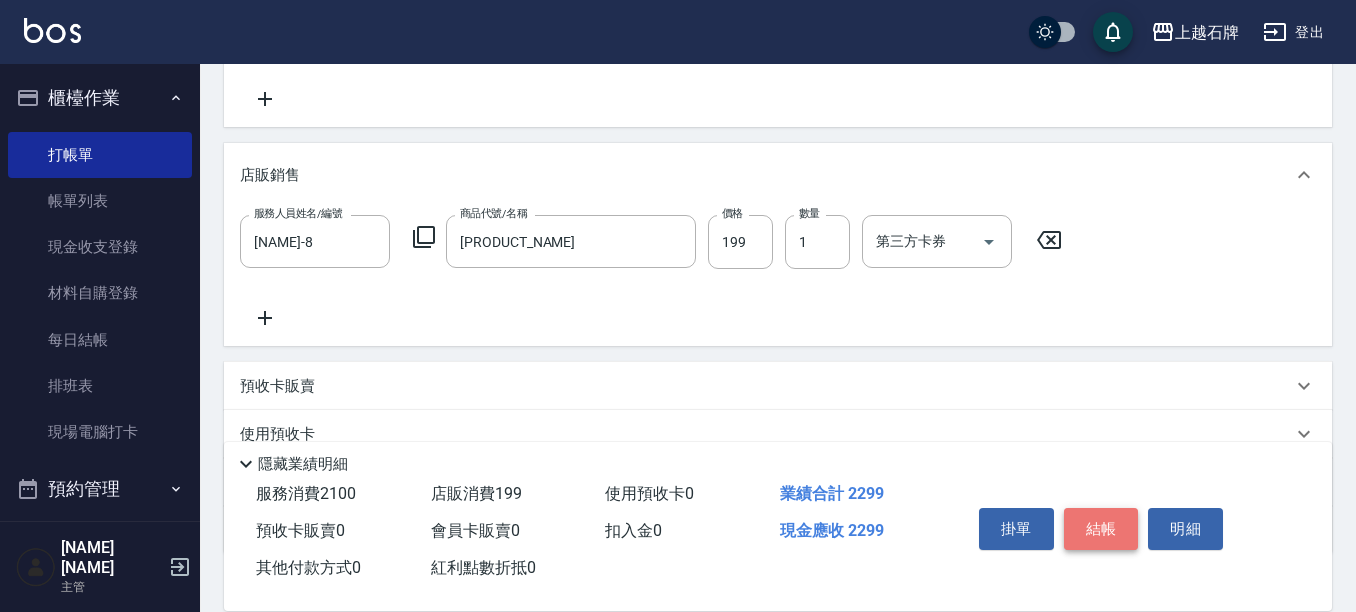 click on "結帳" at bounding box center [1101, 529] 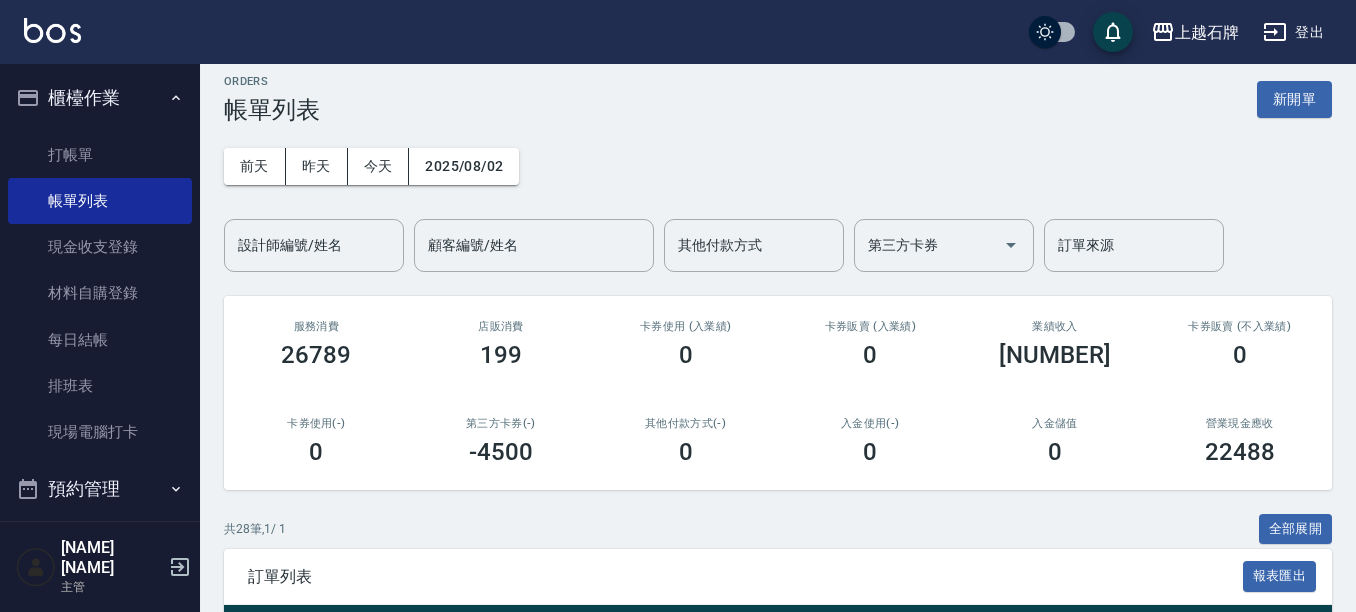 scroll, scrollTop: 200, scrollLeft: 0, axis: vertical 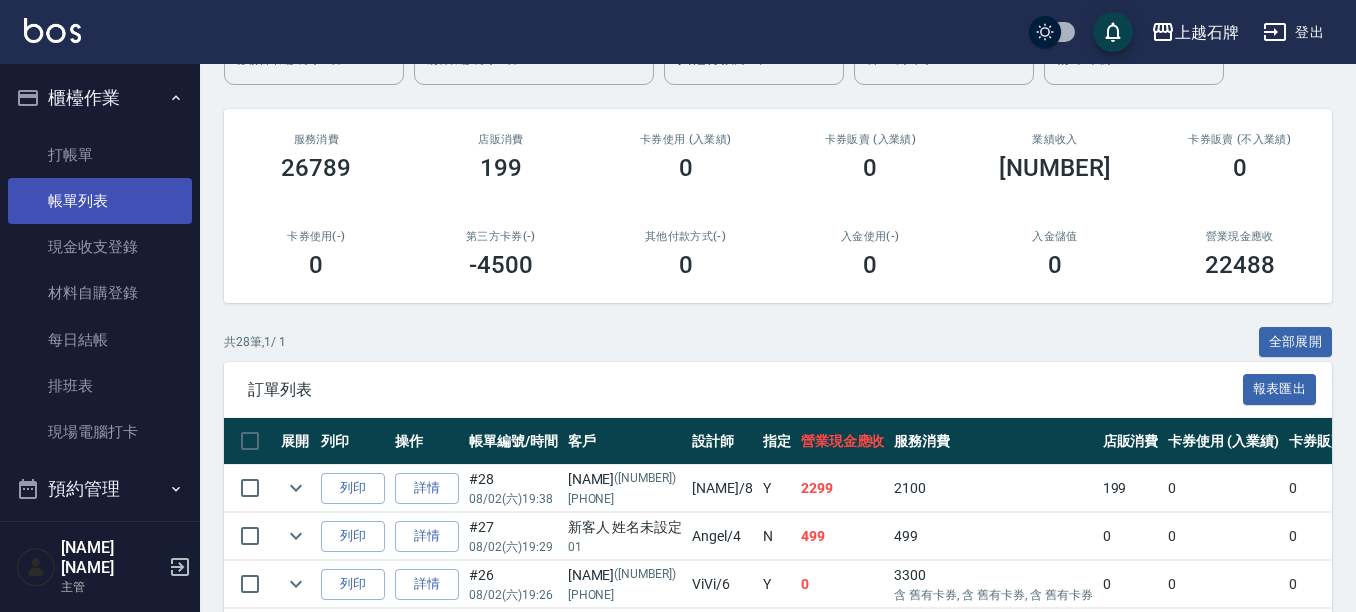 click on "帳單列表" at bounding box center (100, 201) 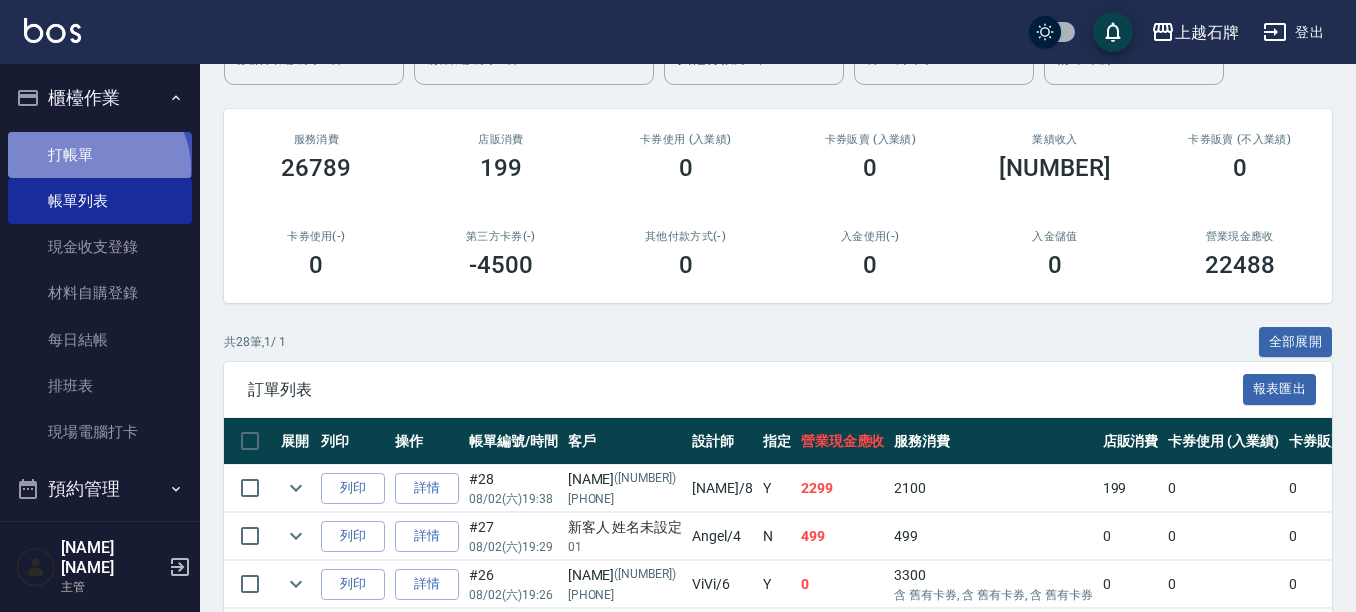 click on "打帳單" at bounding box center (100, 155) 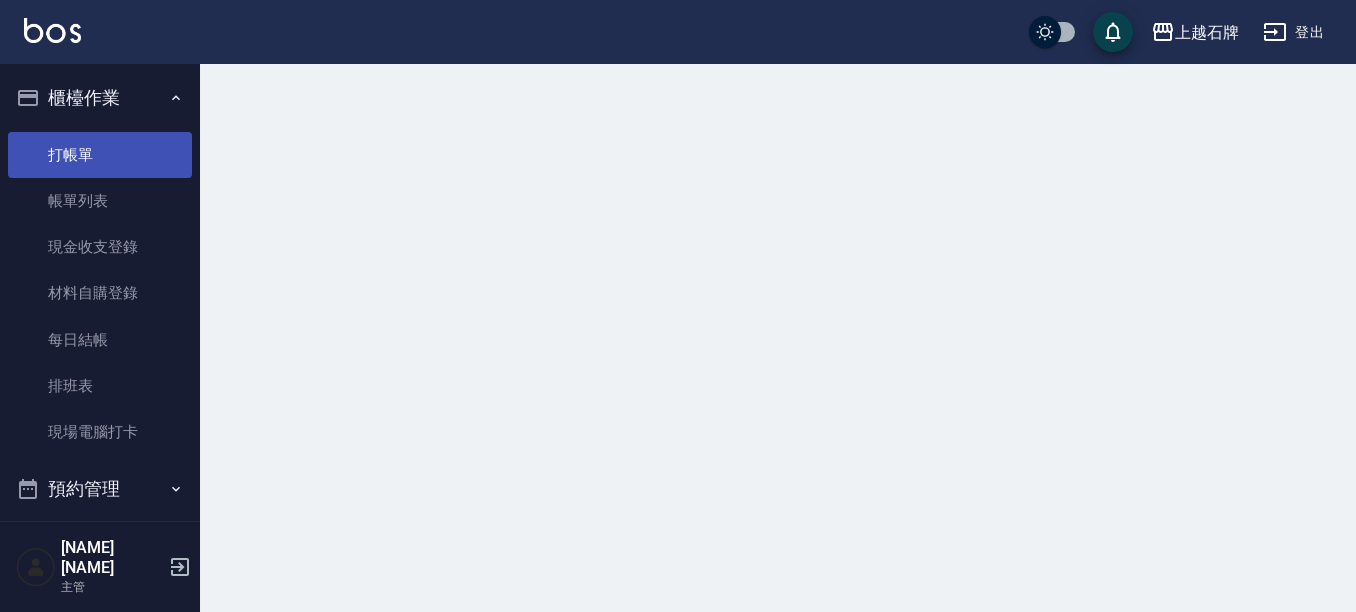 scroll, scrollTop: 0, scrollLeft: 0, axis: both 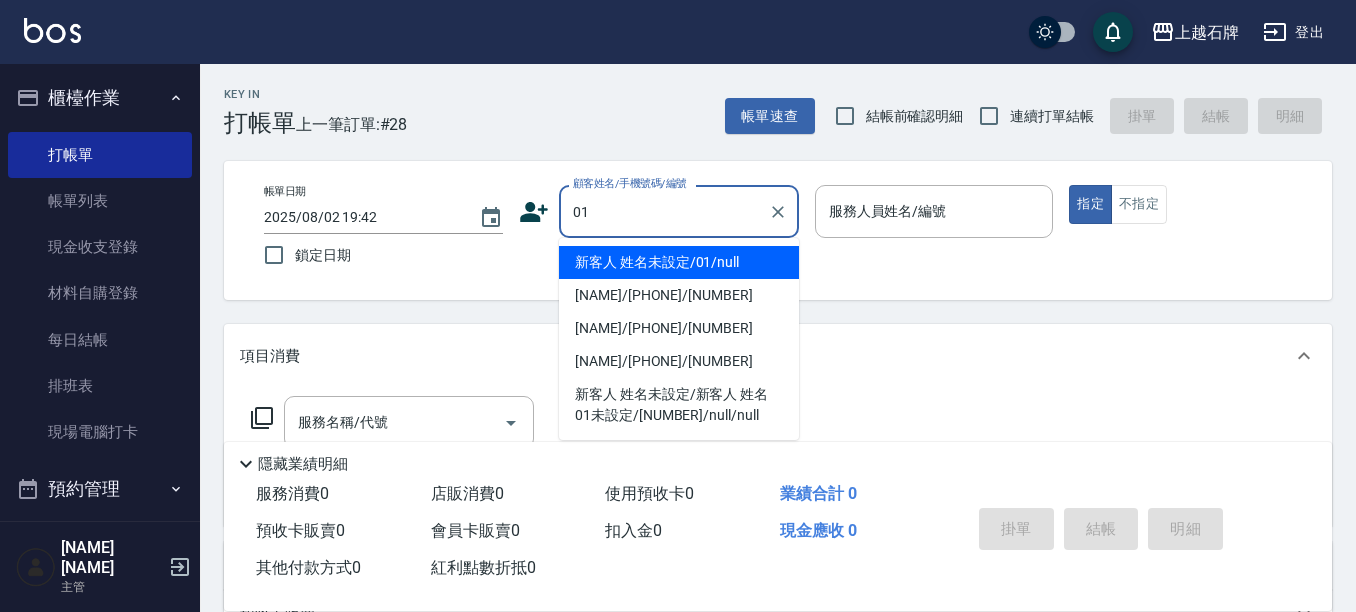 type on "新客人 姓名未設定/01/null" 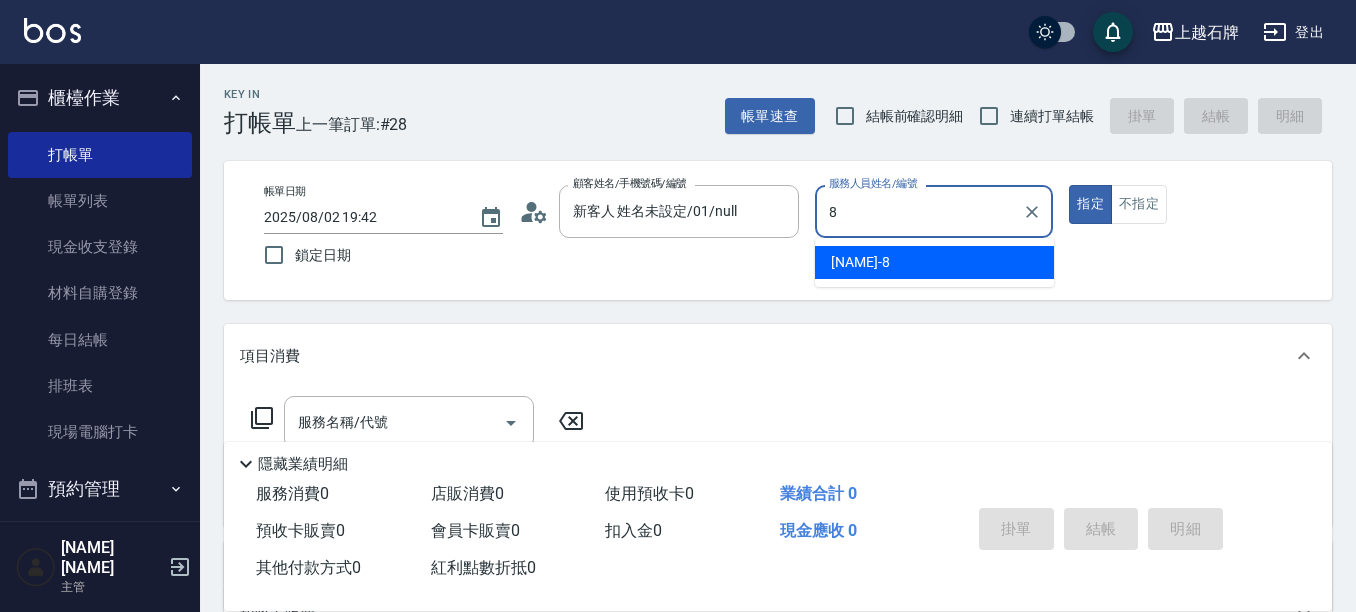 type on "[NAME]-8" 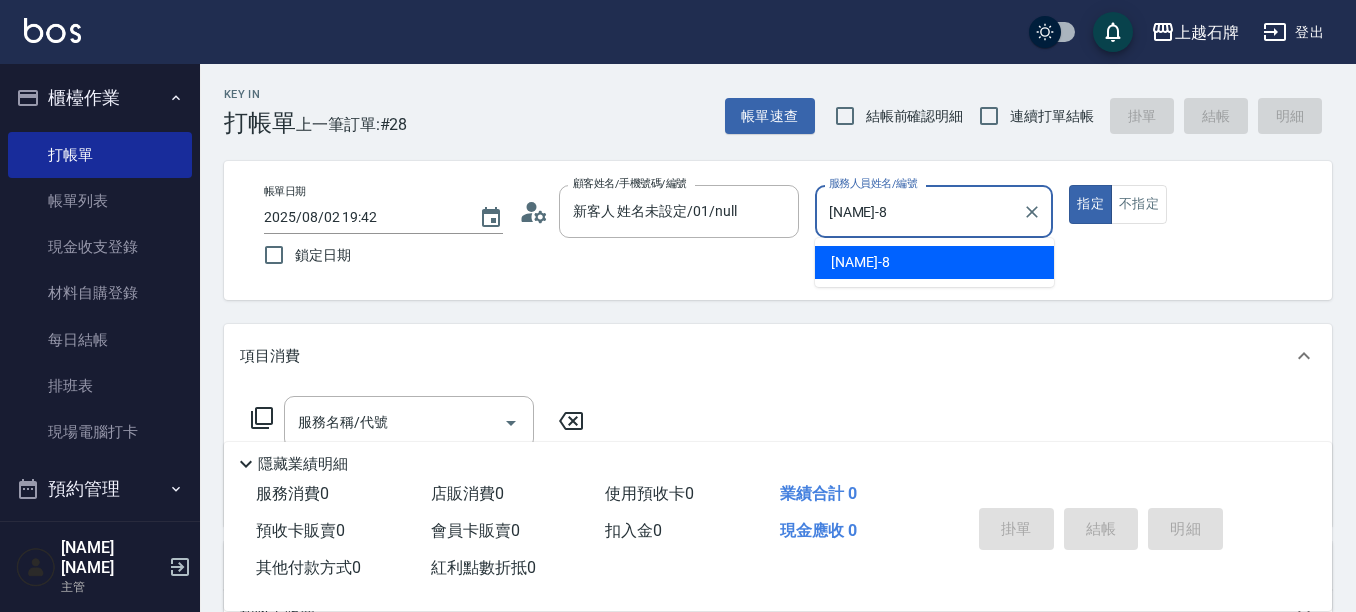 type on "true" 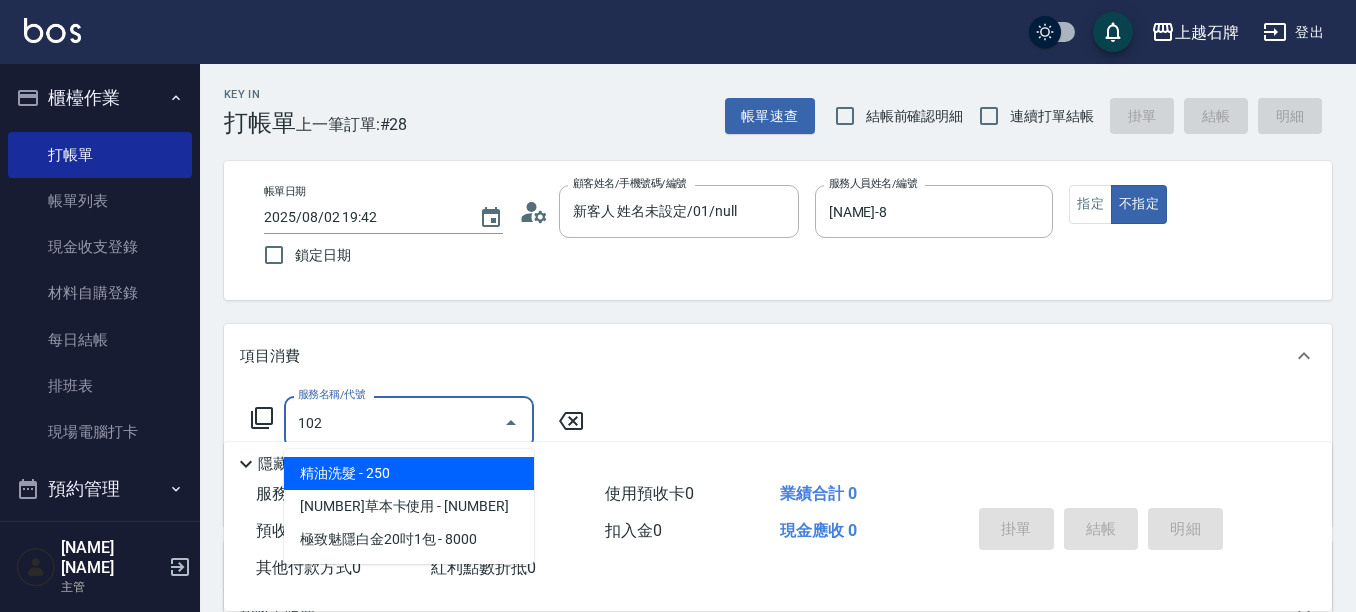 type on "精油洗髮(102)" 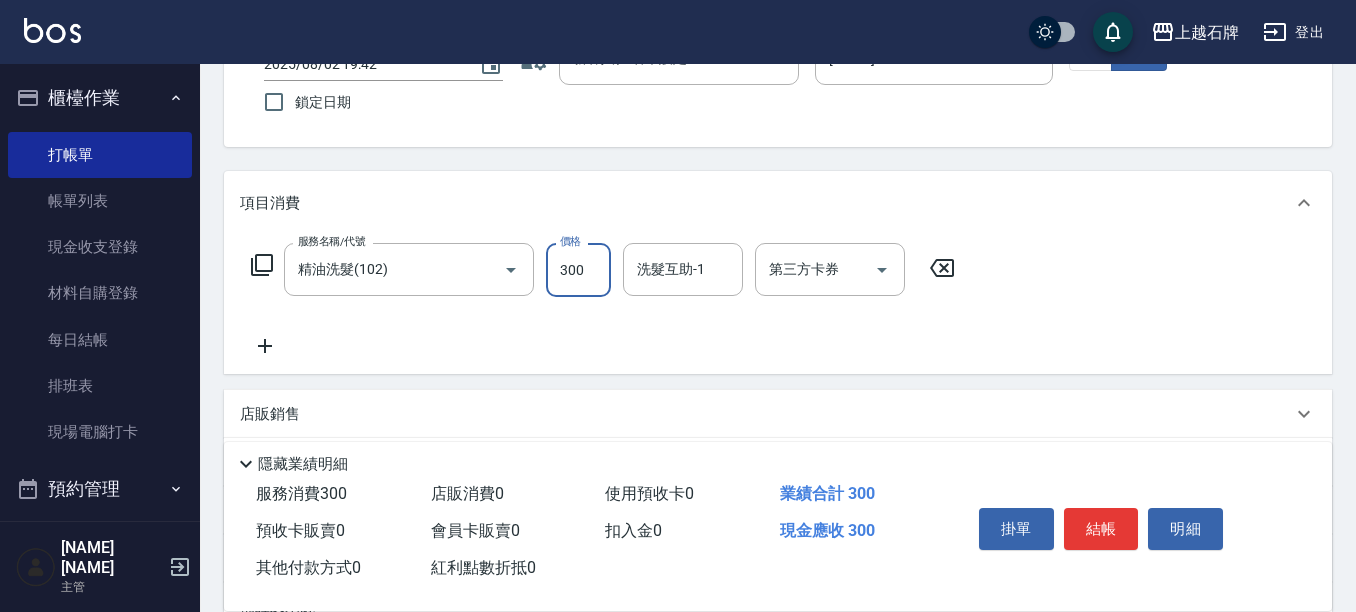 scroll, scrollTop: 200, scrollLeft: 0, axis: vertical 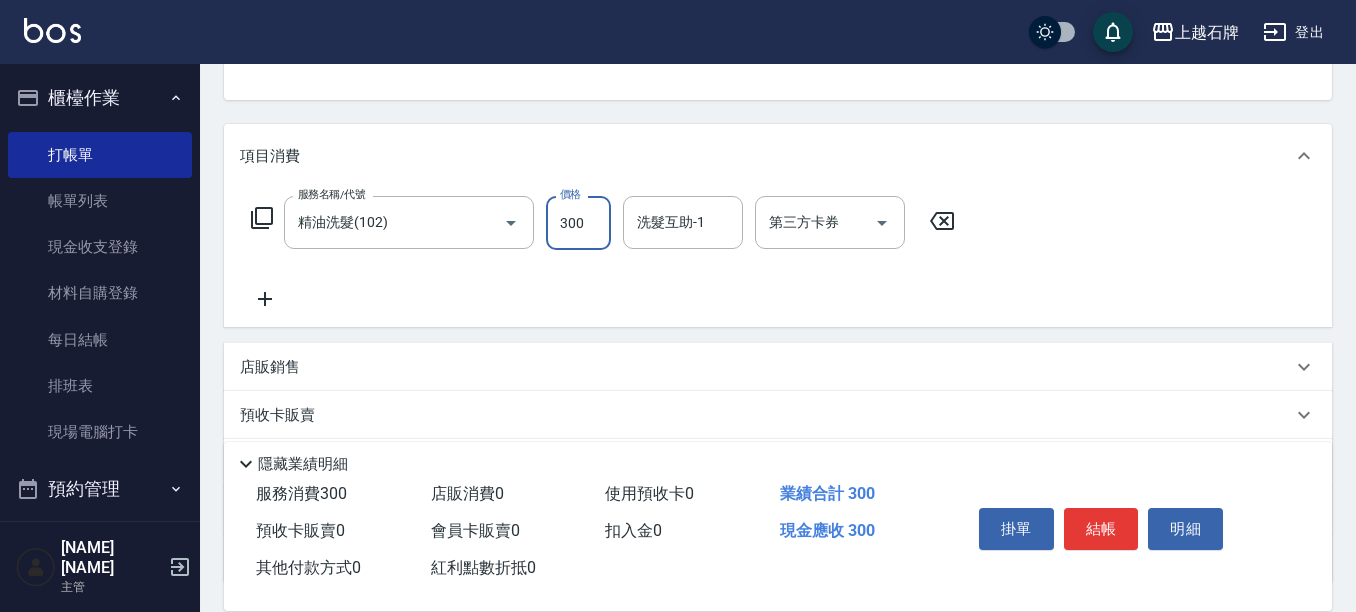 type on "300" 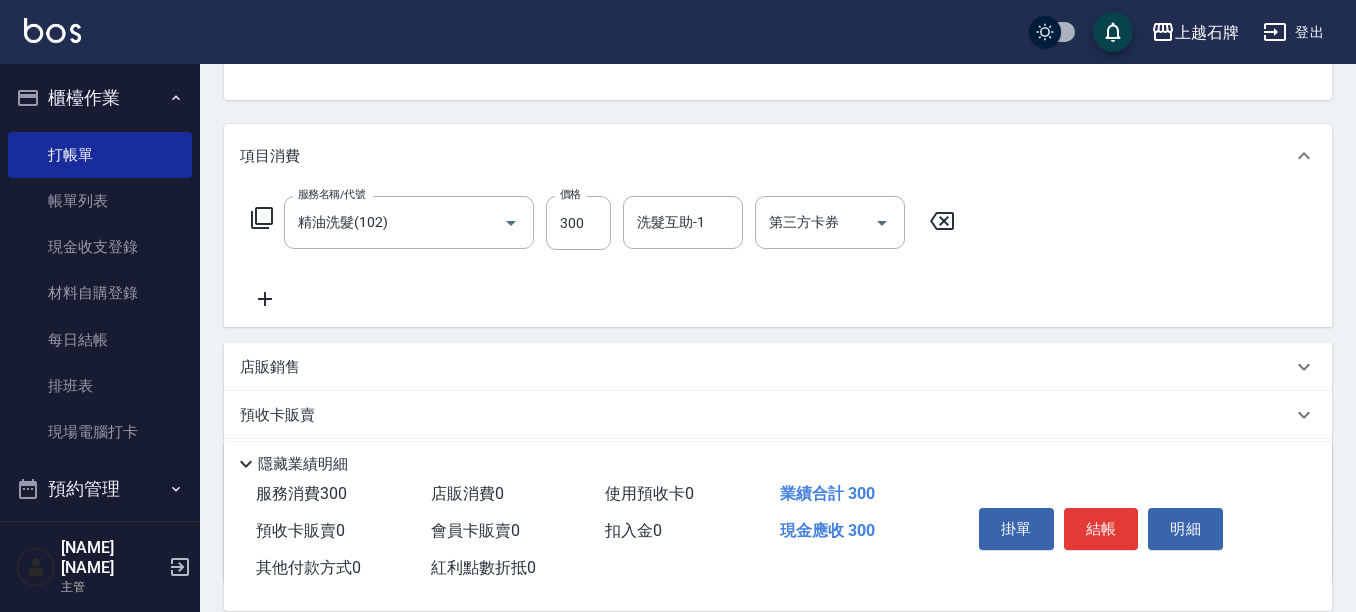 click 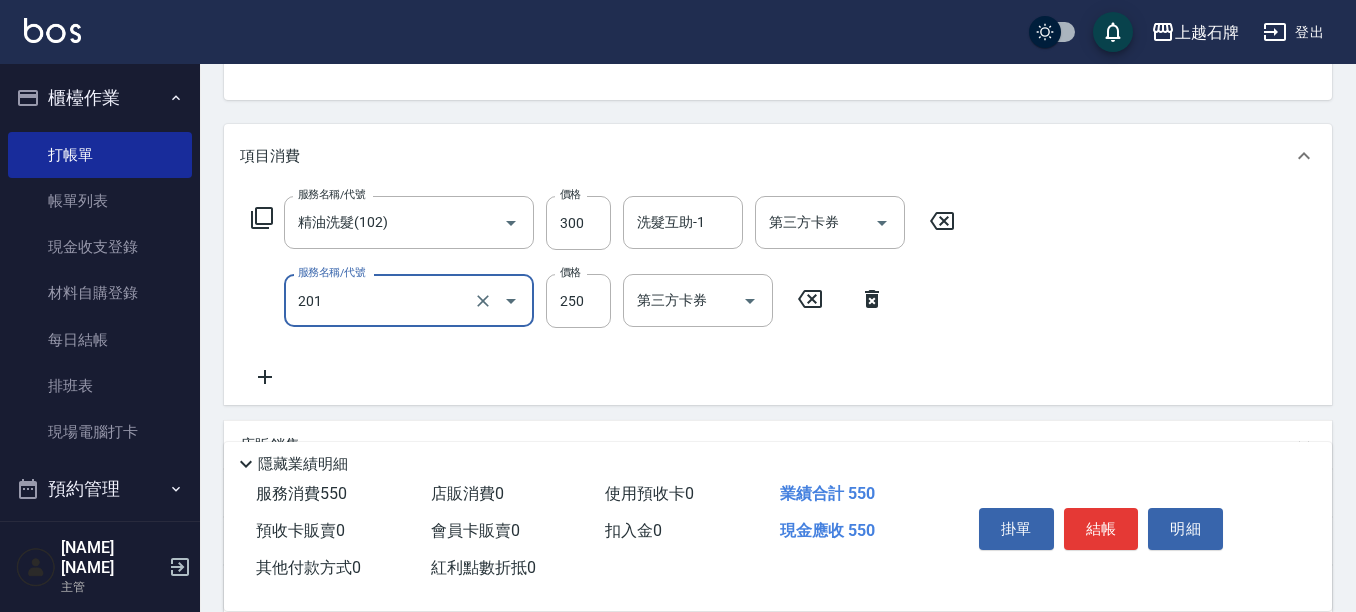 type on "B級單剪(201)" 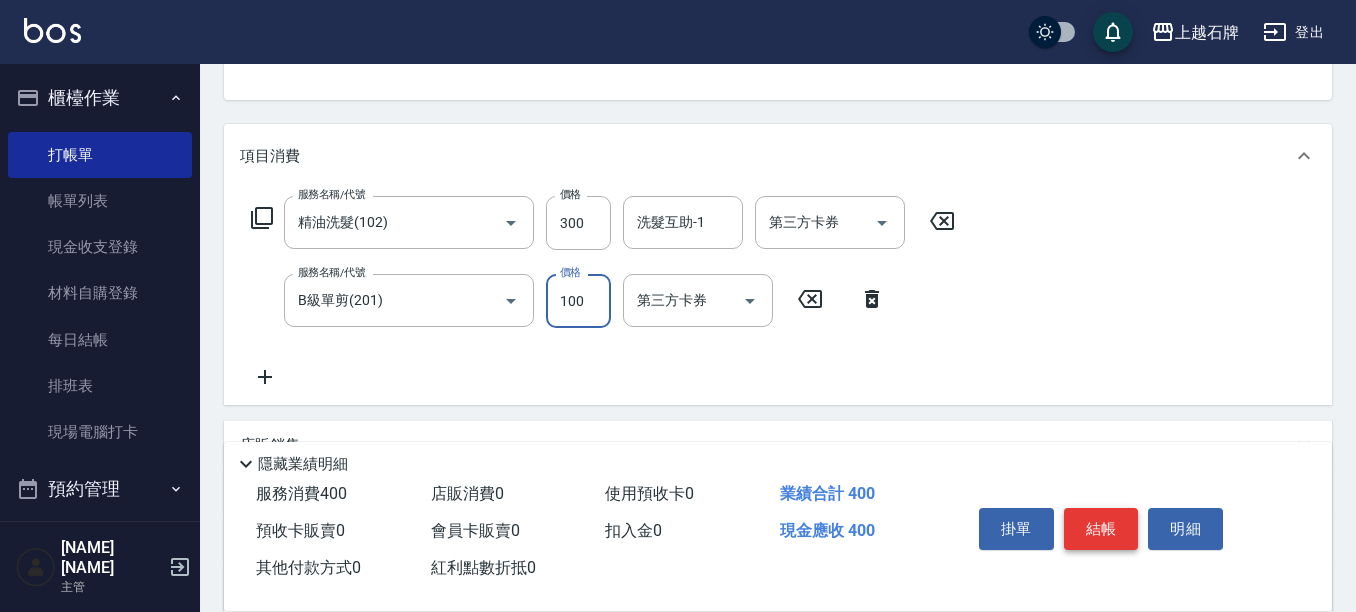 type on "100" 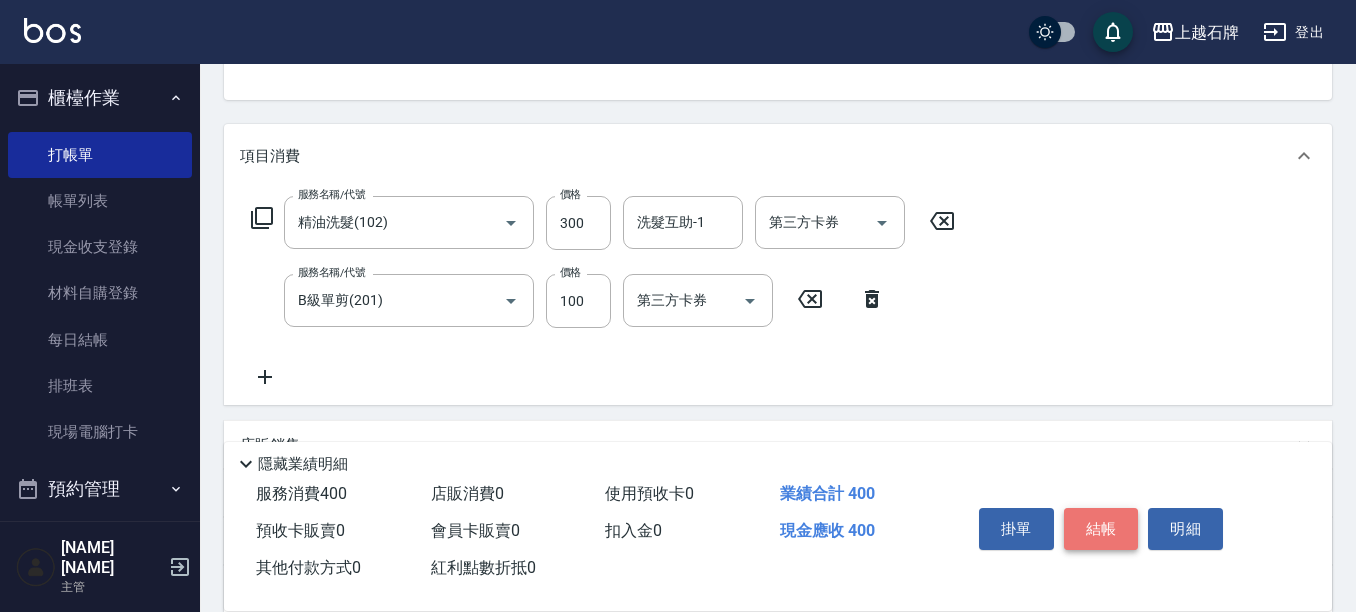 click on "結帳" at bounding box center [1101, 529] 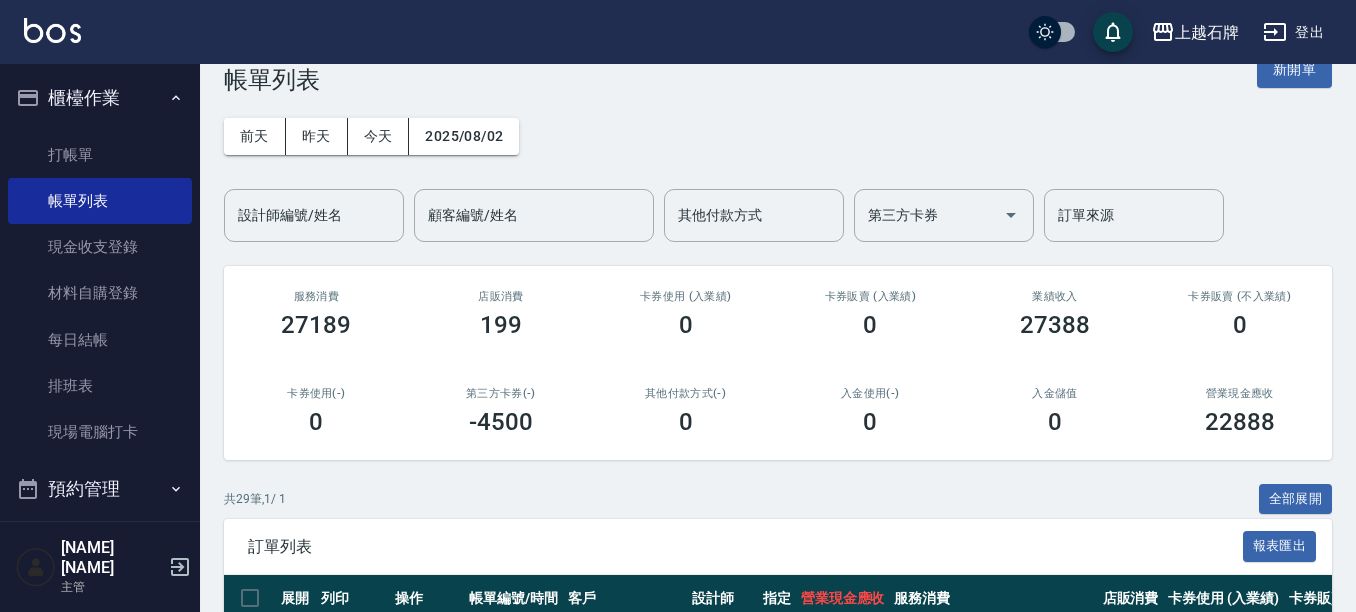 scroll, scrollTop: 400, scrollLeft: 0, axis: vertical 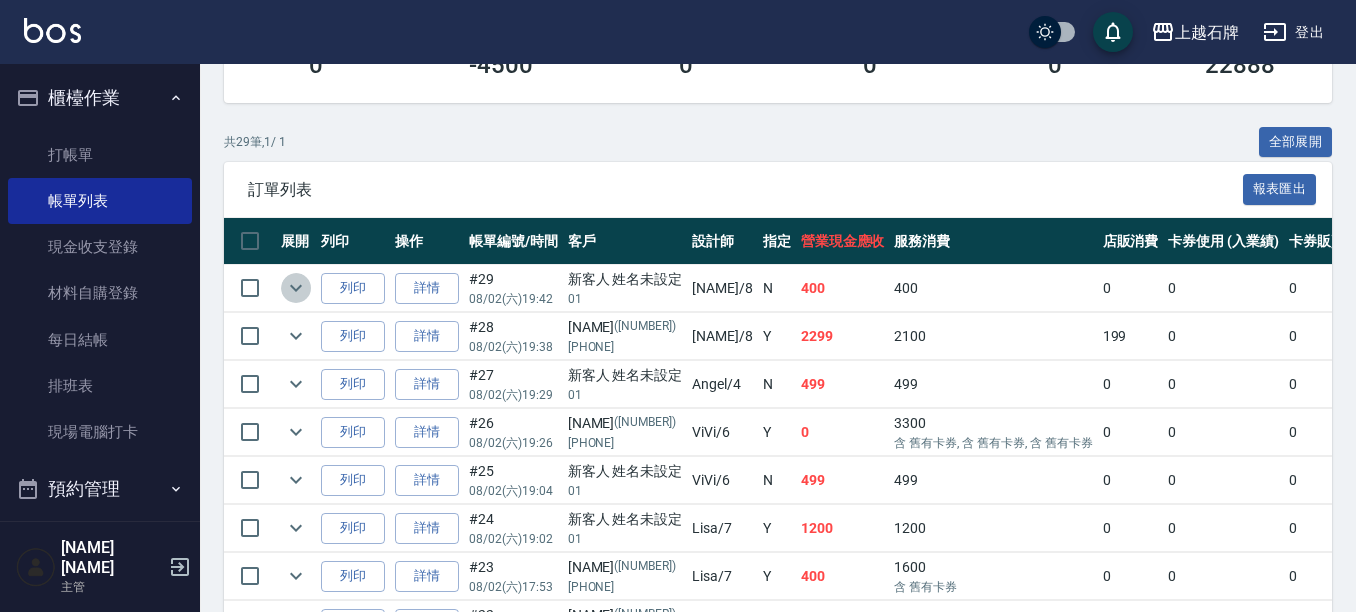 click 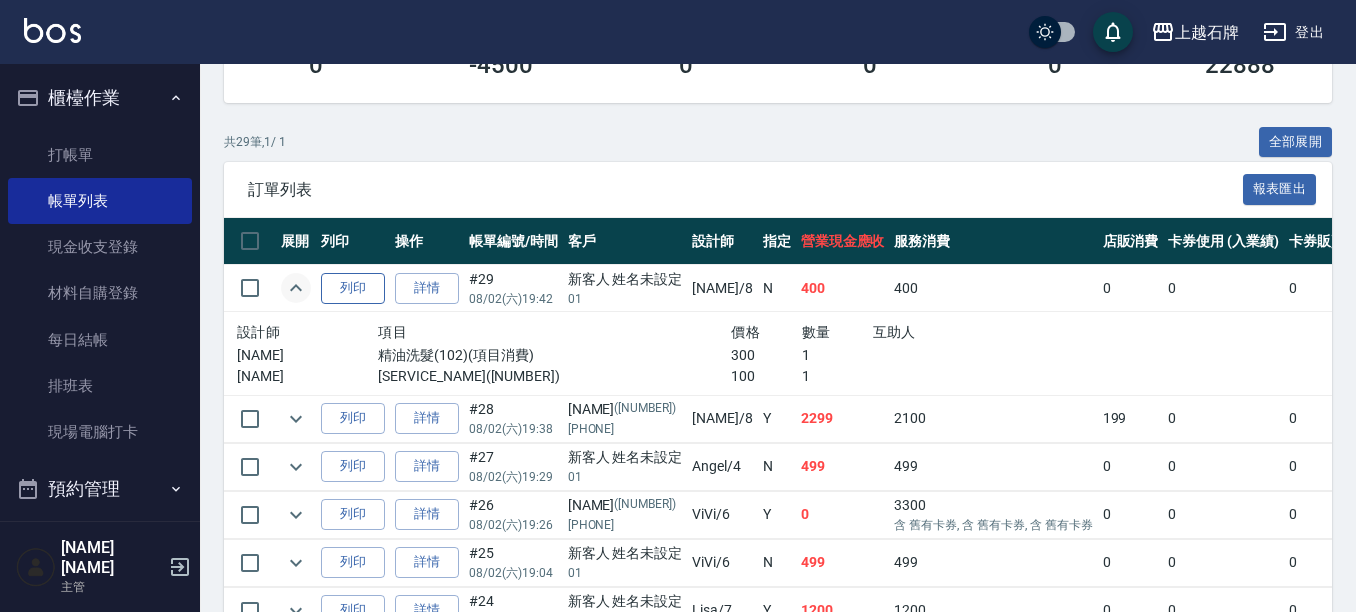 click on "列印" at bounding box center [353, 288] 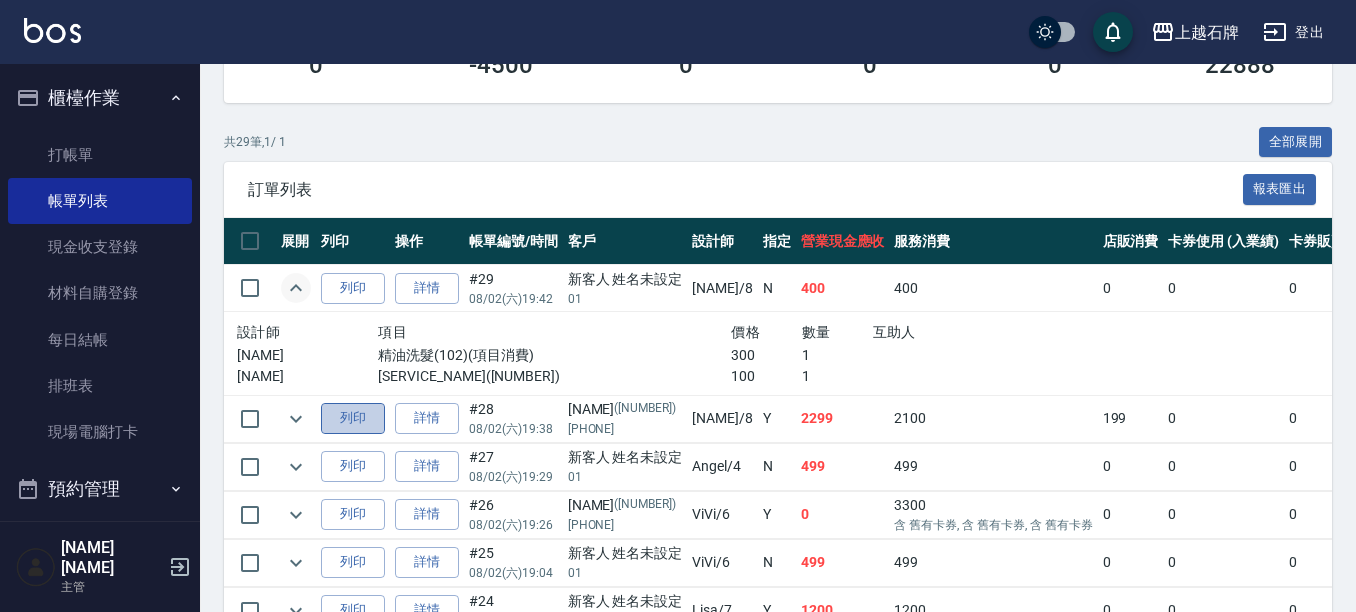 click on "列印" at bounding box center (353, 418) 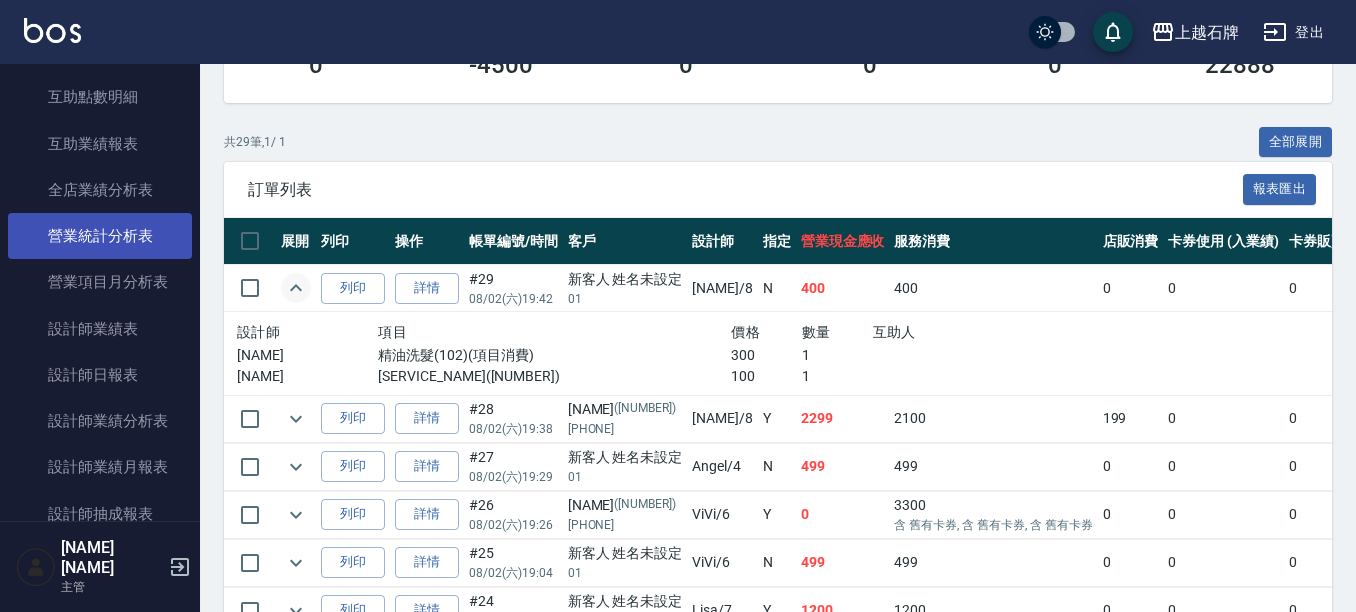 scroll, scrollTop: 900, scrollLeft: 0, axis: vertical 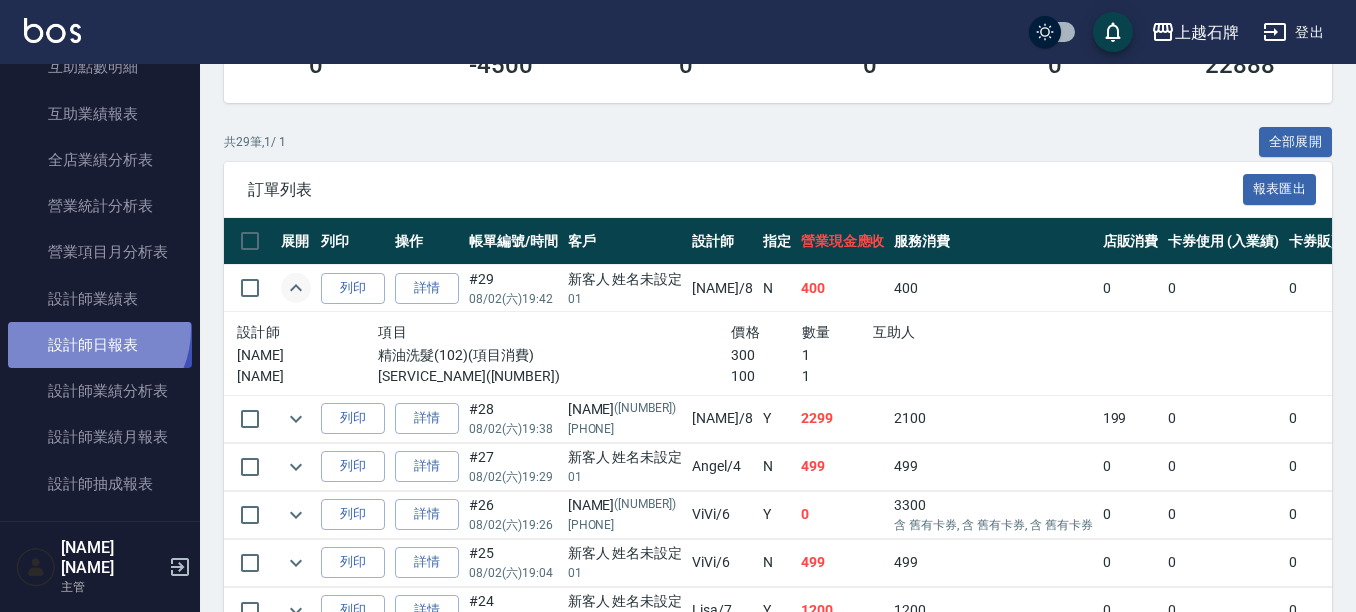 click on "設計師日報表" at bounding box center (100, 345) 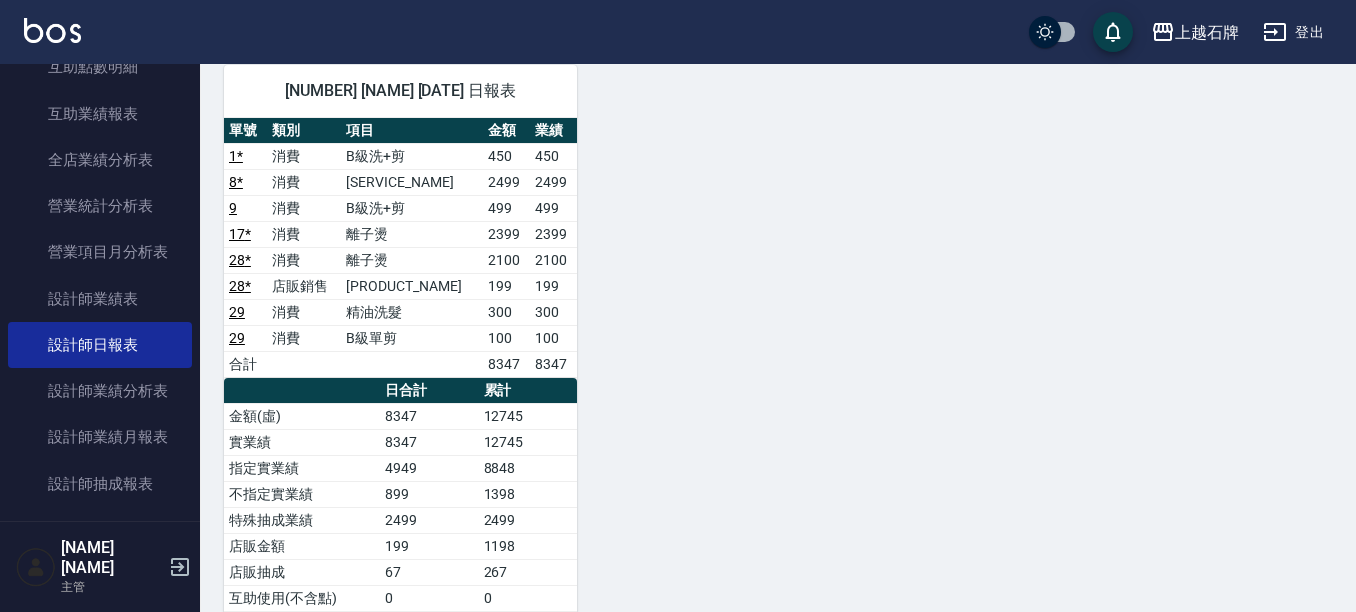 scroll, scrollTop: 1100, scrollLeft: 0, axis: vertical 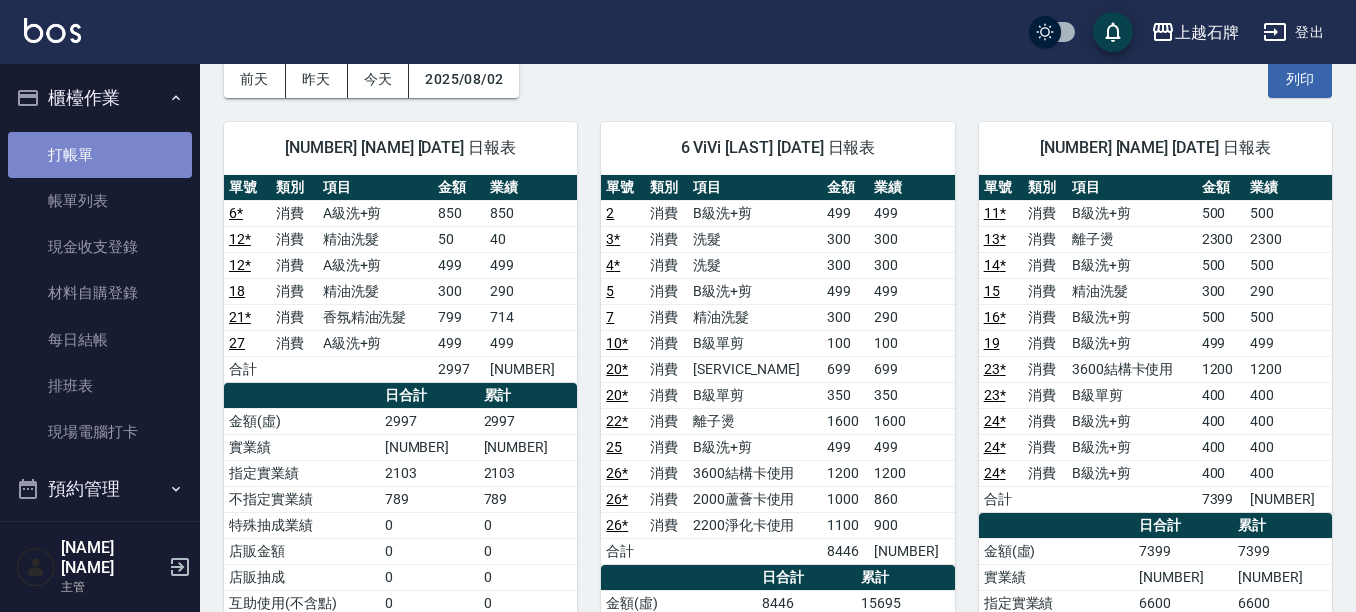 click on "打帳單" at bounding box center (100, 155) 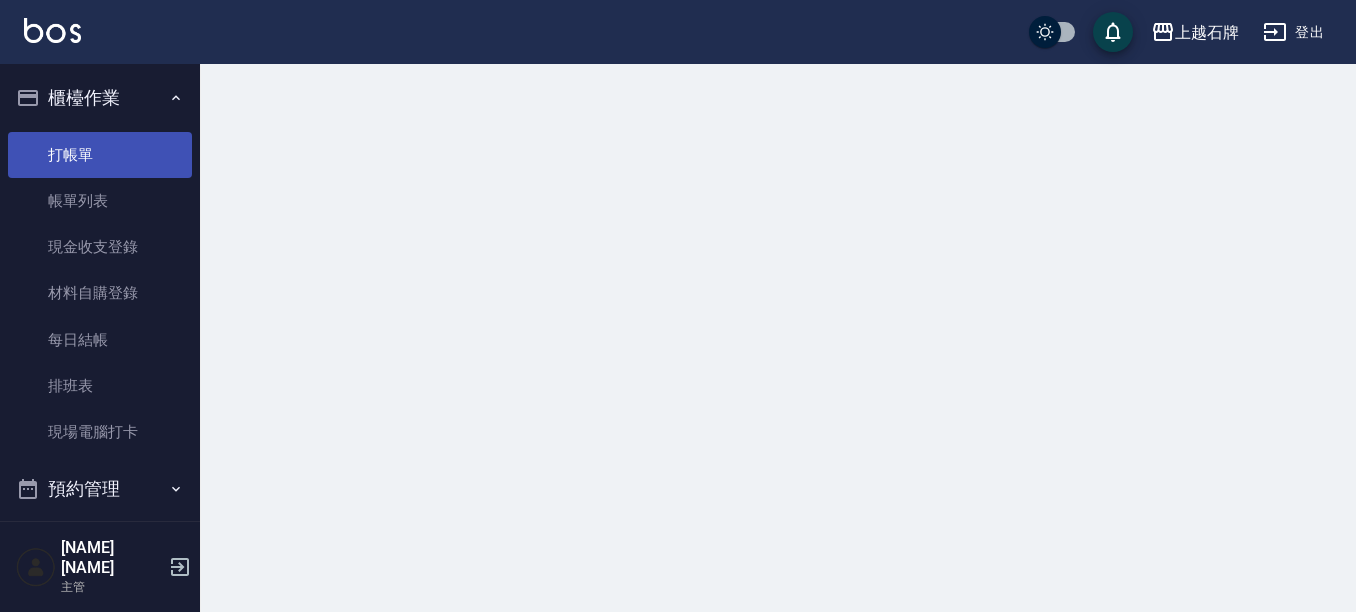 scroll, scrollTop: 0, scrollLeft: 0, axis: both 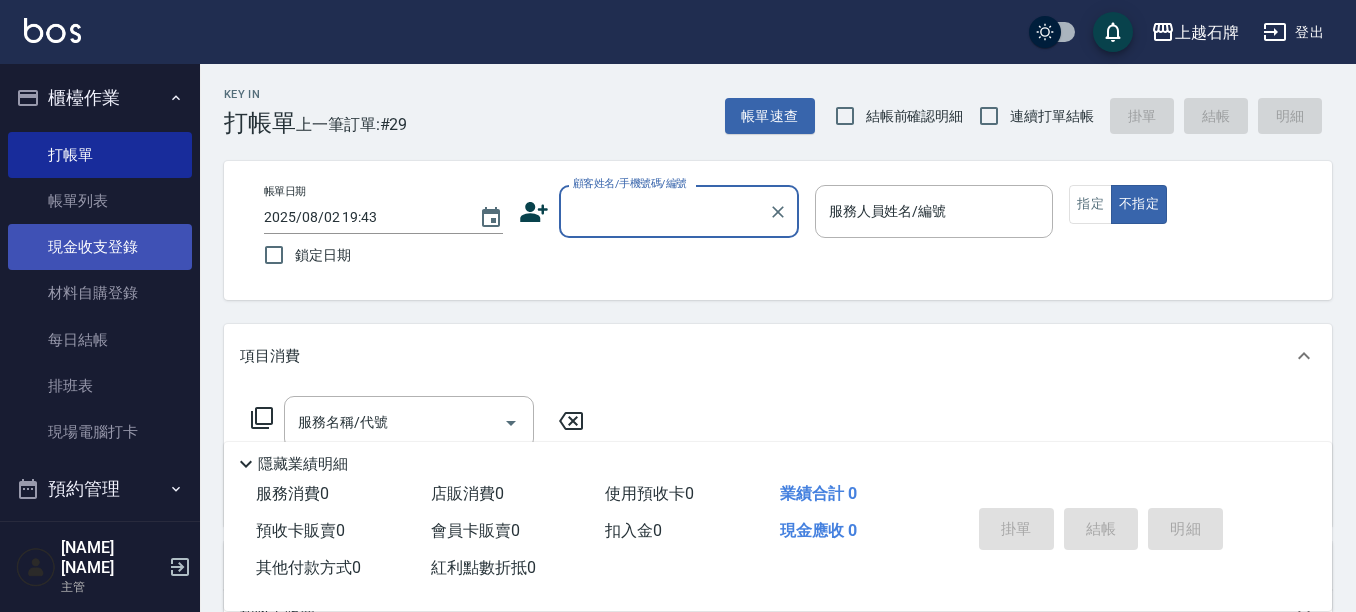 click on "現金收支登錄" at bounding box center [100, 247] 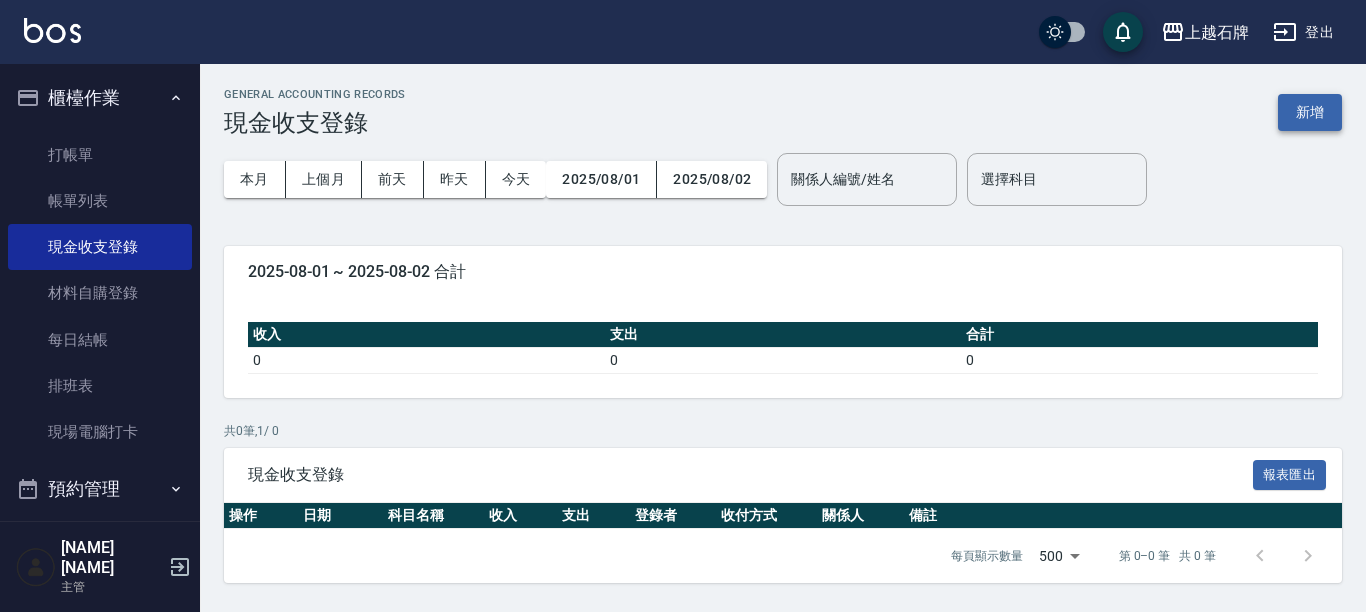 click on "新增" at bounding box center [1310, 112] 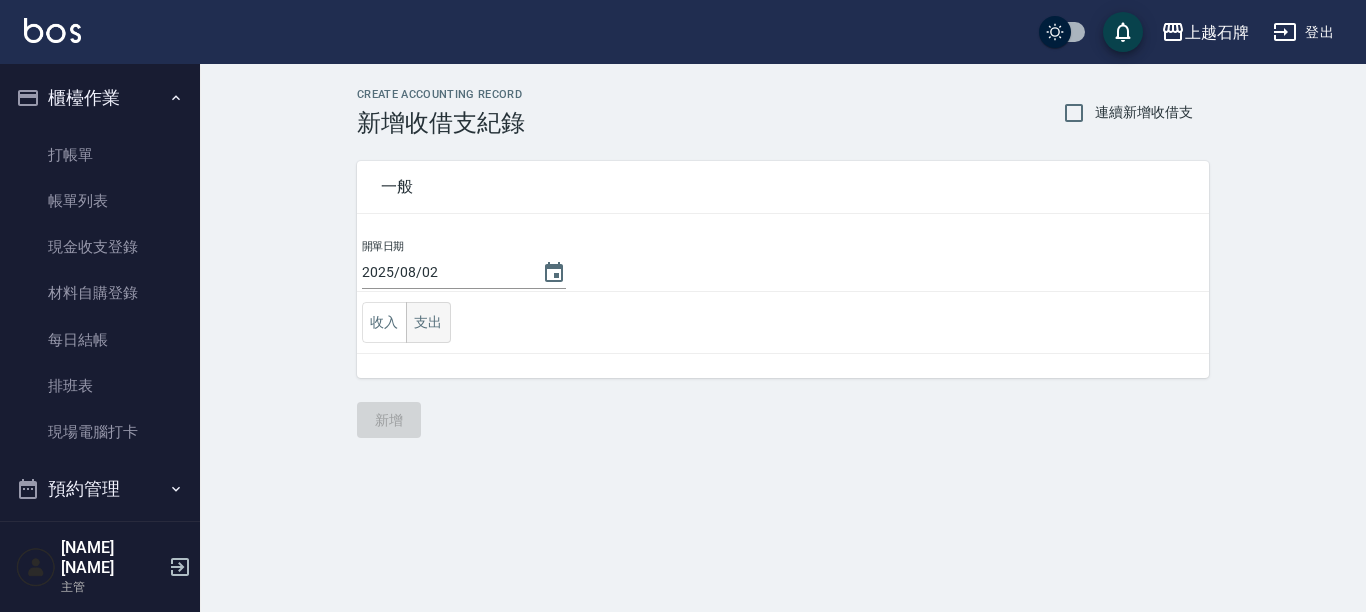 click on "支出" at bounding box center (428, 322) 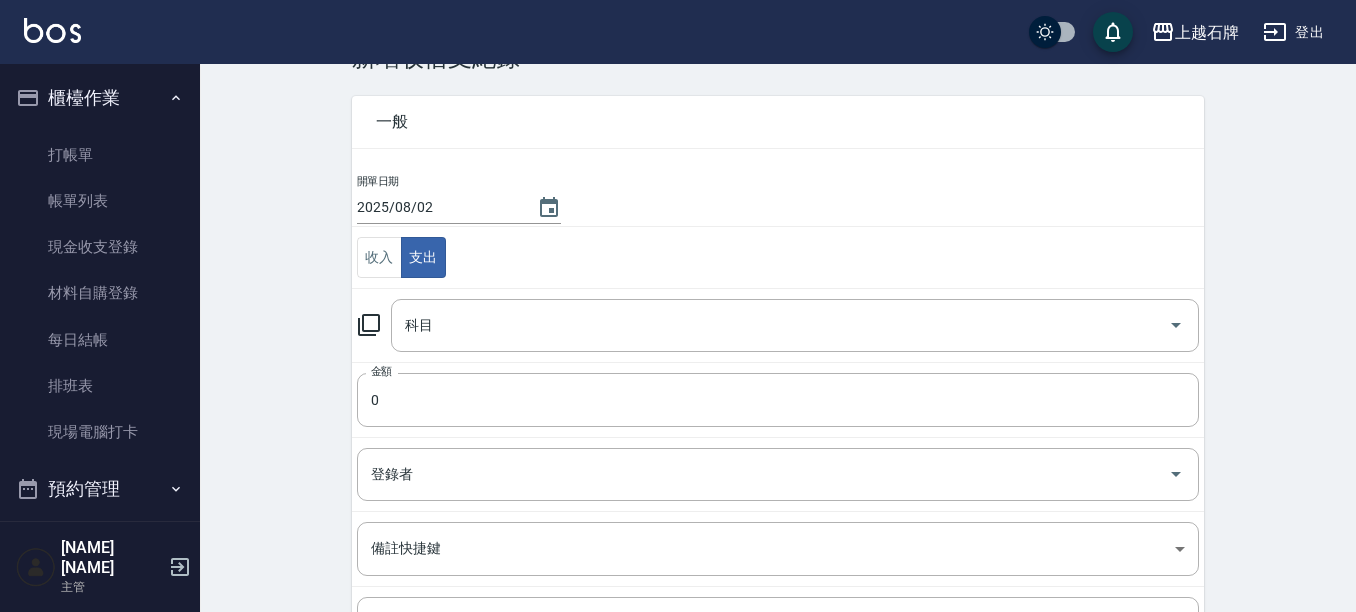 scroll, scrollTop: 100, scrollLeft: 0, axis: vertical 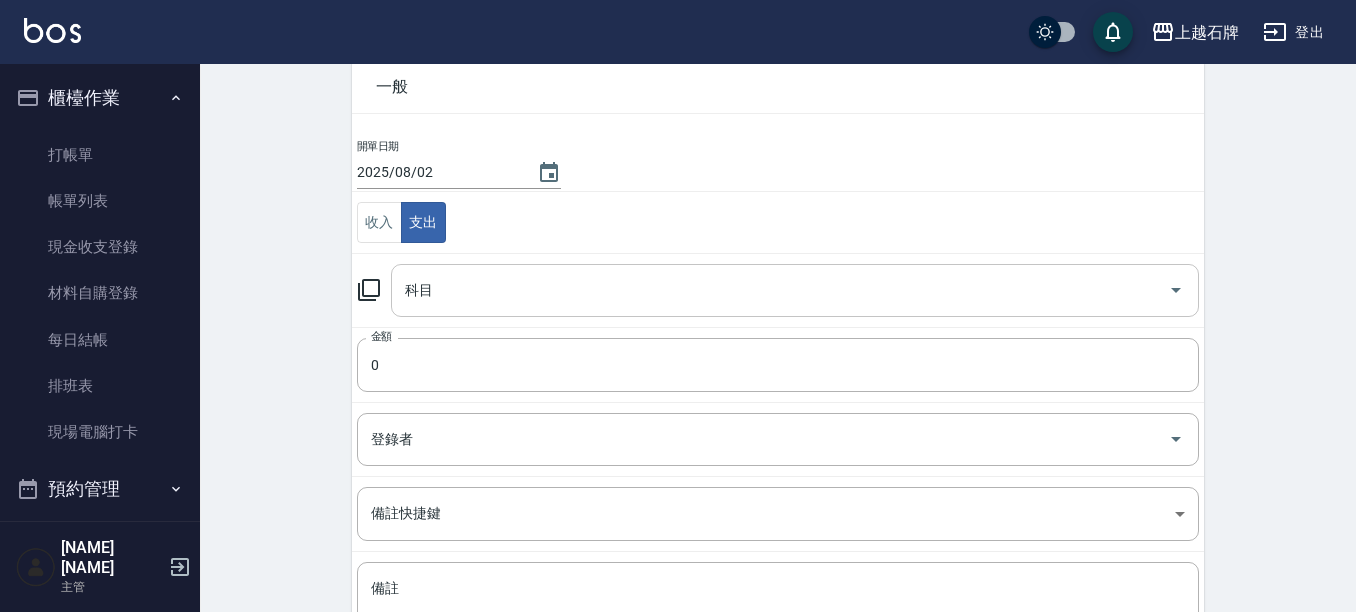 click on "科目" at bounding box center (780, 290) 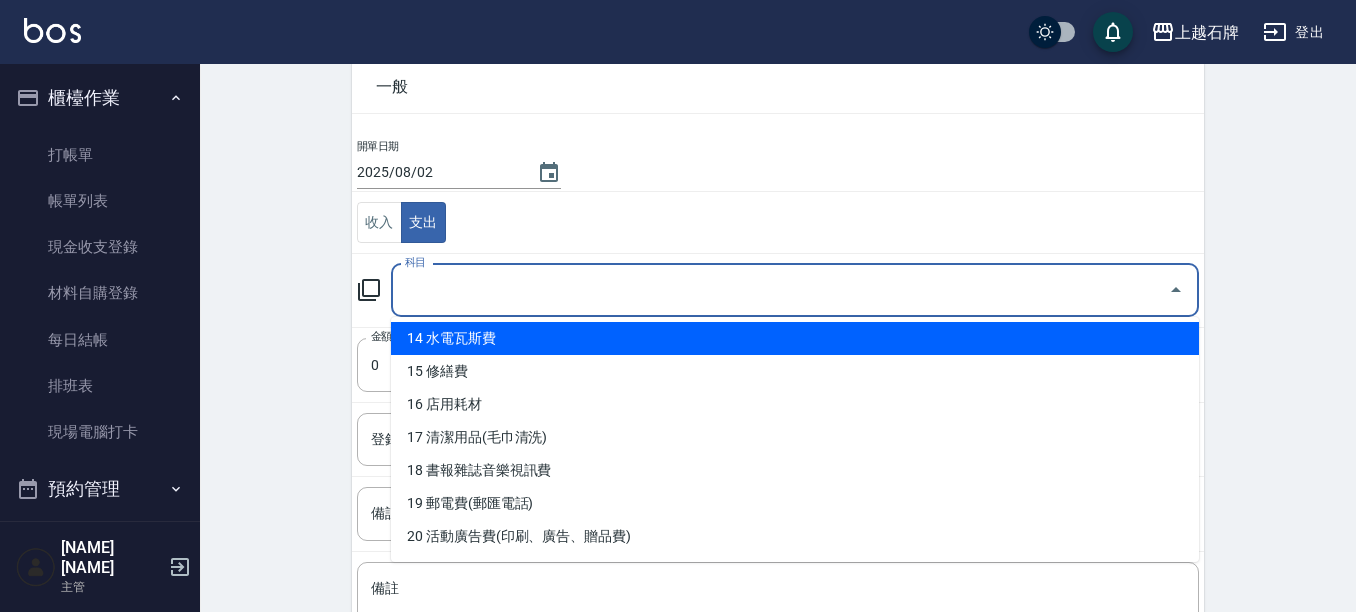 scroll, scrollTop: 500, scrollLeft: 0, axis: vertical 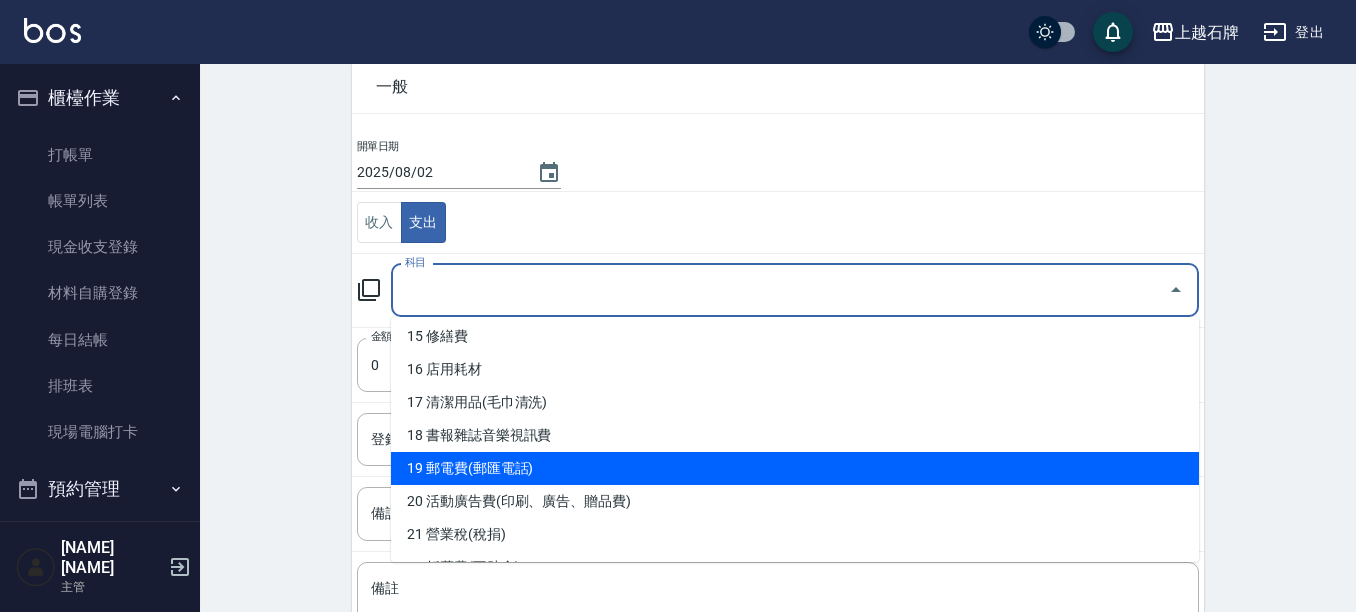 click on "19 郵電費(郵匯電話)" at bounding box center [795, 468] 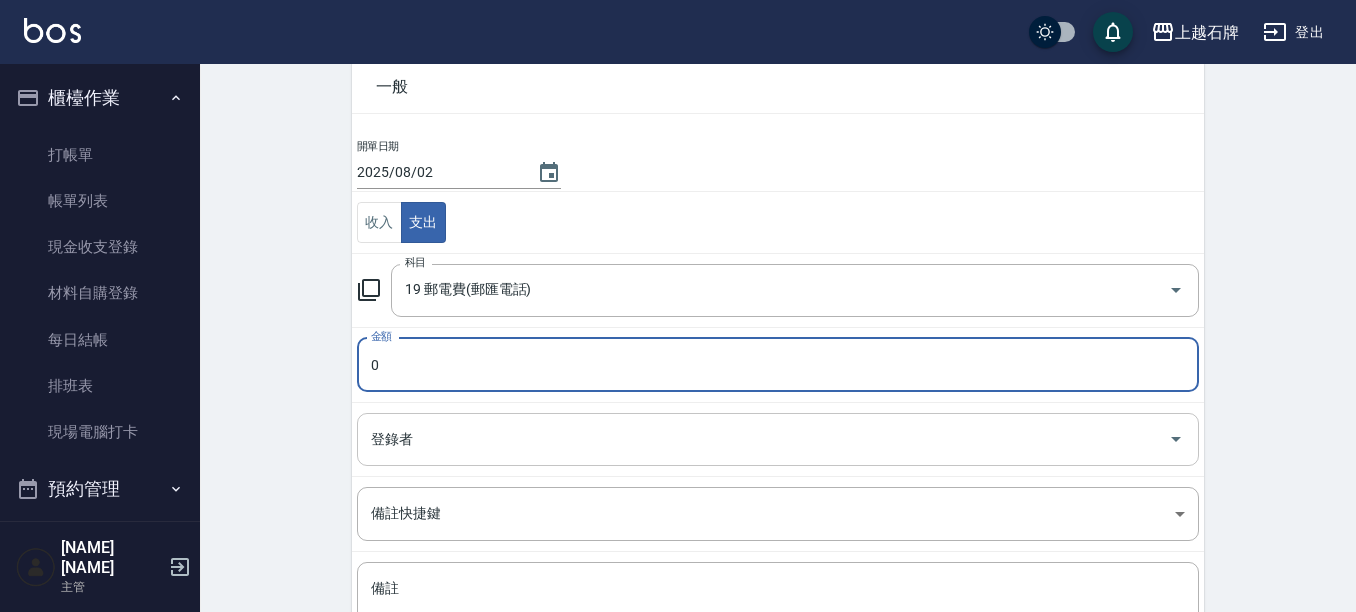 click on "登錄者" at bounding box center (778, 439) 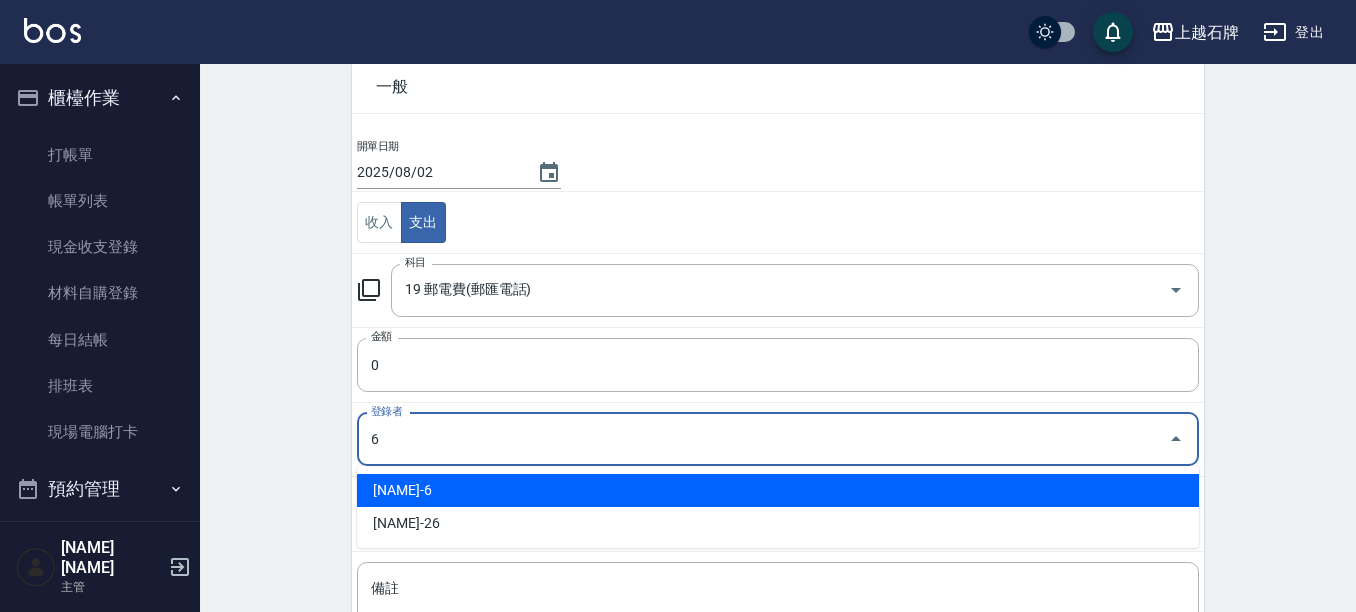 type on "[NAME]-6" 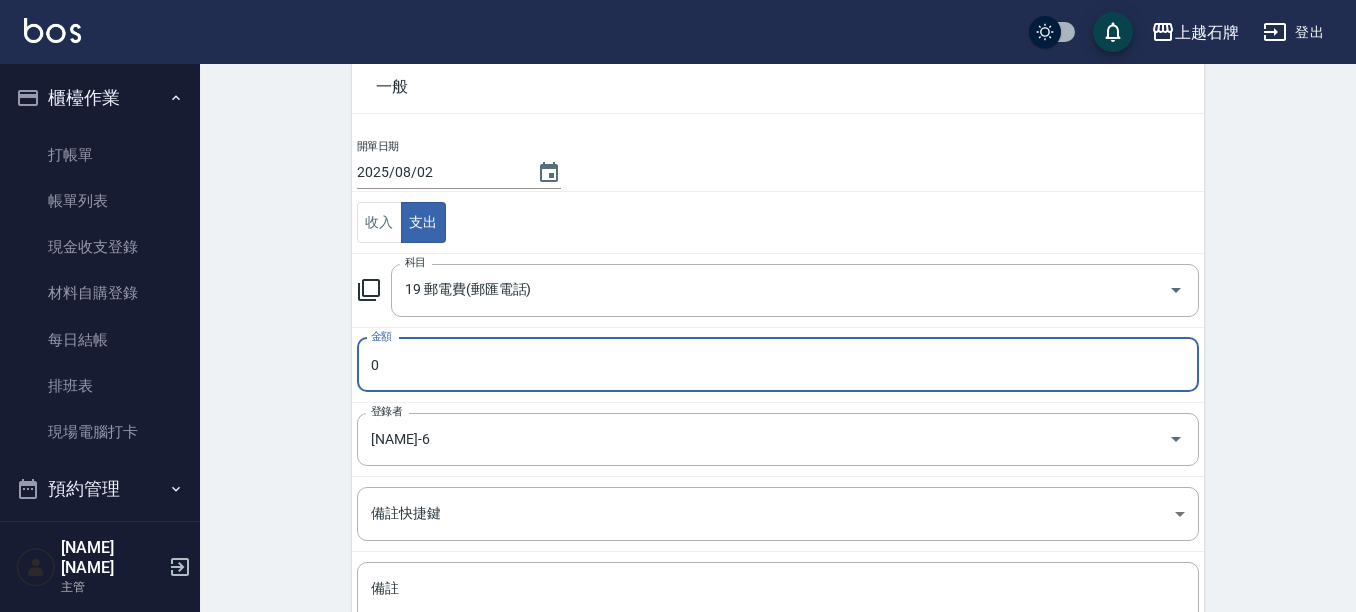 click on "0" at bounding box center (778, 365) 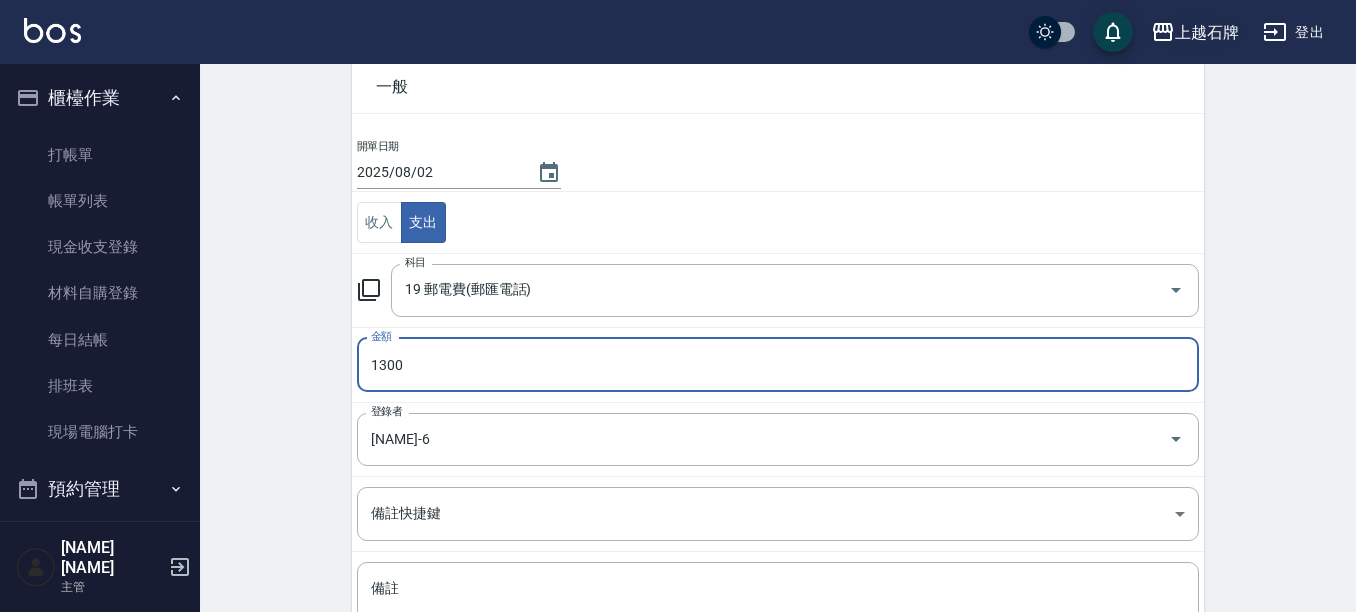 type on "1300" 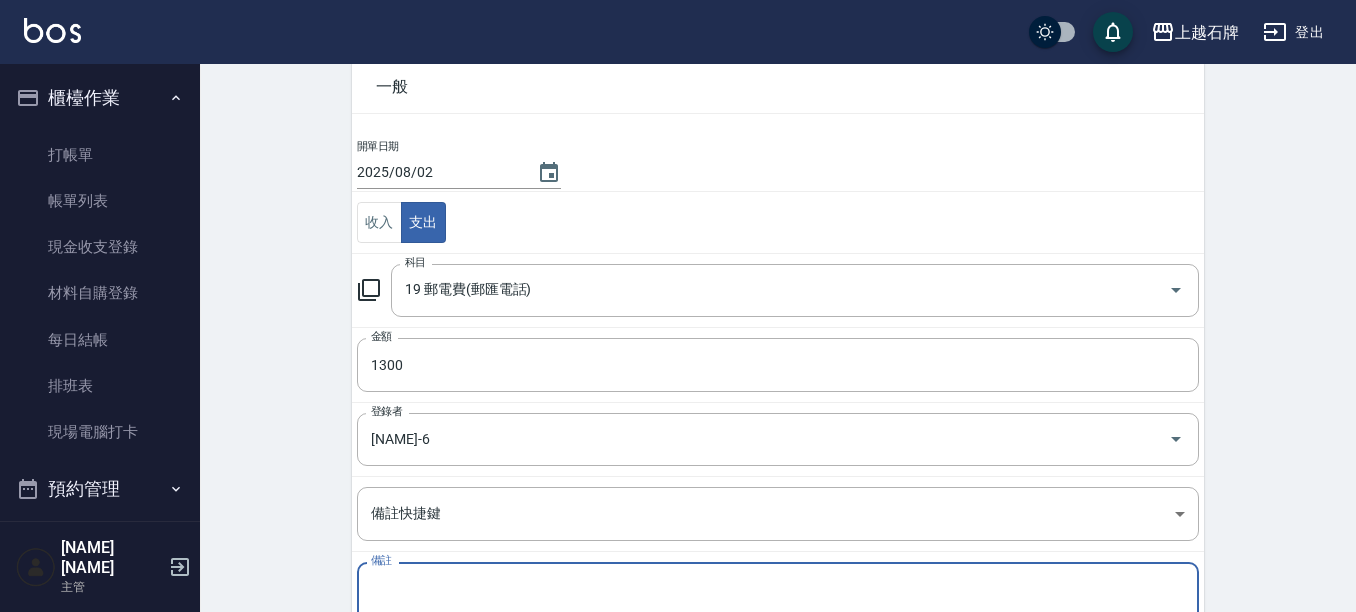click on "備註" at bounding box center [778, 613] 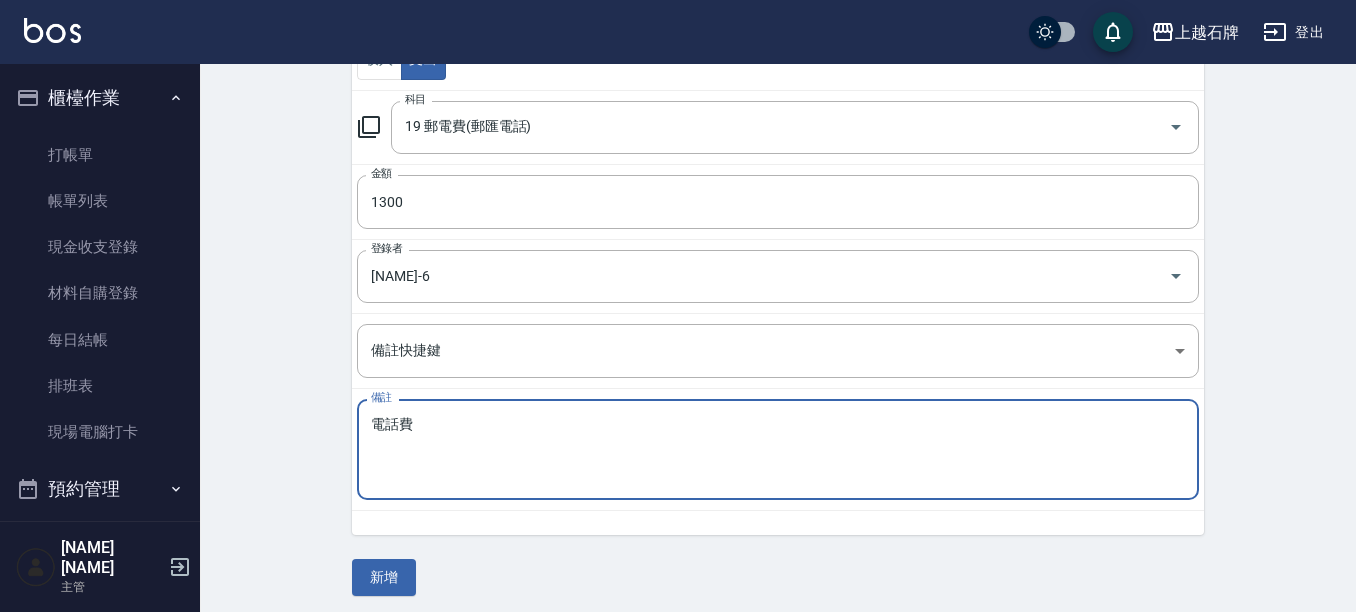 scroll, scrollTop: 271, scrollLeft: 0, axis: vertical 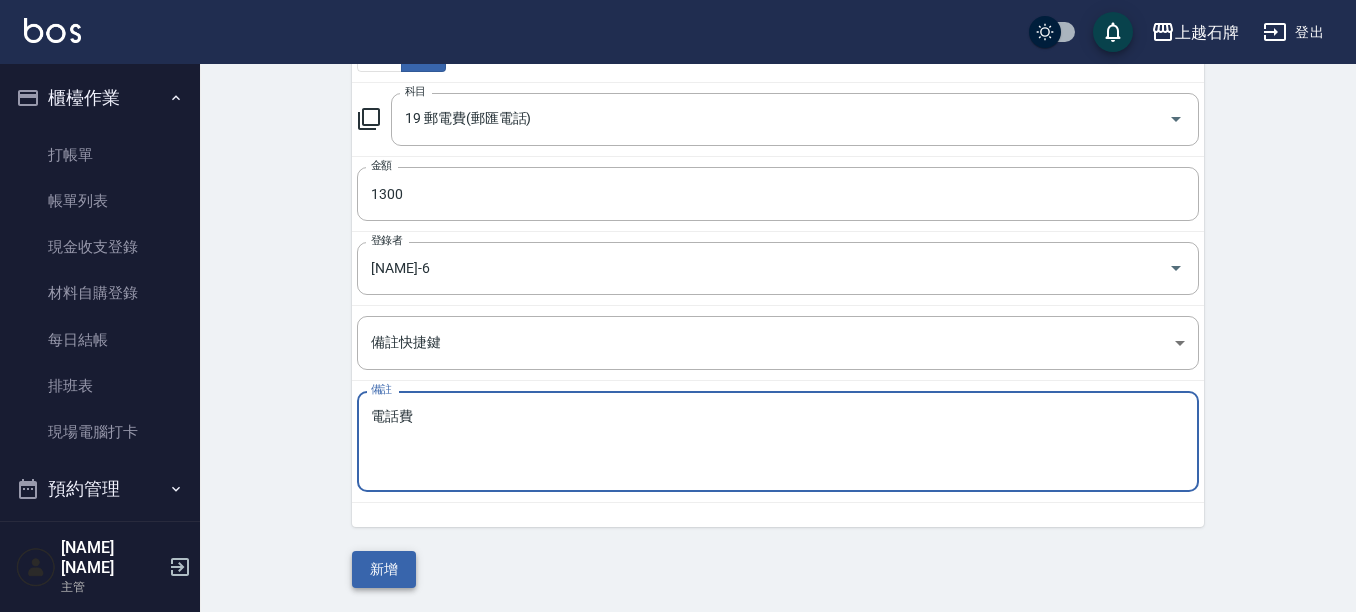 type on "電話費" 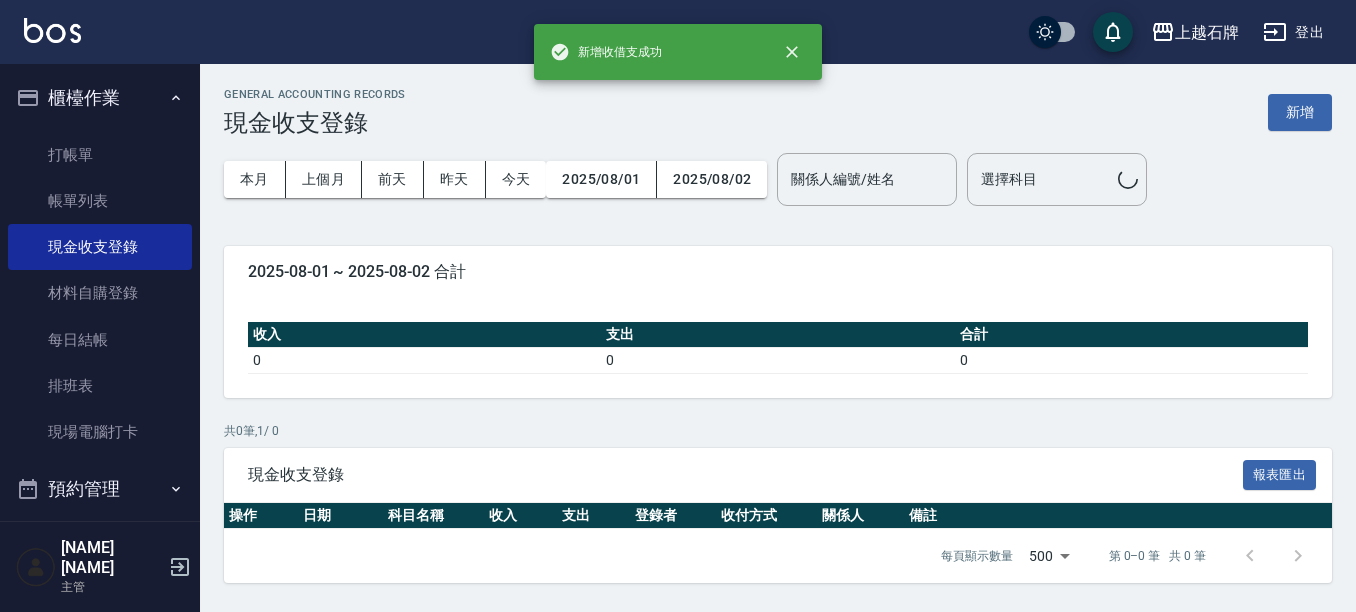 scroll, scrollTop: 0, scrollLeft: 0, axis: both 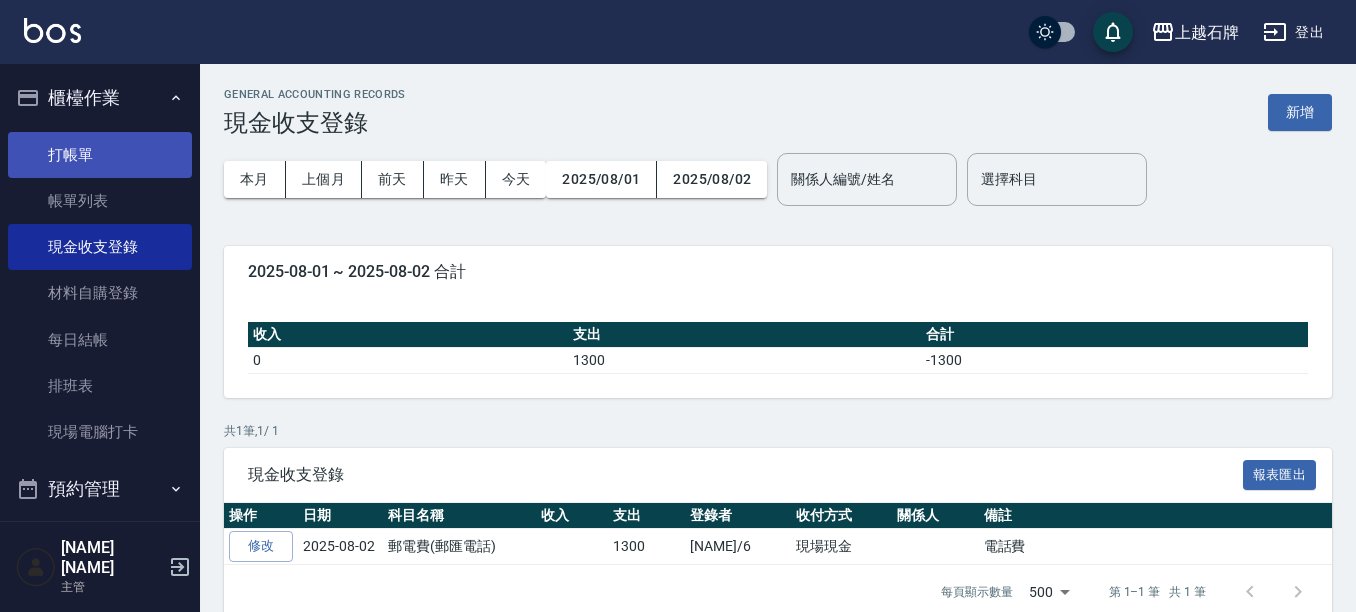 click on "打帳單" at bounding box center [100, 155] 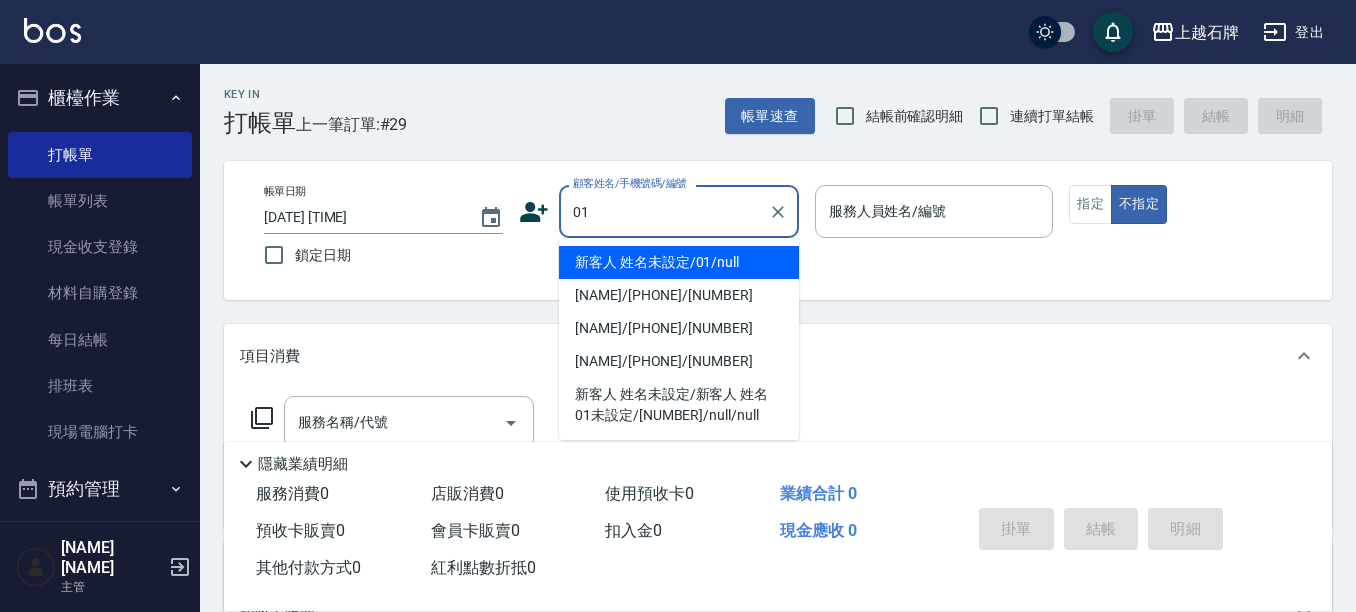 type on "新客人 姓名未設定/01/null" 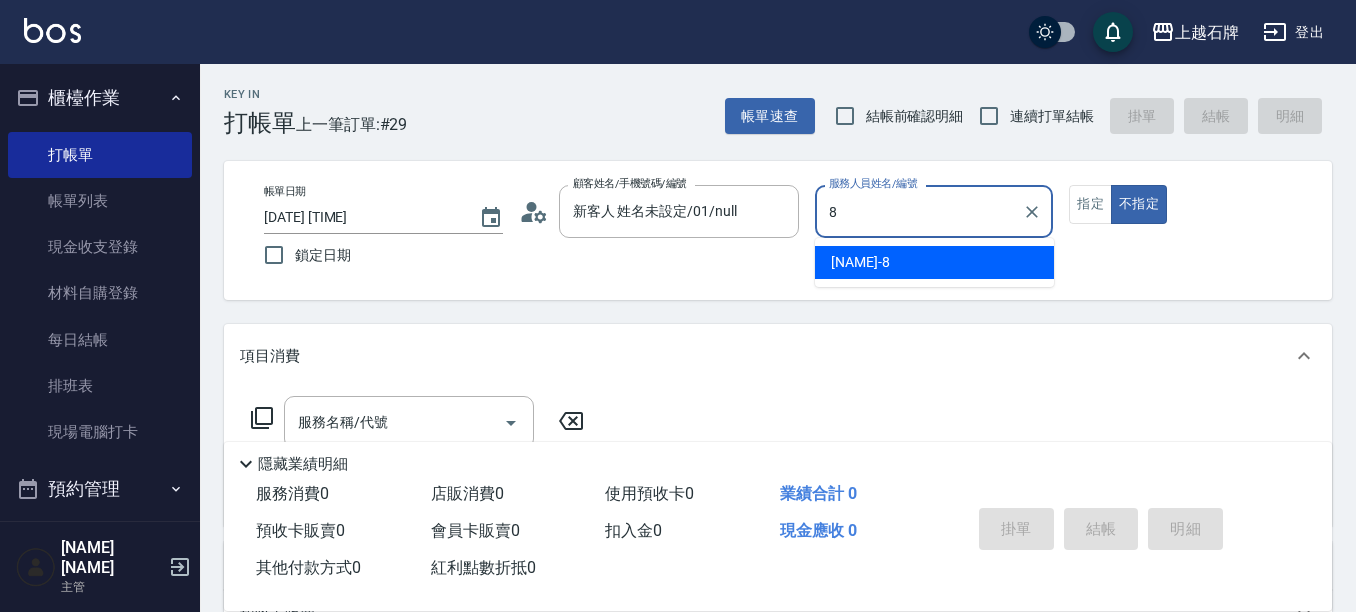 type on "[NAME]-8" 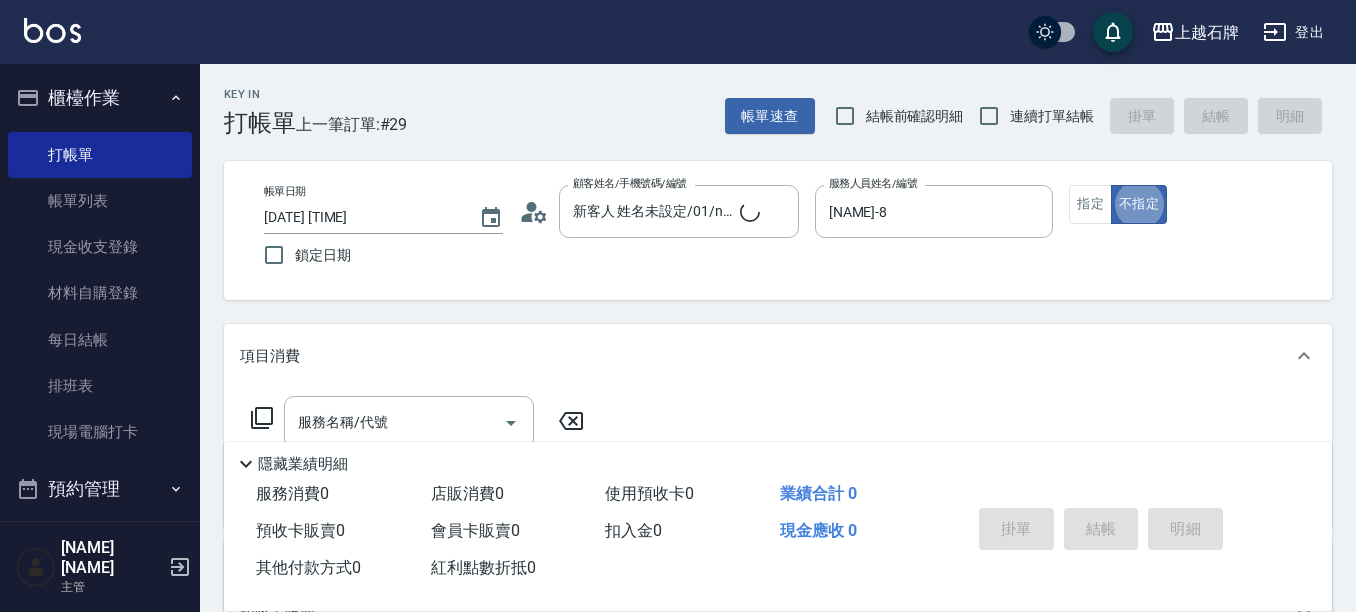 type on "false" 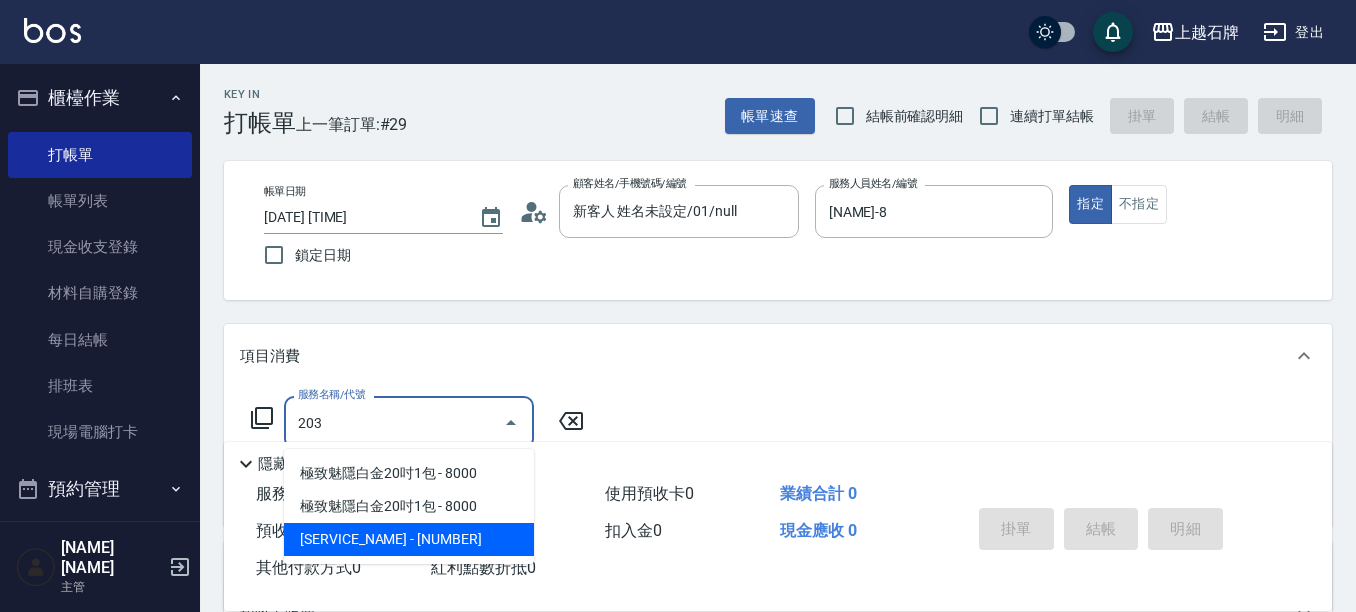 type on "B級洗+剪(203)" 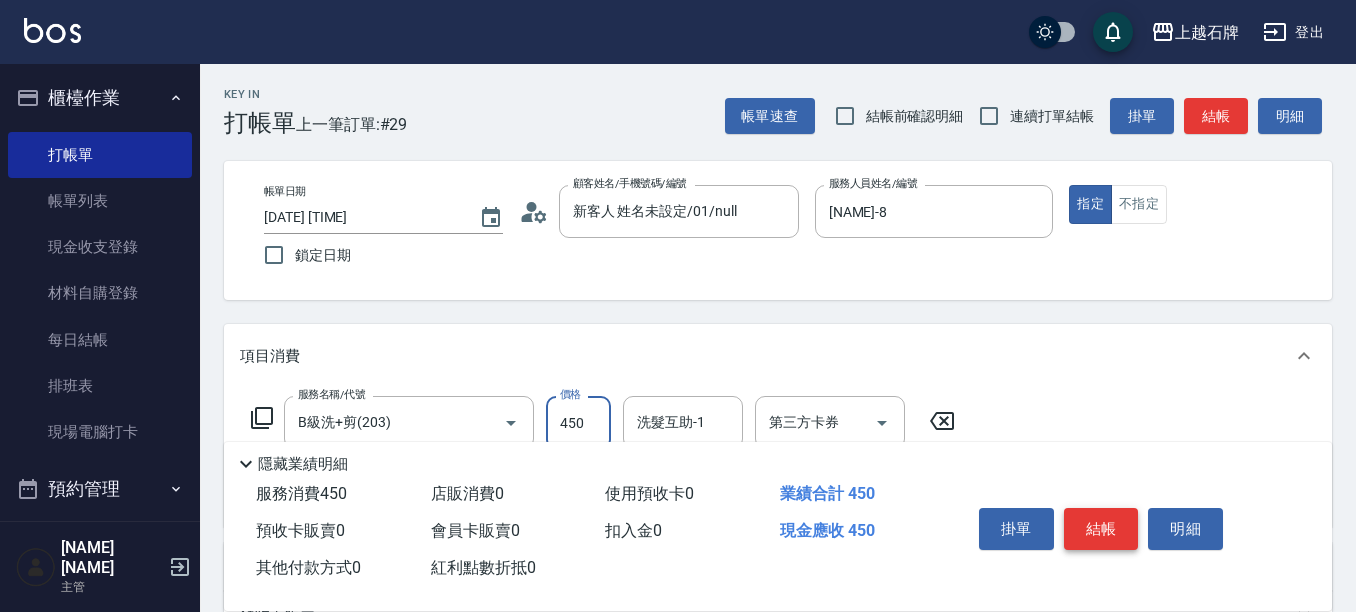 type on "450" 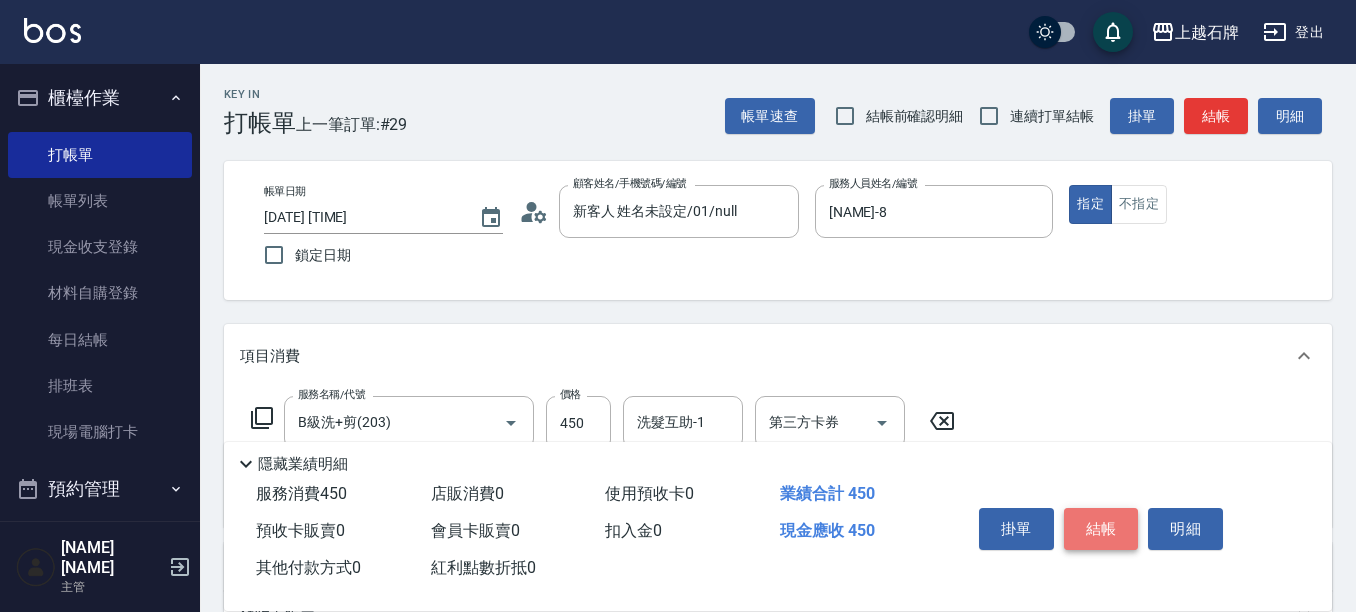 click on "結帳" at bounding box center [1101, 529] 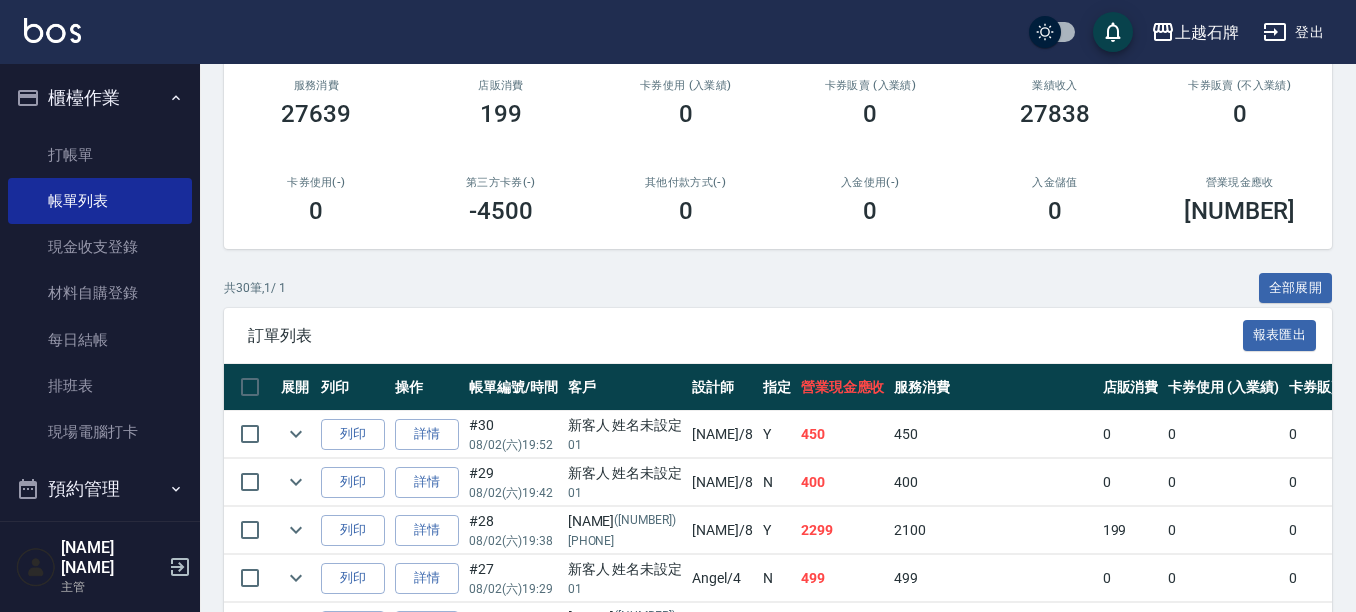 scroll, scrollTop: 300, scrollLeft: 0, axis: vertical 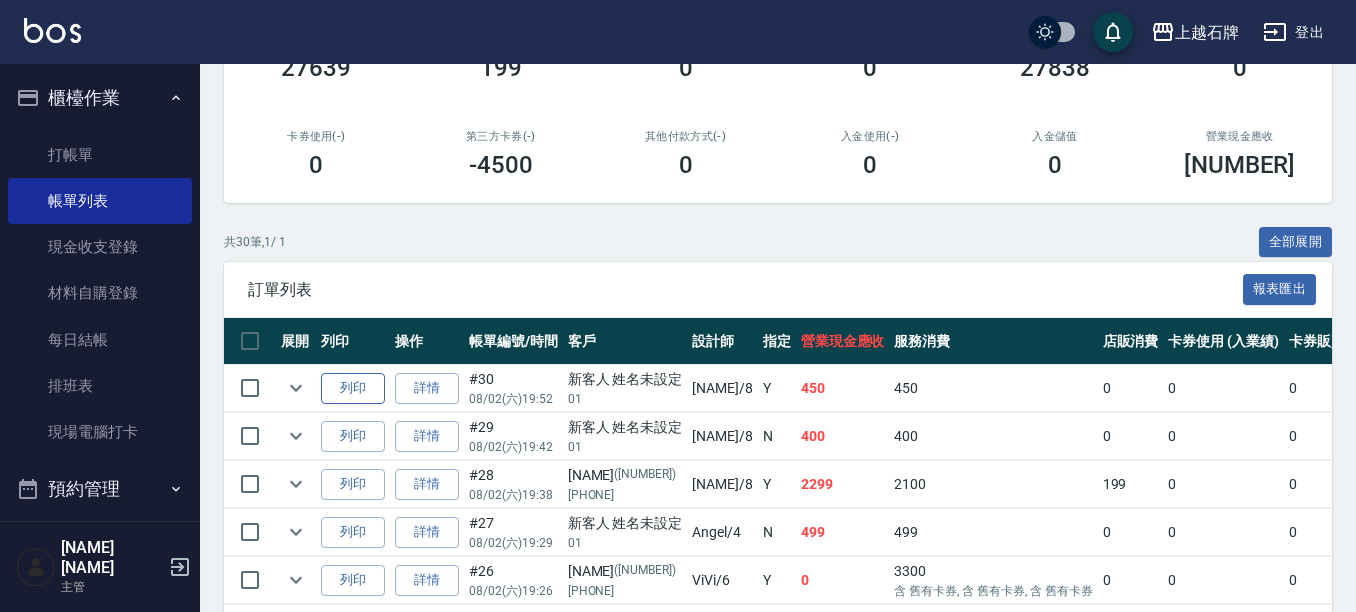 click on "列印" at bounding box center (353, 388) 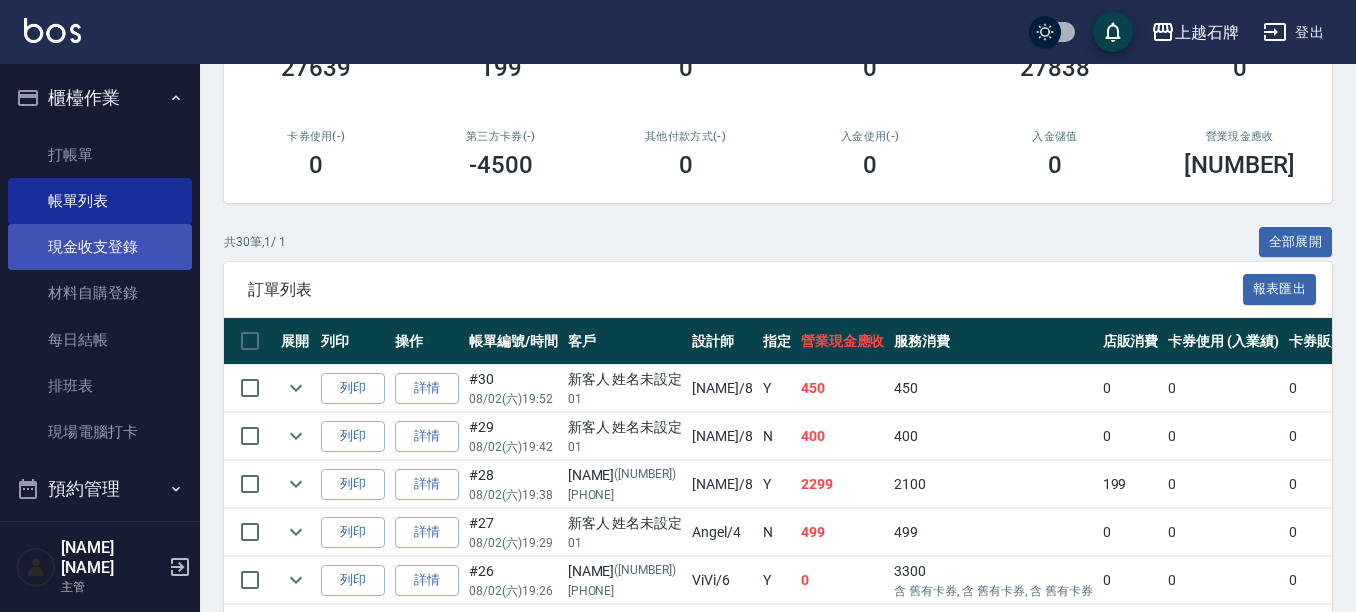 click on "現金收支登錄" at bounding box center [100, 247] 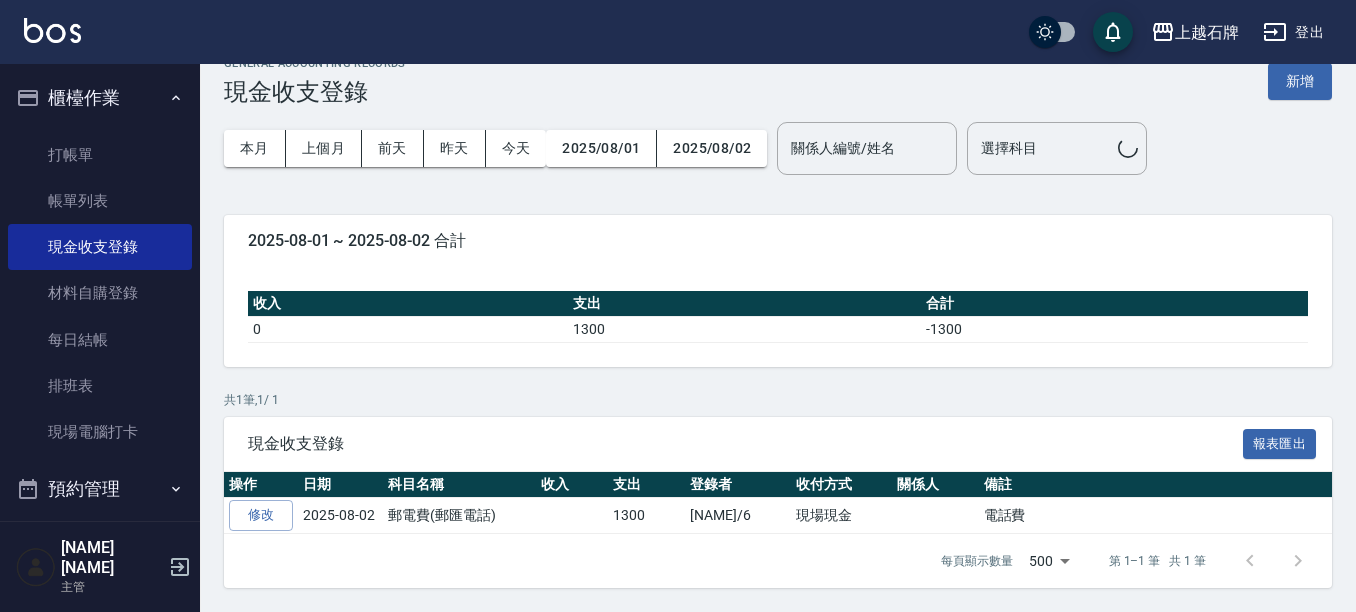 scroll, scrollTop: 0, scrollLeft: 0, axis: both 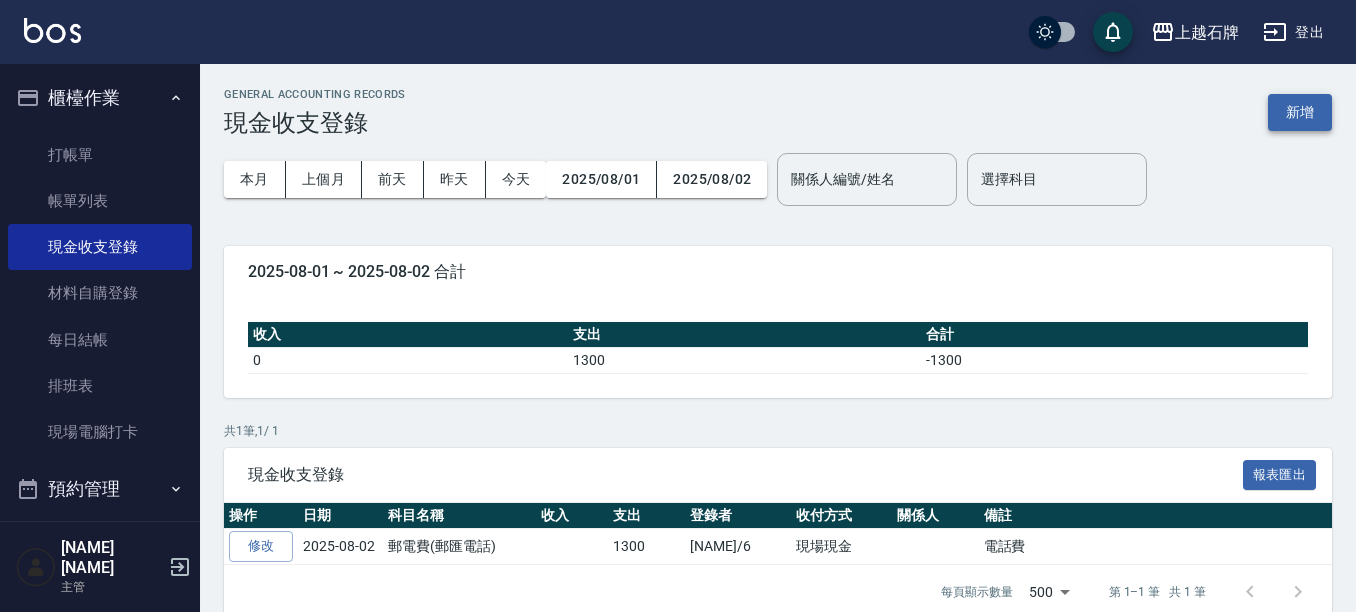 click on "新增" at bounding box center [1300, 112] 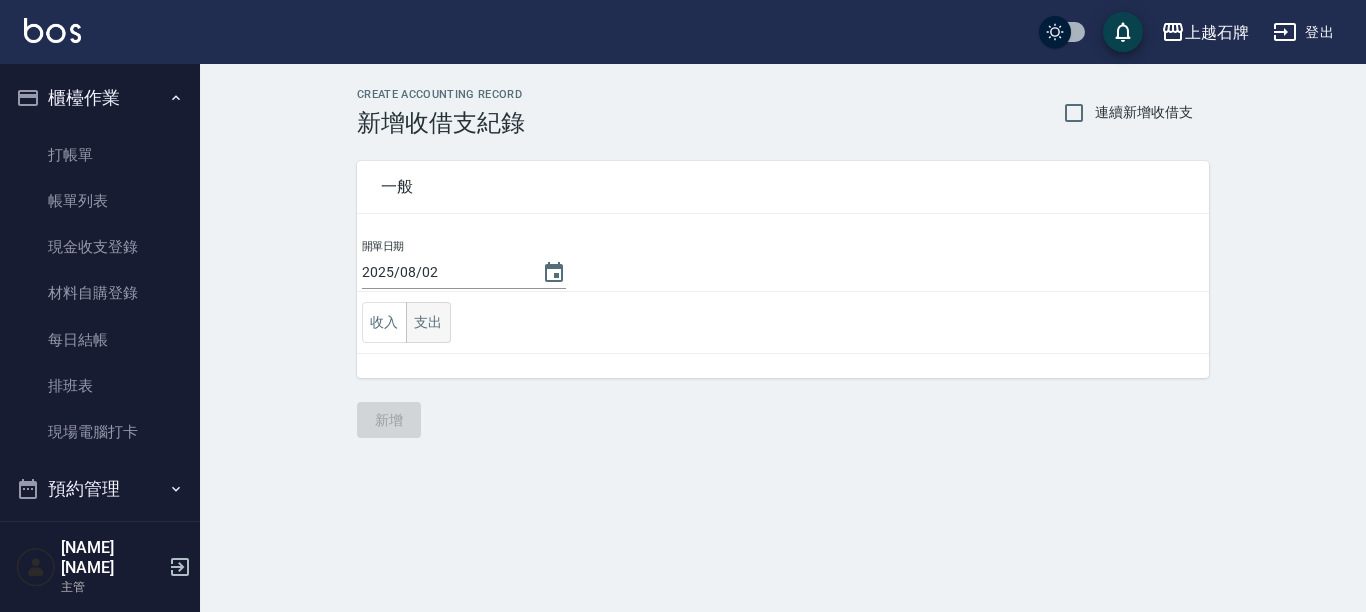 click on "支出" at bounding box center [428, 322] 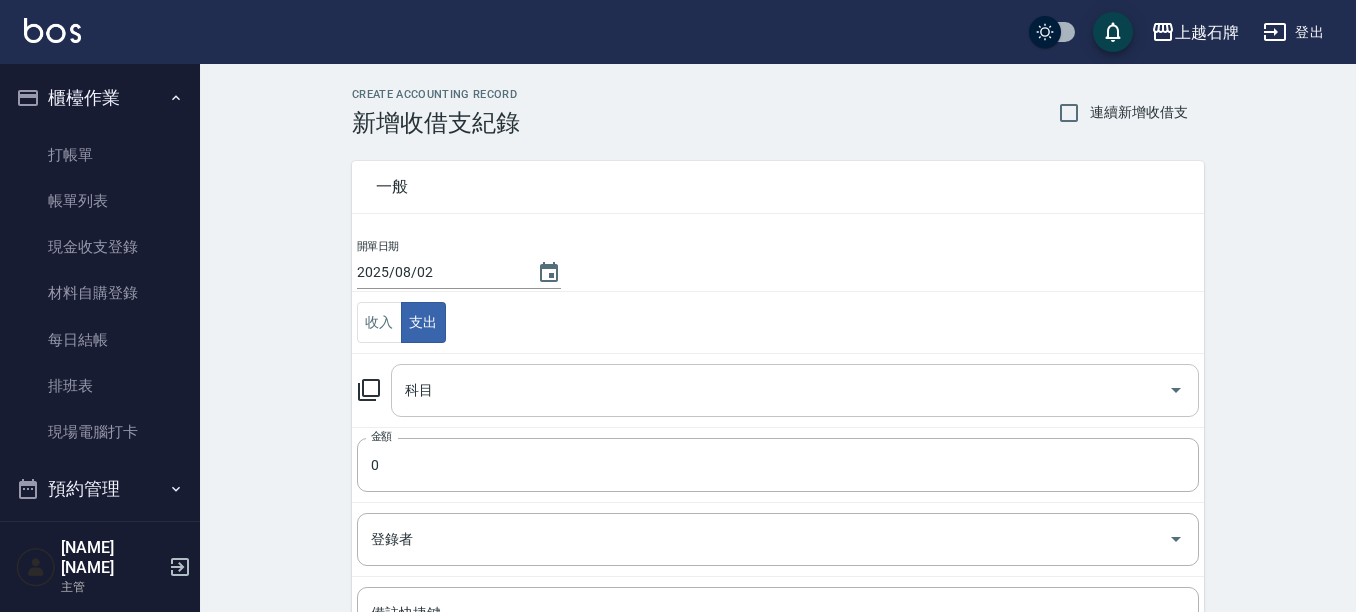 click on "科目" at bounding box center [780, 390] 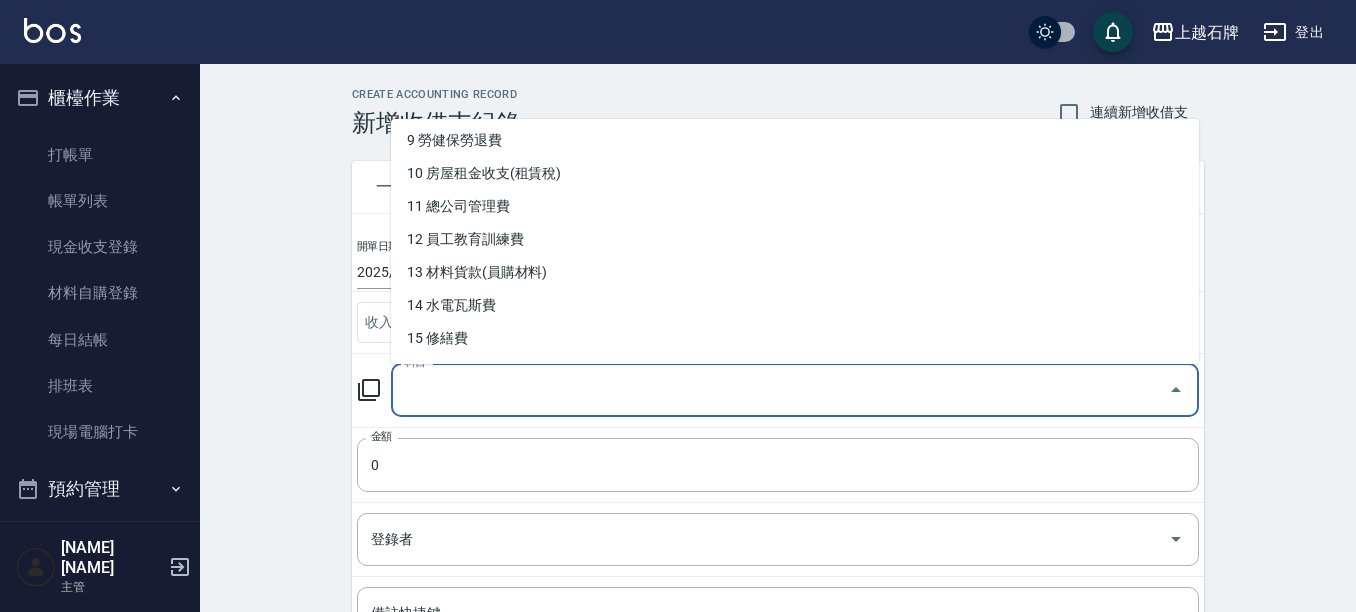 scroll, scrollTop: 400, scrollLeft: 0, axis: vertical 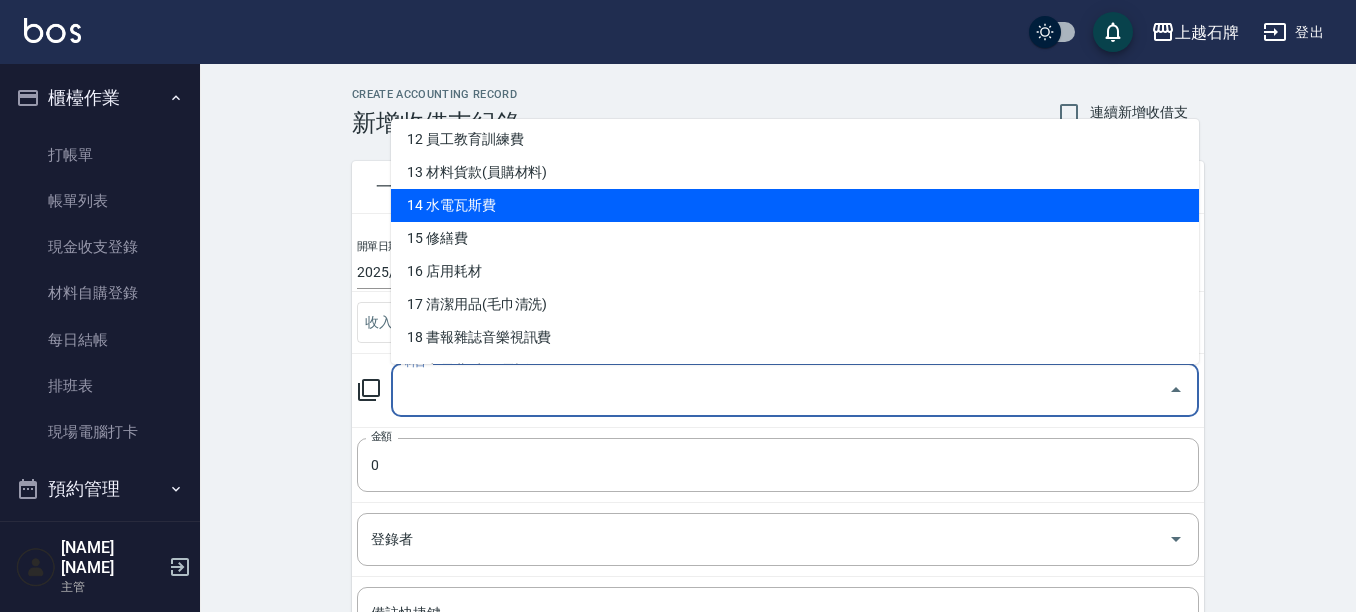 click on "14 水電瓦斯費" at bounding box center (795, 205) 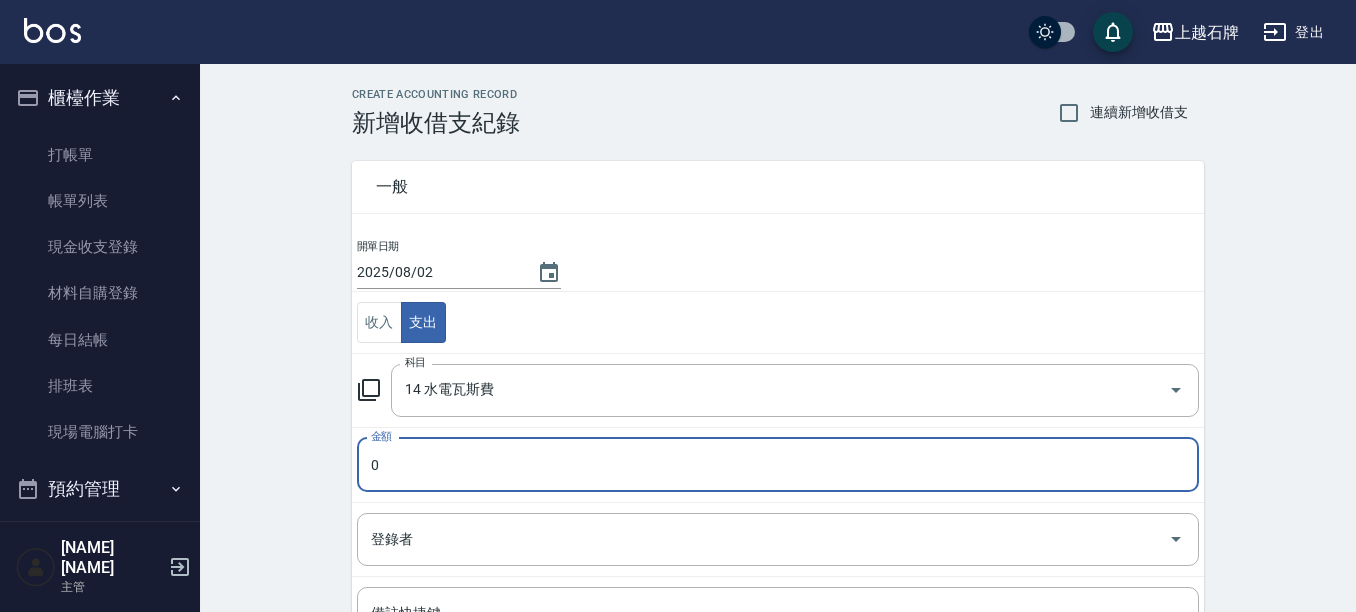 drag, startPoint x: 385, startPoint y: 426, endPoint x: 386, endPoint y: 439, distance: 13.038404 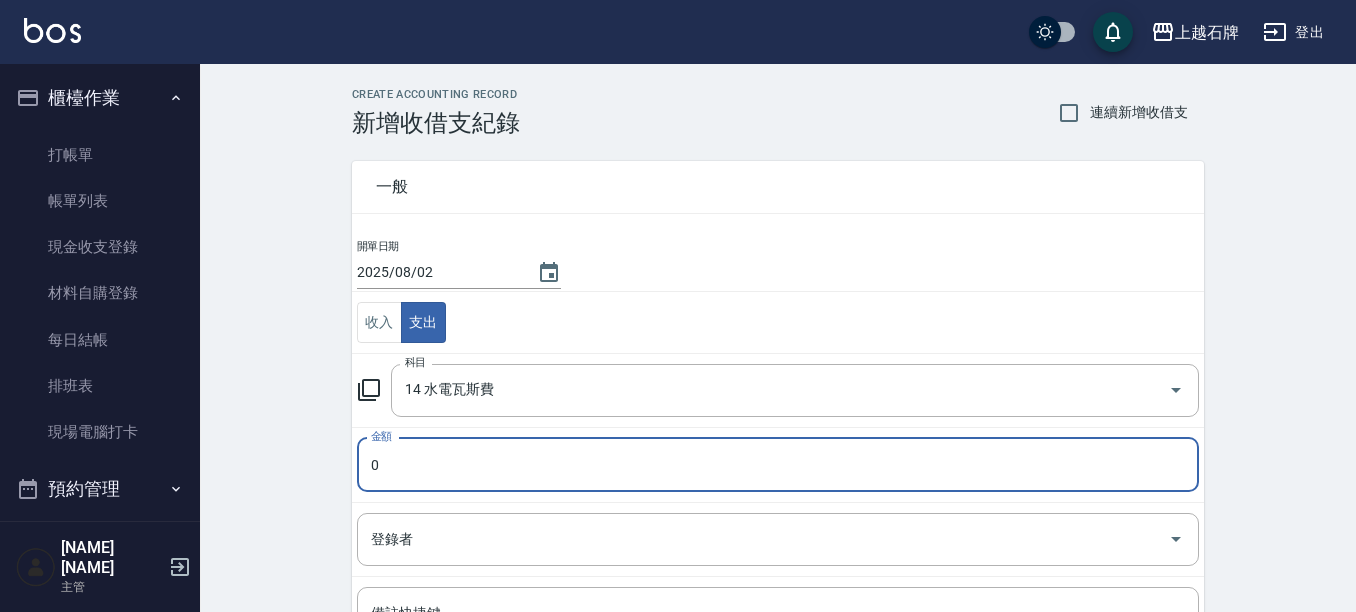 click on "0" at bounding box center [778, 465] 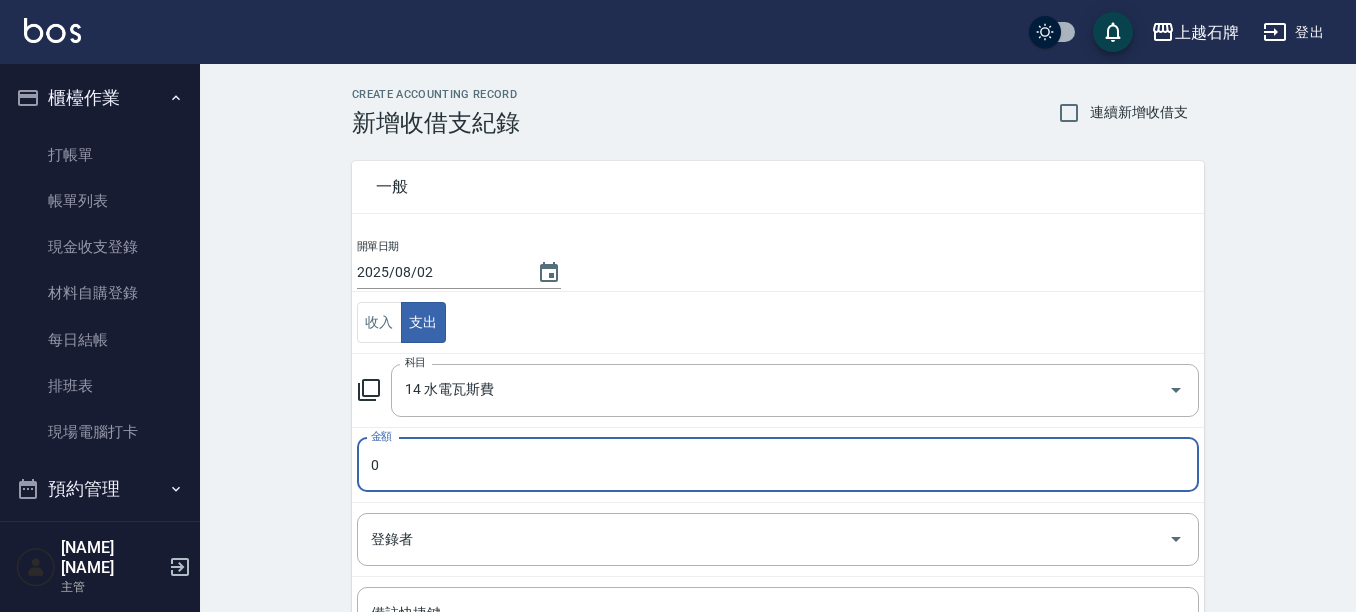 type on "[NUMBER]" 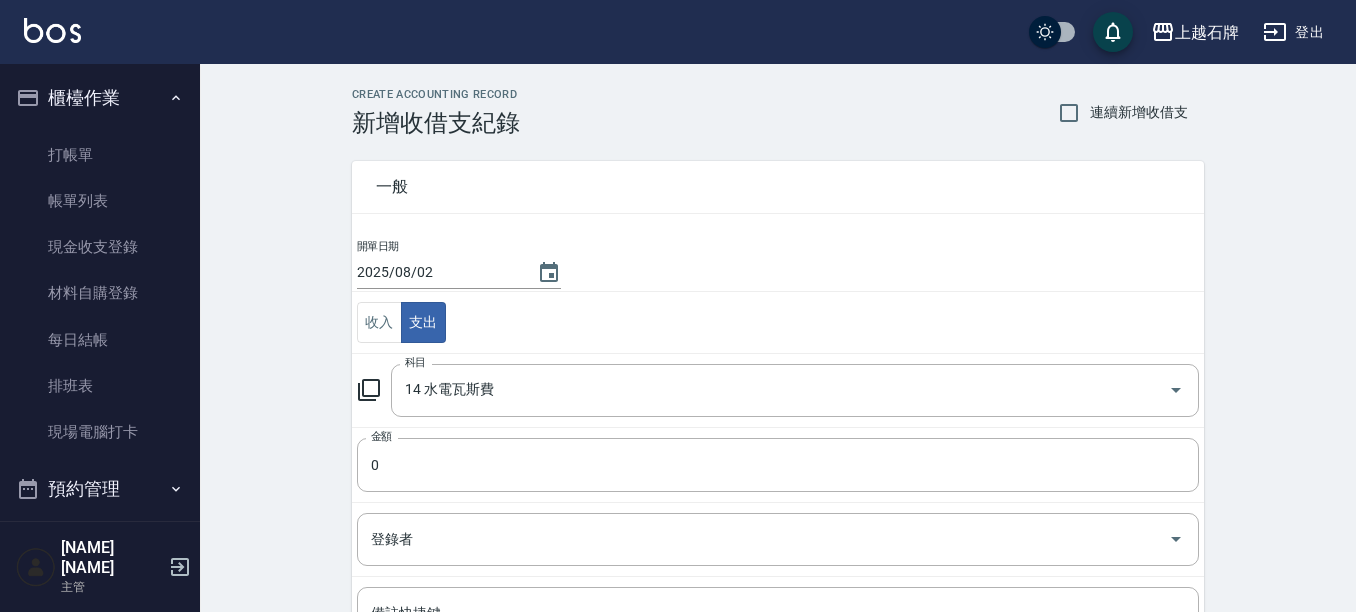 click on "登錄者 登錄者" at bounding box center [778, 539] 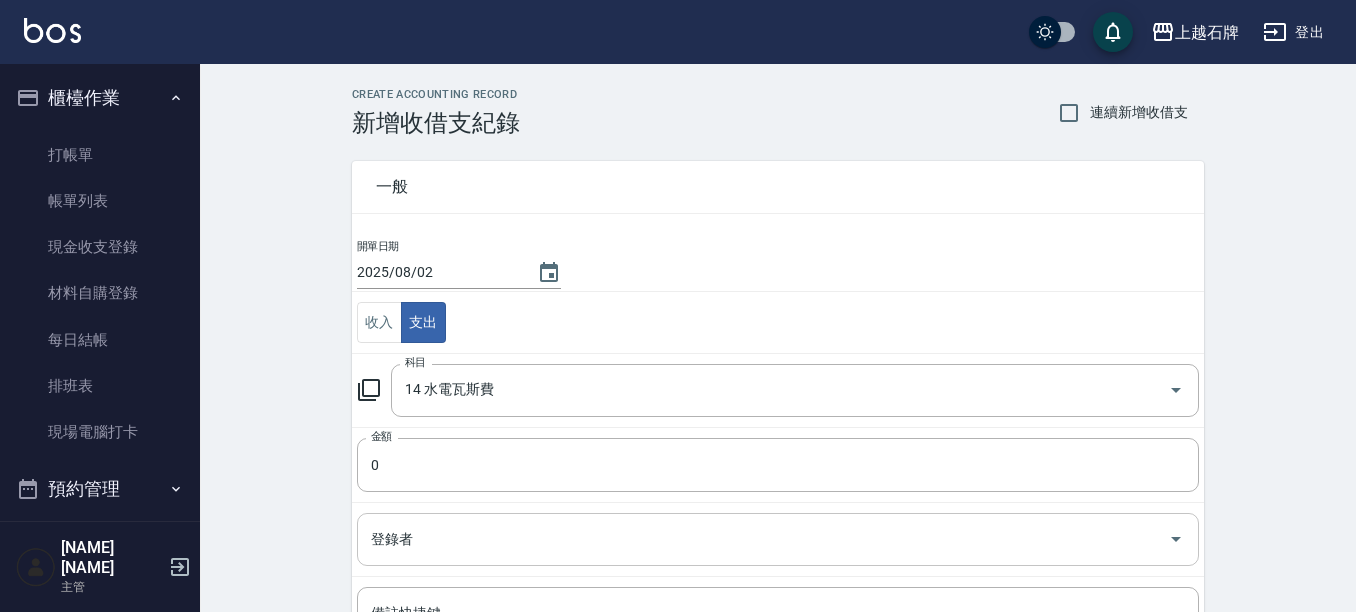 click on "登錄者" at bounding box center (763, 539) 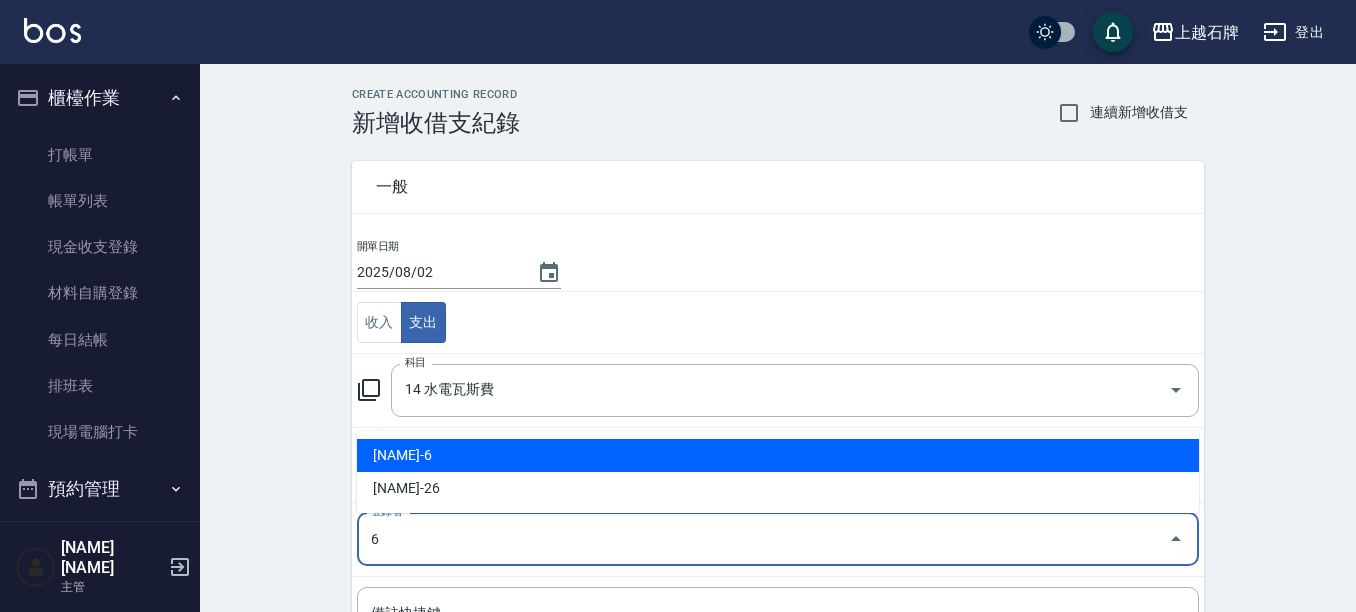 type on "[NAME]-6" 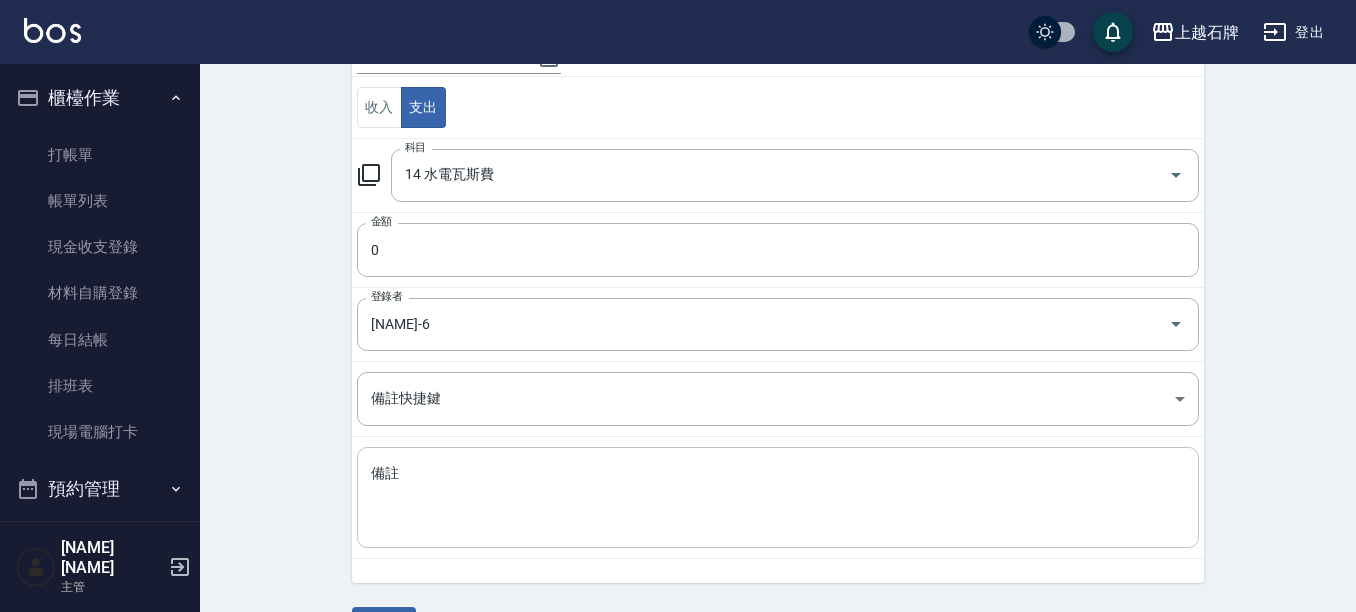 scroll, scrollTop: 271, scrollLeft: 0, axis: vertical 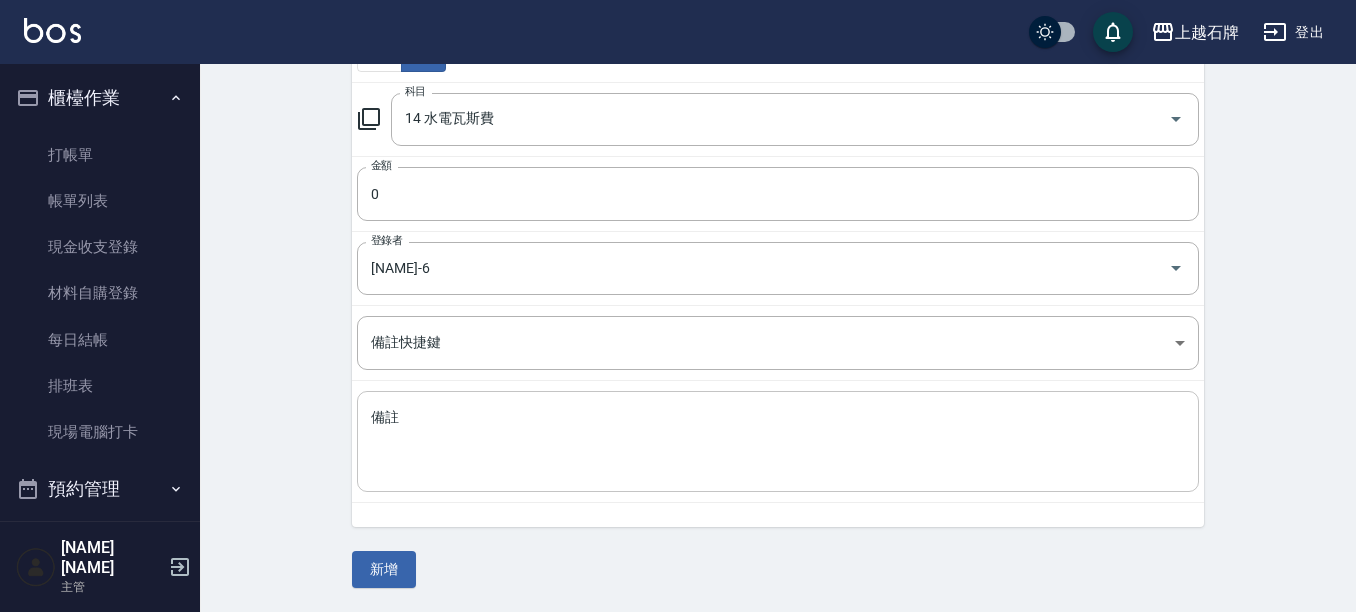 click on "x 備註" at bounding box center [778, 441] 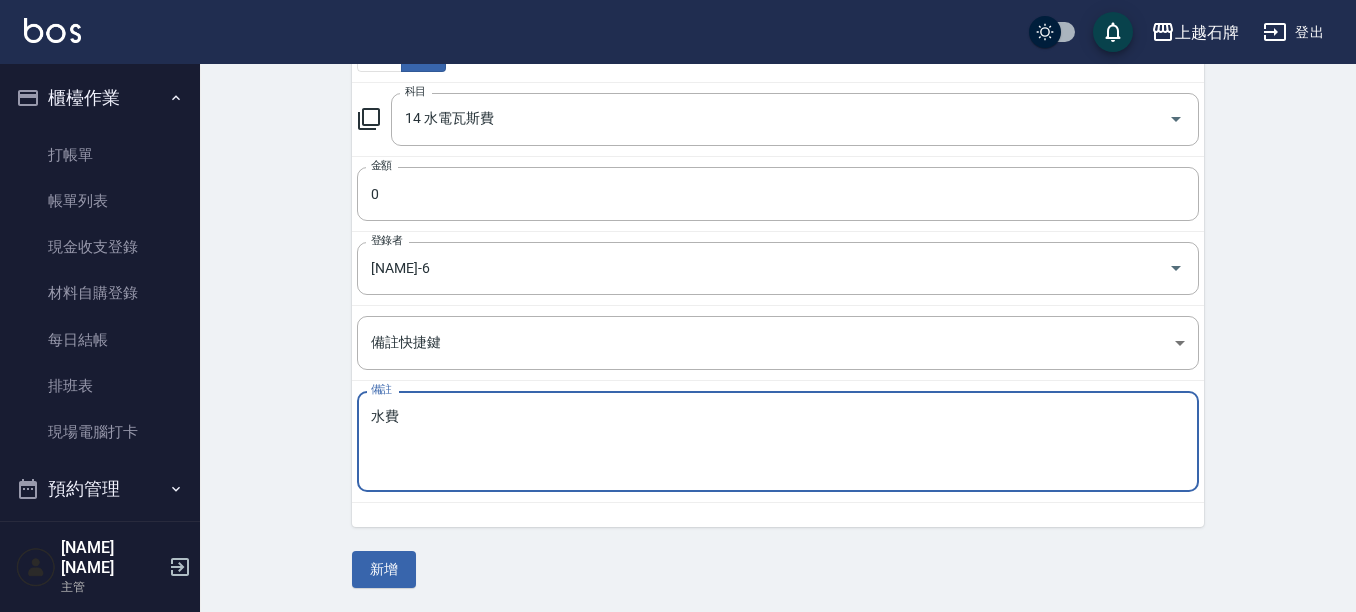 type on "水費" 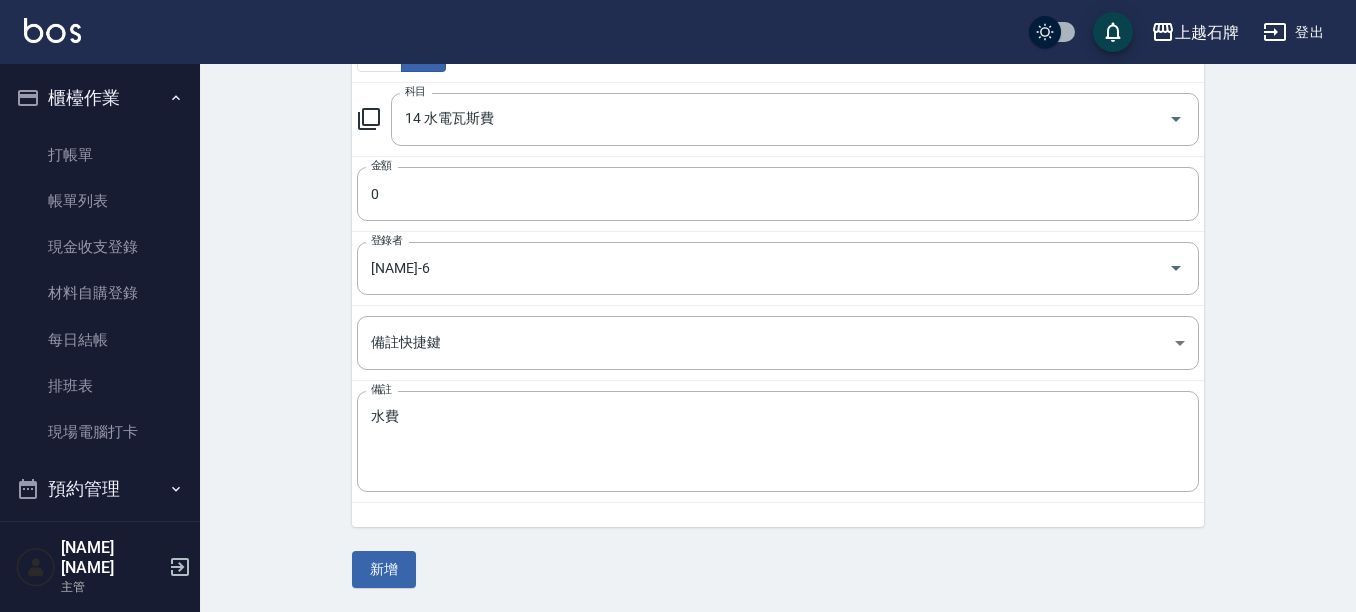 click on "新增" at bounding box center (384, 569) 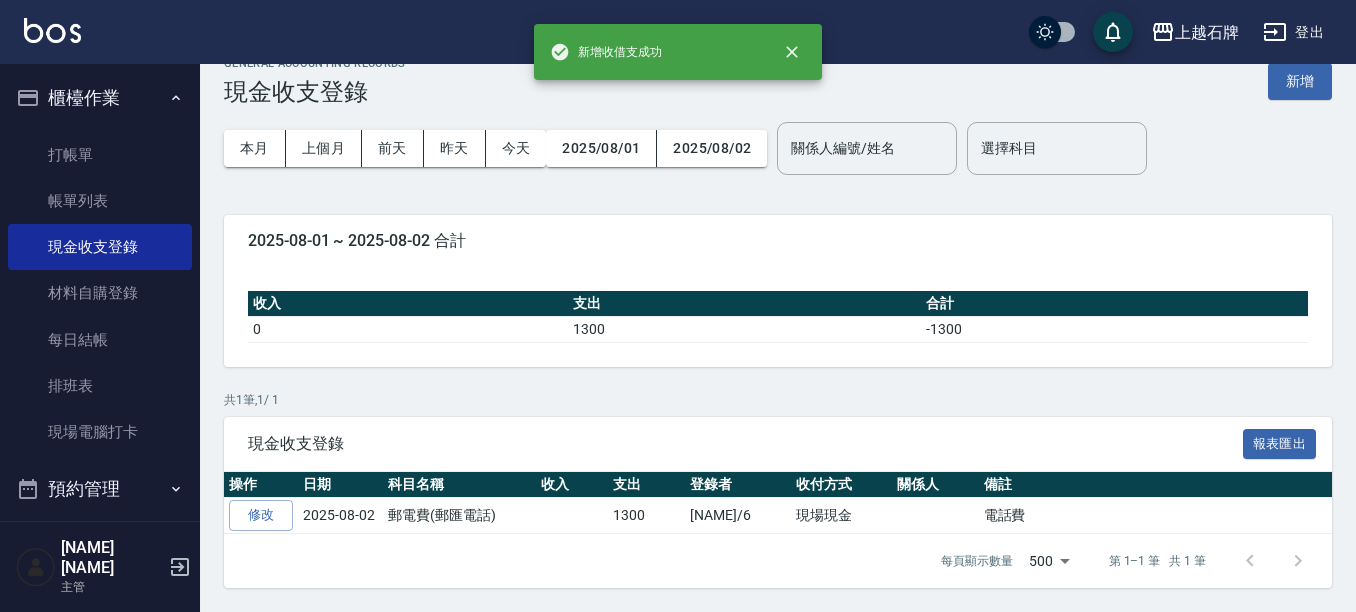 scroll, scrollTop: 0, scrollLeft: 0, axis: both 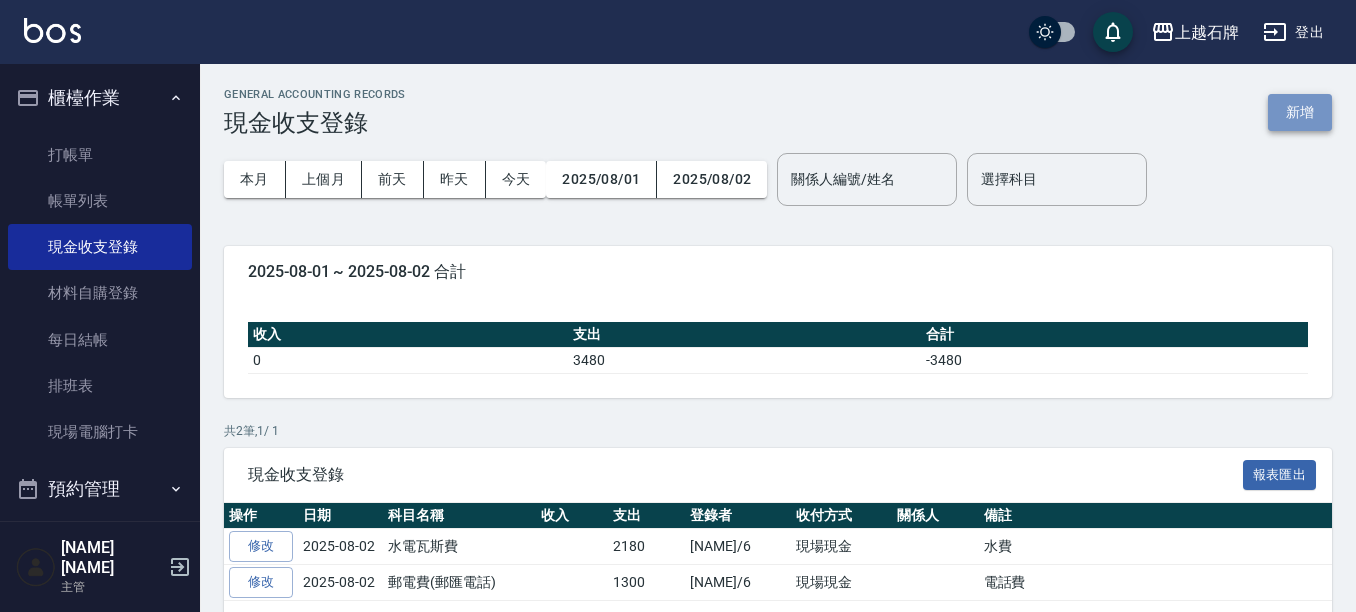 click on "新增" at bounding box center (1300, 112) 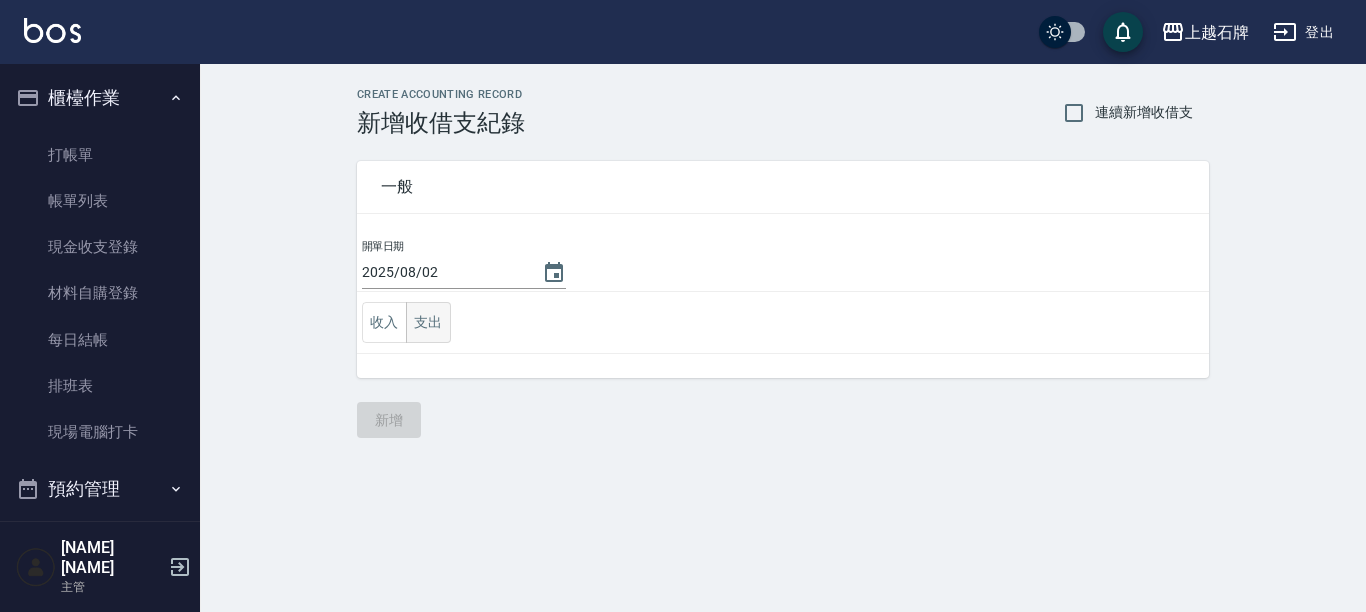 click on "支出" at bounding box center (428, 322) 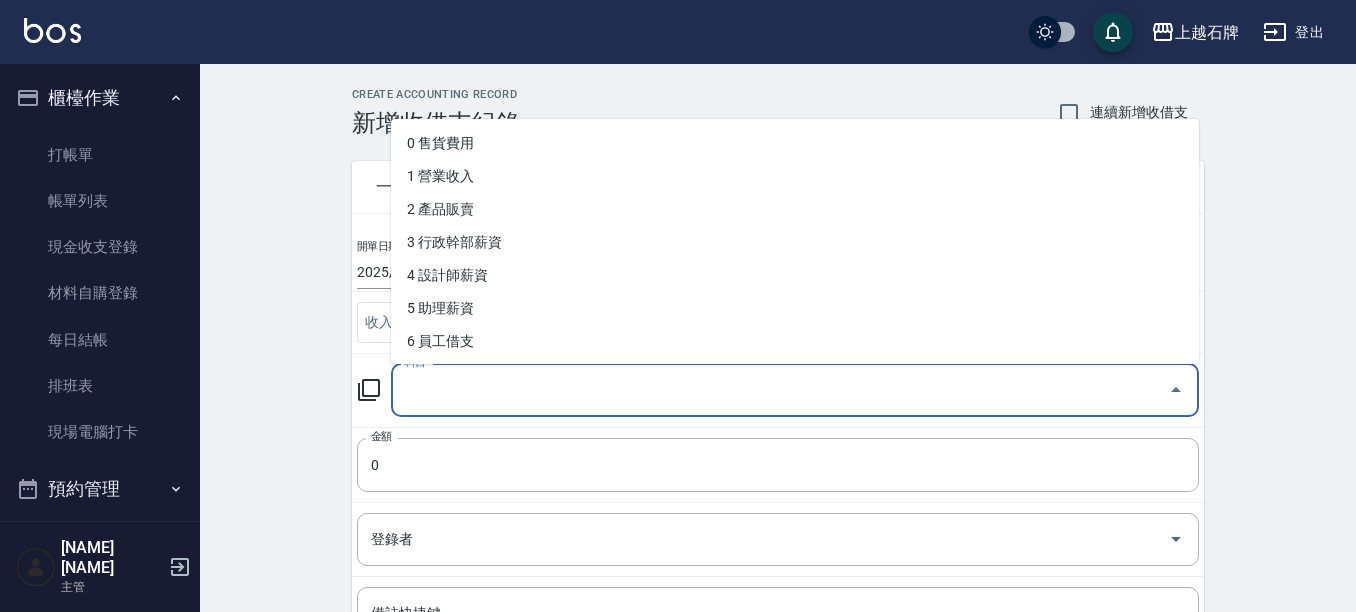click on "科目" at bounding box center [780, 390] 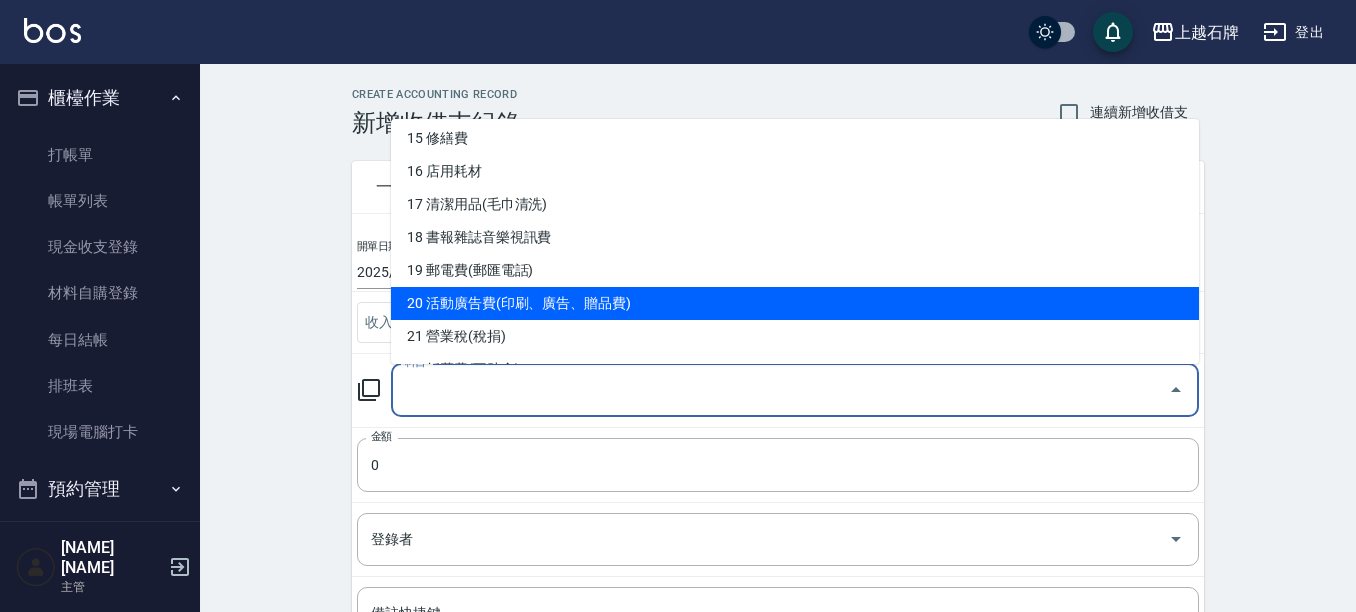 scroll, scrollTop: 600, scrollLeft: 0, axis: vertical 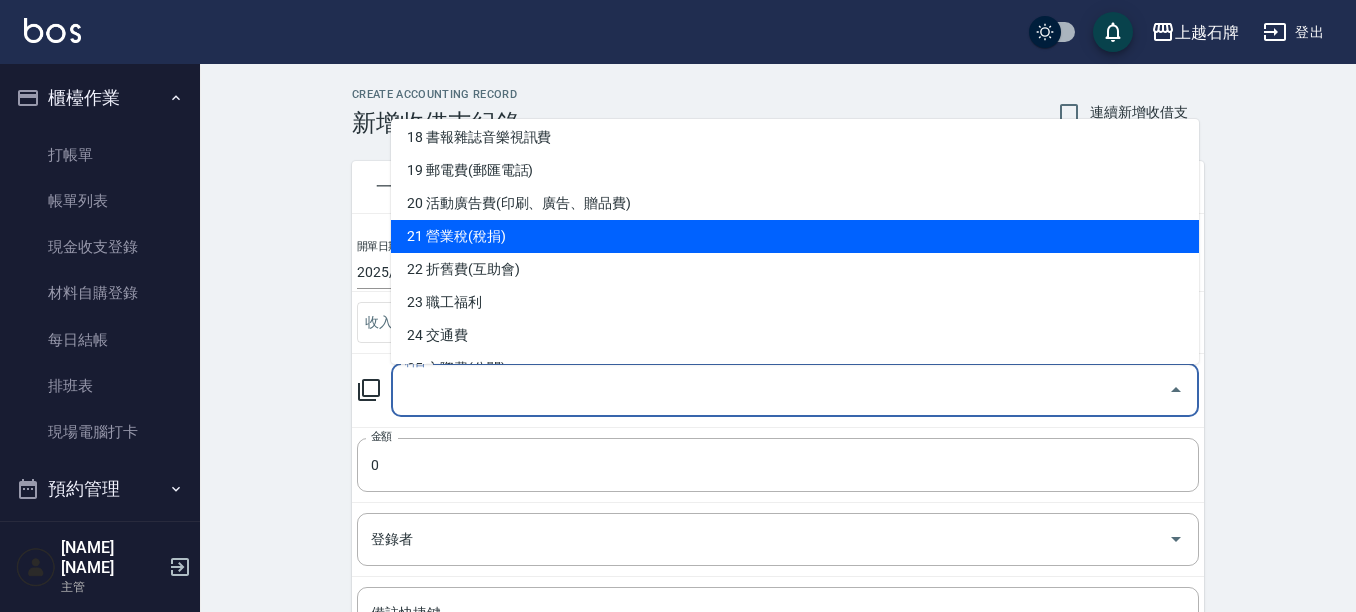 click on "21 營業稅(稅捐)" at bounding box center [795, 236] 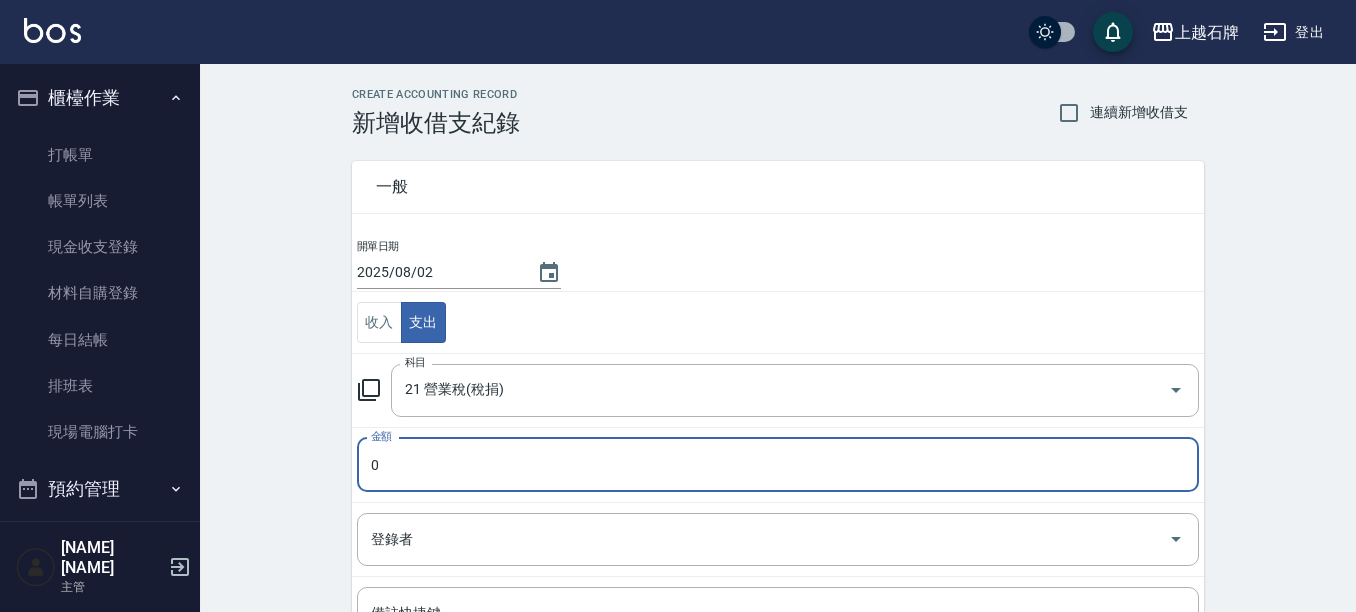 click on "0" at bounding box center (778, 465) 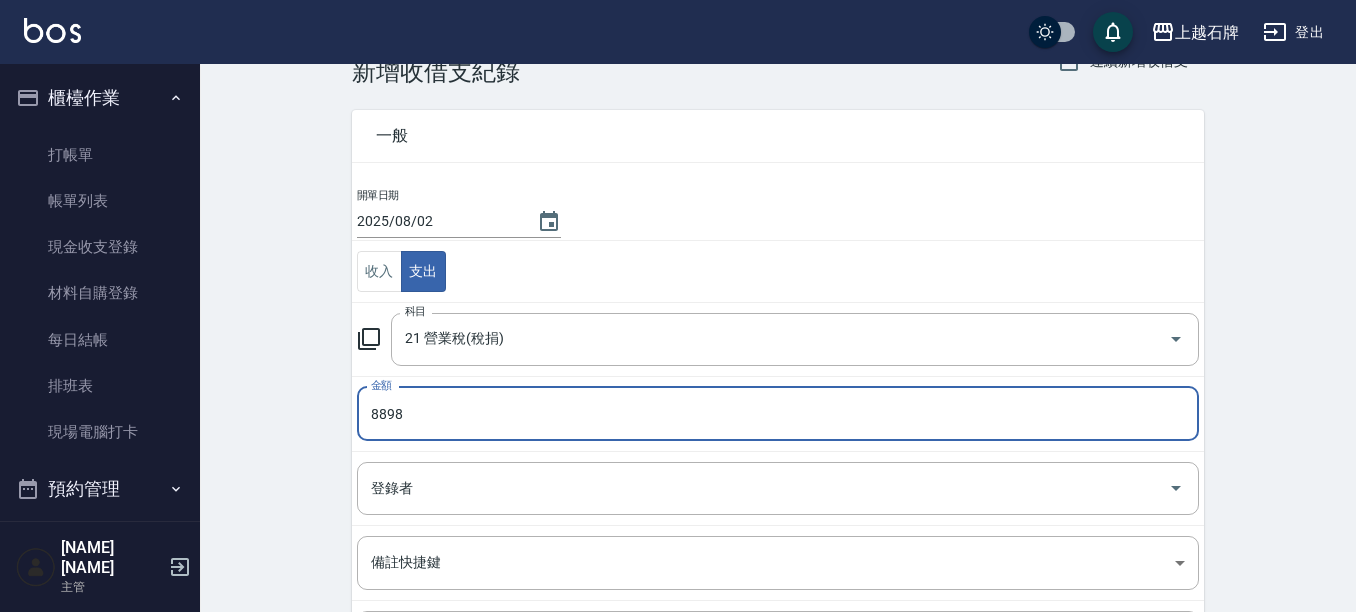 scroll, scrollTop: 100, scrollLeft: 0, axis: vertical 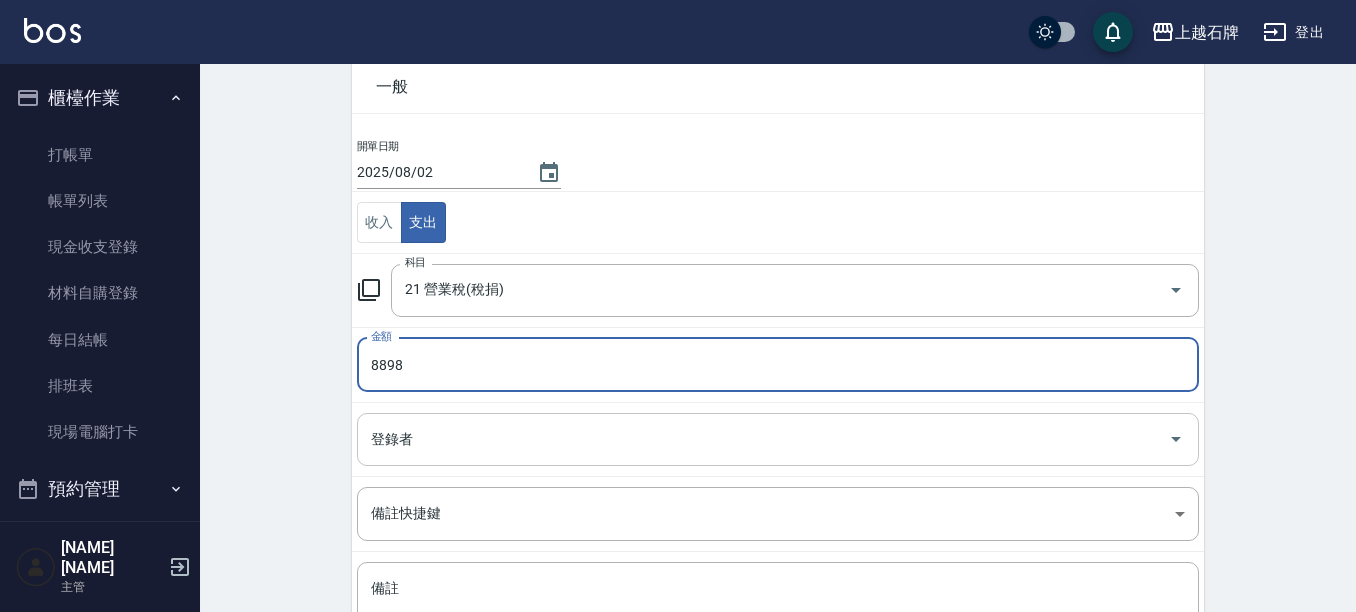 type on "8898" 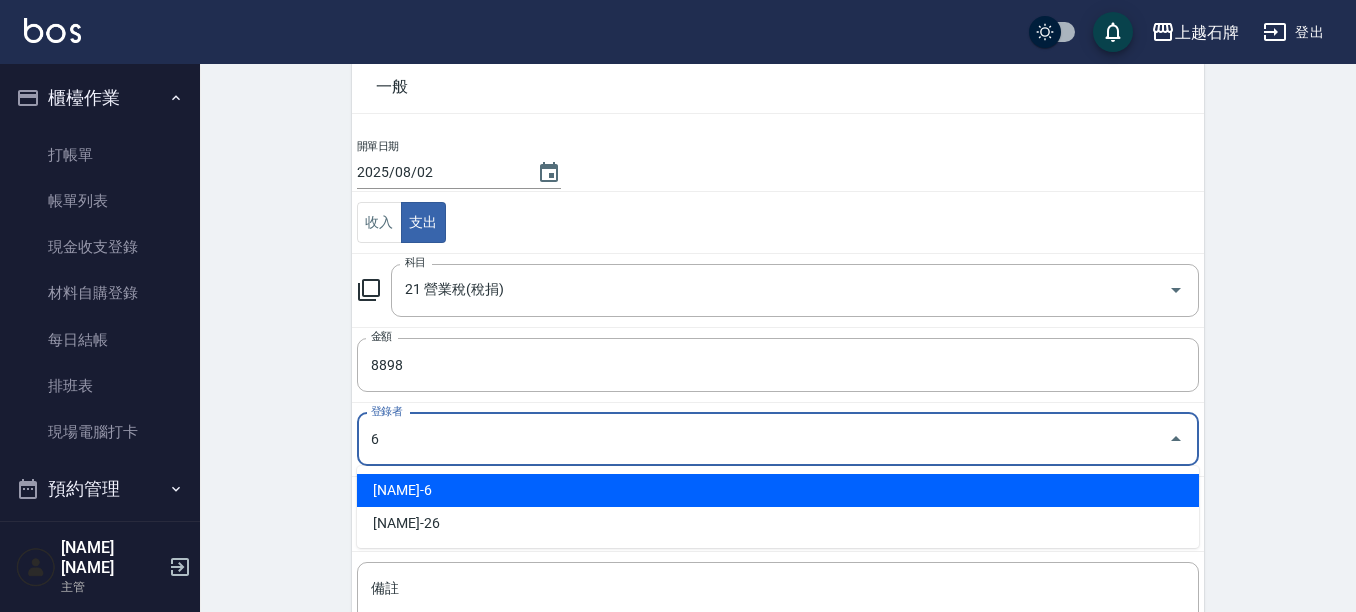 type on "[NAME]-6" 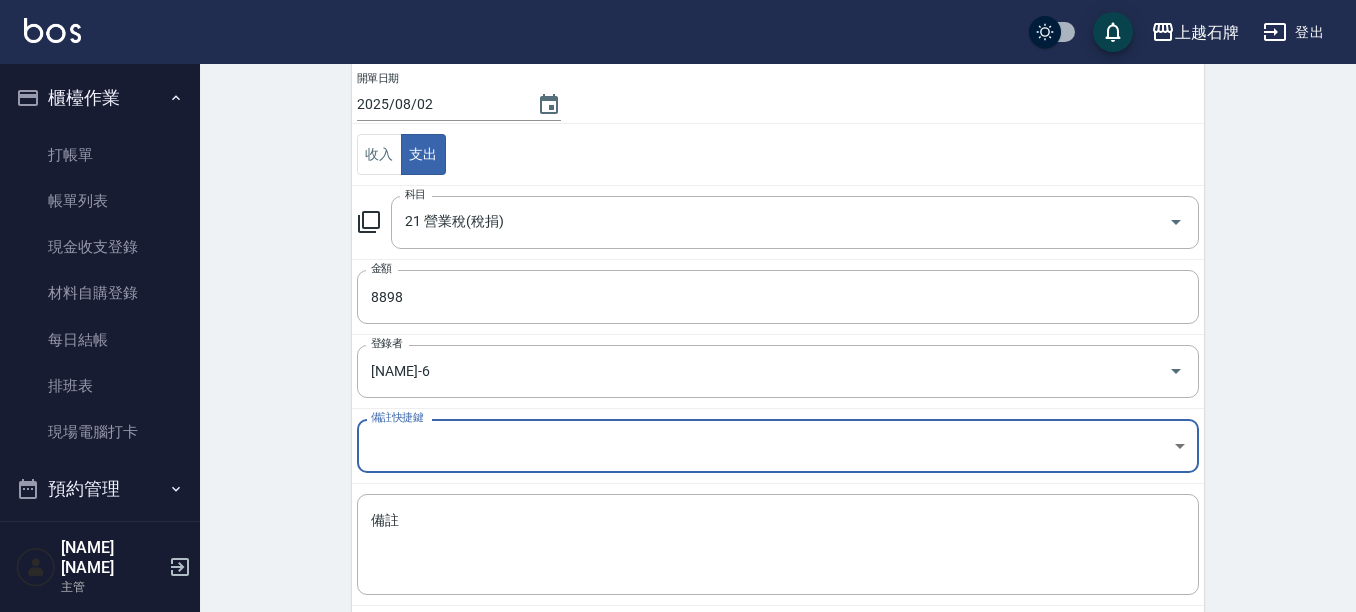 scroll, scrollTop: 271, scrollLeft: 0, axis: vertical 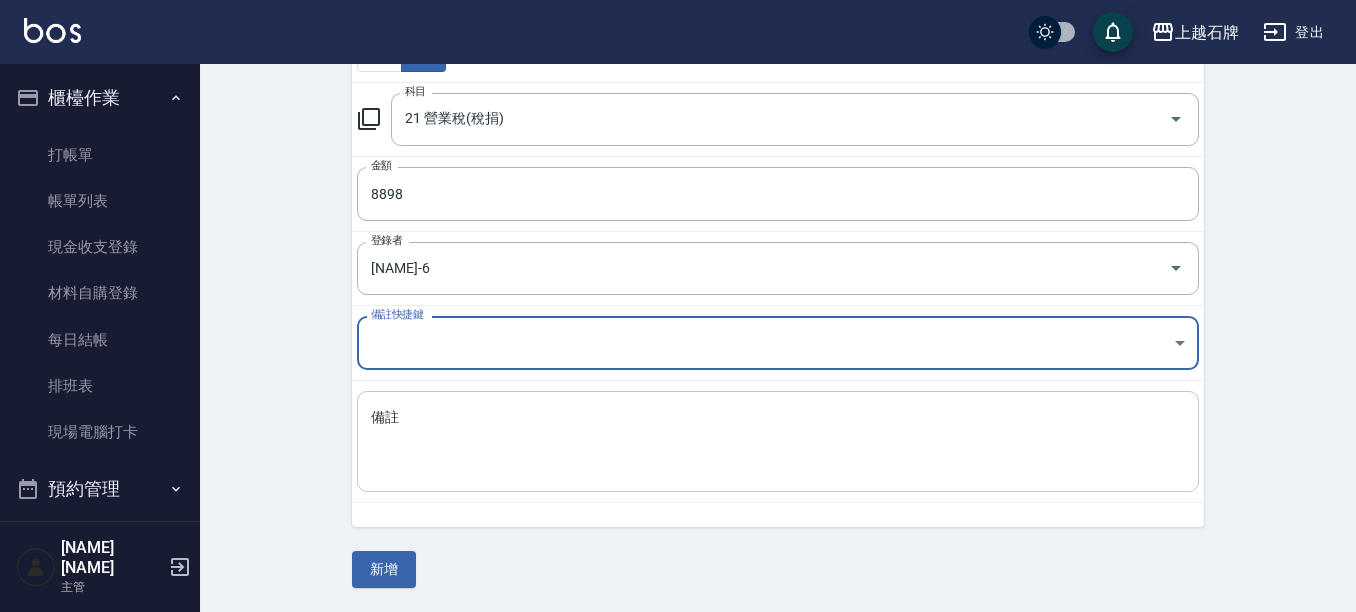 click on "x 備註" at bounding box center [778, 441] 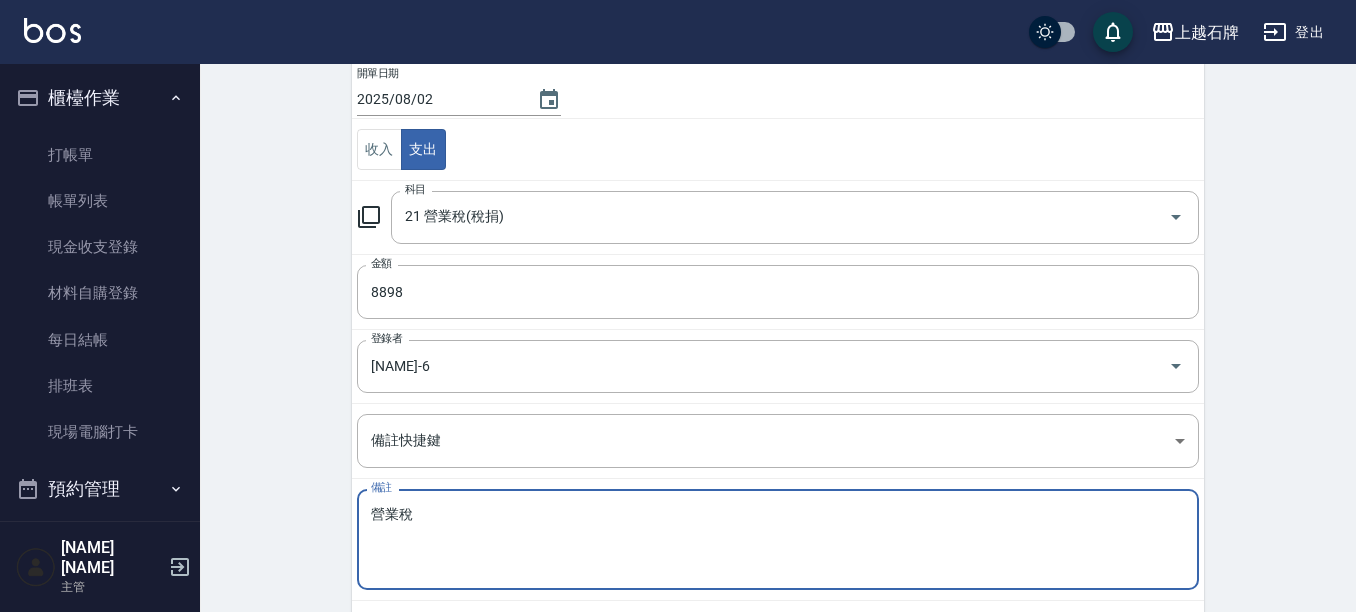 scroll, scrollTop: 271, scrollLeft: 0, axis: vertical 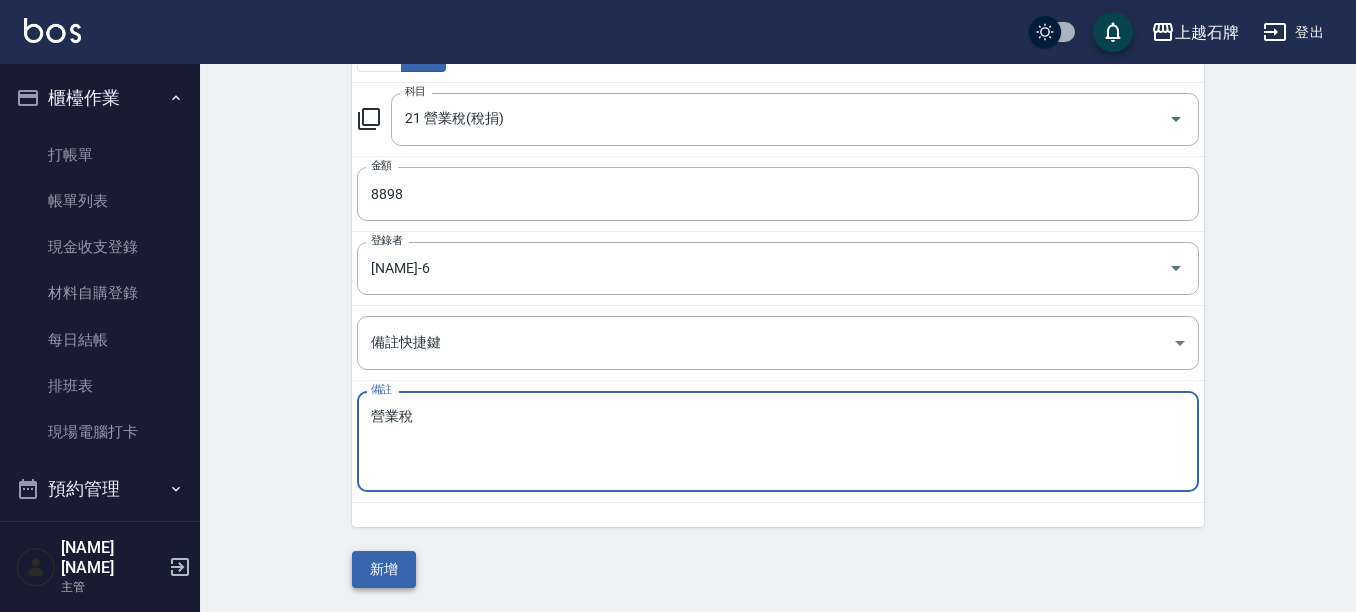 type on "營業稅" 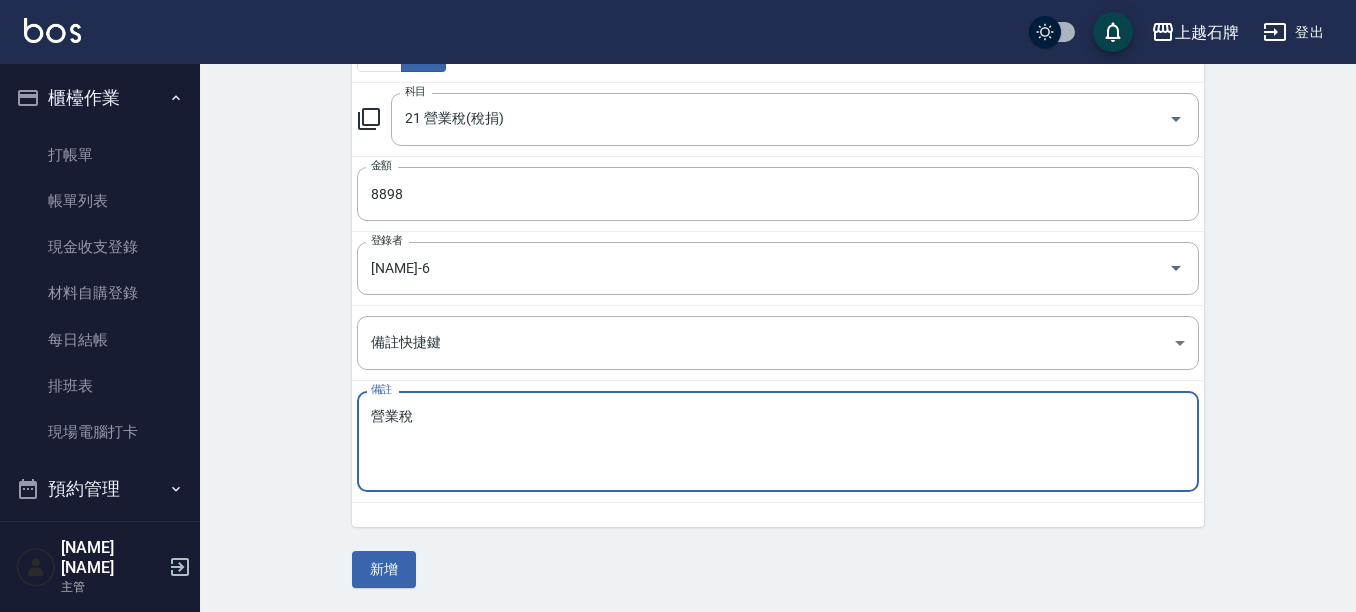 click on "新增" at bounding box center (384, 569) 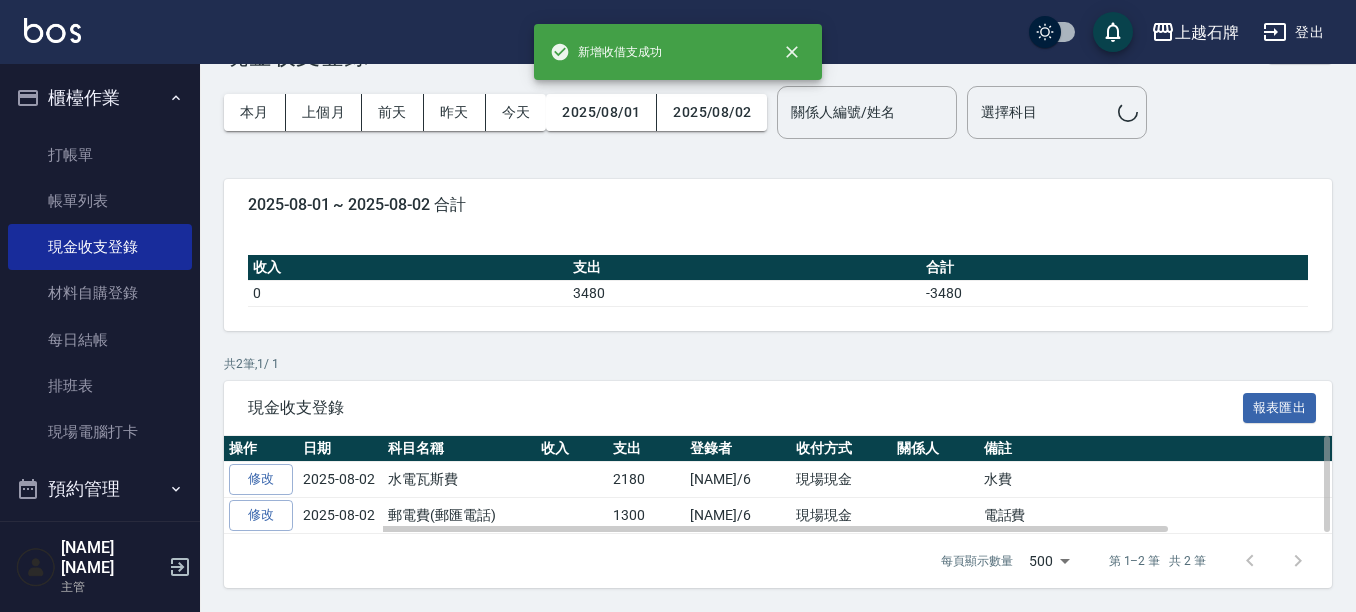 scroll, scrollTop: 0, scrollLeft: 0, axis: both 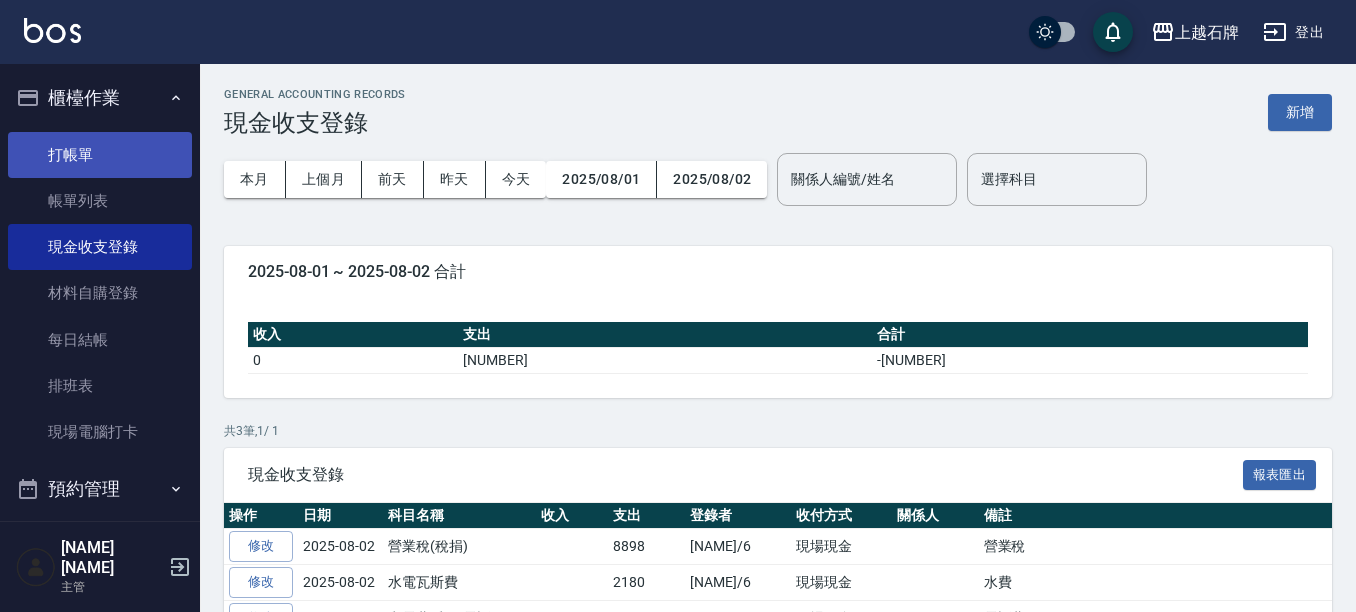 click on "打帳單" at bounding box center (100, 155) 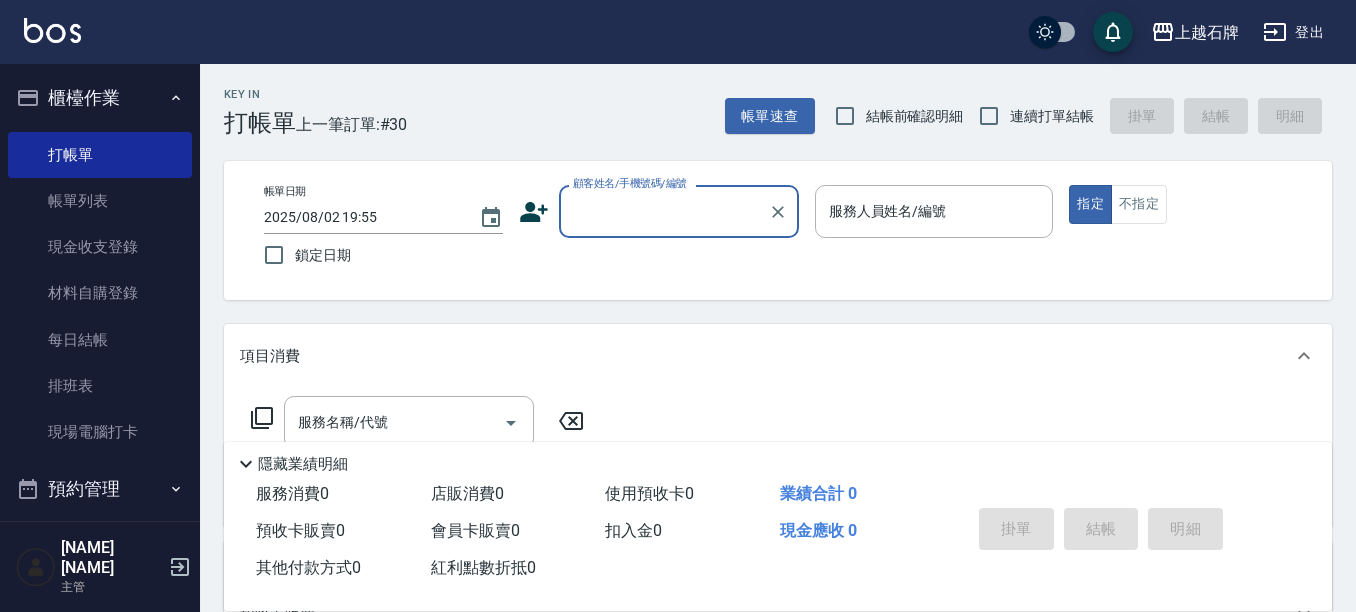 click 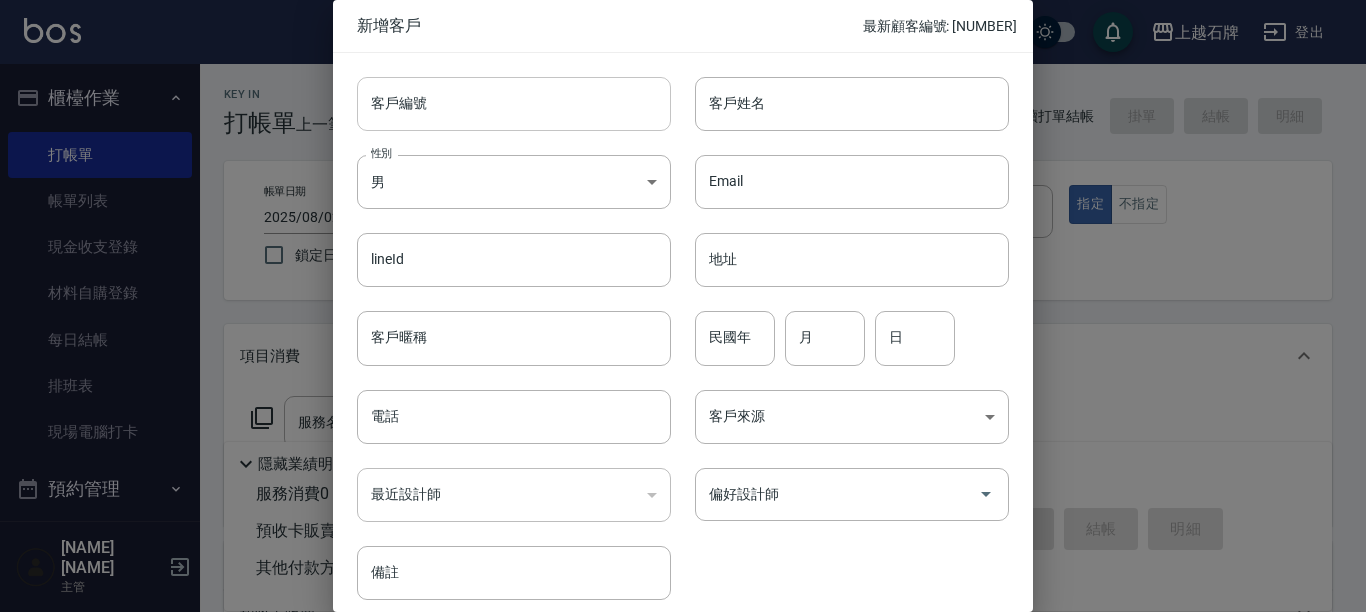click on "客戶編號" at bounding box center (514, 104) 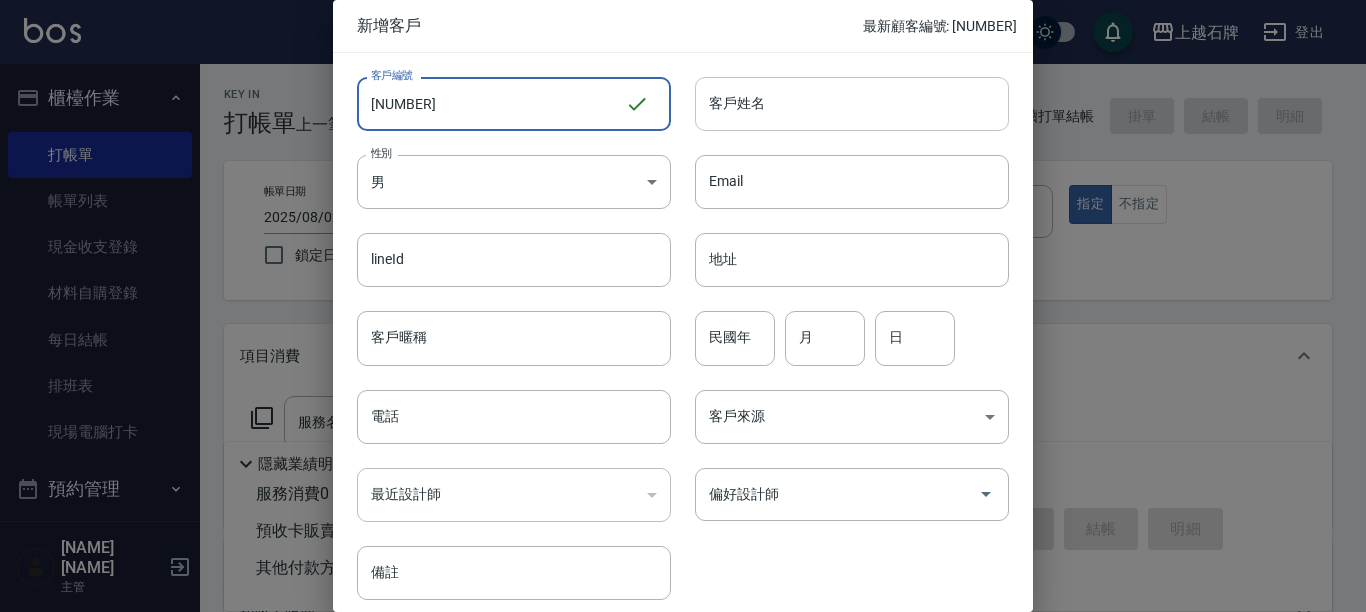 type on "[NUMBER]" 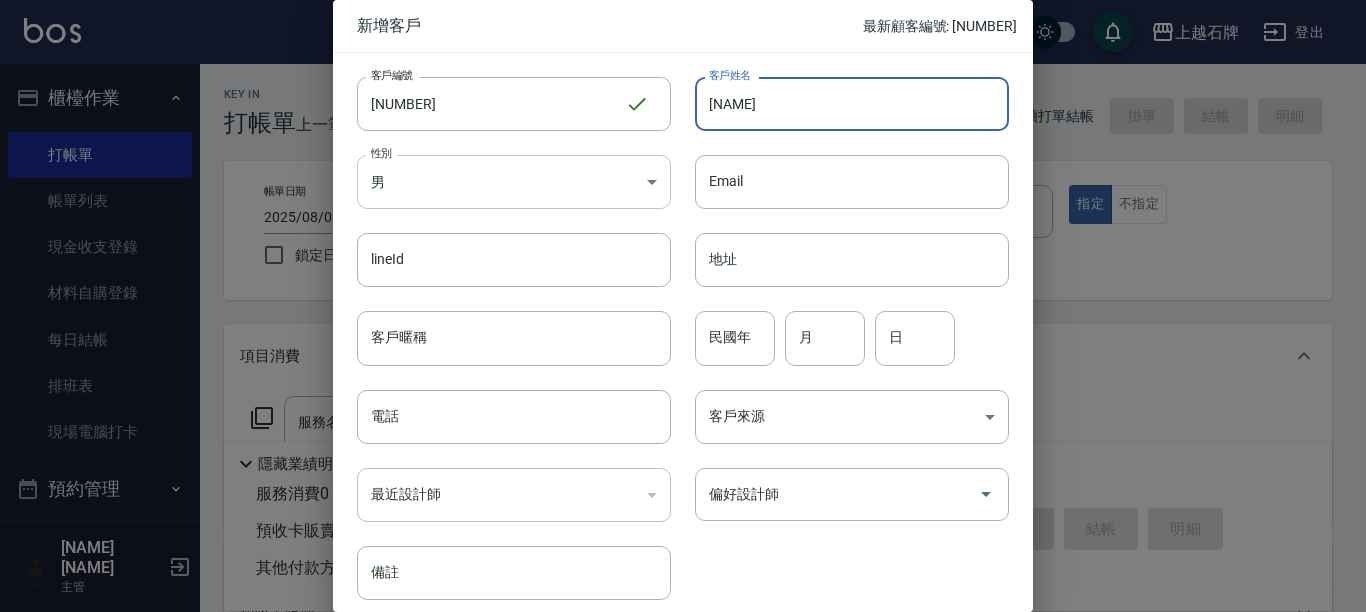 type on "[NAME]" 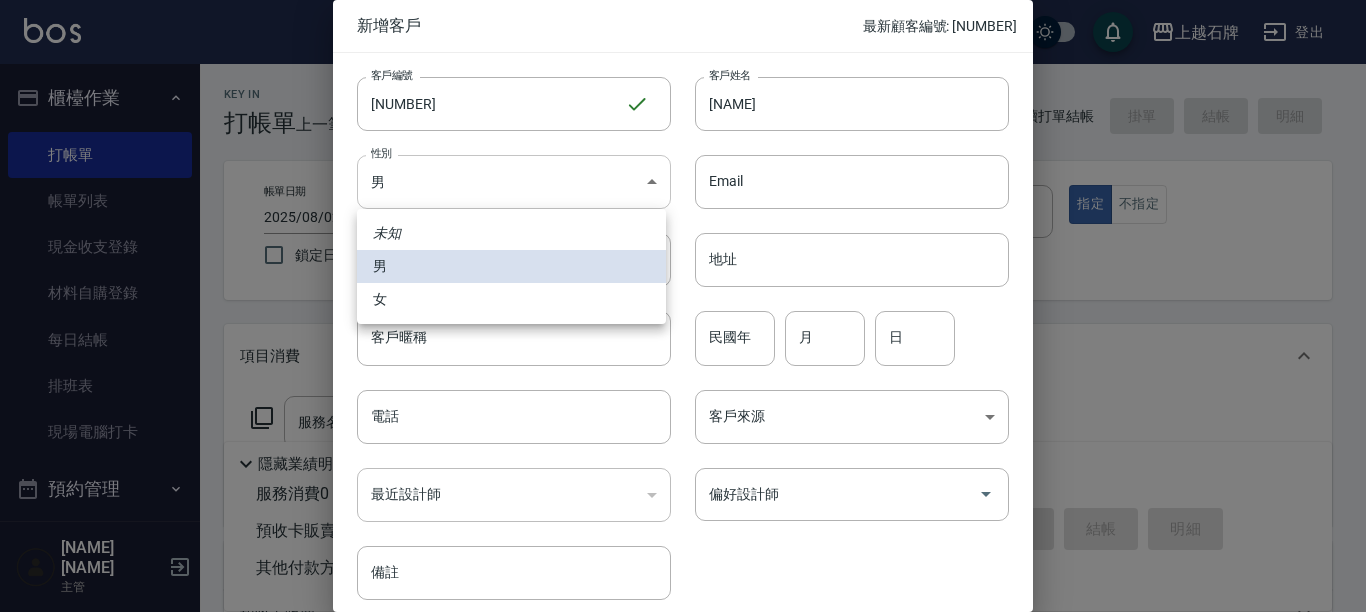 click on "上越石牌 登出 櫃檯作業 打帳單 帳單列表 現金收支登錄 材料自購登錄 每日結帳 排班表 現場電腦打卡 預約管理 預約管理 單日預約紀錄 單週預約紀錄 報表及分析 報表目錄 消費分析儀表板 店家區間累計表 店家日報表 店家排行榜 互助日報表 互助月報表 互助排行榜 互助點數明細 互助業績報表 全店業績分析表 營業統計分析表 營業項目月分析表 設計師業績表 設計師日報表 設計師業績分析表 設計師業績月報表 設計師抽成報表 設計師排行榜 商品銷售排行榜 商品消耗明細 服務扣項明細表 單一服務項目查詢 店販抽成明細 店販分類抽成明細 顧客入金餘額表 顧客卡券餘額表 每日非現金明細 每日收支明細 收支分類明細表 收支匯款表 非現金明細對帳單 客戶管理 客戶列表 客資篩選匯出 卡券管理 入金管理 員工及薪資 員工列表 全店打卡記錄 考勤排班總表 商品管理 ​" at bounding box center (683, 487) 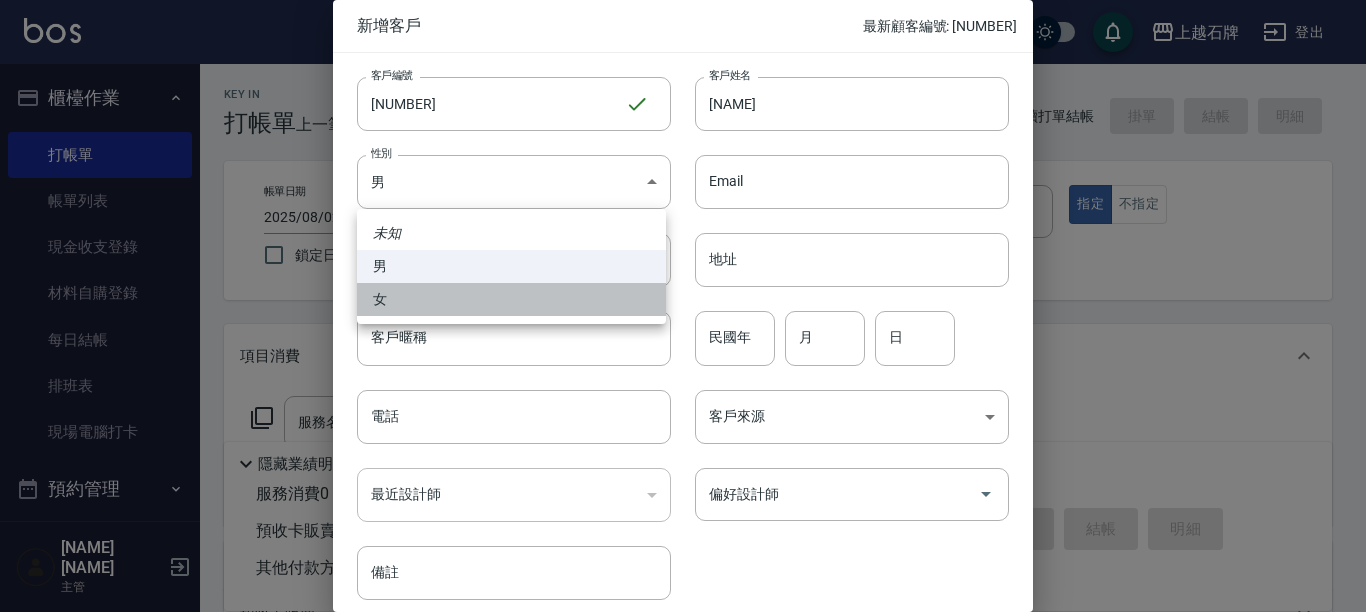 click on "女" at bounding box center (511, 299) 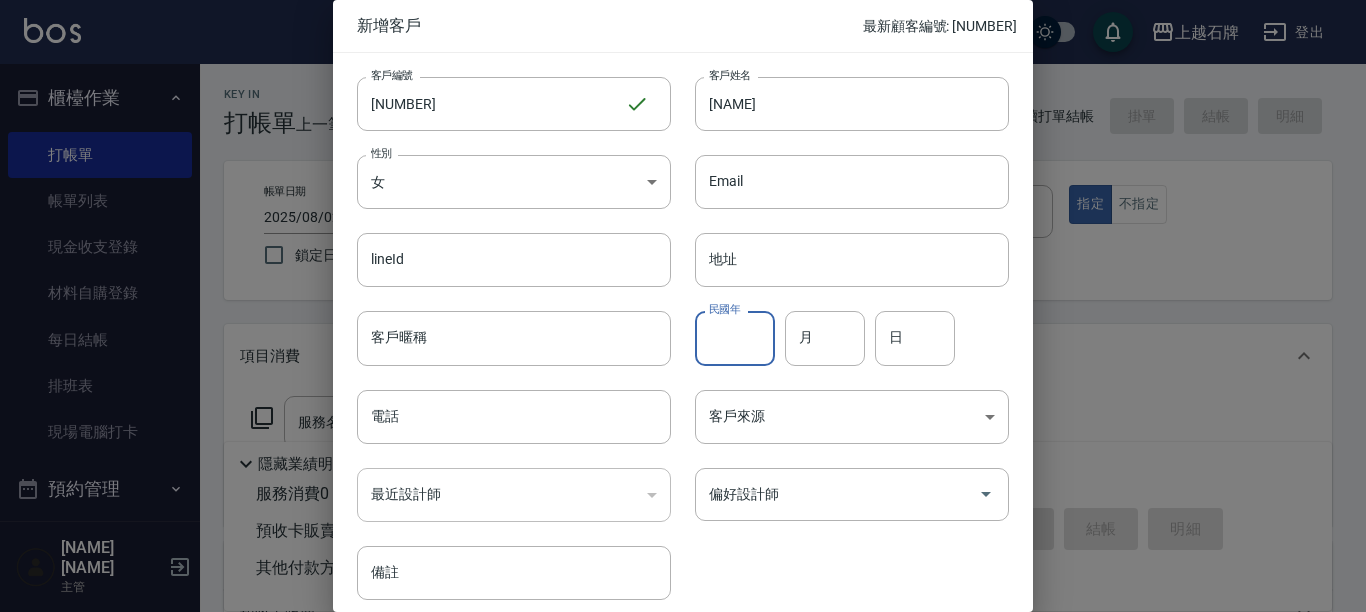 click on "民國年" at bounding box center [735, 338] 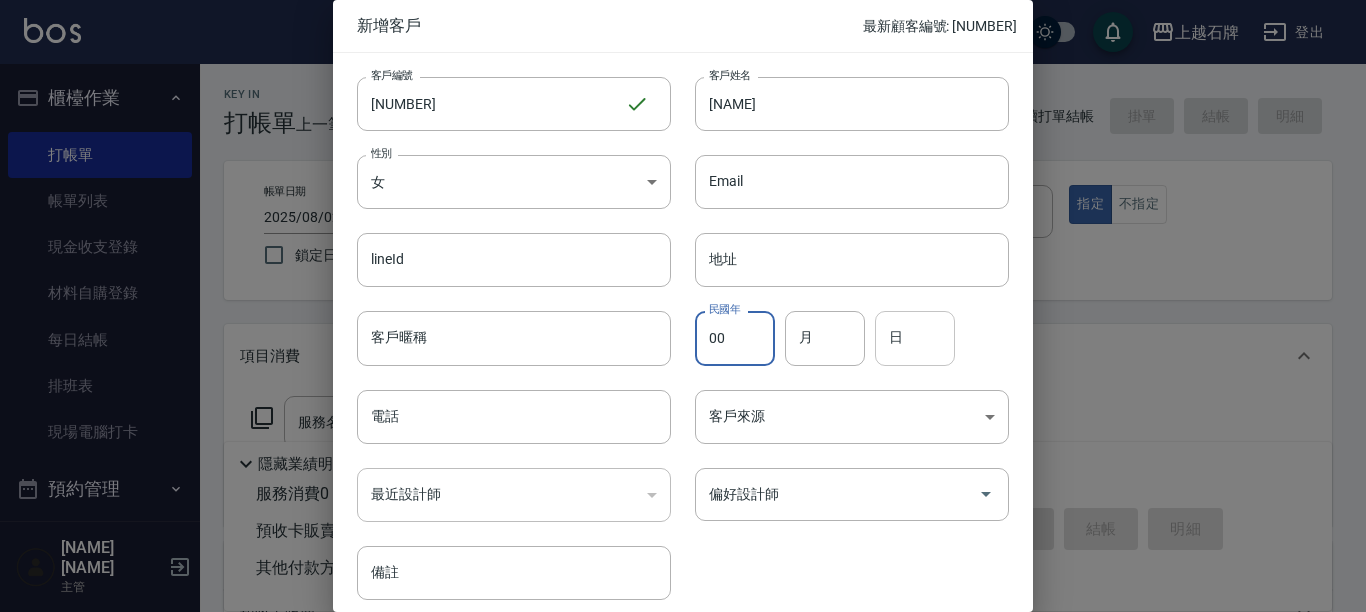 type on "00" 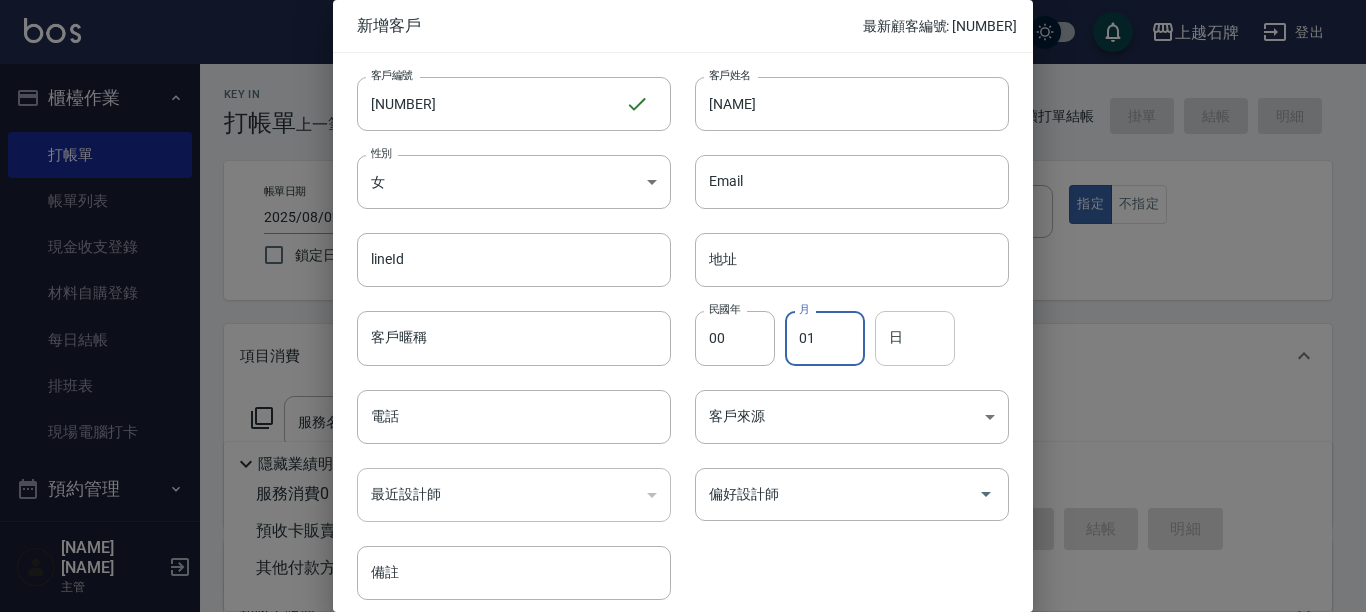type on "01" 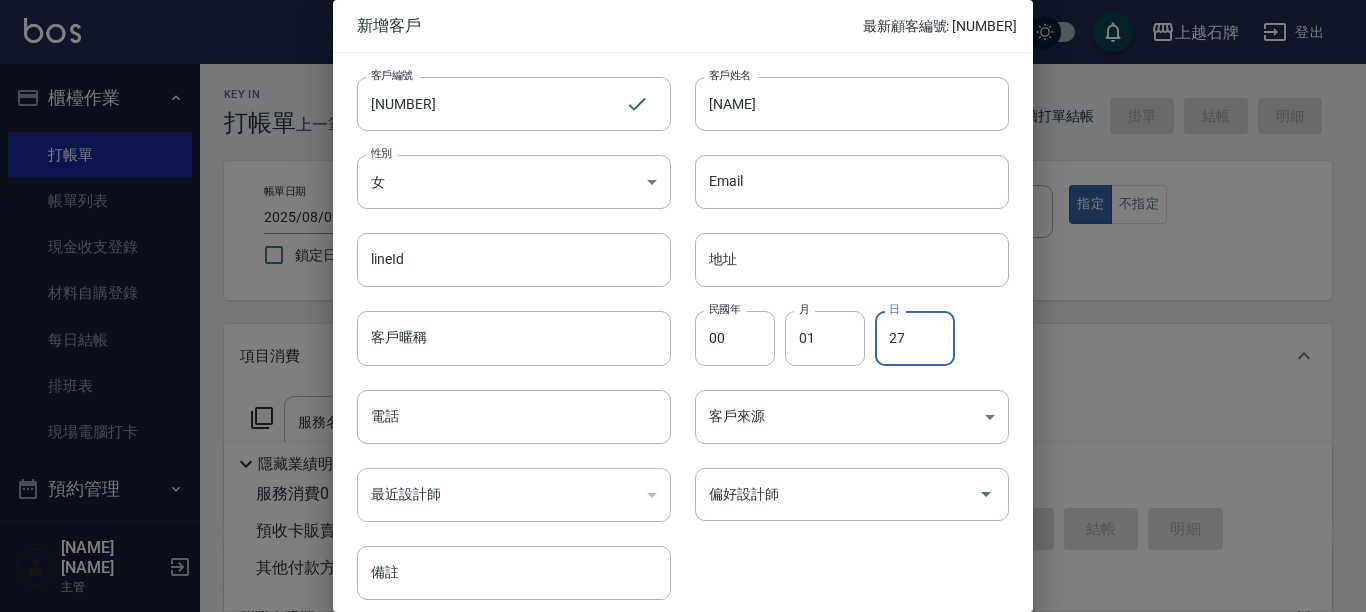 type on "27" 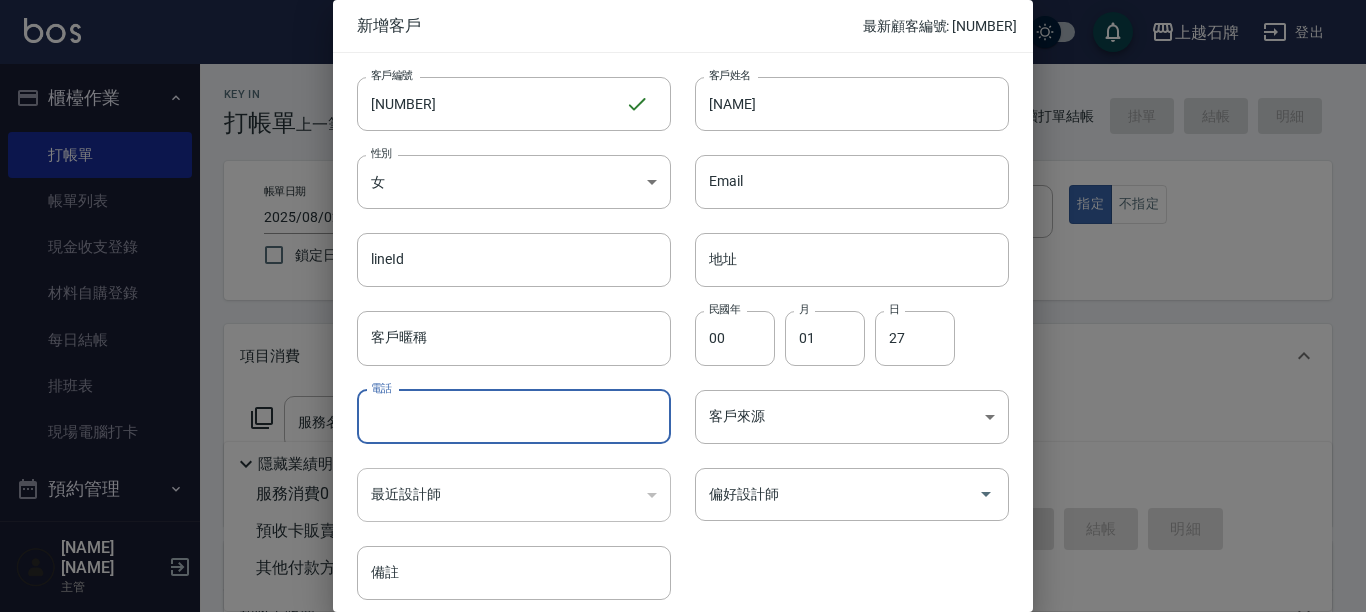 click on "電話" at bounding box center (514, 417) 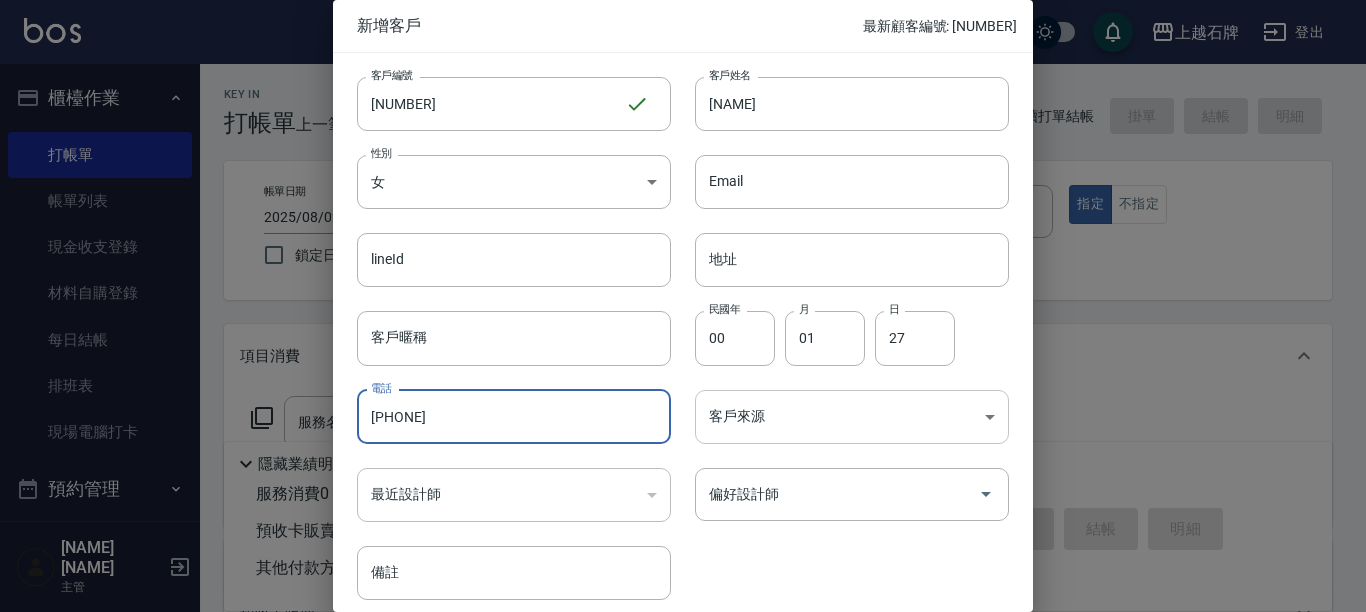 type on "[PHONE]" 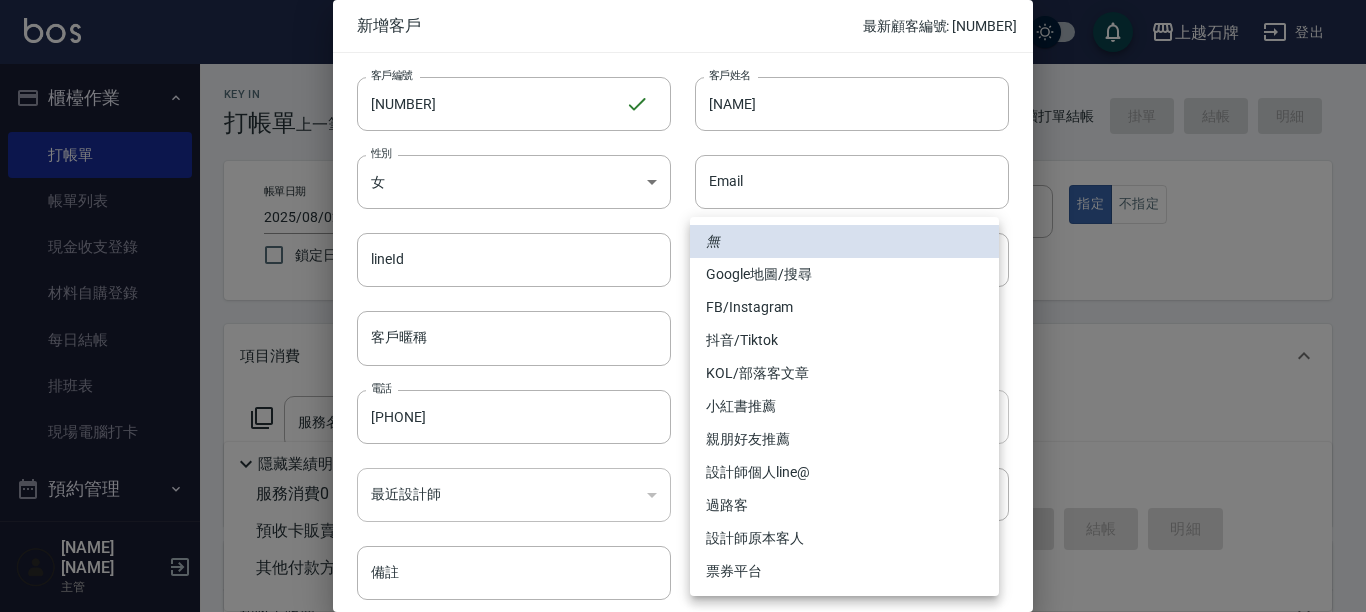 click on "上越石牌 登出 櫃檯作業 打帳單 帳單列表 現金收支登錄 材料自購登錄 每日結帳 排班表 現場電腦打卡 預約管理 預約管理 單日預約紀錄 單週預約紀錄 報表及分析 報表目錄 消費分析儀表板 店家區間累計表 店家日報表 店家排行榜 互助日報表 互助月報表 互助排行榜 互助點數明細 互助業績報表 全店業績分析表 營業統計分析表 營業項目月分析表 設計師業績表 設計師日報表 設計師業績分析表 設計師業績月報表 設計師抽成報表 設計師排行榜 商品銷售排行榜 商品消耗明細 服務扣項明細表 單一服務項目查詢 店販抽成明細 店販分類抽成明細 顧客入金餘額表 顧客卡券餘額表 每日非現金明細 每日收支明細 收支分類明細表 收支匯款表 非現金明細對帳單 客戶管理 客戶列表 客資篩選匯出 卡券管理 入金管理 員工及薪資 員工列表 全店打卡記錄 考勤排班總表 商品管理 ​" at bounding box center [683, 487] 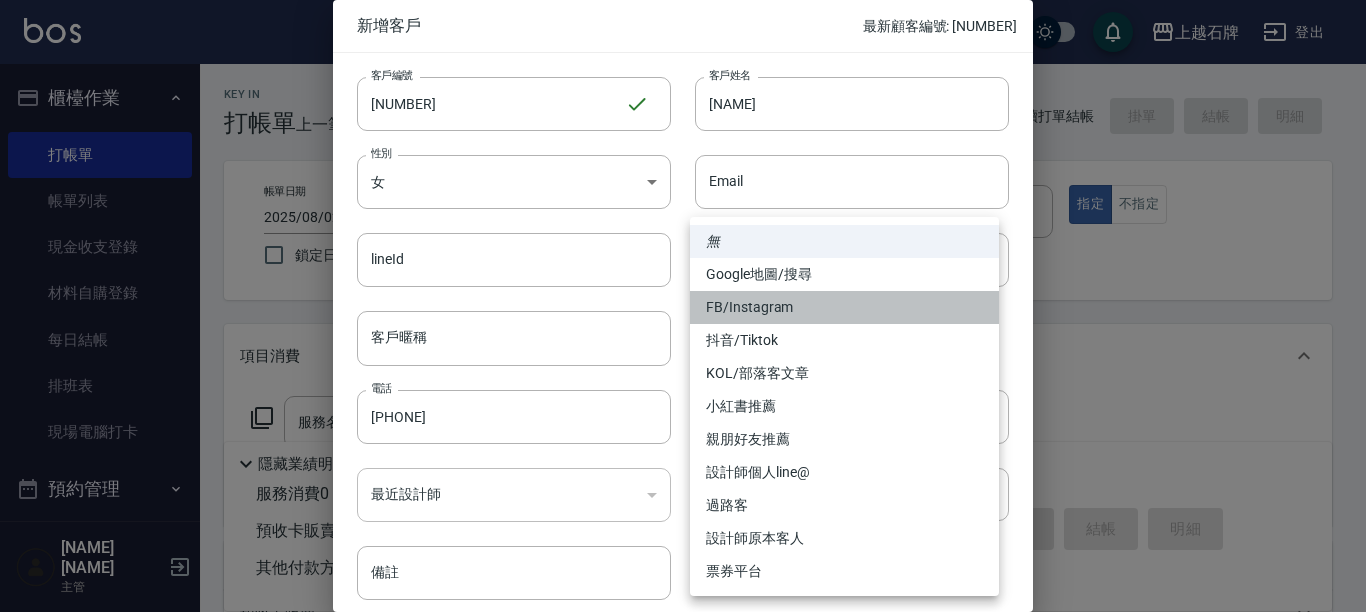 click on "FB/Instagram" at bounding box center [844, 307] 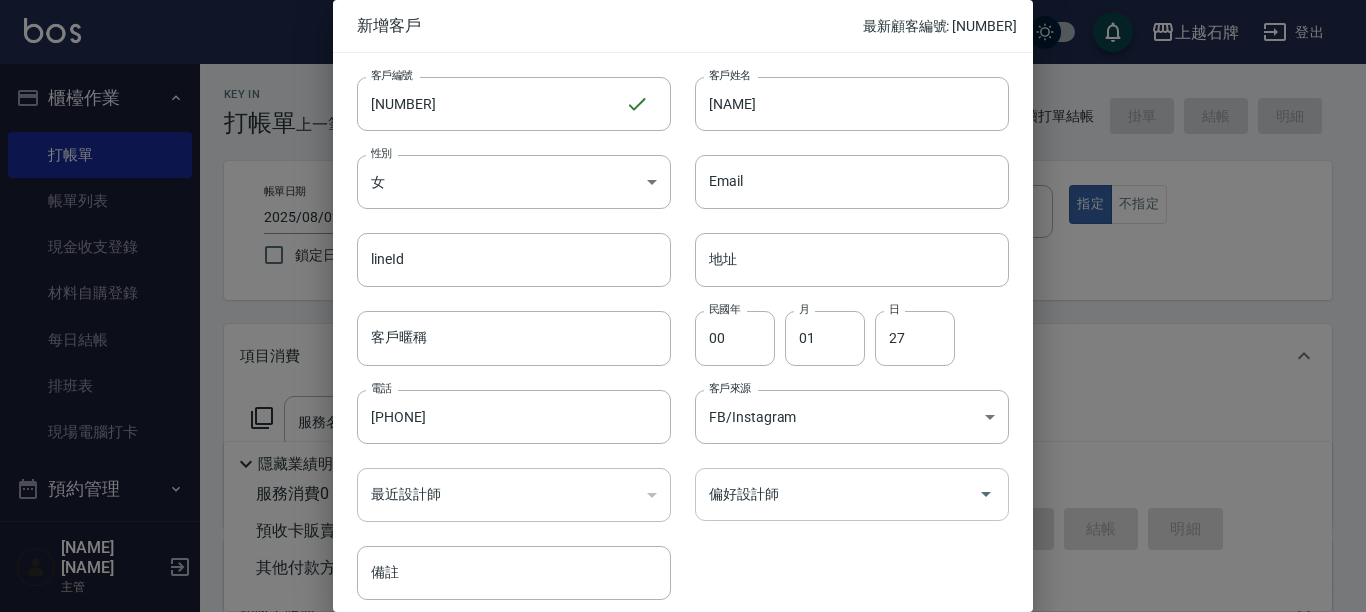 click on "偏好設計師" at bounding box center (837, 494) 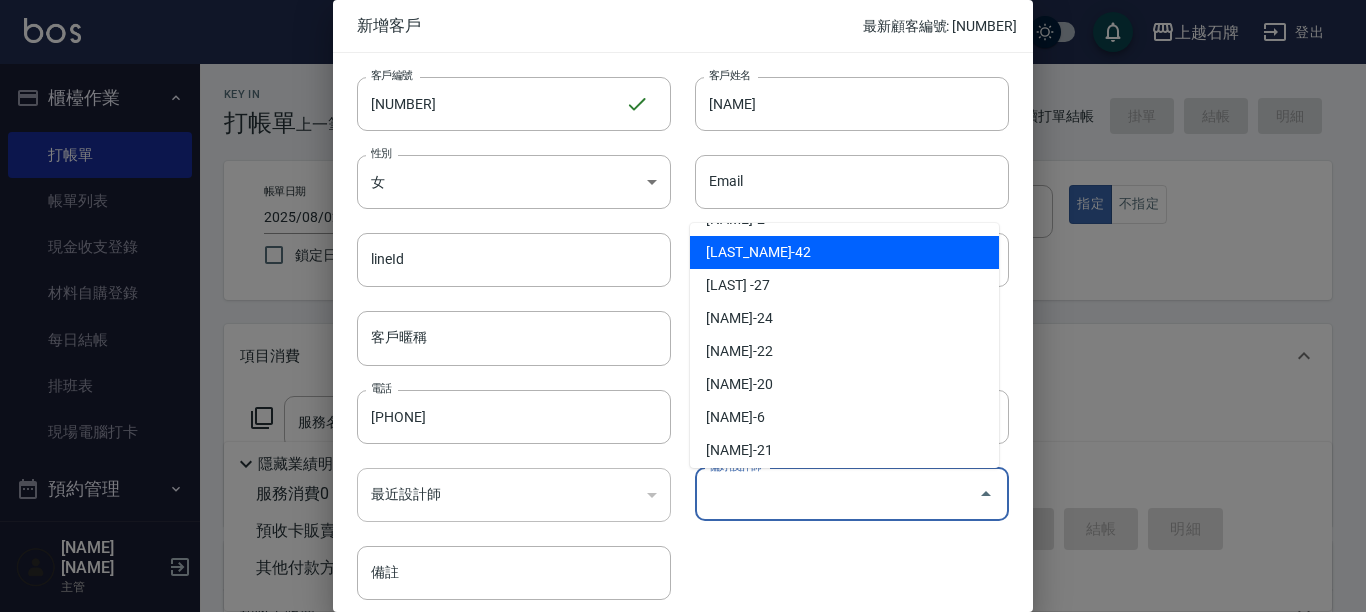 scroll, scrollTop: 431, scrollLeft: 0, axis: vertical 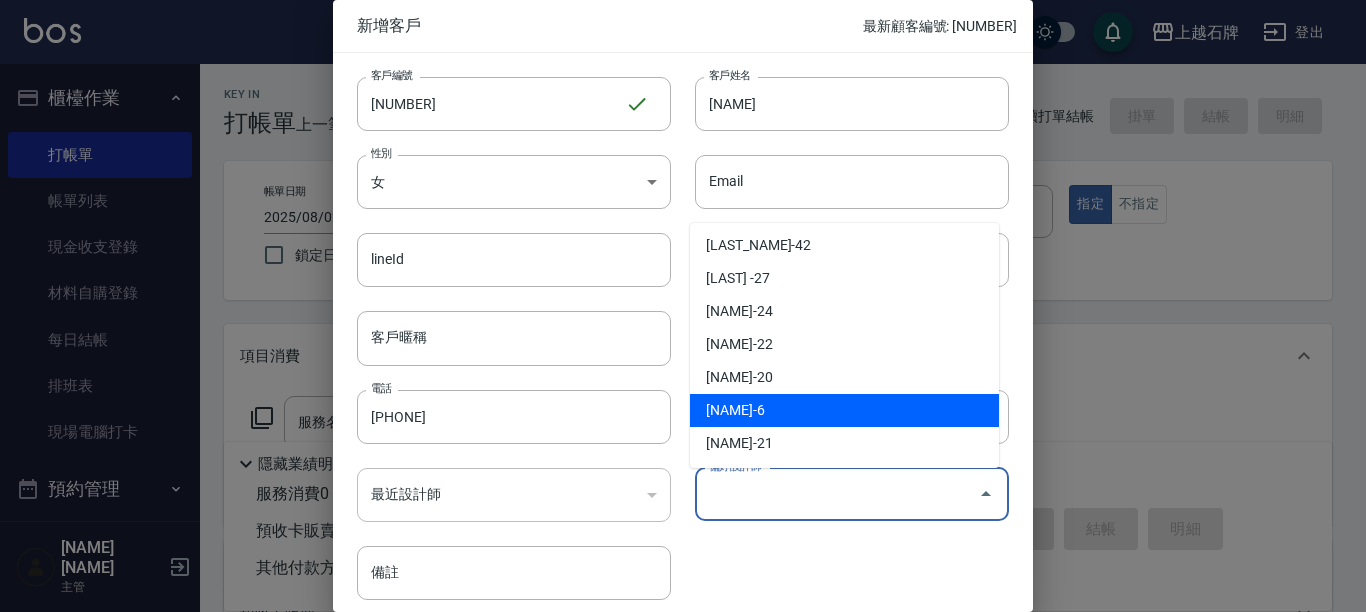 click on "[NAME]-6" at bounding box center [844, 410] 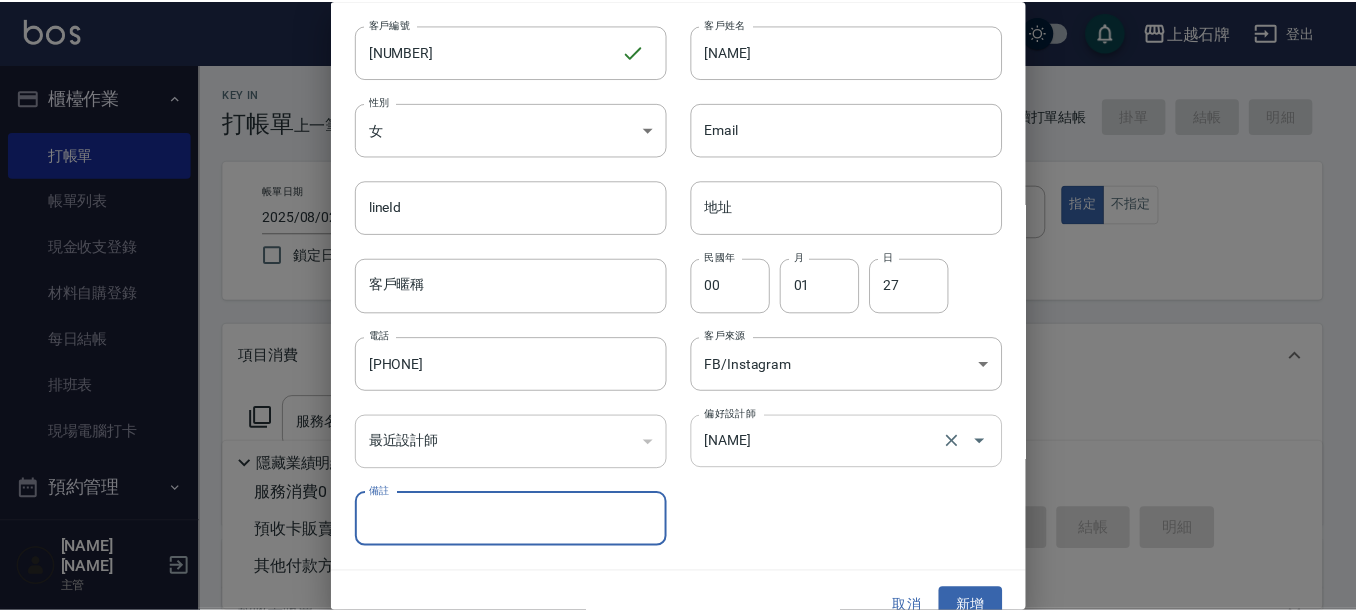 scroll, scrollTop: 81, scrollLeft: 0, axis: vertical 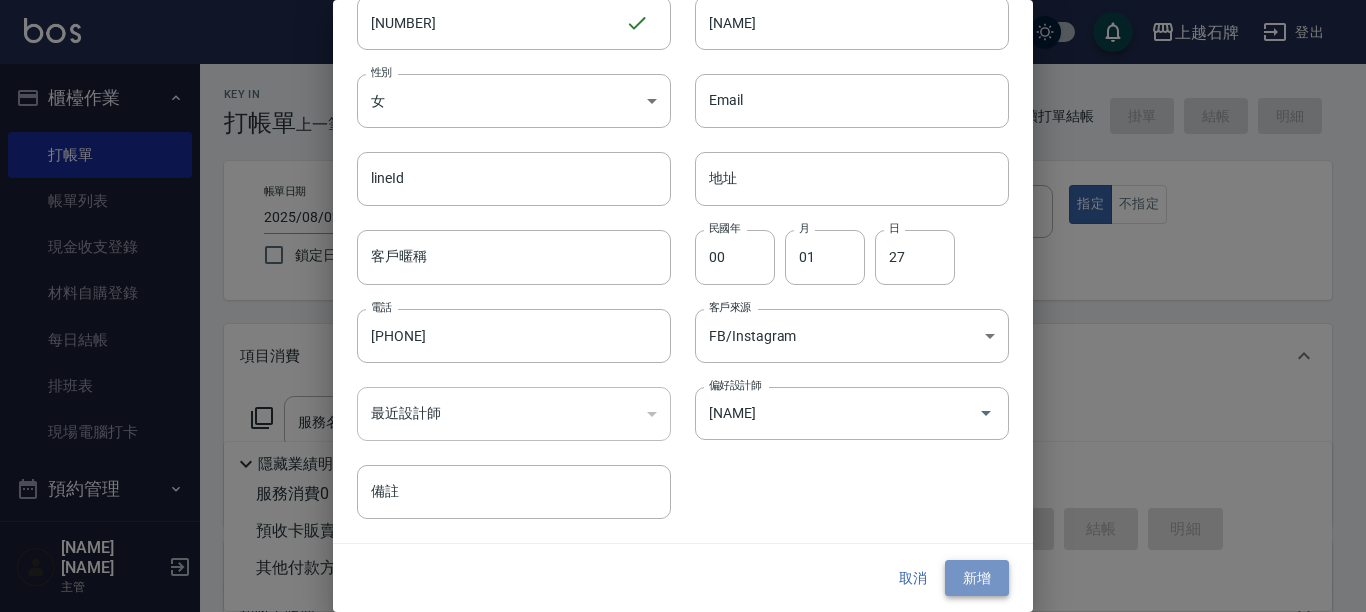 click on "新增" at bounding box center [977, 578] 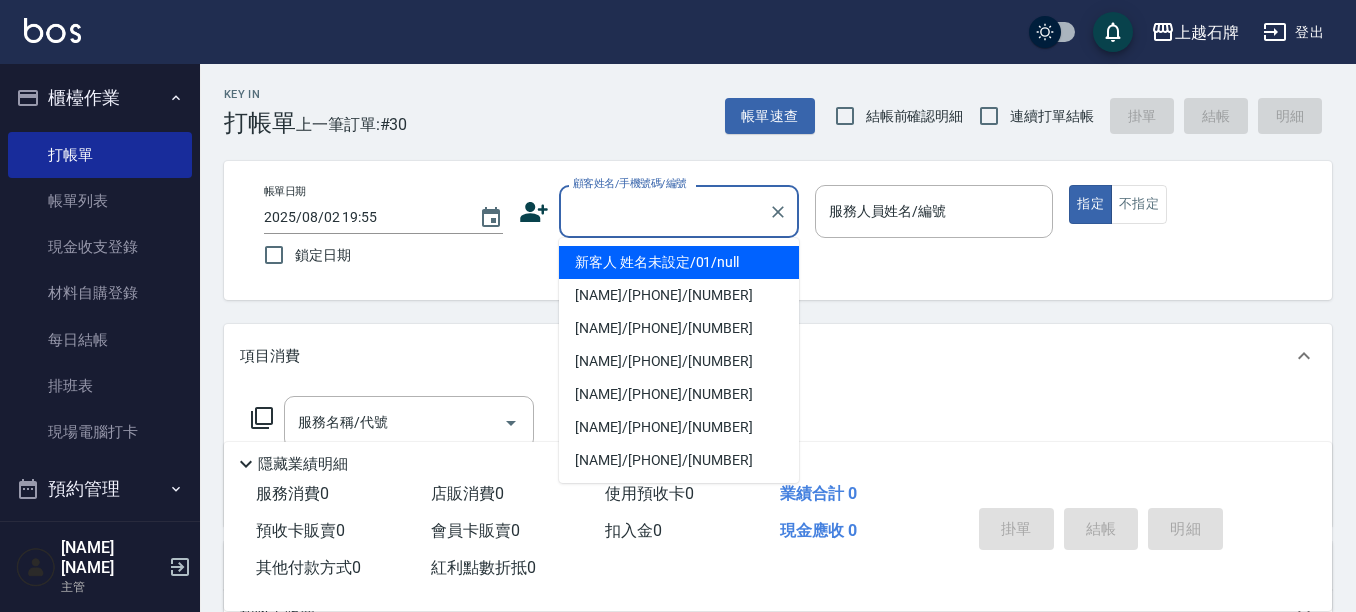 click on "顧客姓名/手機號碼/編號" at bounding box center (664, 211) 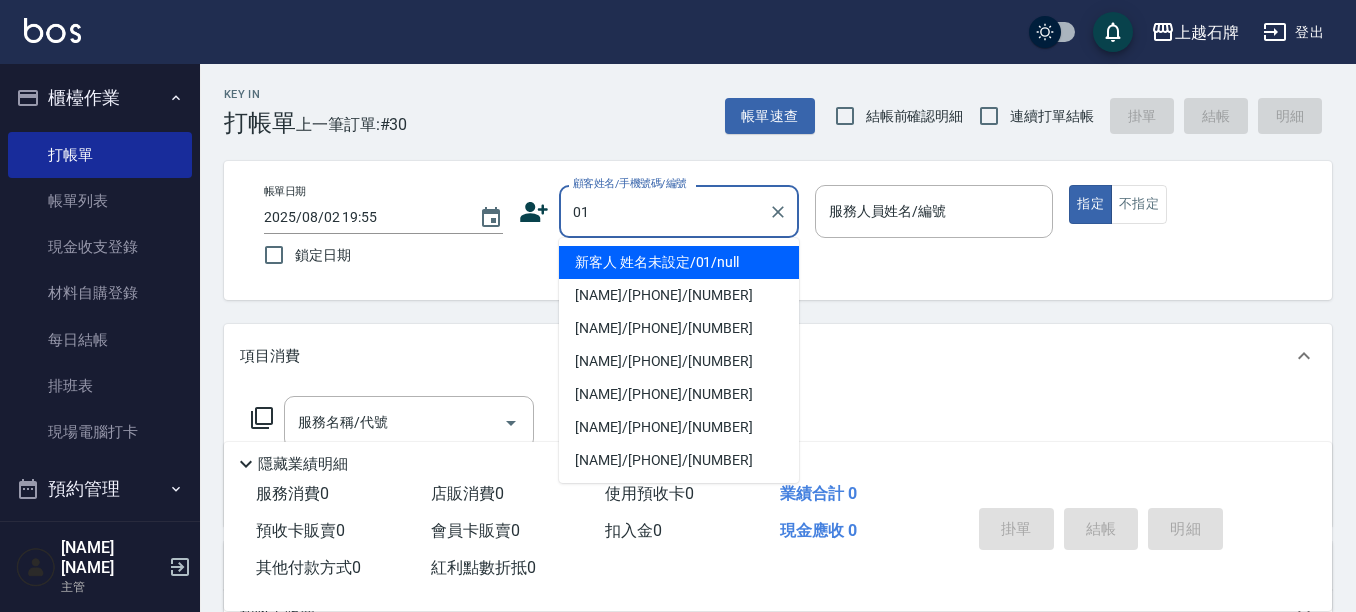type on "01" 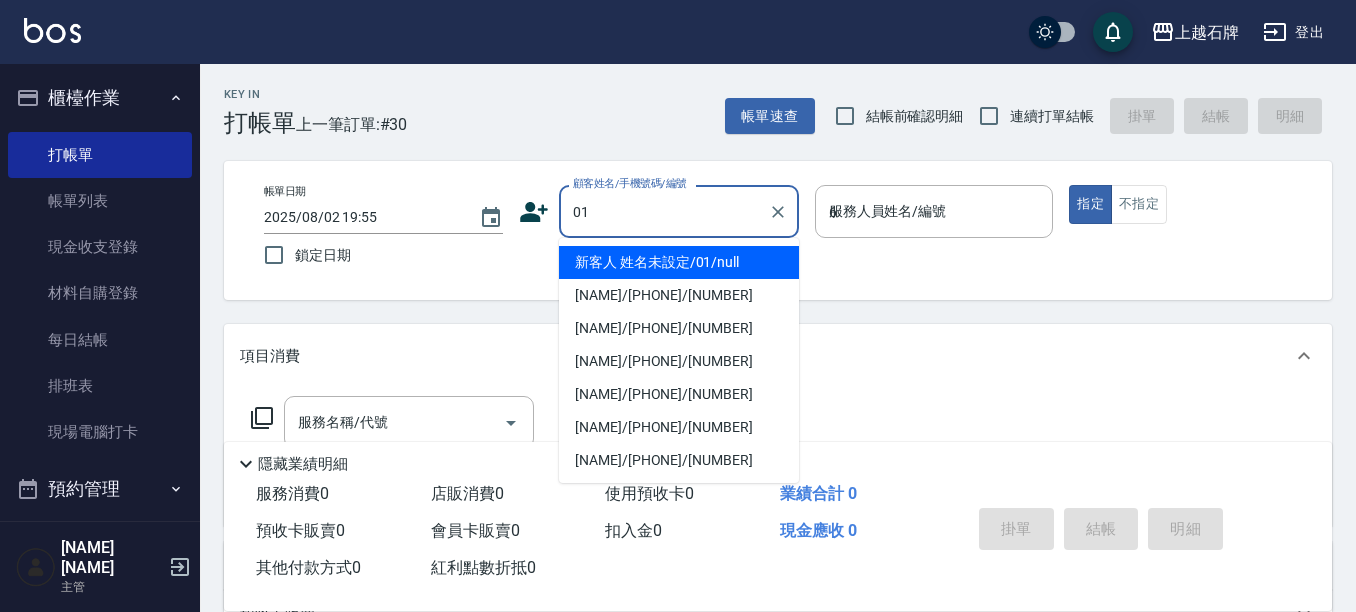 type on "新客人 姓名未設定/01/null" 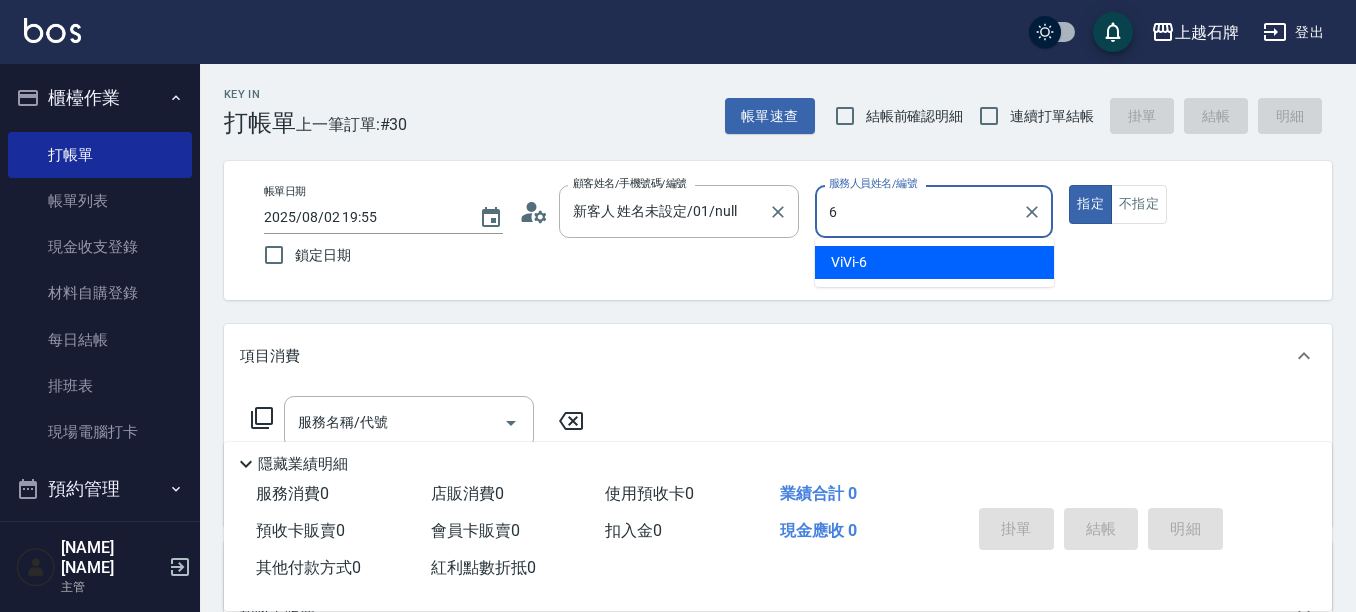 type on "[NAME]-6" 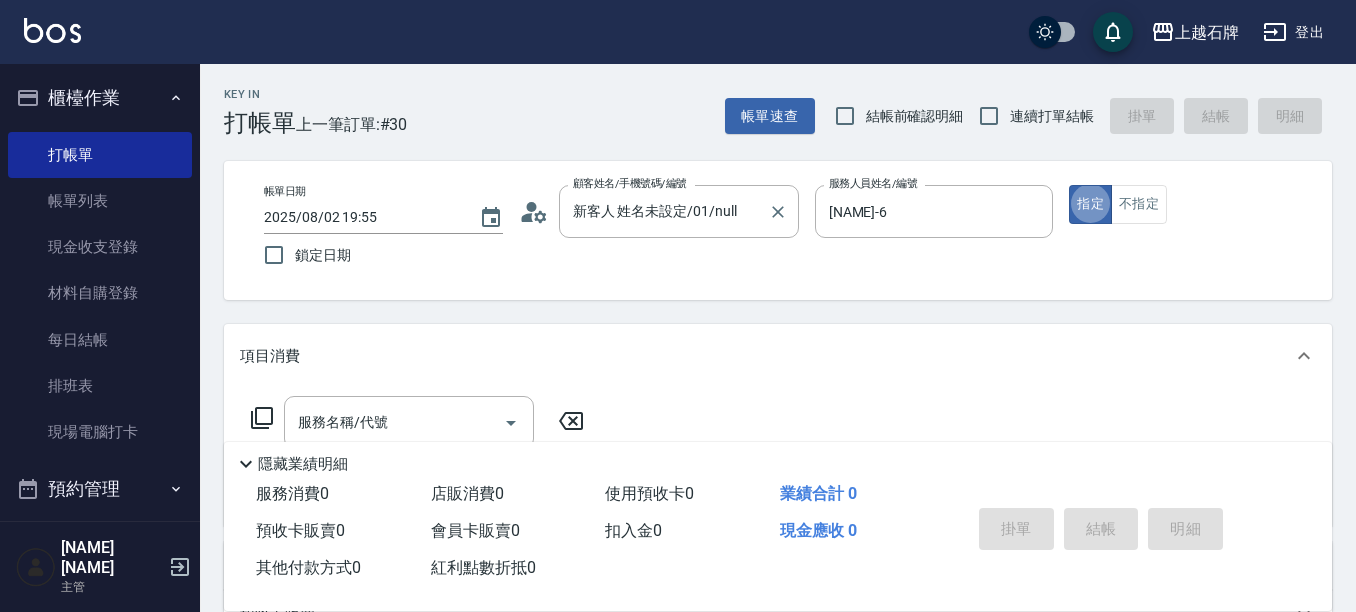 type on "true" 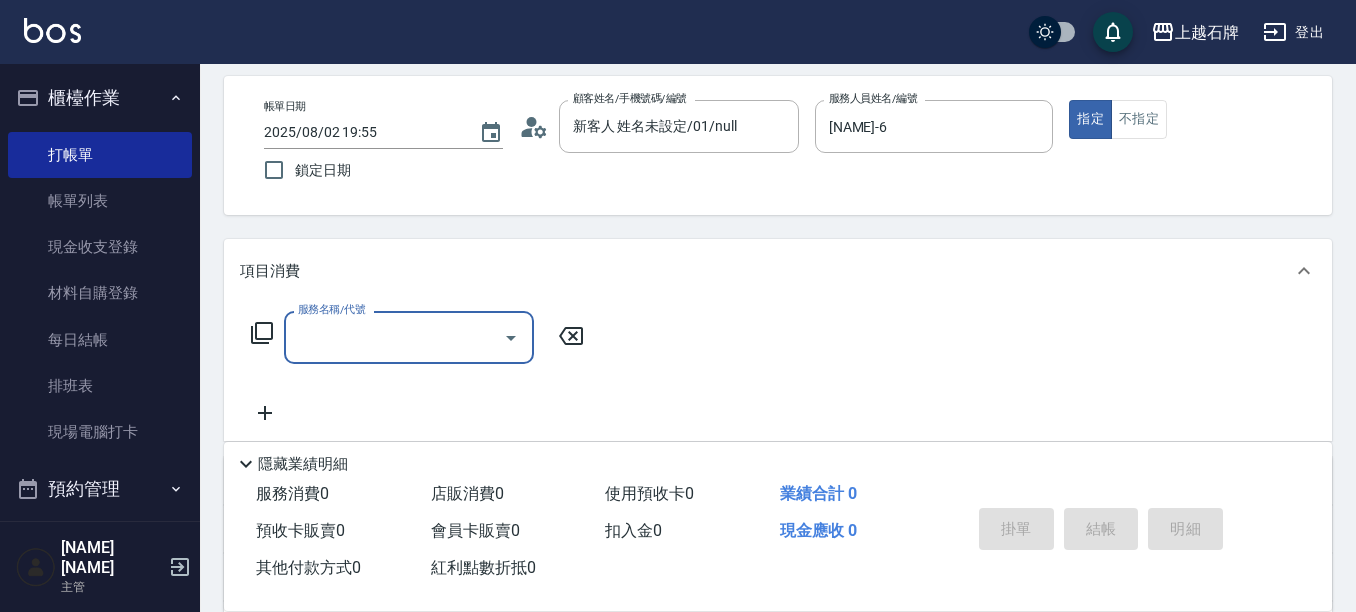 scroll, scrollTop: 200, scrollLeft: 0, axis: vertical 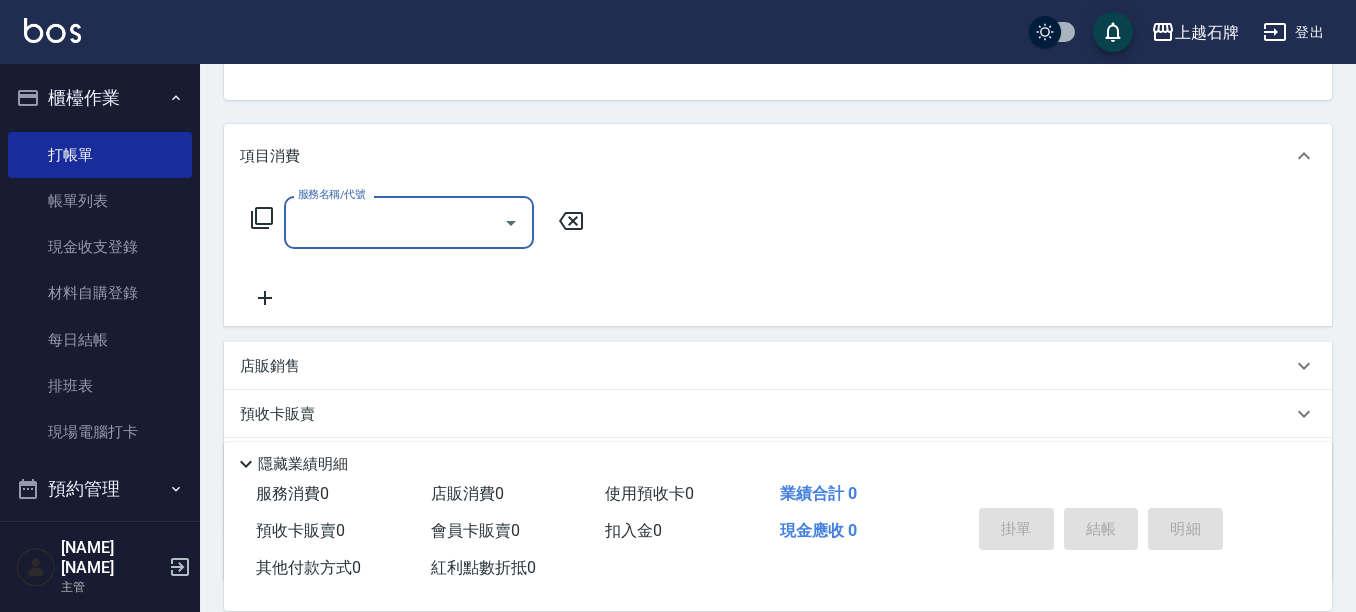 click 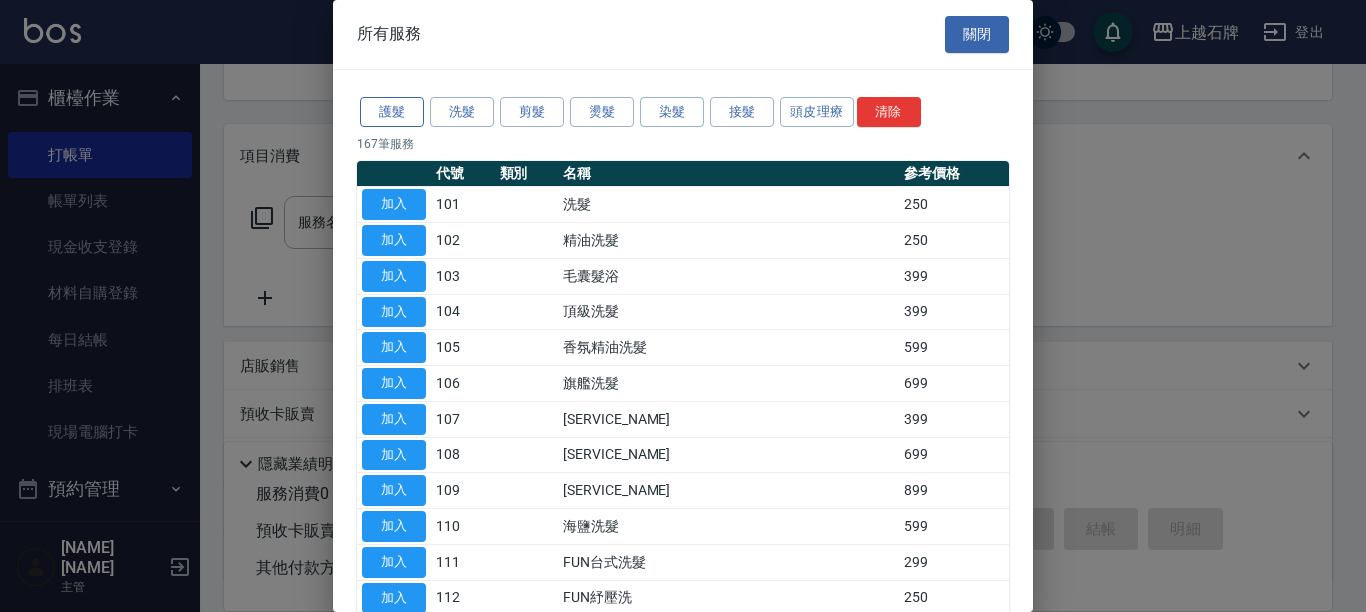 click on "護髮" at bounding box center (392, 112) 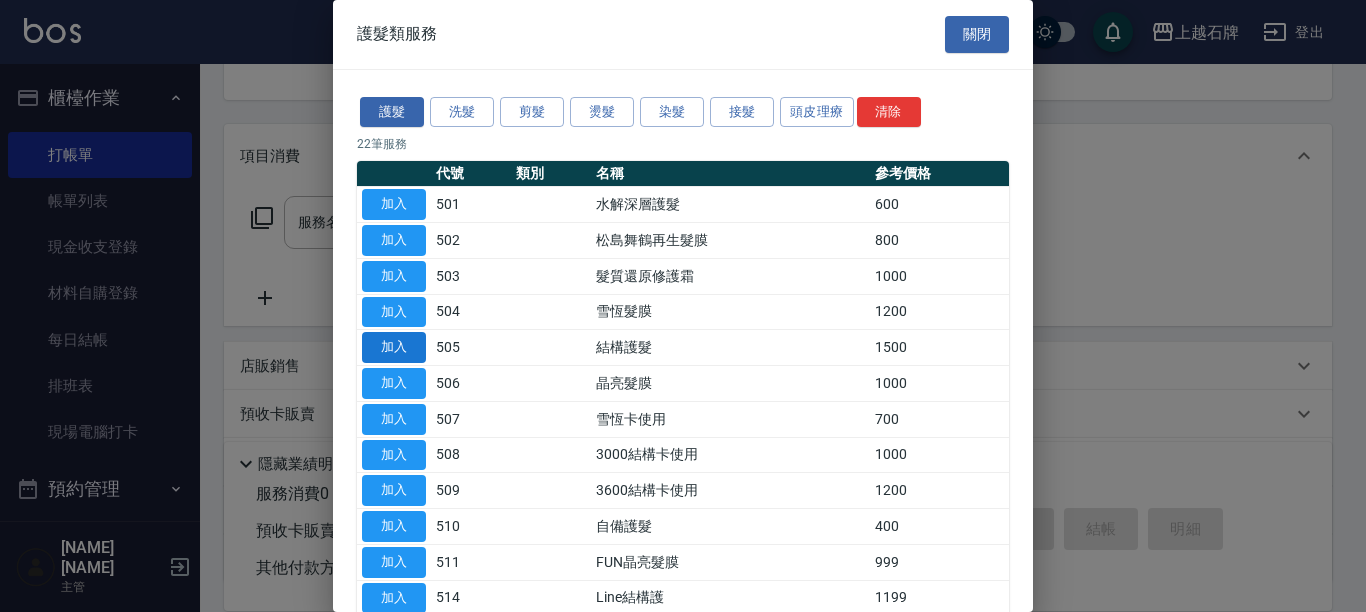 click on "加入" at bounding box center (394, 347) 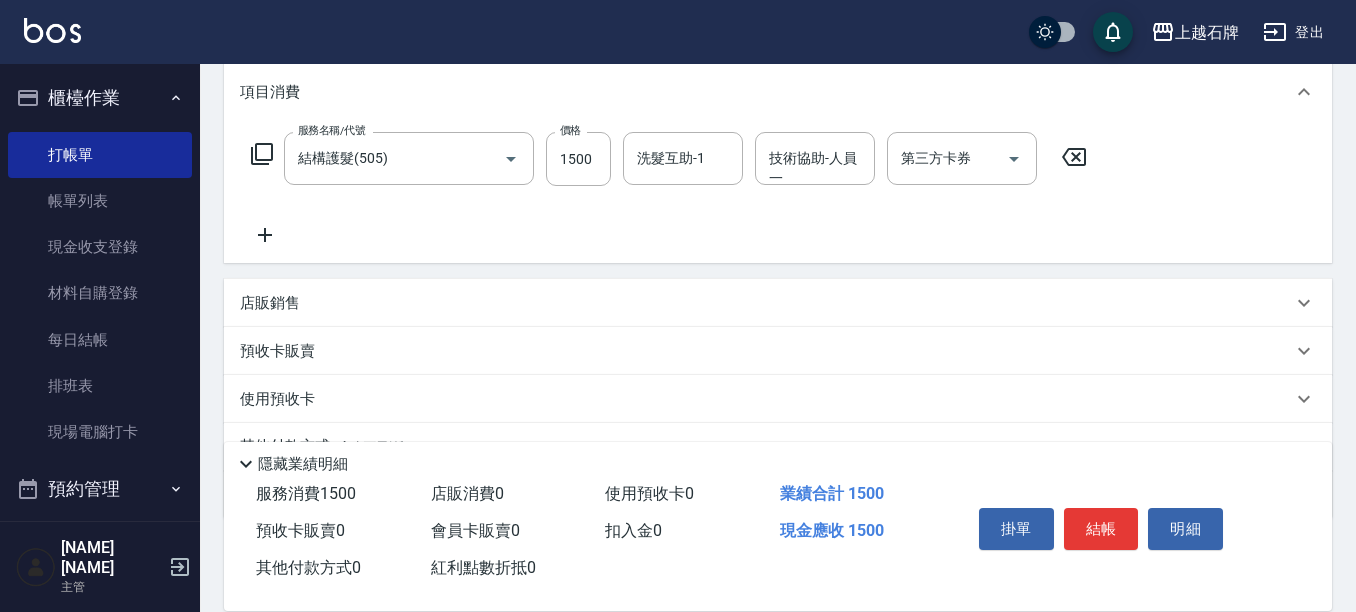 scroll, scrollTop: 300, scrollLeft: 0, axis: vertical 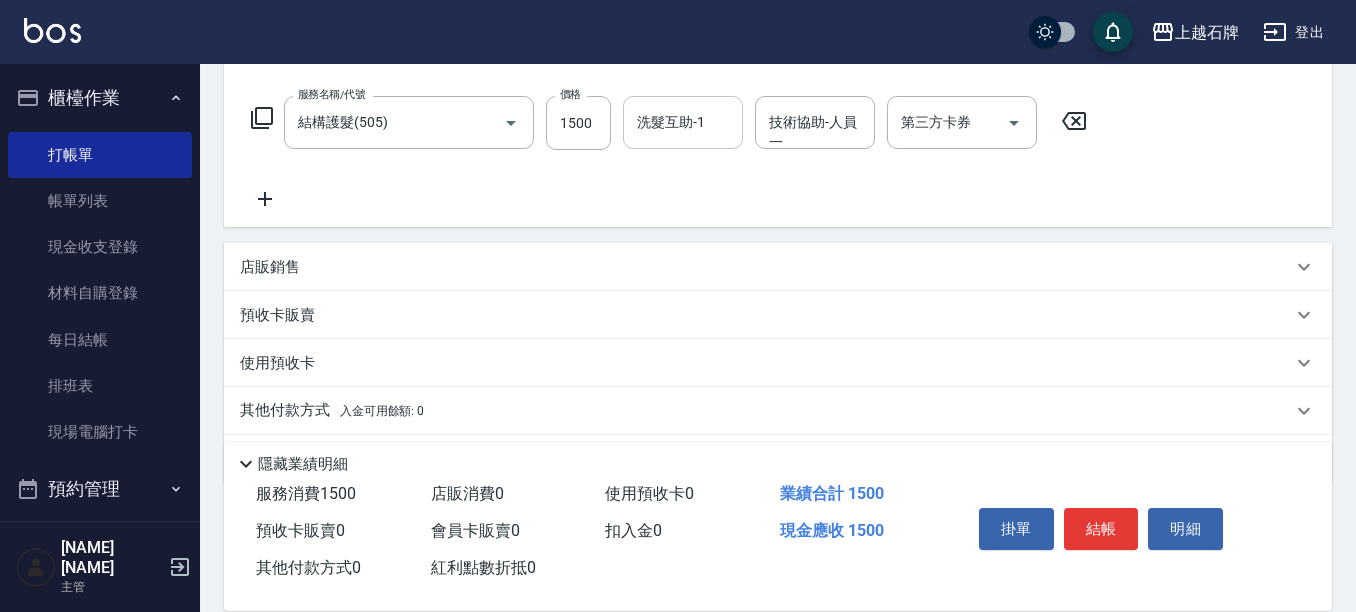 click on "洗髮互助-1" at bounding box center (683, 122) 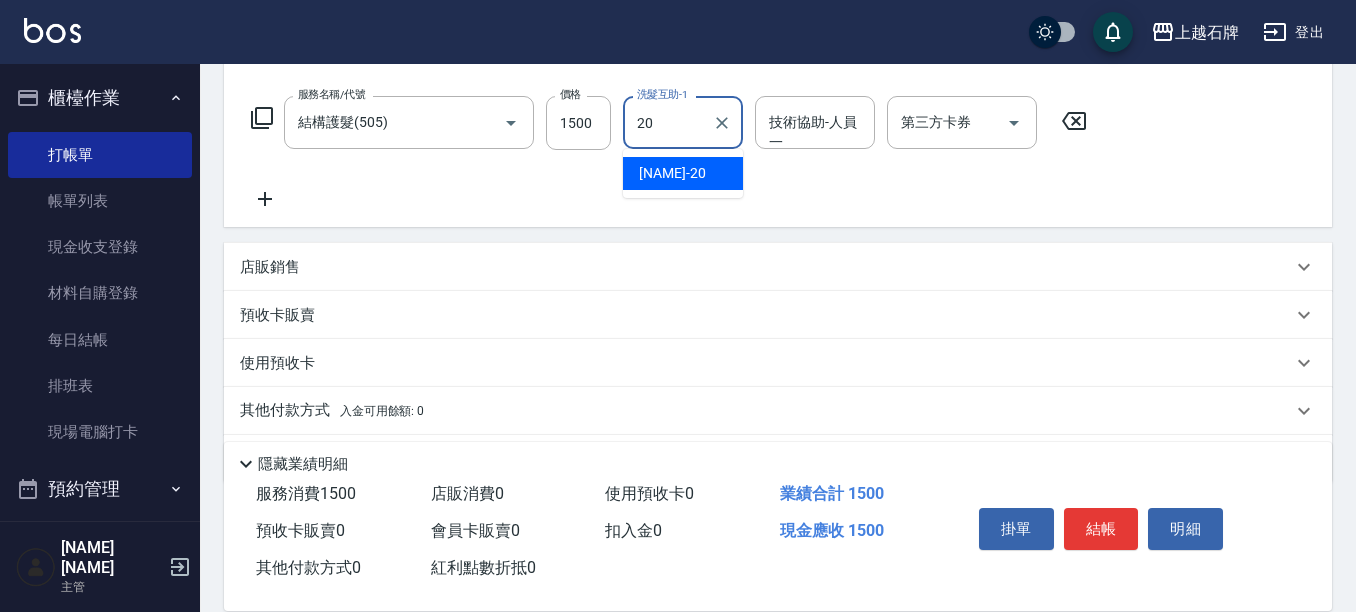 type on "[NAME]-20" 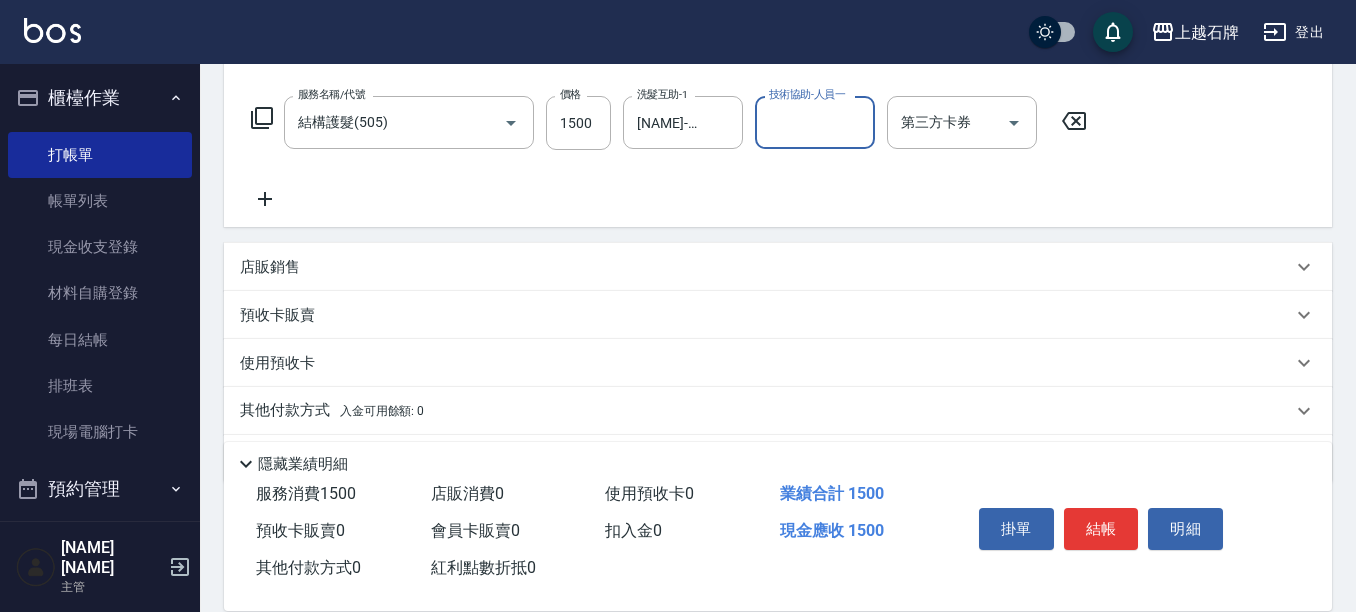 click on "店販銷售" at bounding box center (270, 267) 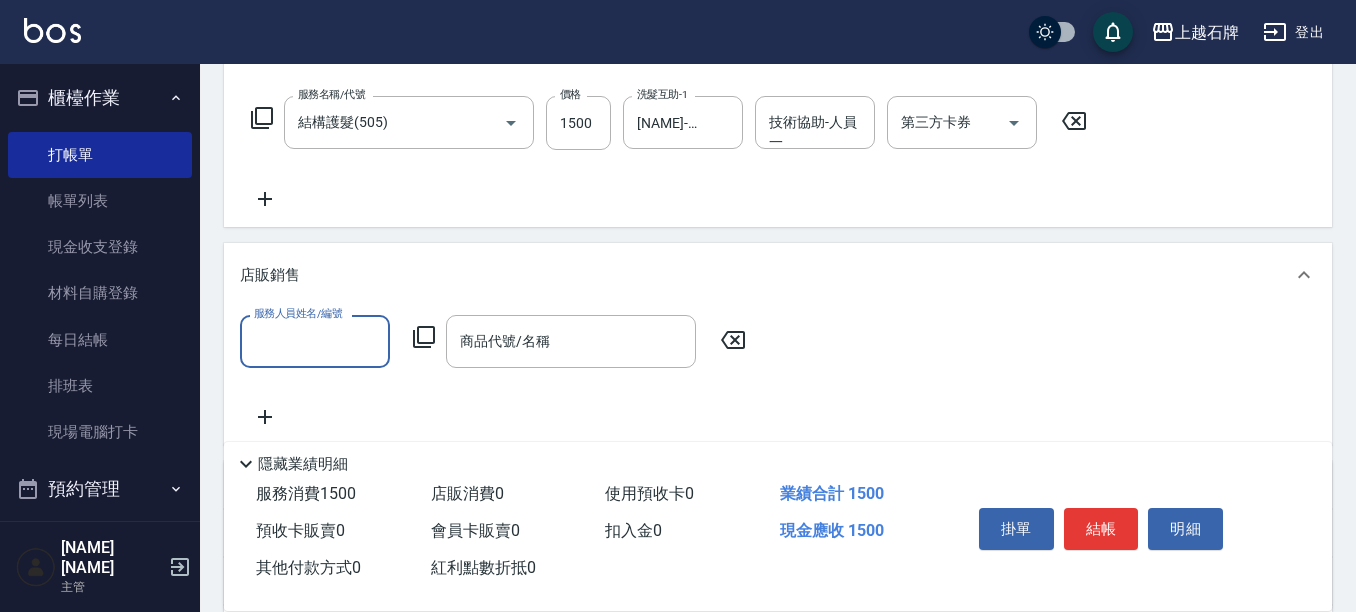 scroll, scrollTop: 1, scrollLeft: 0, axis: vertical 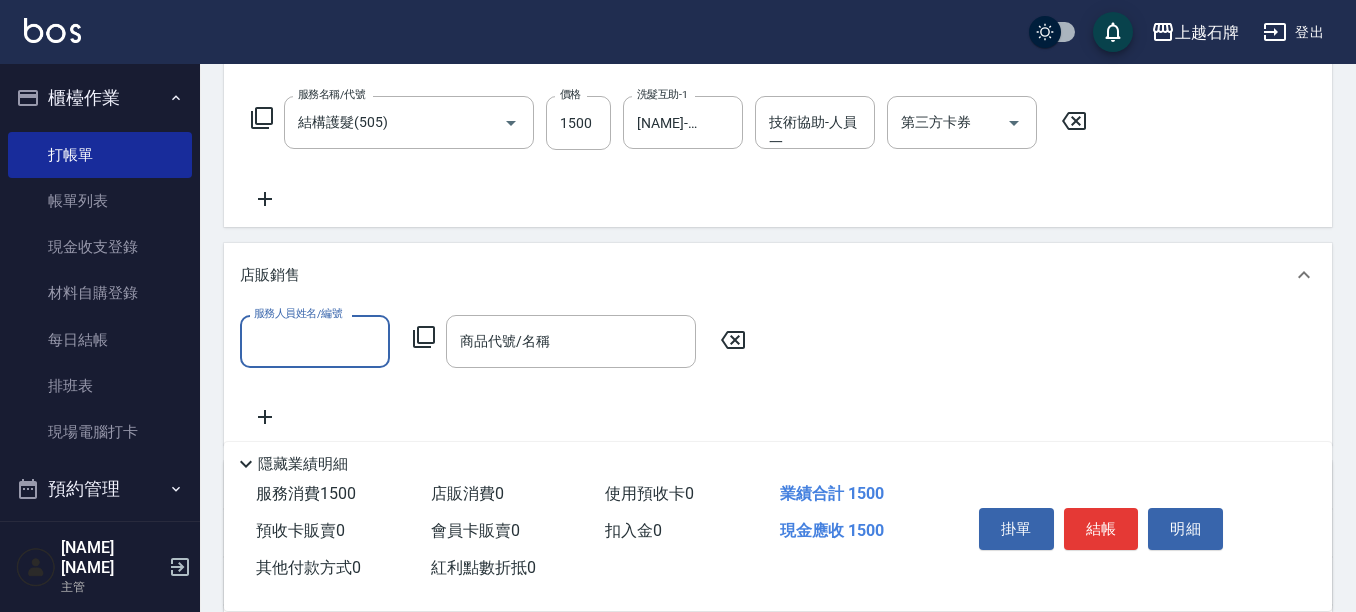click on "服務人員姓名/編號" at bounding box center [315, 341] 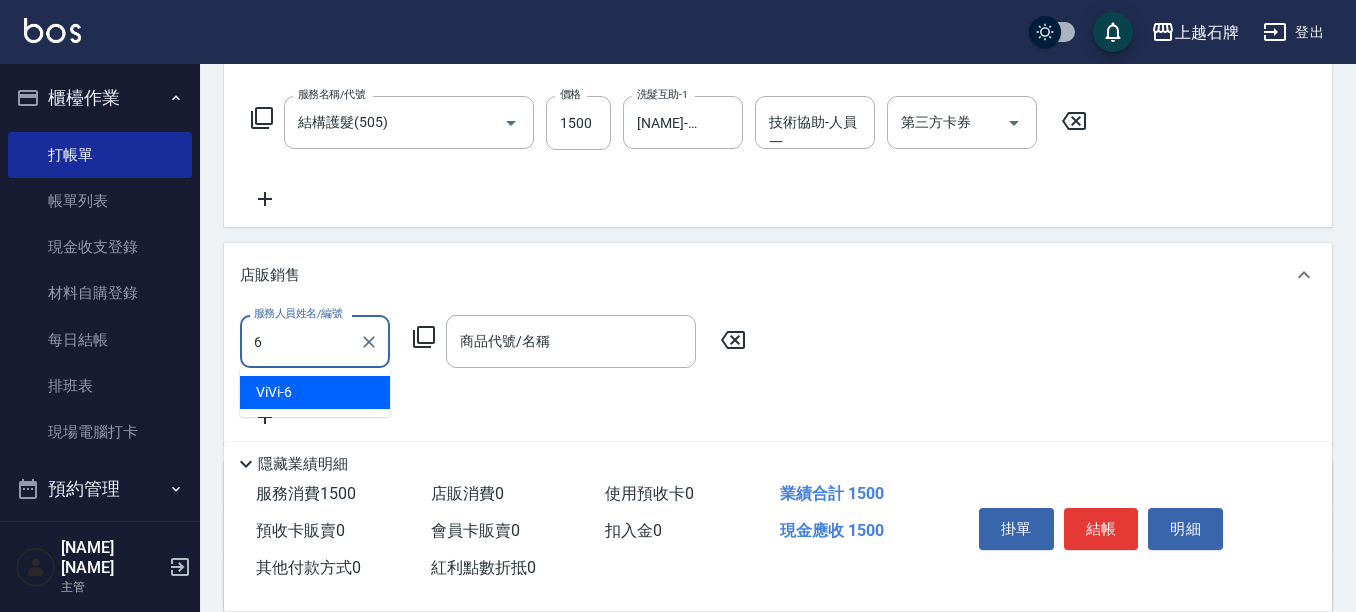 type on "[NAME]-6" 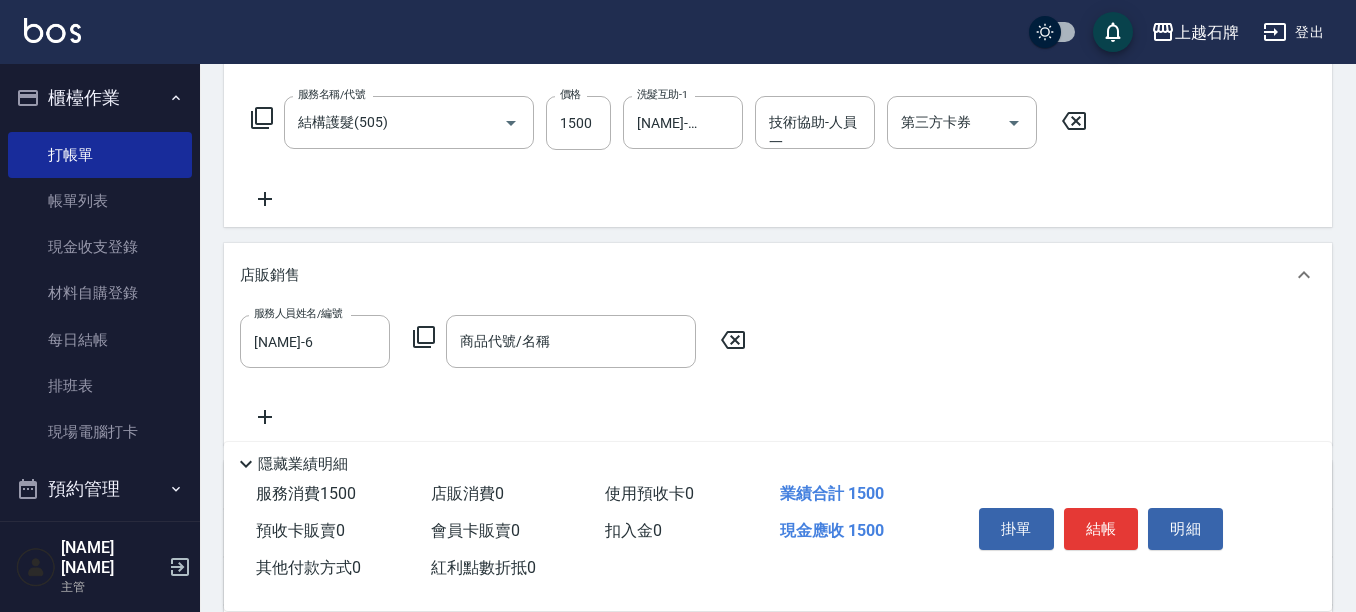 click 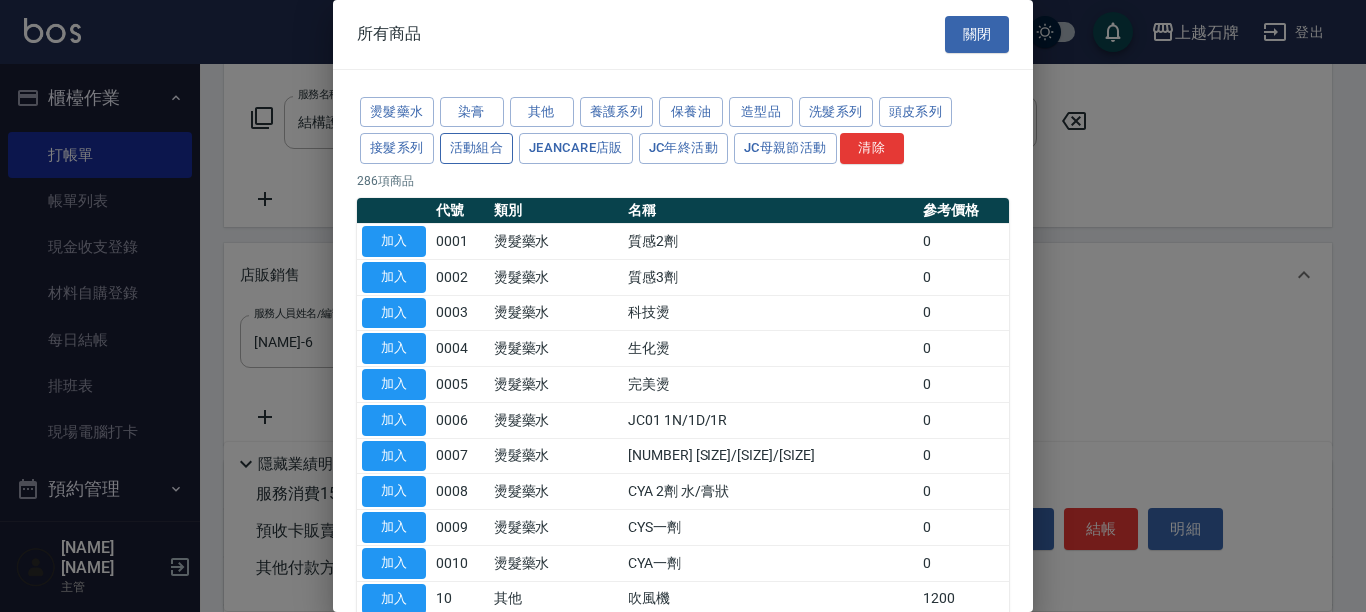 click on "活動組合" at bounding box center (477, 148) 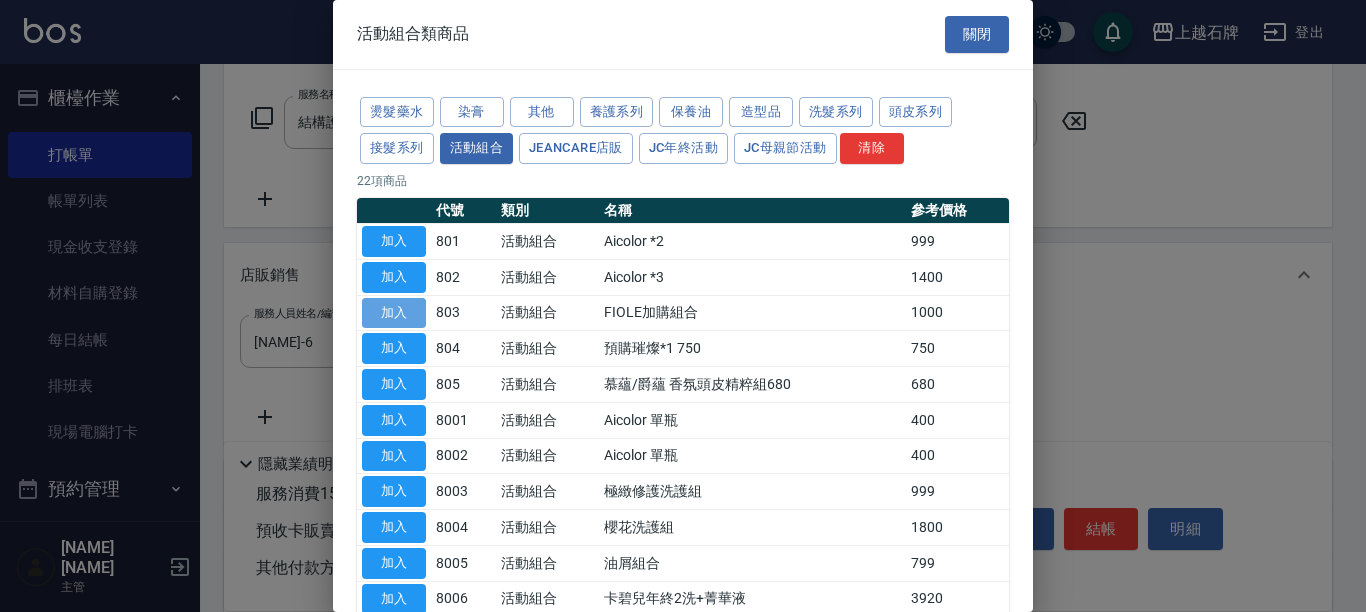 click on "加入" at bounding box center [394, 313] 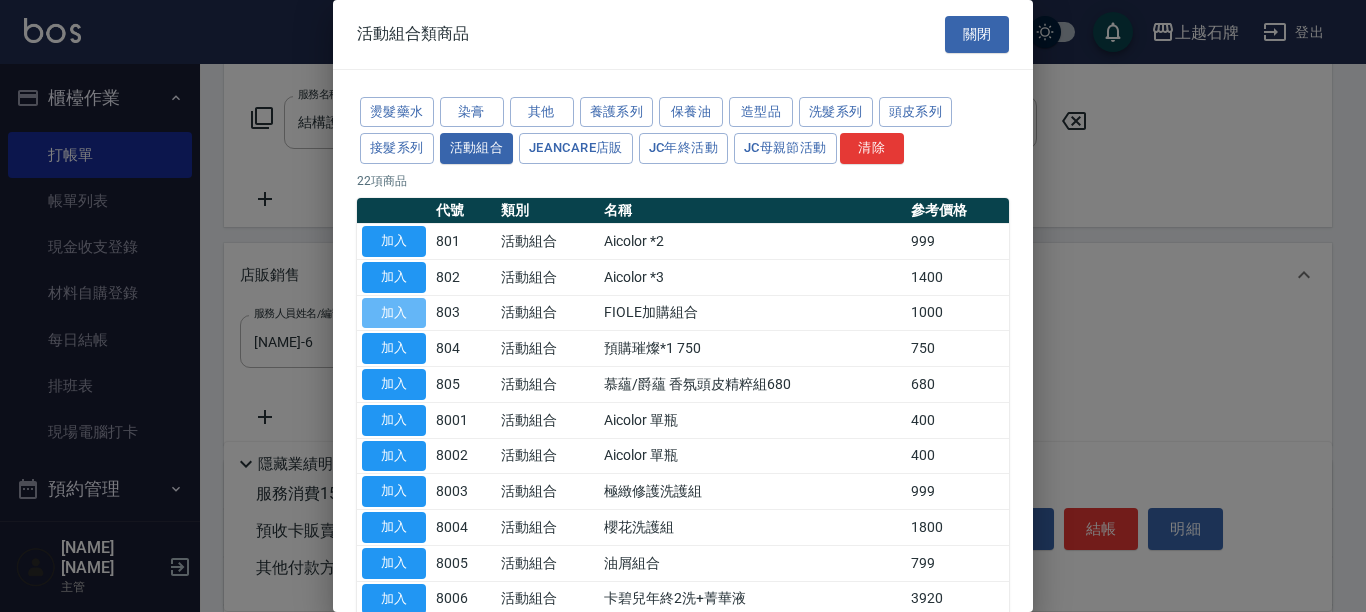 type on "FIOLE加購組合" 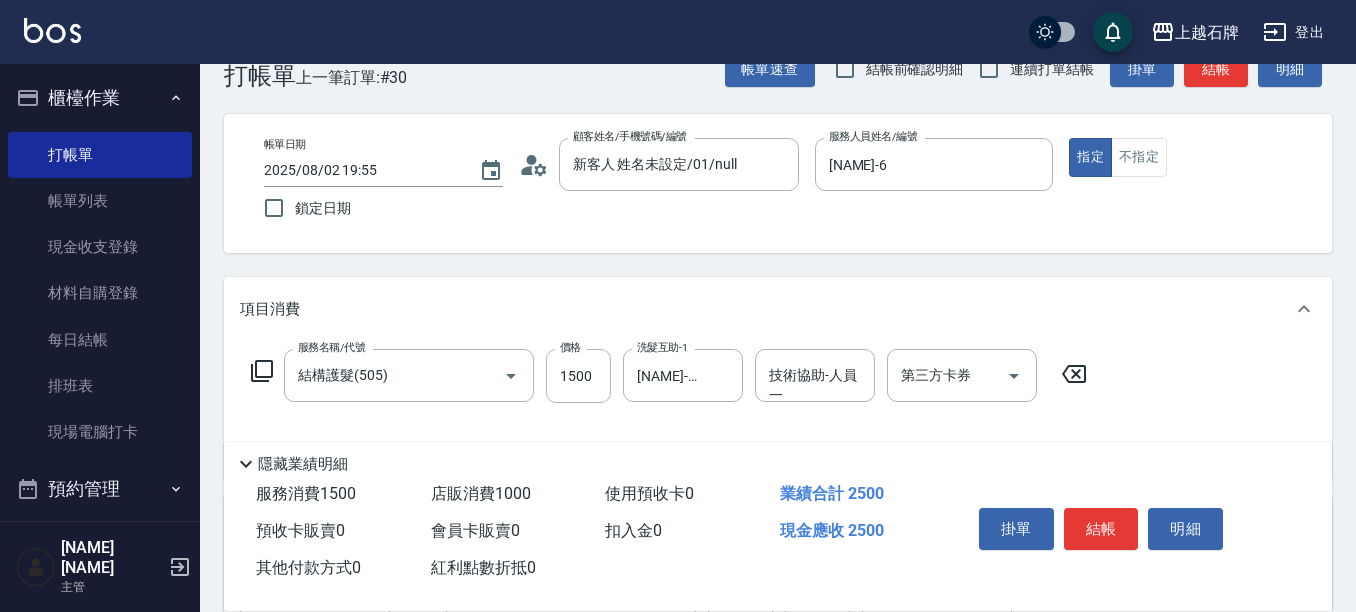 scroll, scrollTop: 0, scrollLeft: 0, axis: both 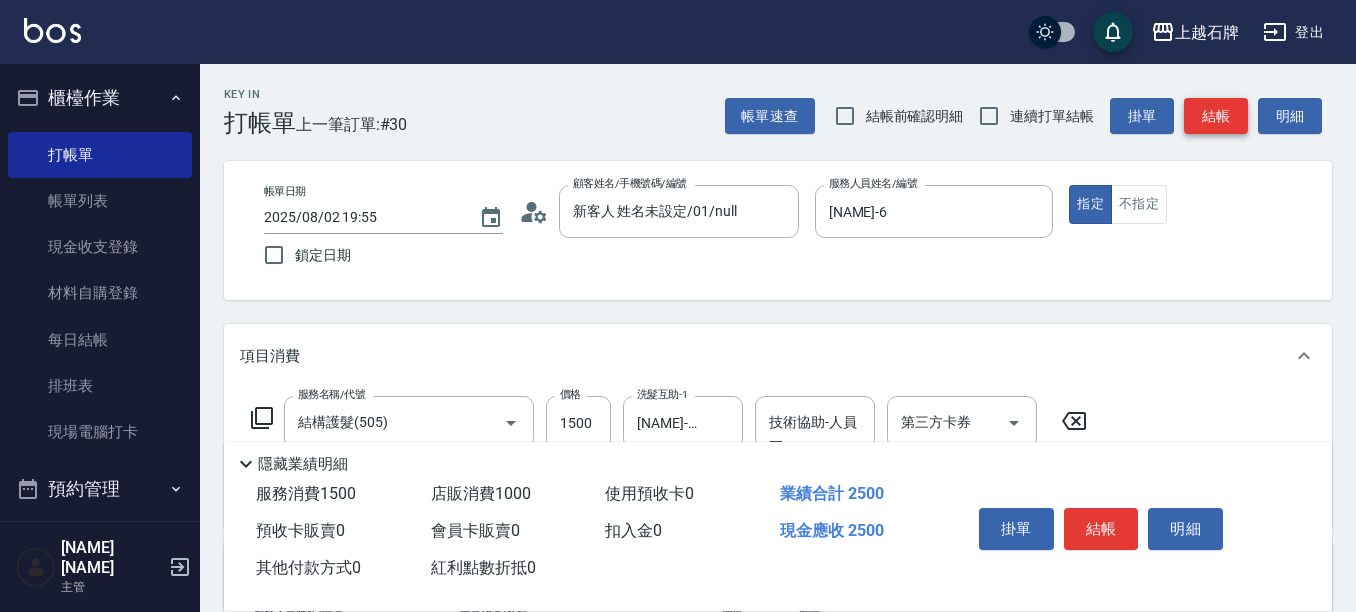 click on "結帳" at bounding box center [1216, 116] 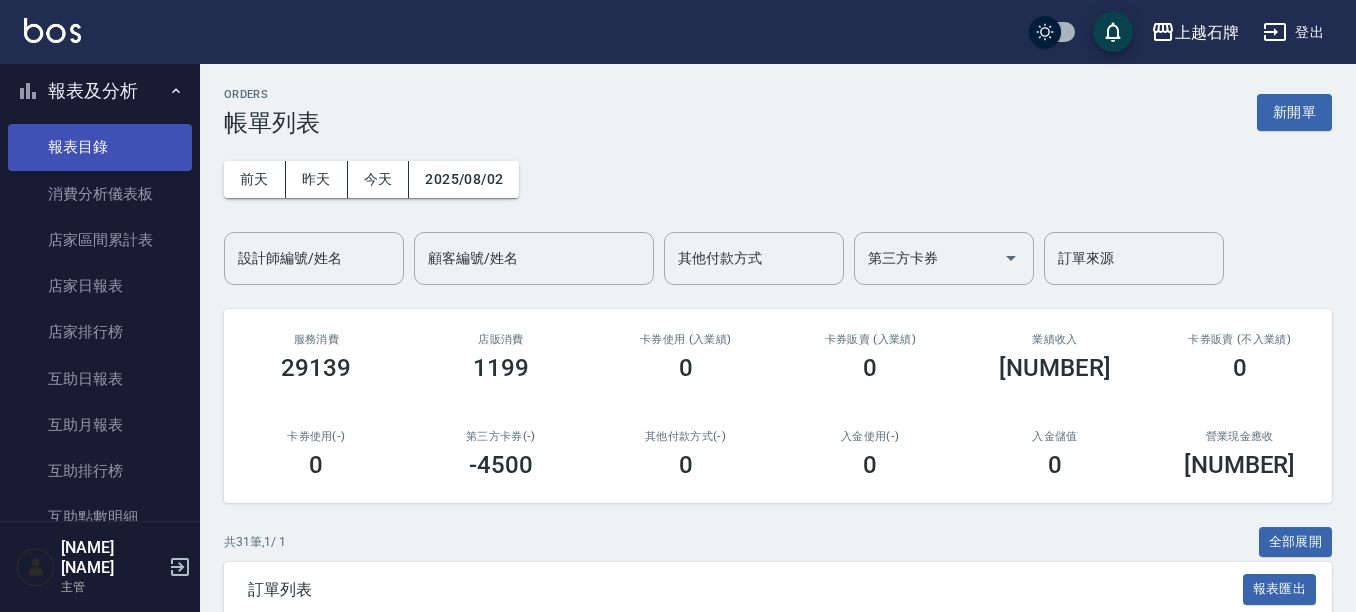 scroll, scrollTop: 500, scrollLeft: 0, axis: vertical 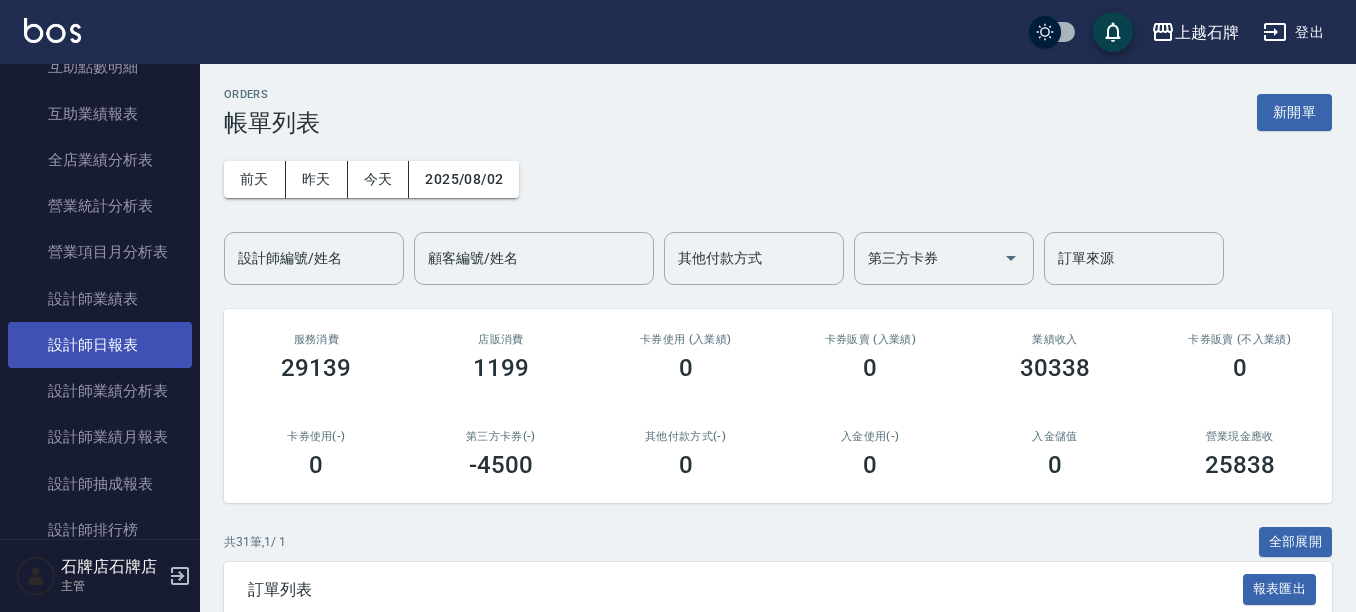 click on "設計師日報表" at bounding box center (100, 345) 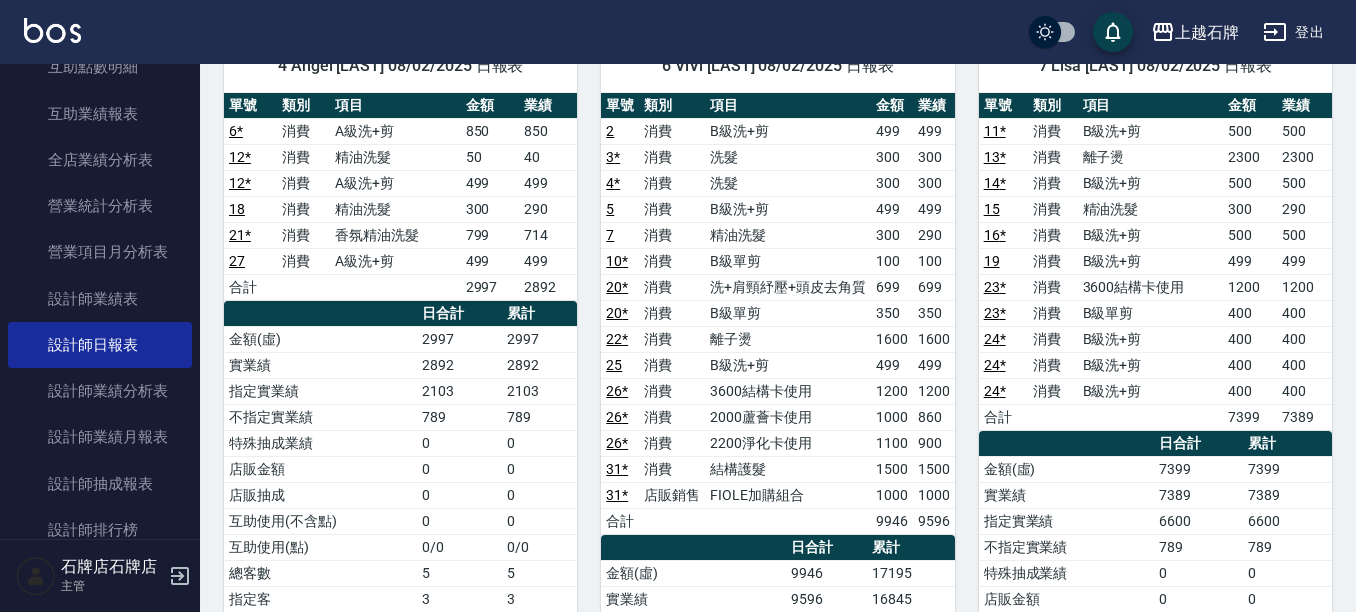 scroll, scrollTop: 200, scrollLeft: 0, axis: vertical 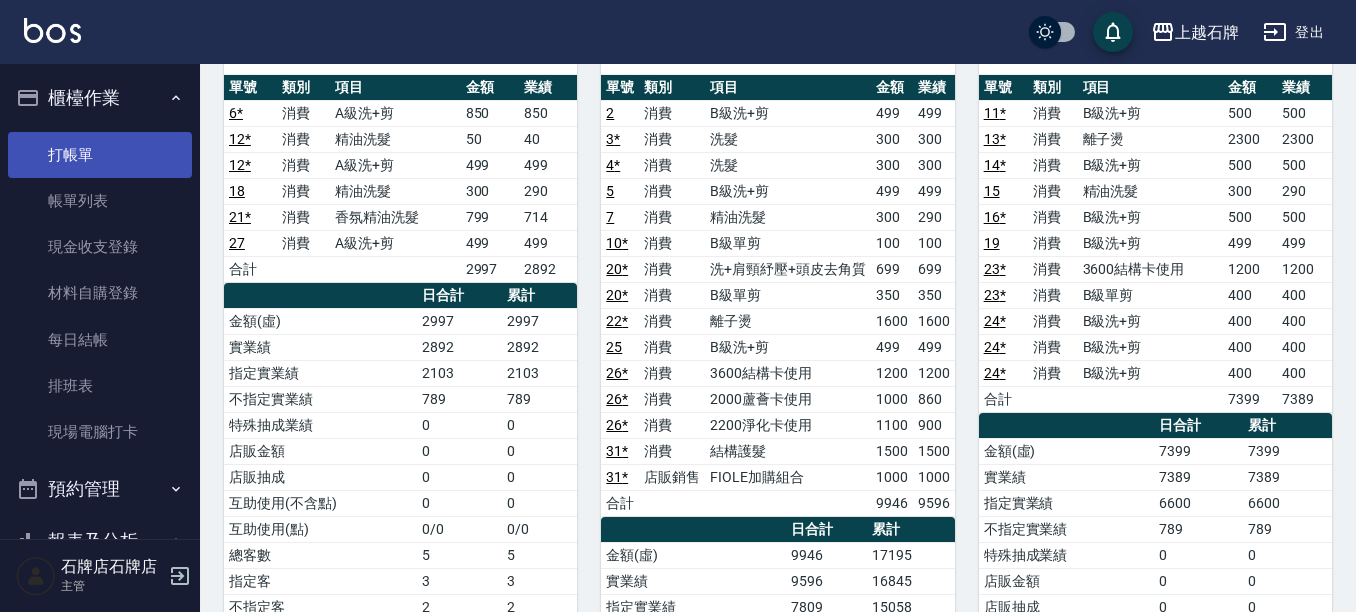click on "打帳單" at bounding box center [100, 155] 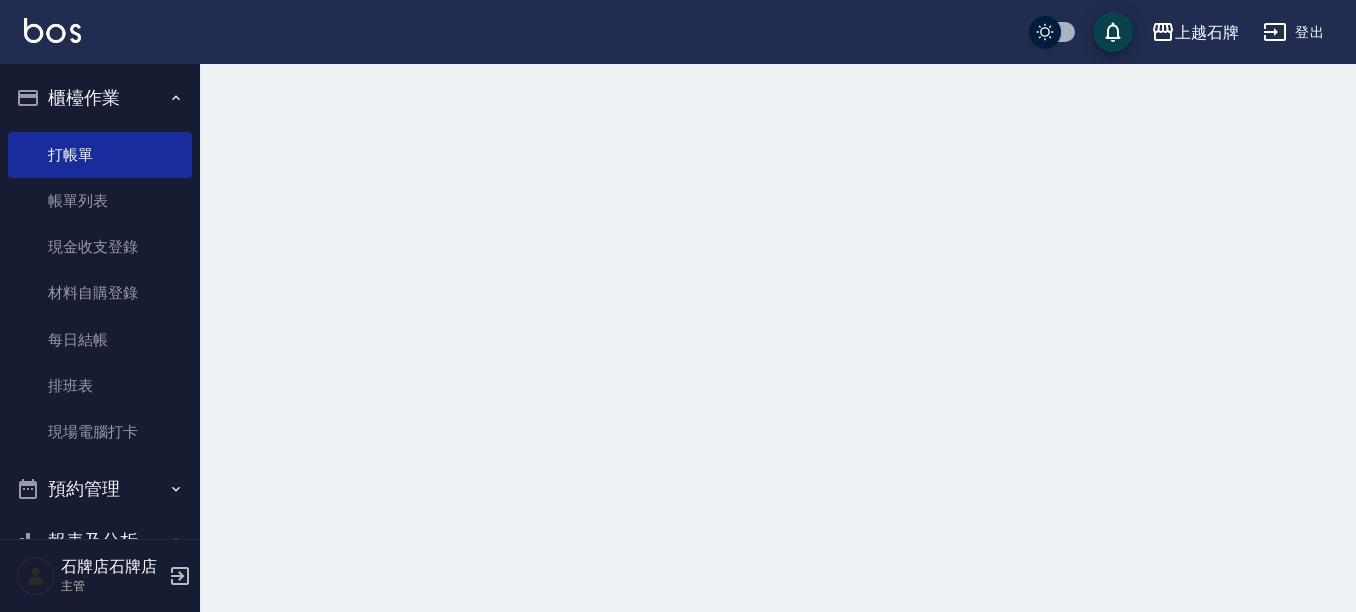scroll, scrollTop: 0, scrollLeft: 0, axis: both 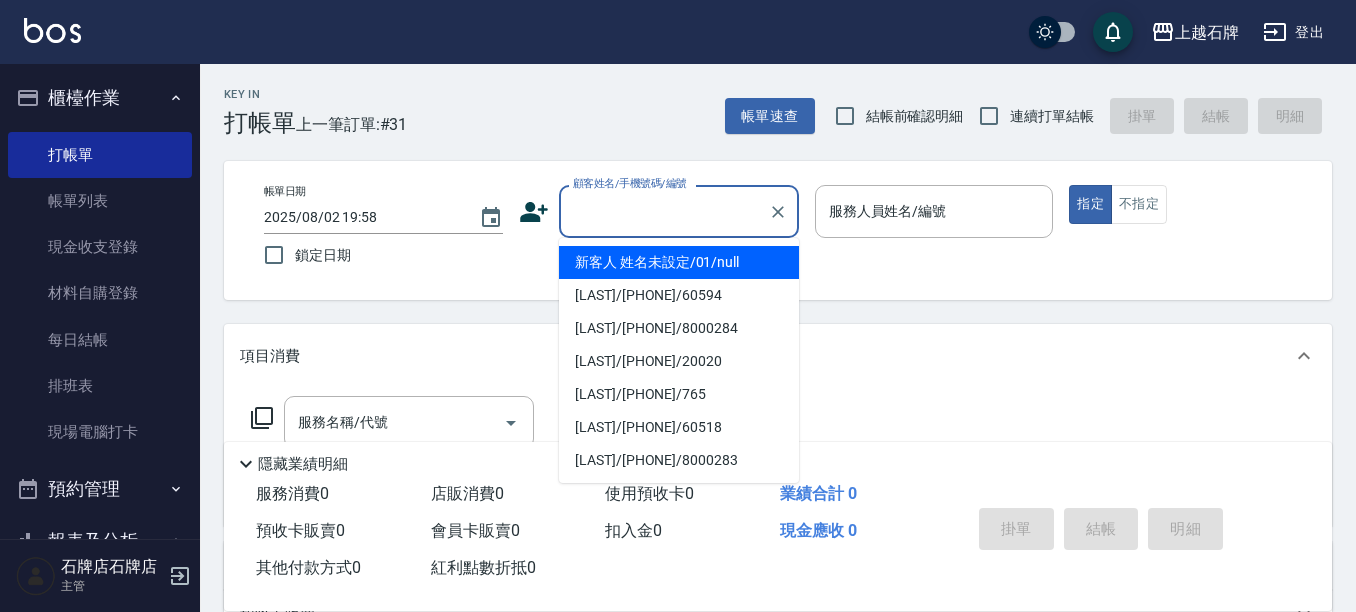 click on "顧客姓名/手機號碼/編號" at bounding box center (664, 211) 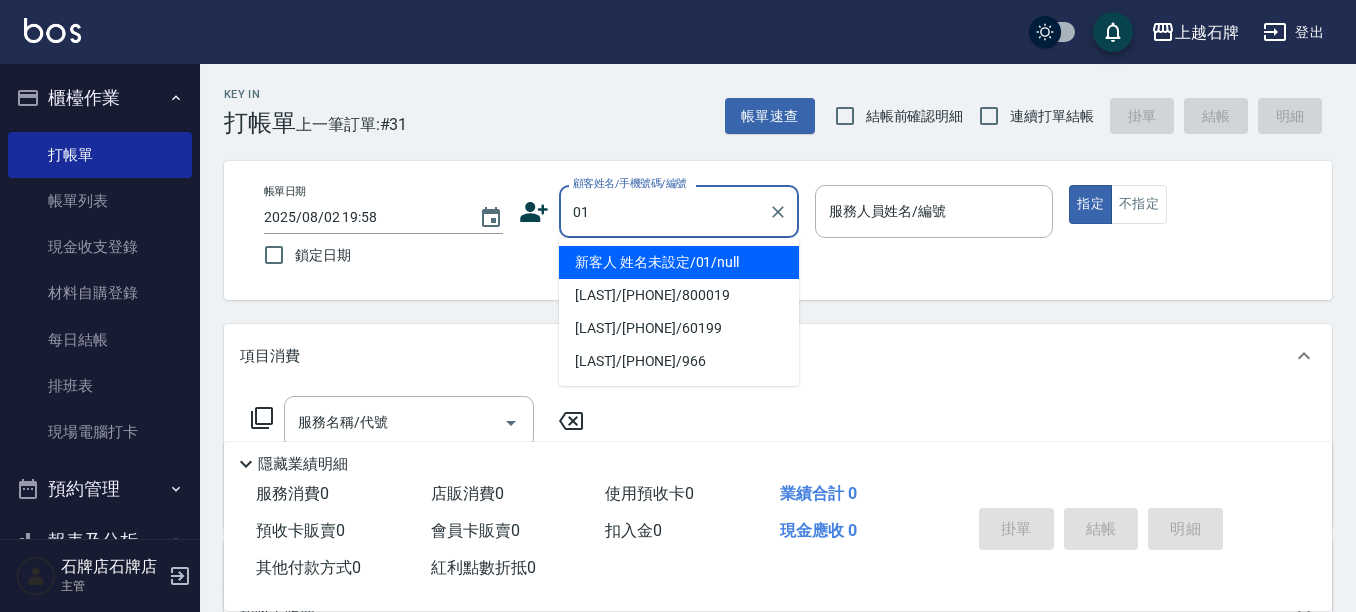 type on "01" 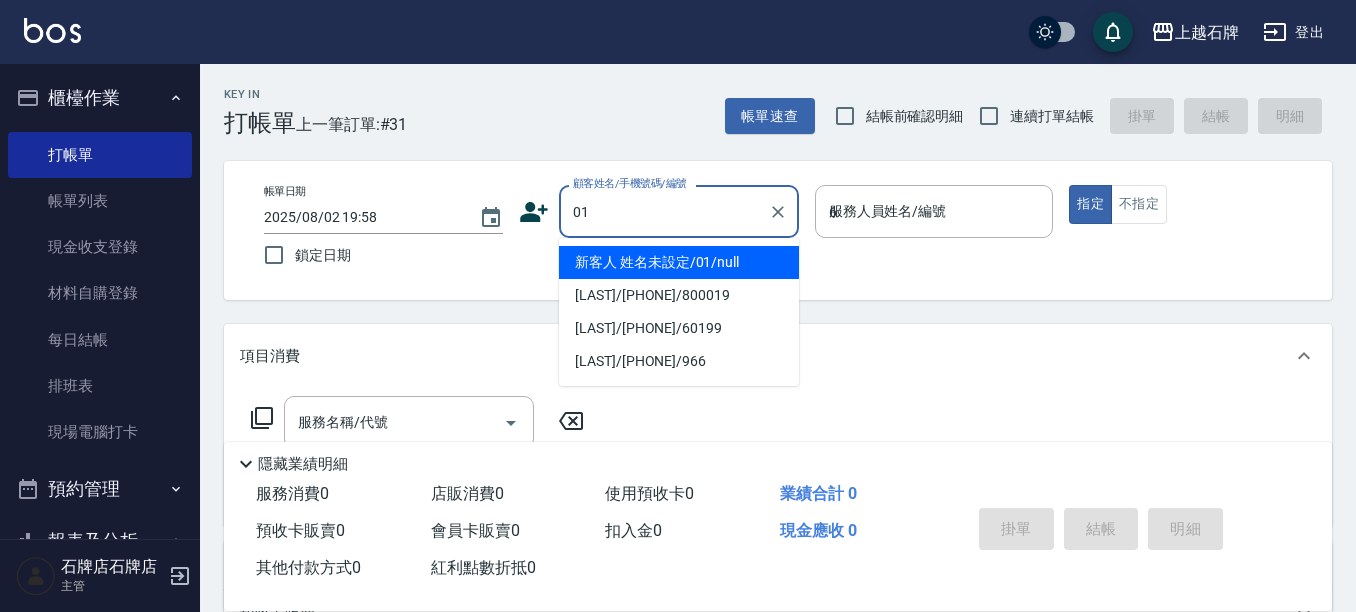 type on "新客人 姓名未設定/01/null" 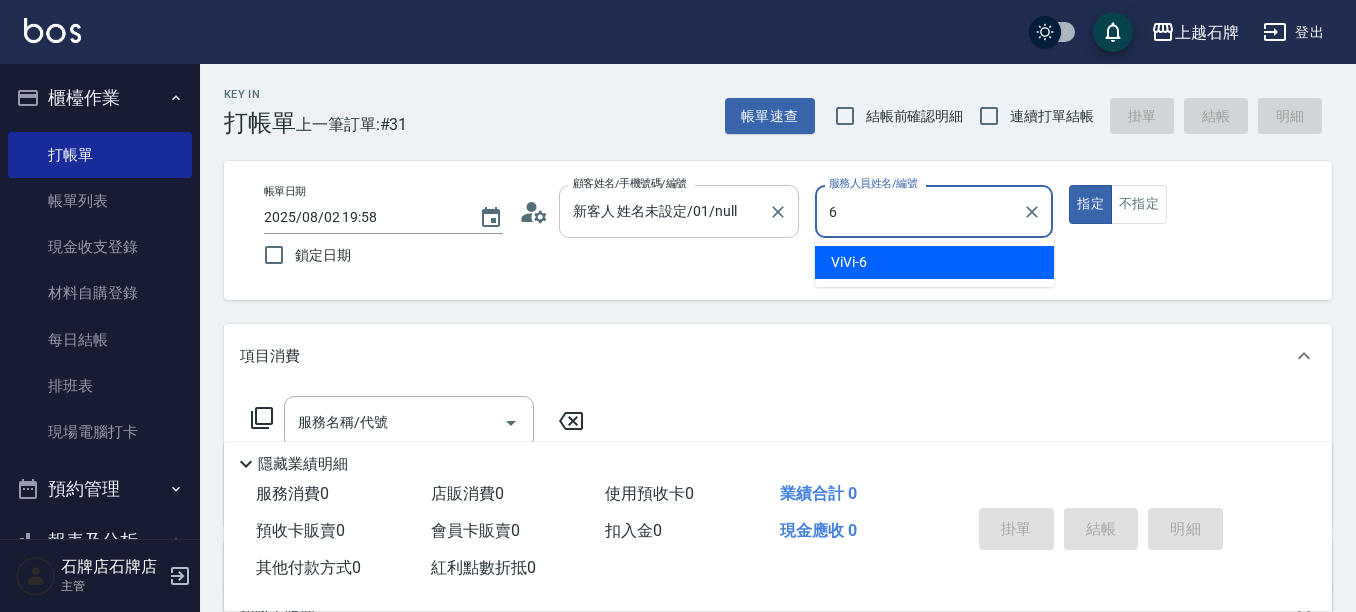 type on "[NAME]-6" 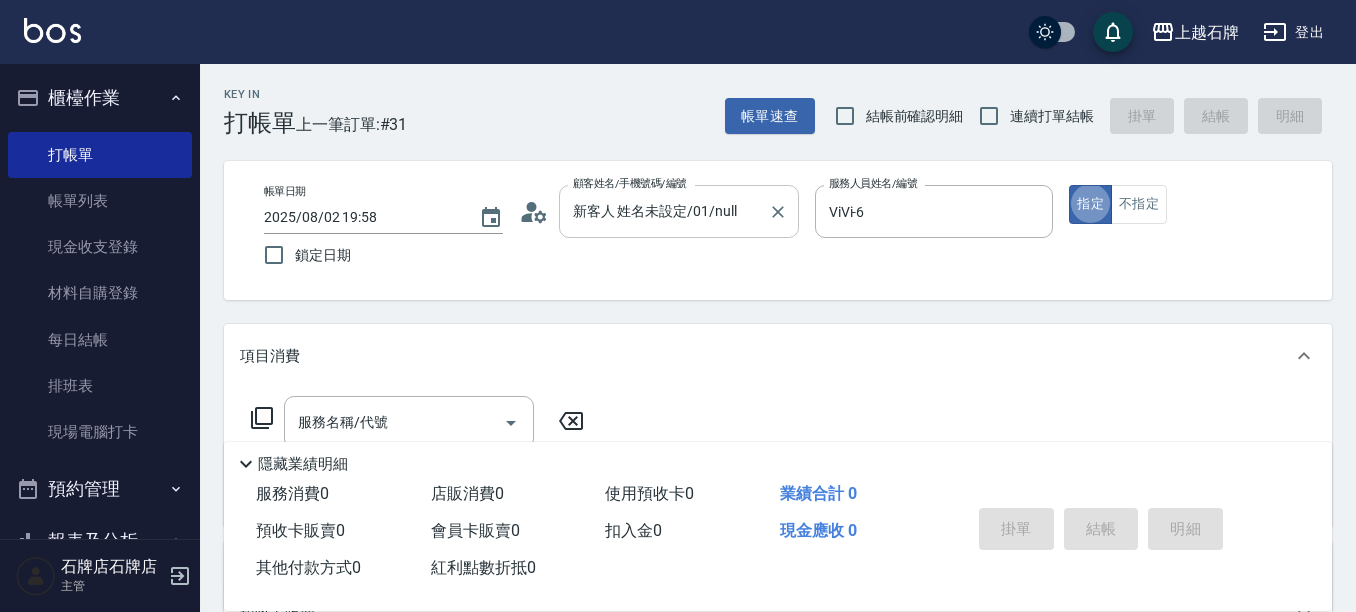 type on "true" 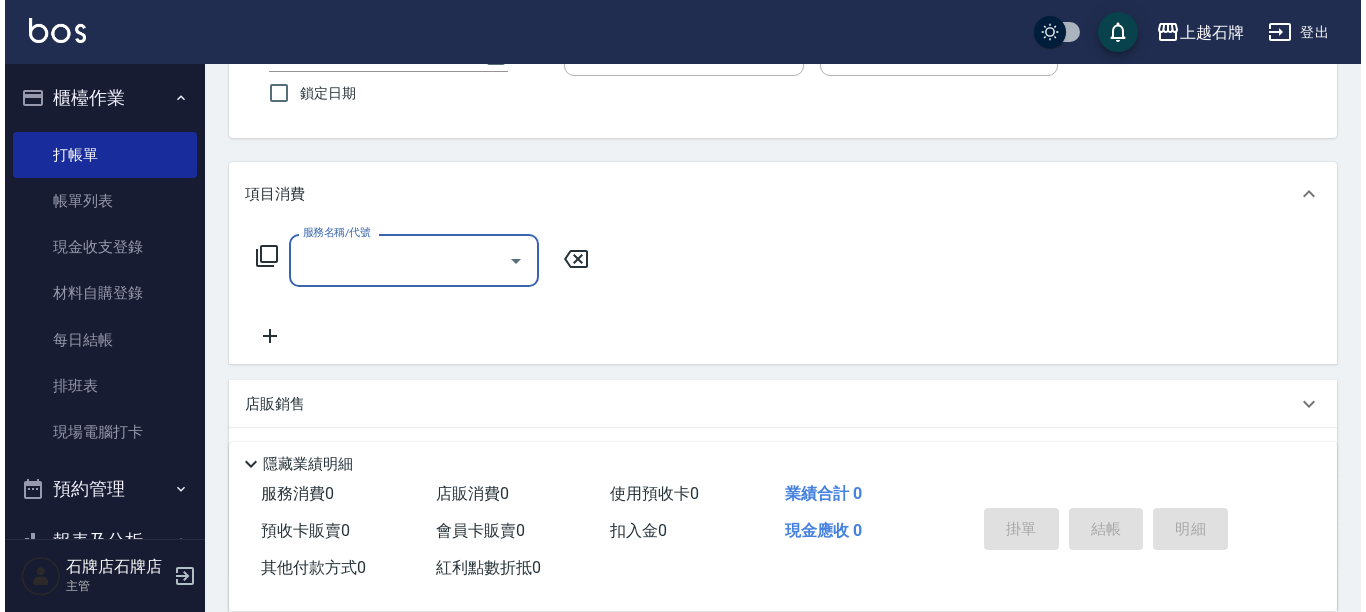 scroll, scrollTop: 200, scrollLeft: 0, axis: vertical 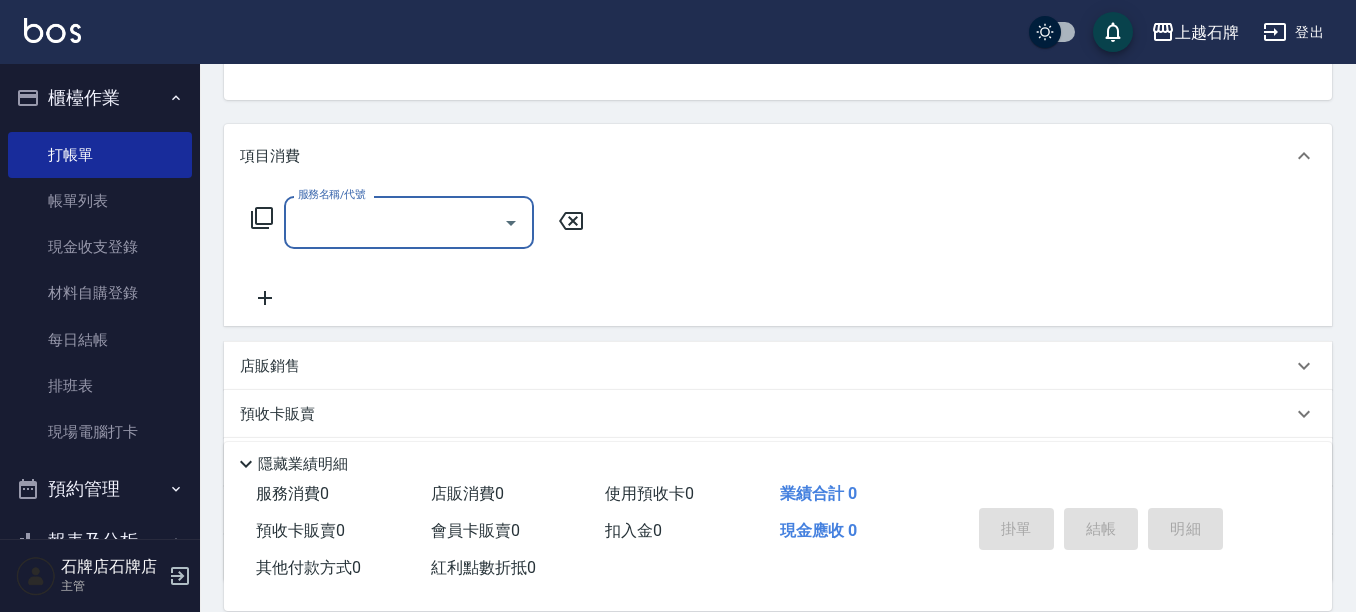 click 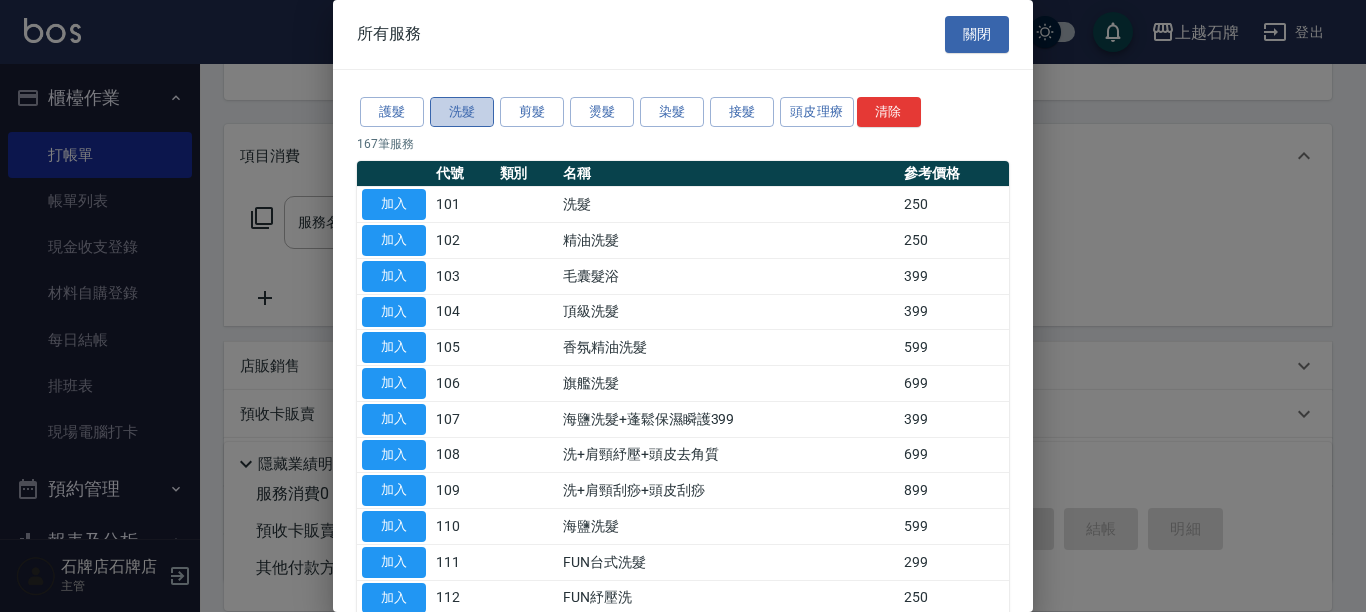 click on "洗髮" at bounding box center [462, 112] 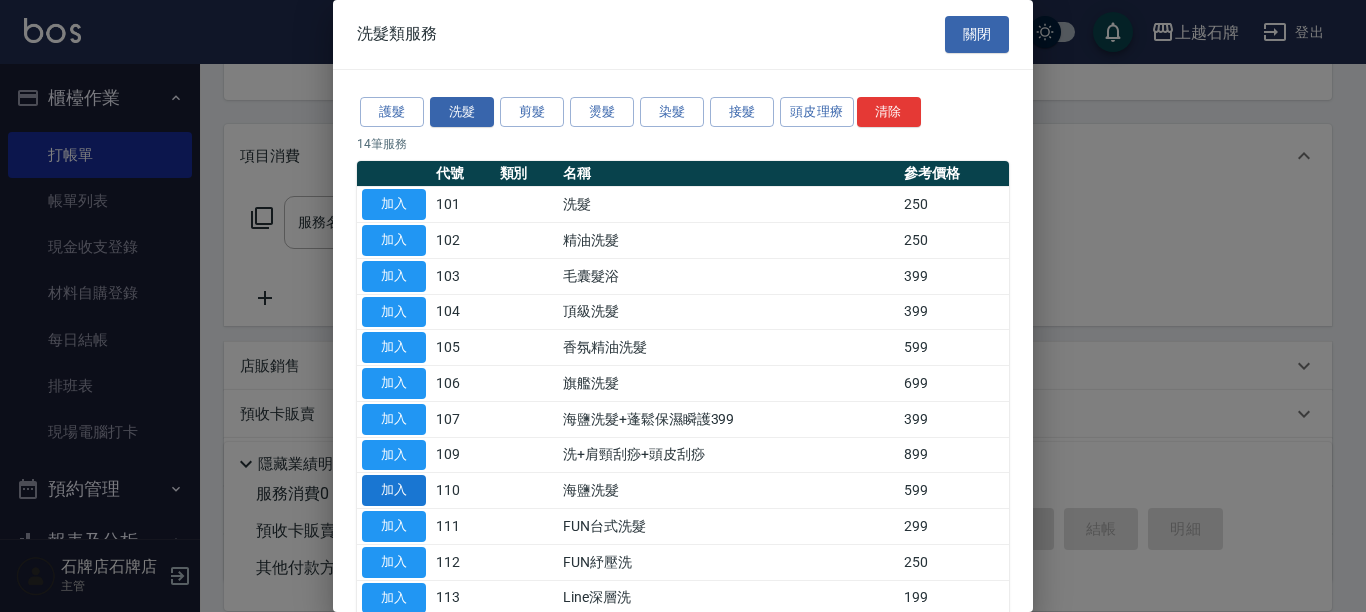 scroll, scrollTop: 100, scrollLeft: 0, axis: vertical 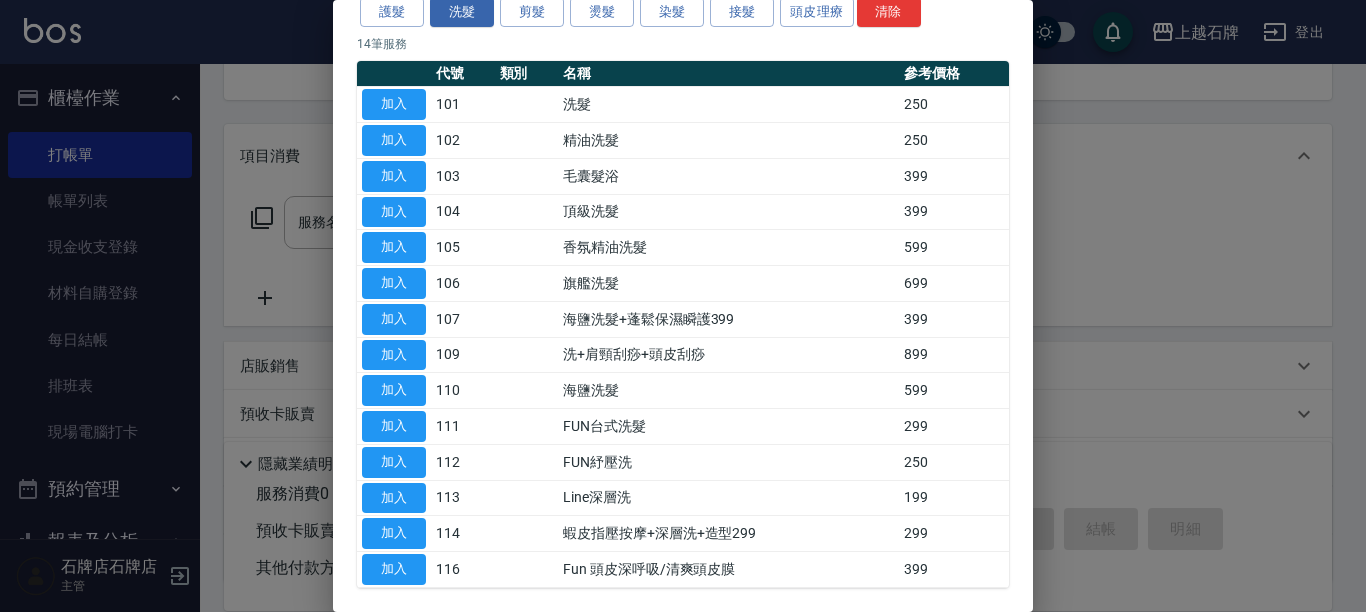 drag, startPoint x: 1362, startPoint y: 444, endPoint x: 1042, endPoint y: 398, distance: 323.28934 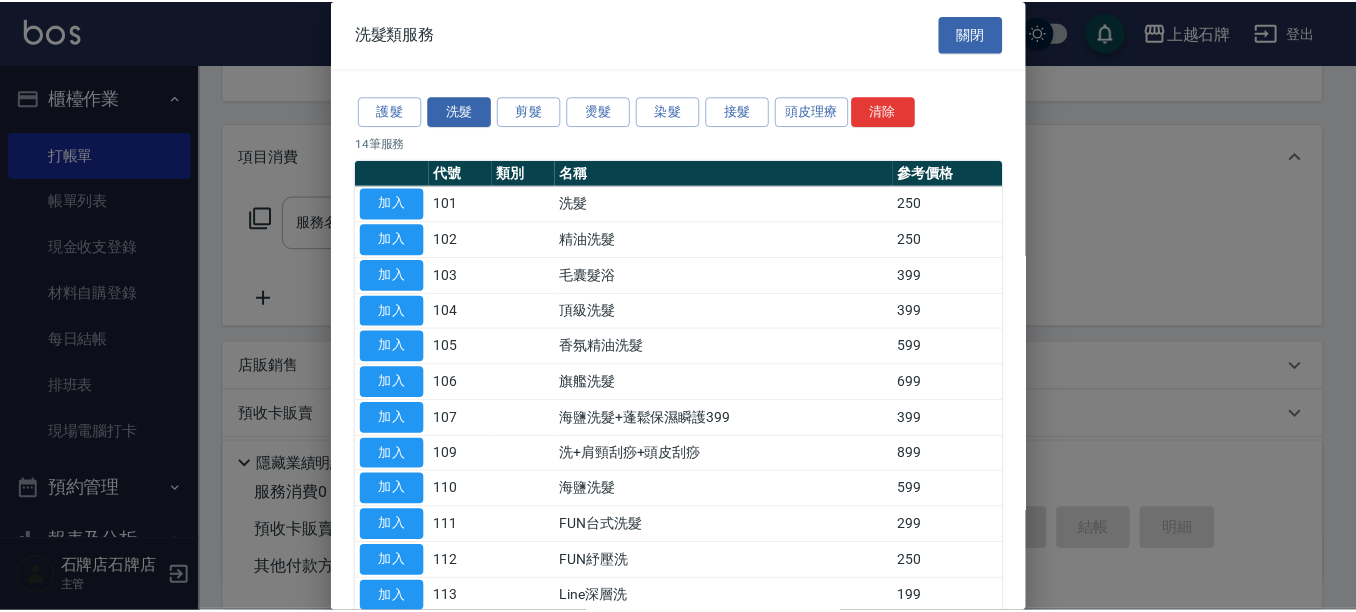 scroll, scrollTop: 0, scrollLeft: 0, axis: both 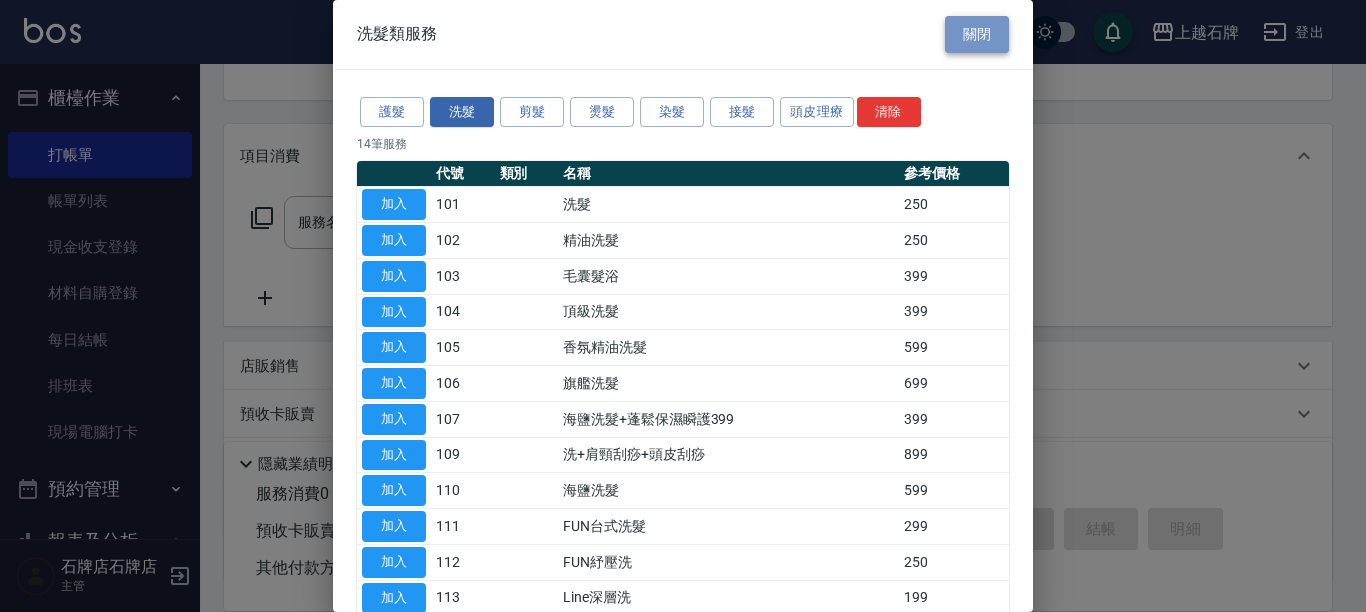 click on "關閉" at bounding box center [977, 34] 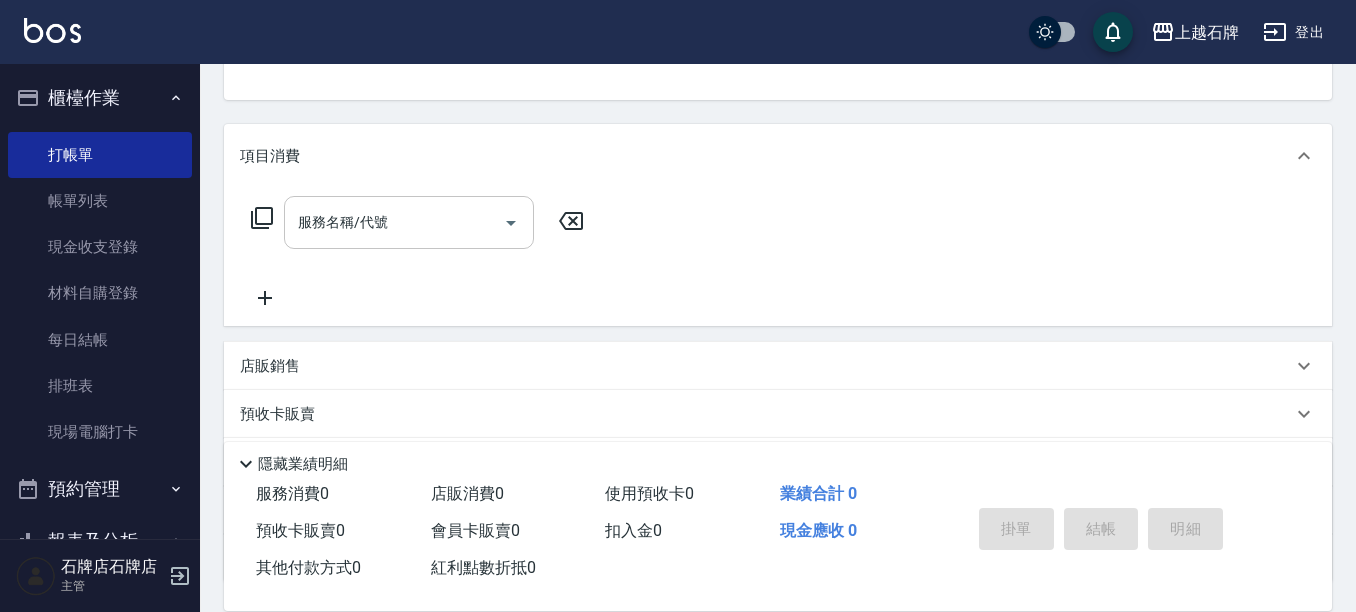 click on "服務名稱/代號" at bounding box center (394, 222) 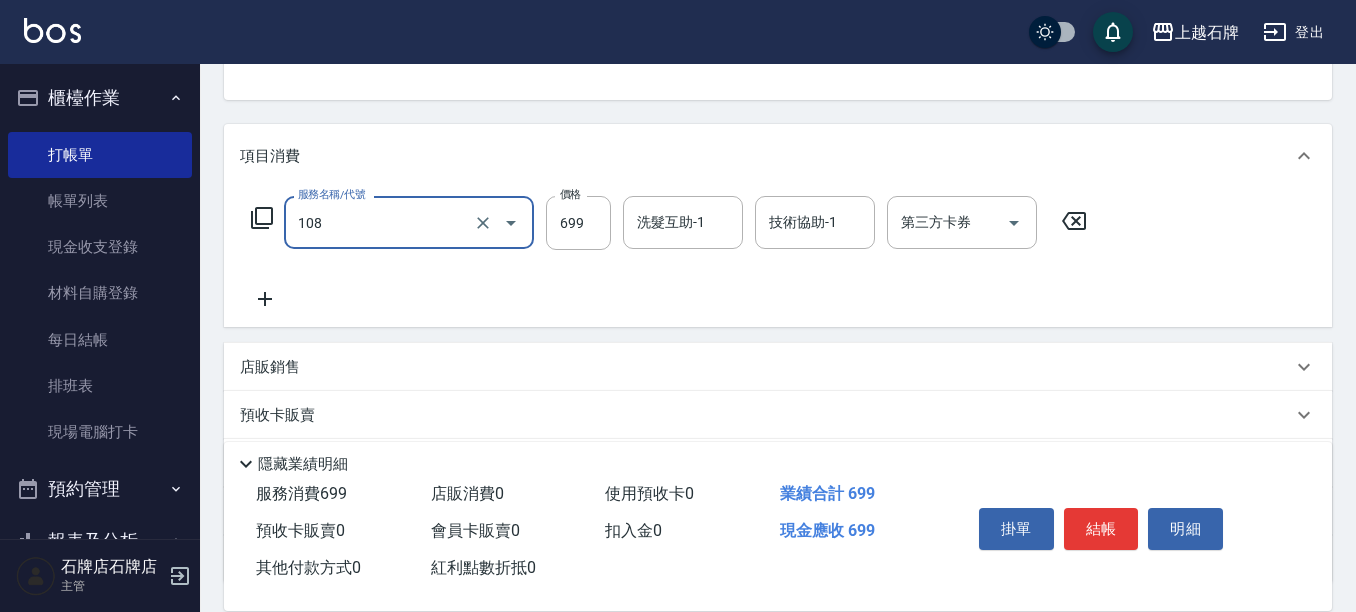 type on "洗+肩頸紓壓+頭皮去角質(108)" 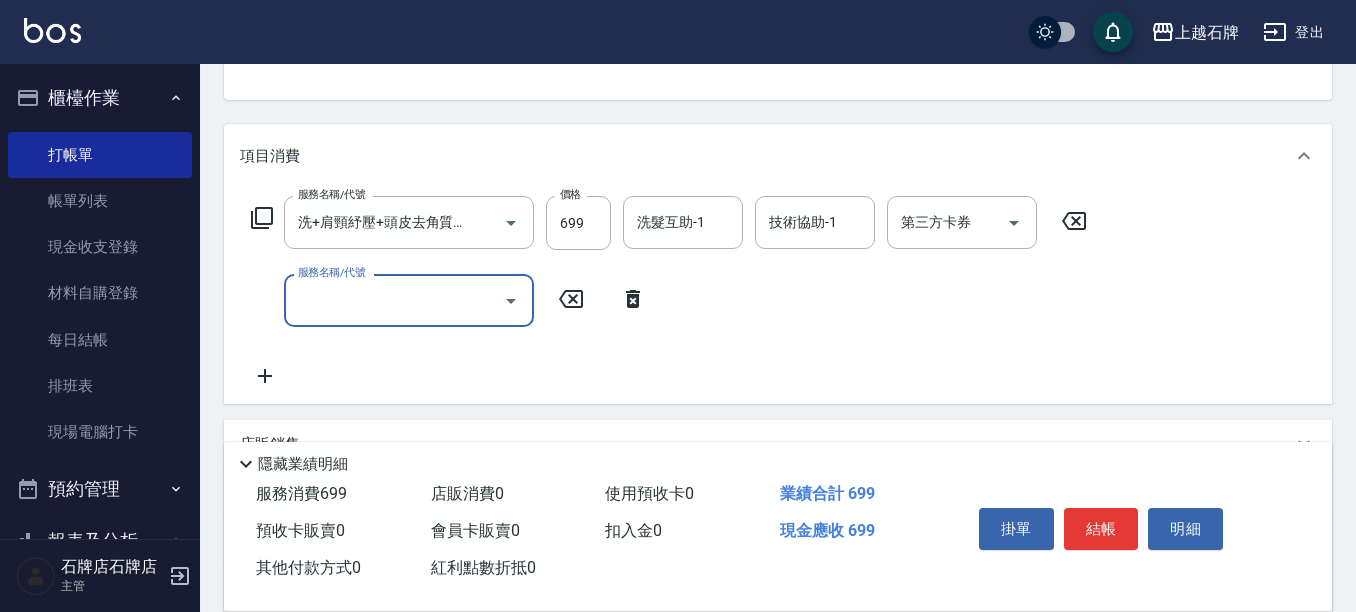 scroll, scrollTop: 0, scrollLeft: 0, axis: both 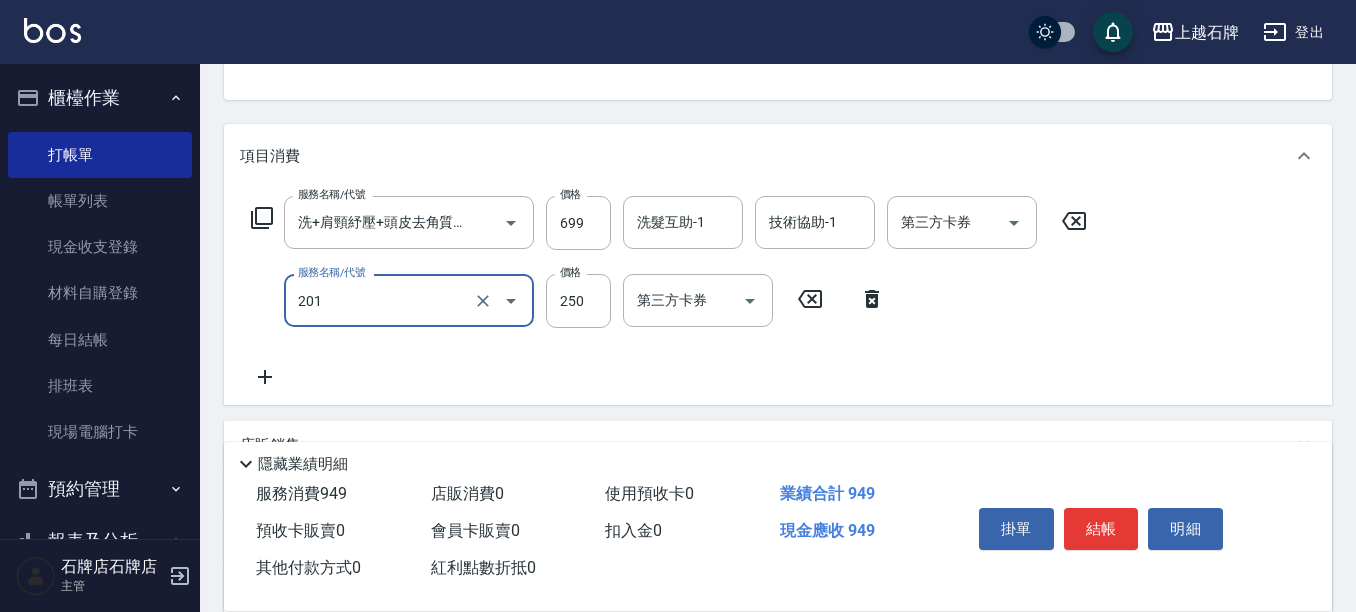 type on "B級單剪(201)" 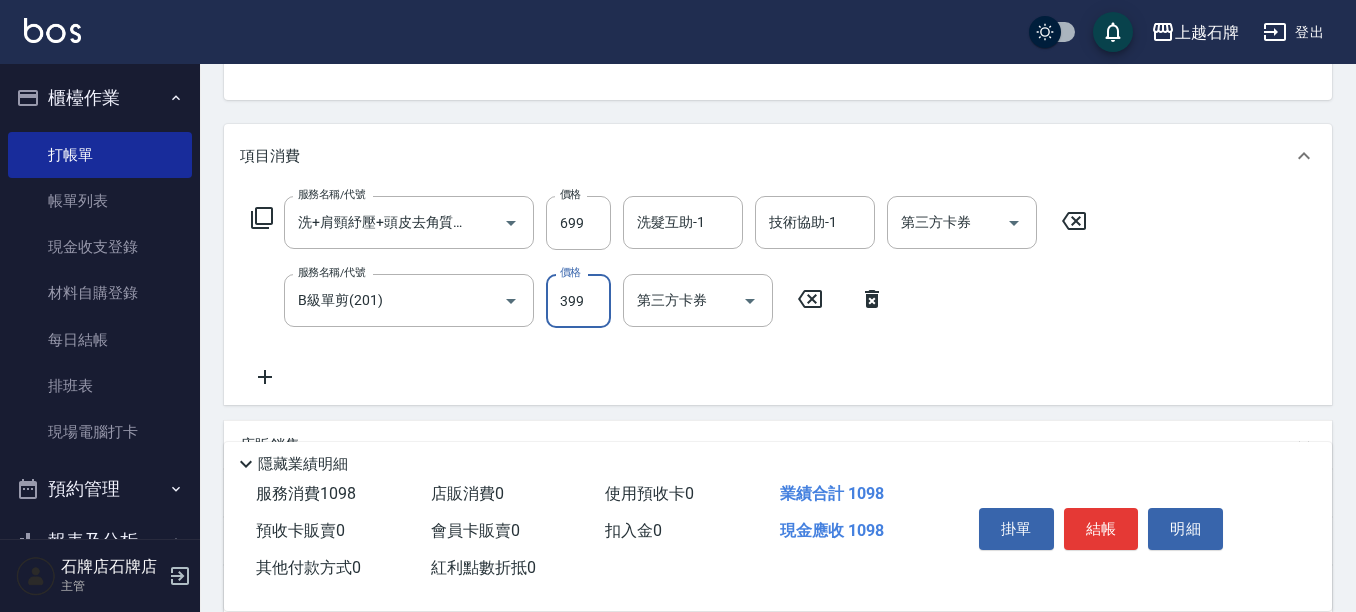 type on "399" 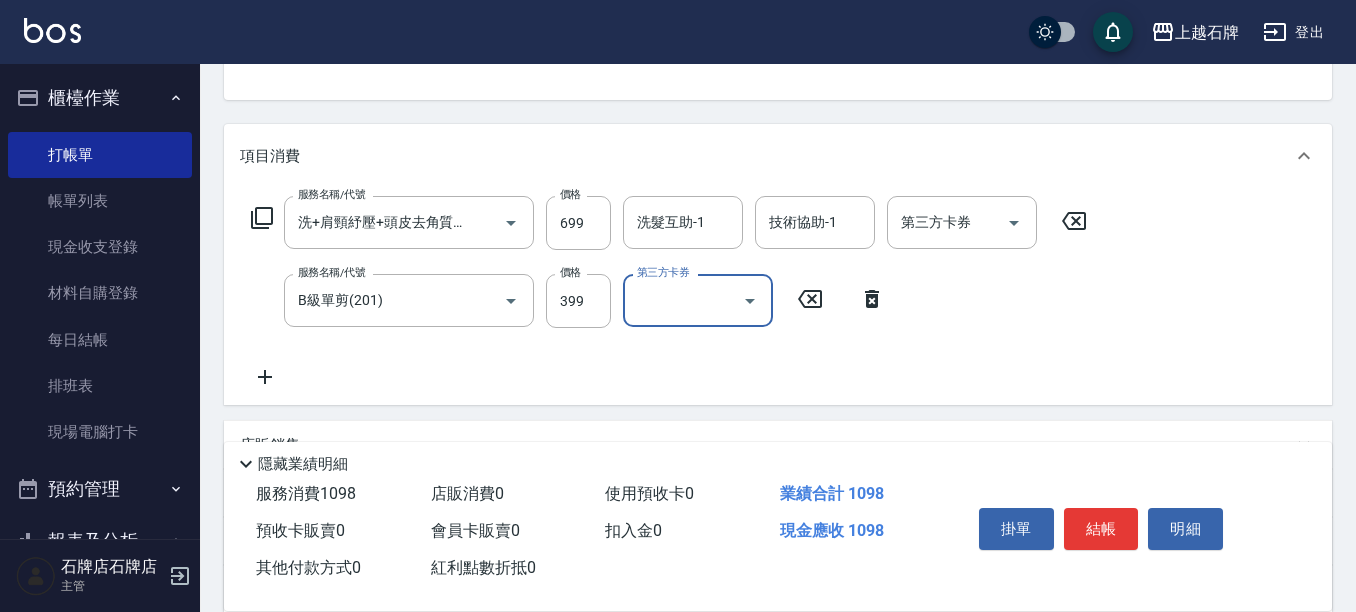 scroll, scrollTop: 0, scrollLeft: 0, axis: both 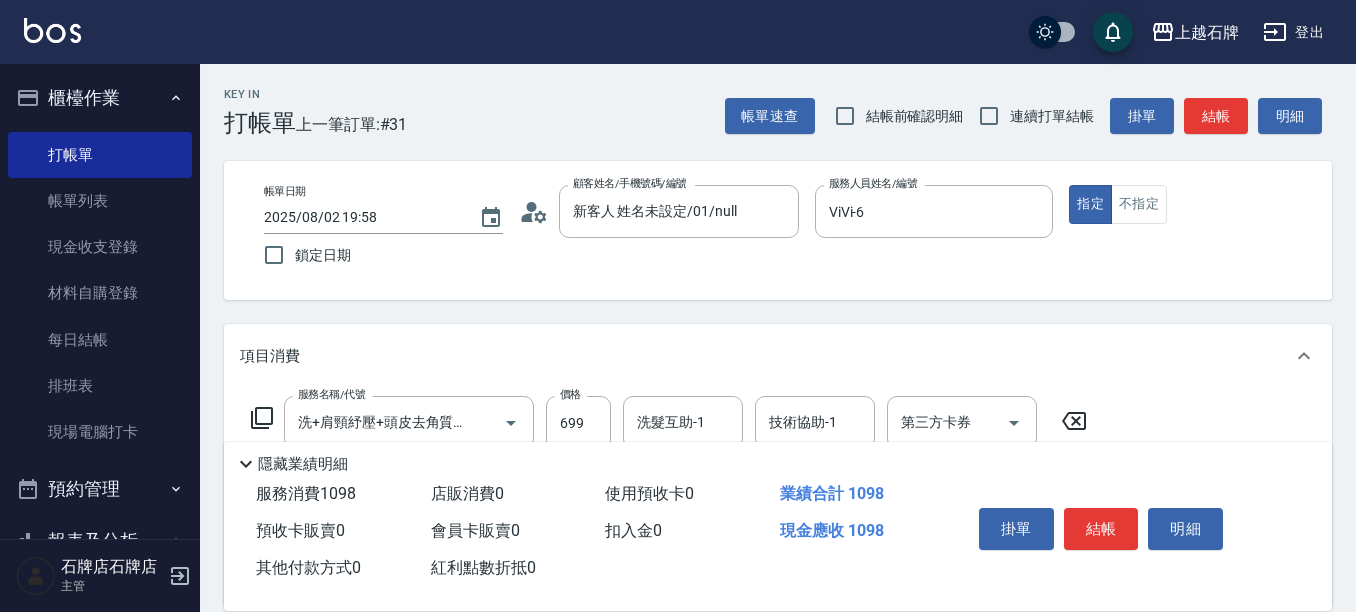 drag, startPoint x: 1145, startPoint y: 199, endPoint x: 1186, endPoint y: 198, distance: 41.01219 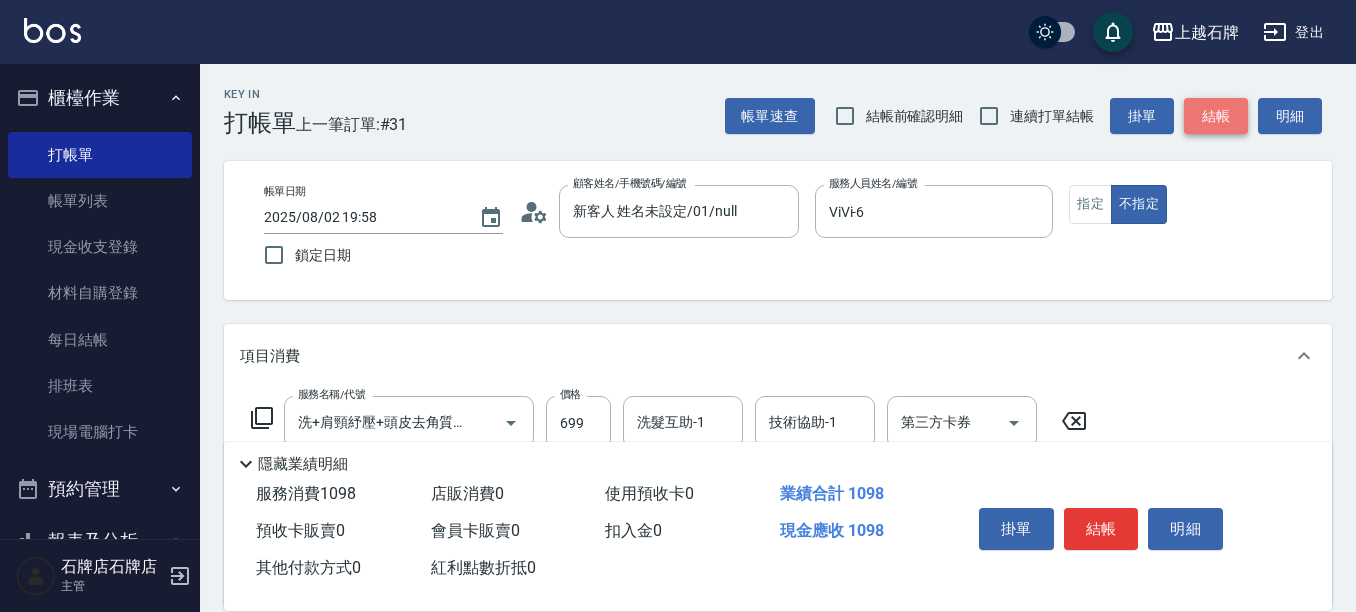 click on "結帳" at bounding box center (1216, 116) 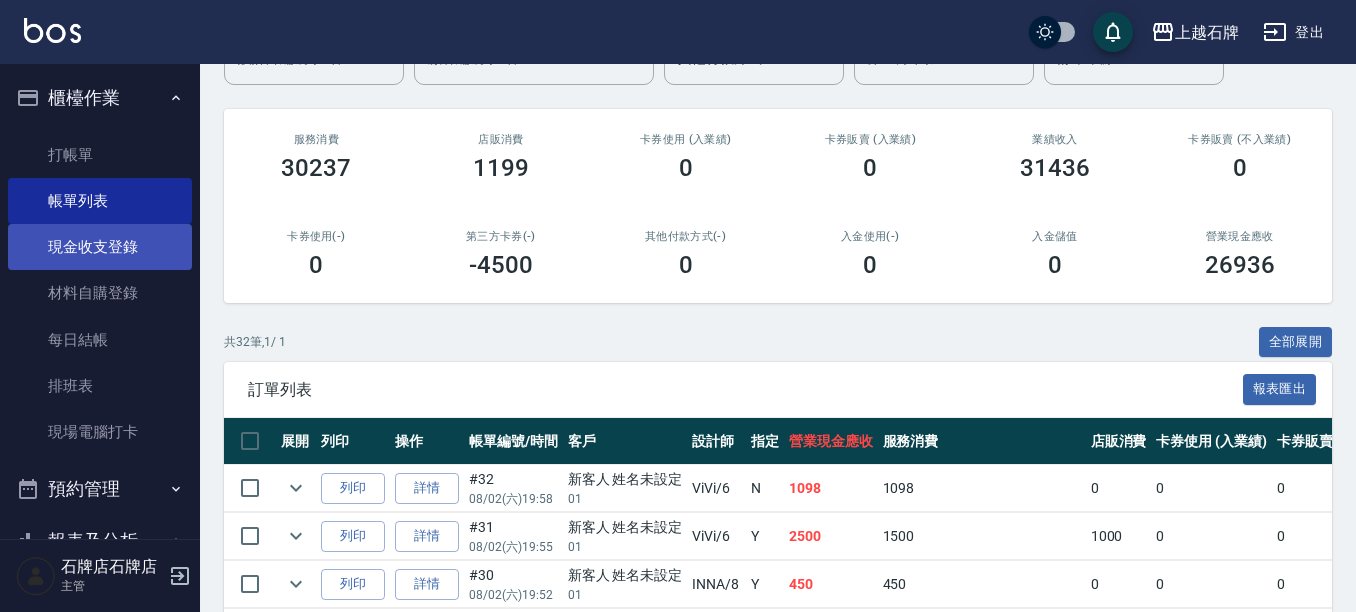 scroll, scrollTop: 100, scrollLeft: 0, axis: vertical 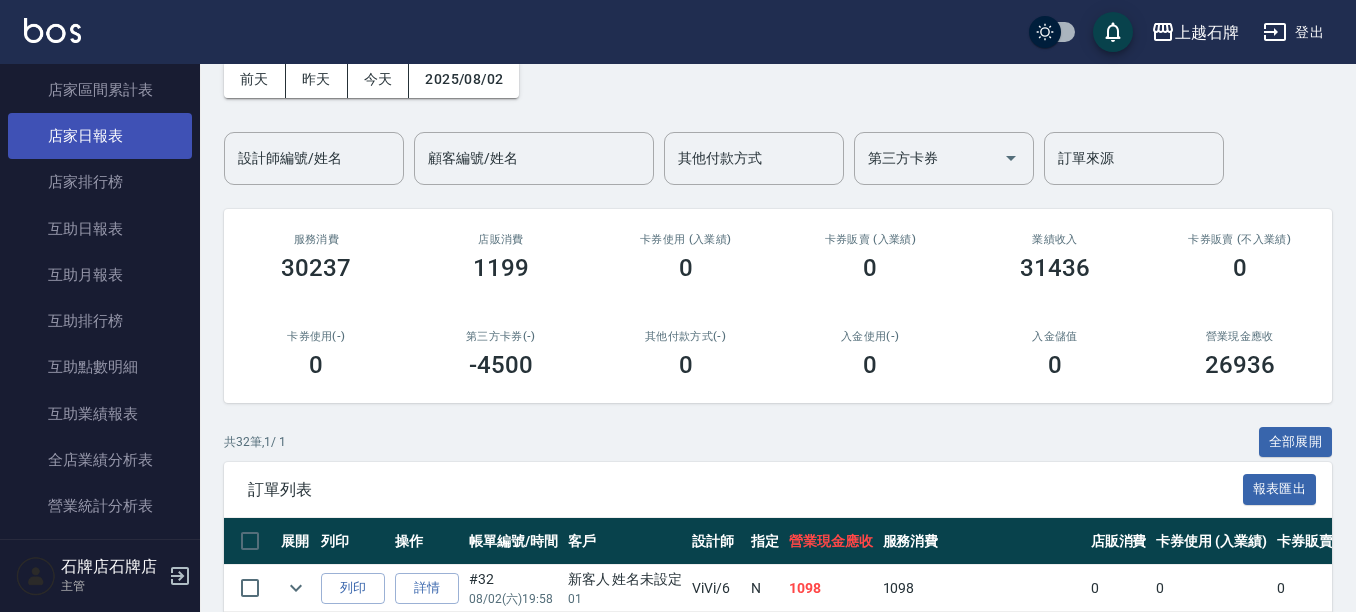click on "店家日報表" at bounding box center (100, 136) 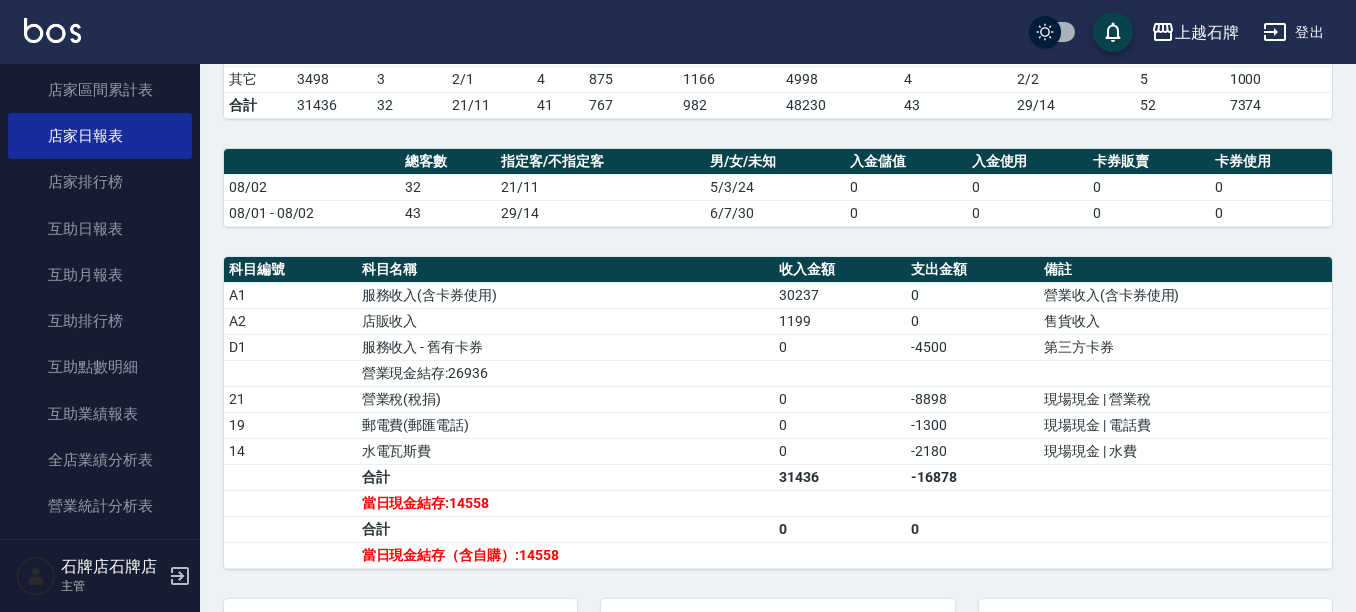 scroll, scrollTop: 600, scrollLeft: 0, axis: vertical 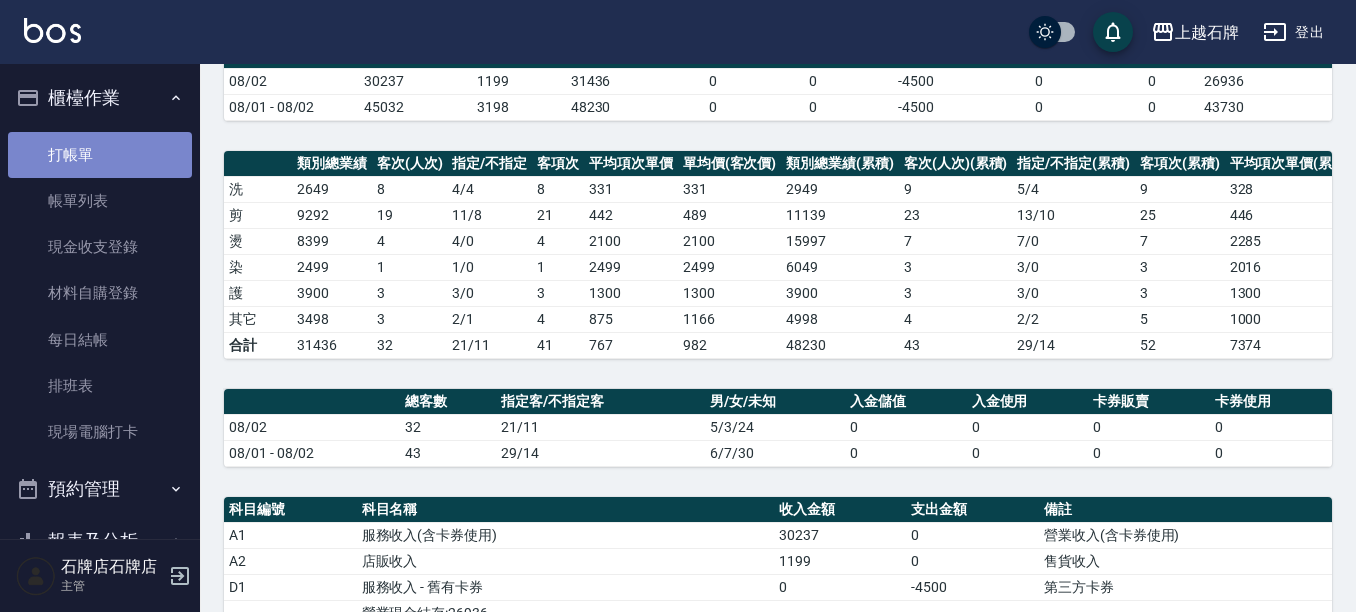 click on "打帳單" at bounding box center [100, 155] 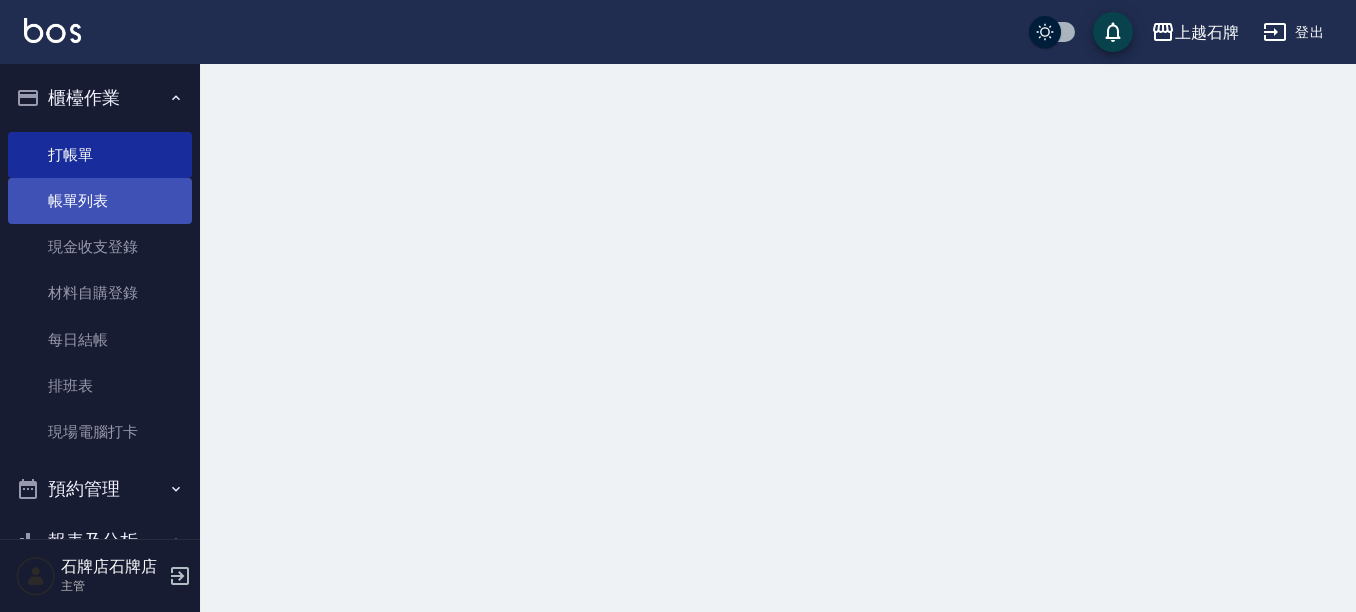 scroll, scrollTop: 0, scrollLeft: 0, axis: both 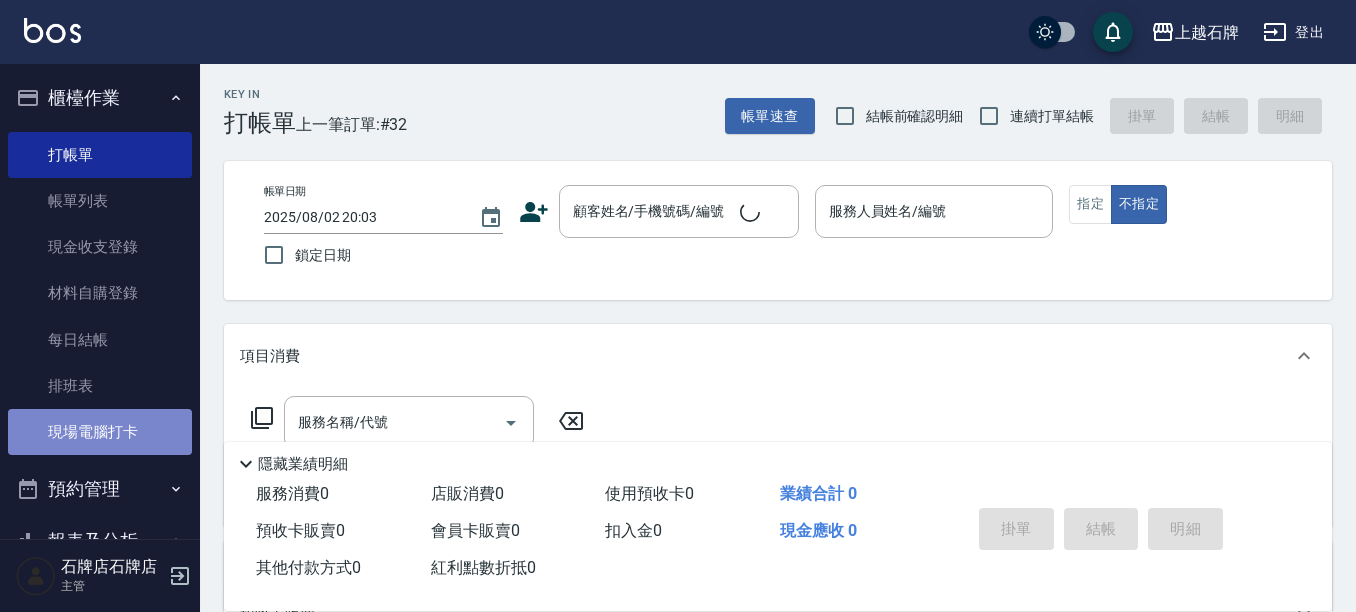 click on "現場電腦打卡" at bounding box center [100, 432] 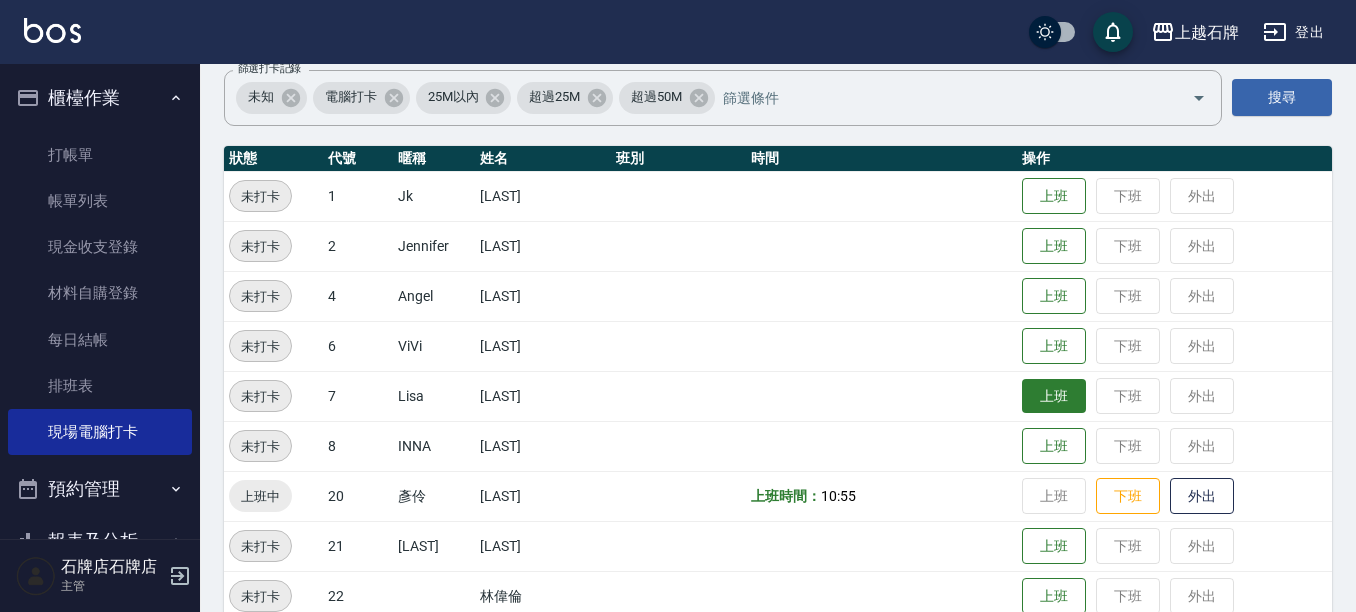 scroll, scrollTop: 300, scrollLeft: 0, axis: vertical 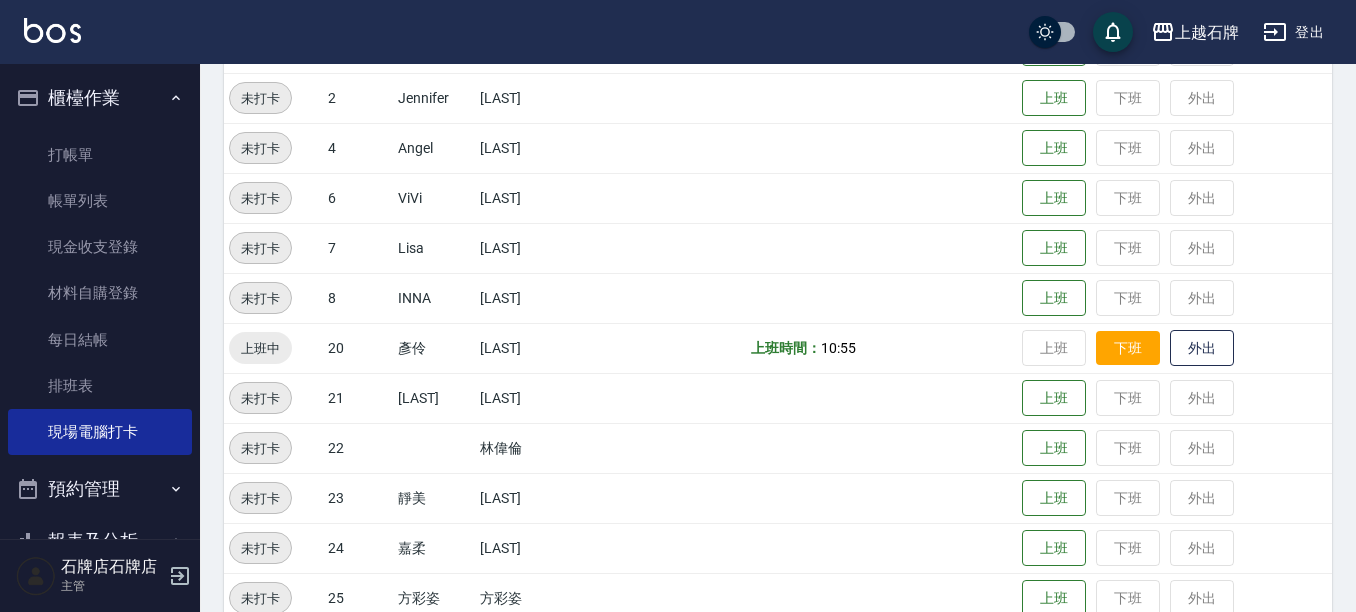 click on "下班" at bounding box center [1128, 348] 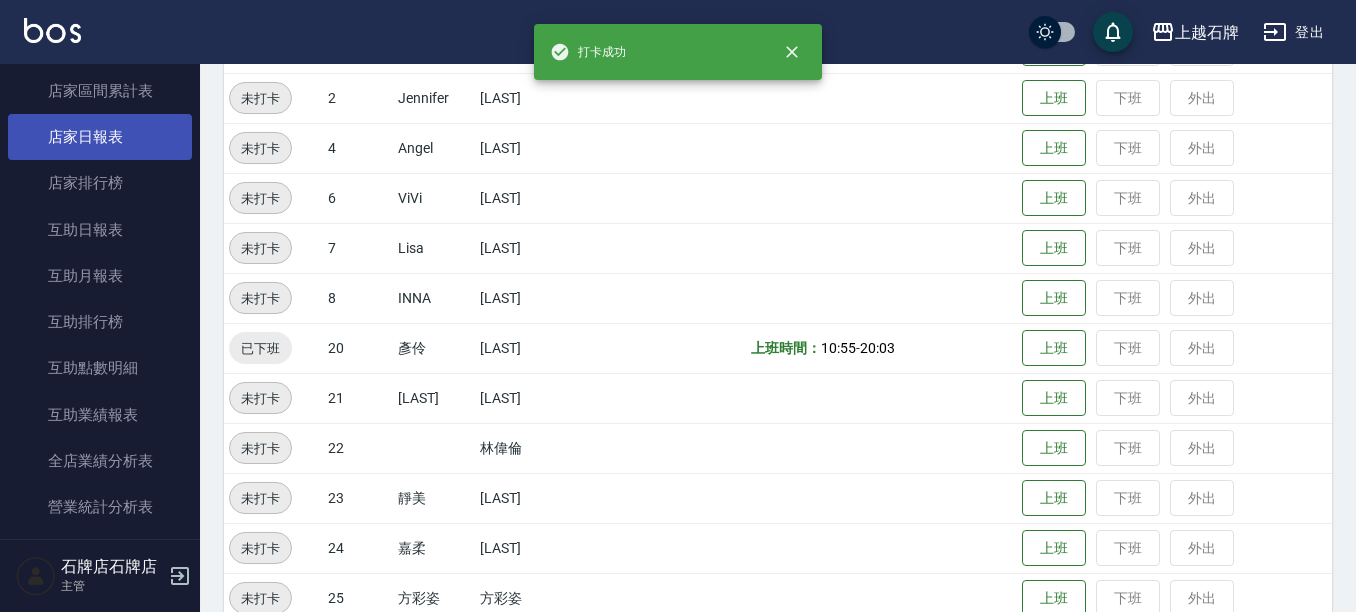 scroll, scrollTop: 600, scrollLeft: 0, axis: vertical 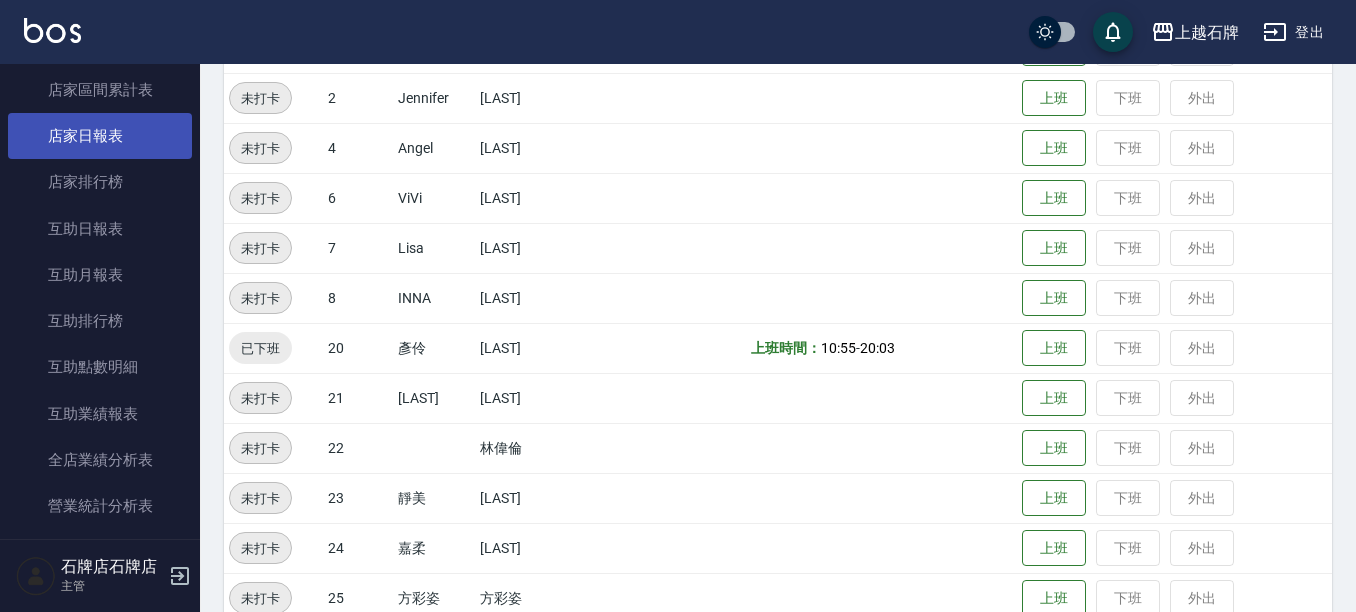 click on "店家日報表" at bounding box center (100, 136) 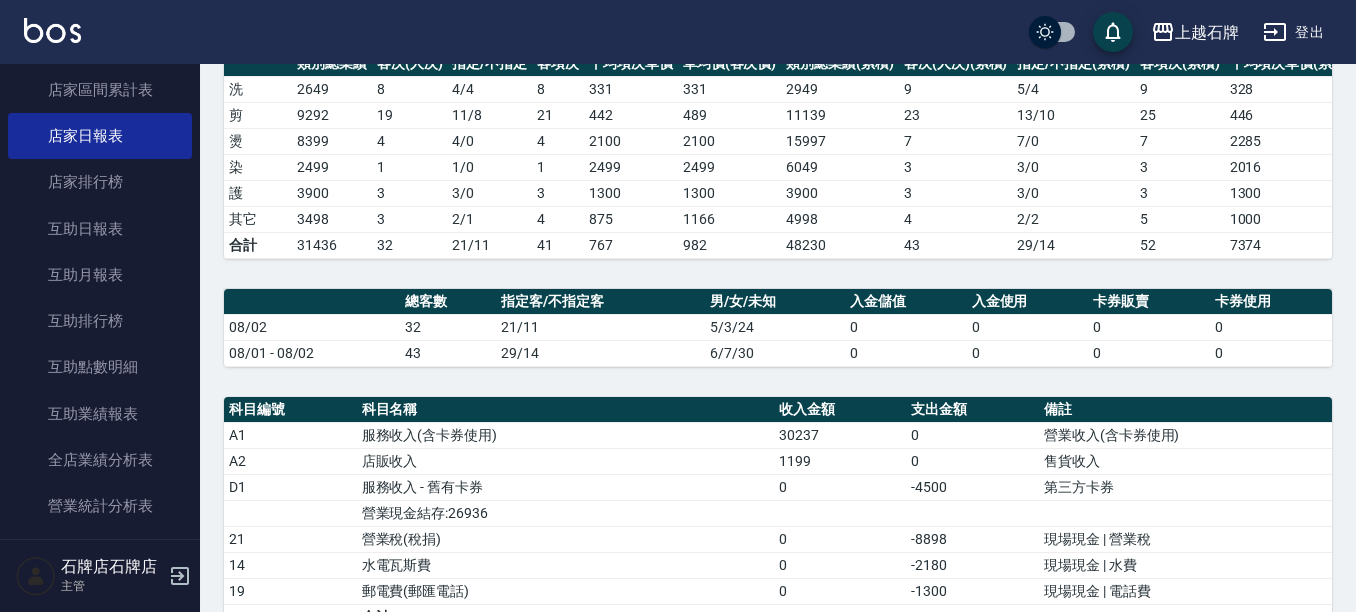 scroll, scrollTop: 500, scrollLeft: 0, axis: vertical 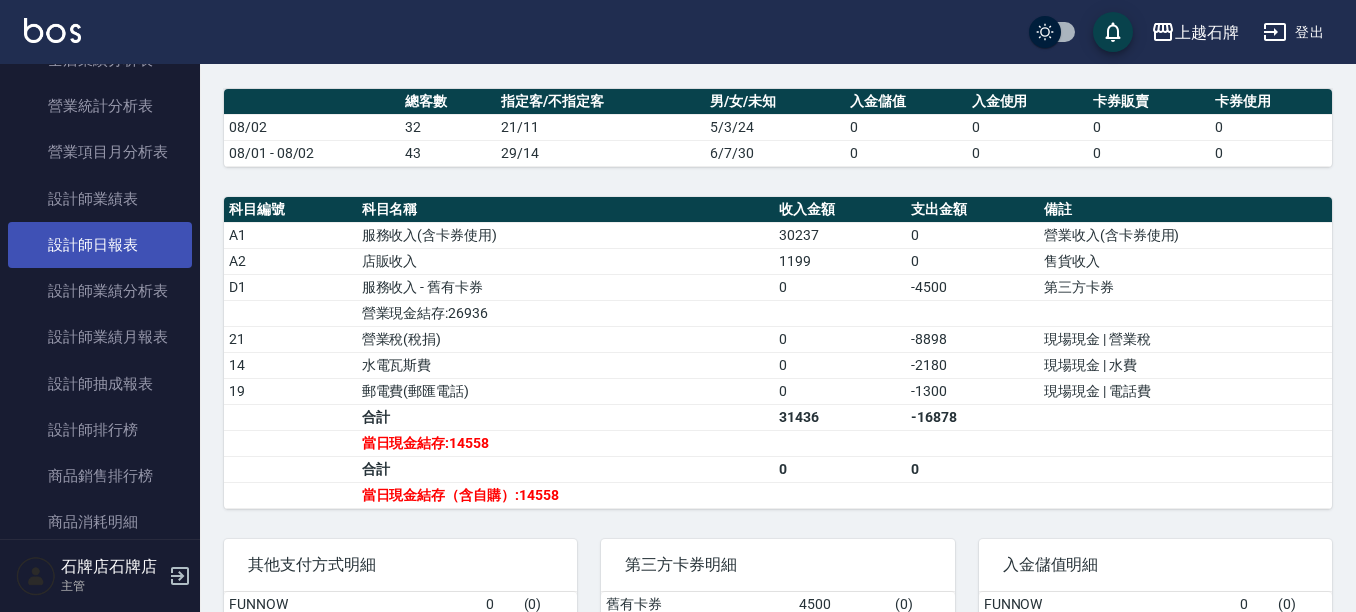 click on "設計師日報表" at bounding box center [100, 245] 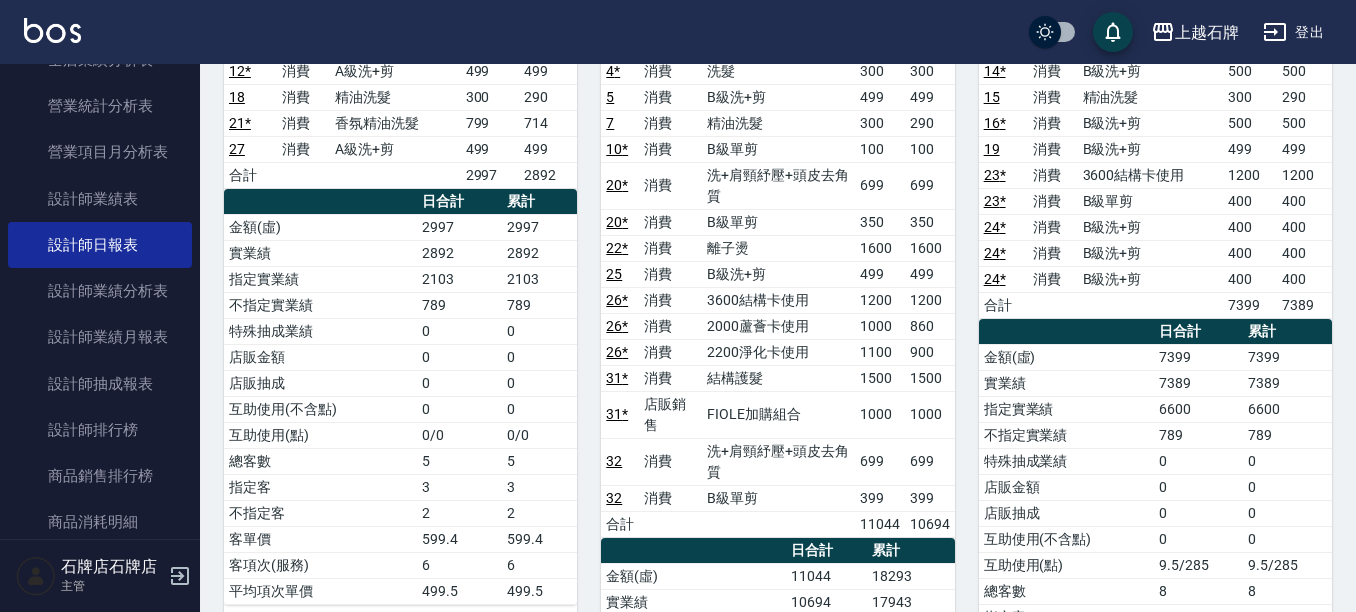 scroll, scrollTop: 300, scrollLeft: 0, axis: vertical 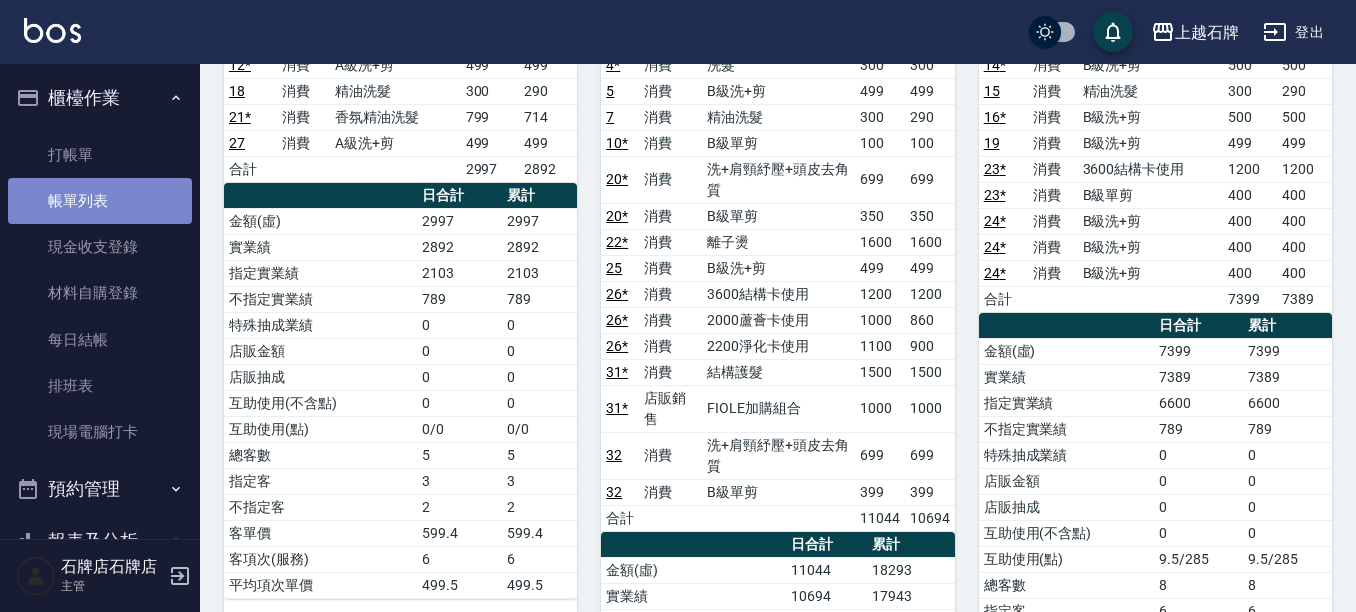 click on "帳單列表" at bounding box center (100, 201) 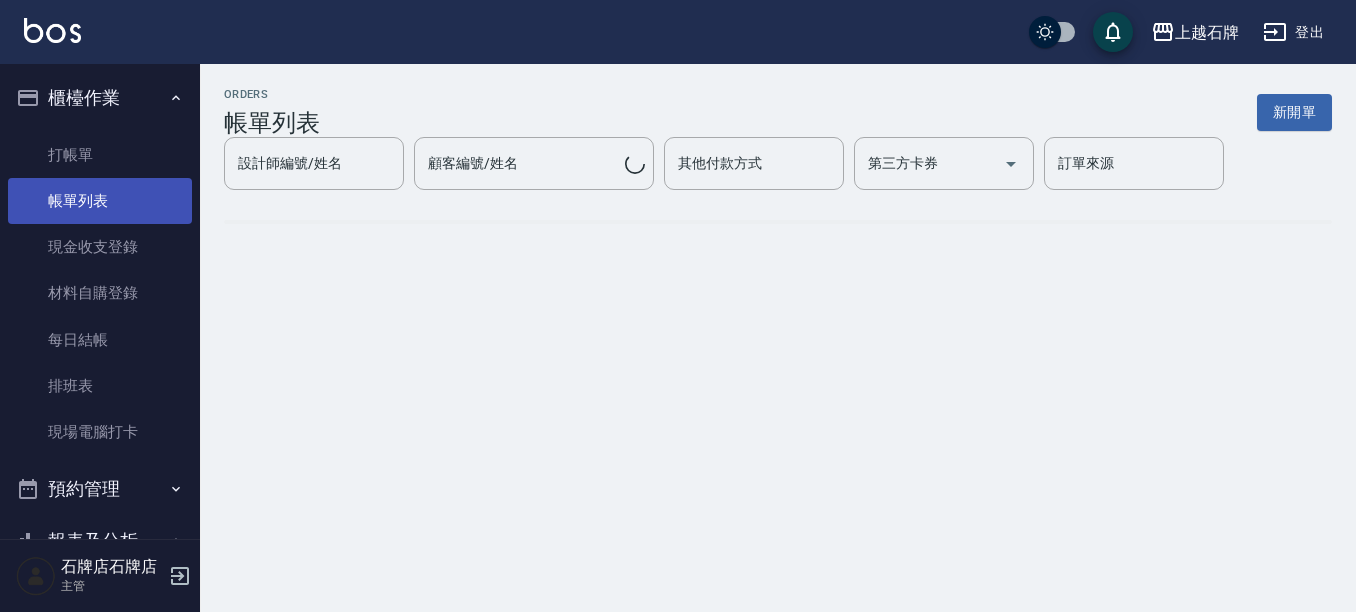 scroll, scrollTop: 0, scrollLeft: 0, axis: both 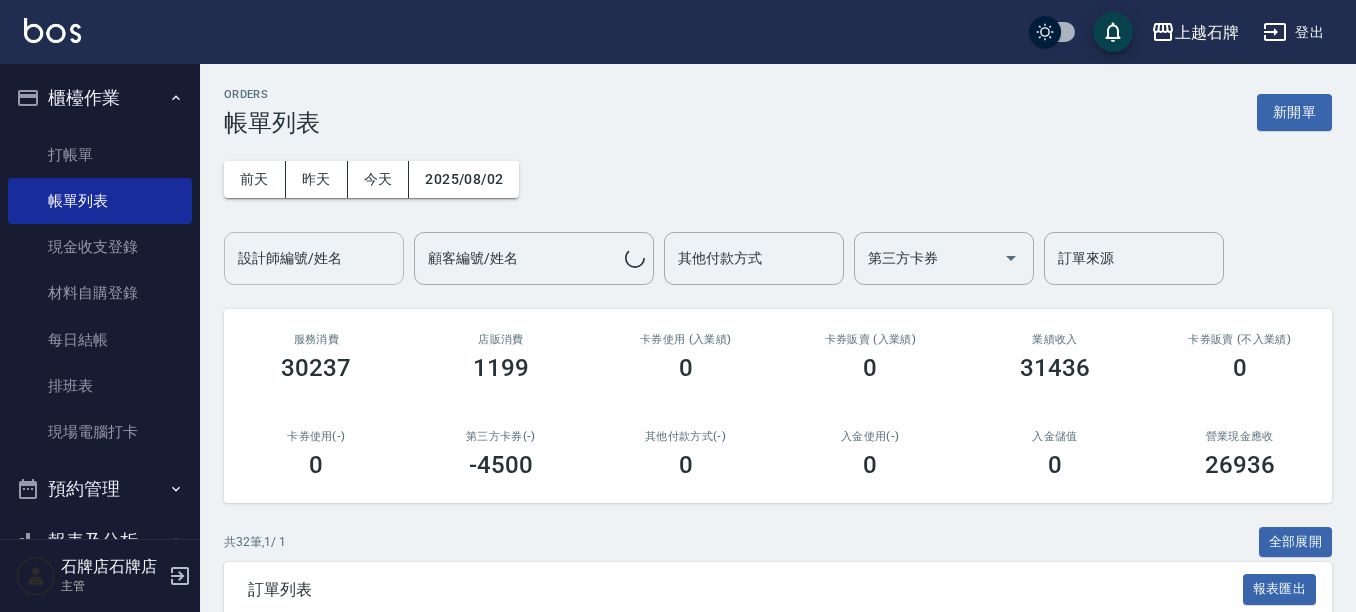 click on "前天" at bounding box center (255, 179) 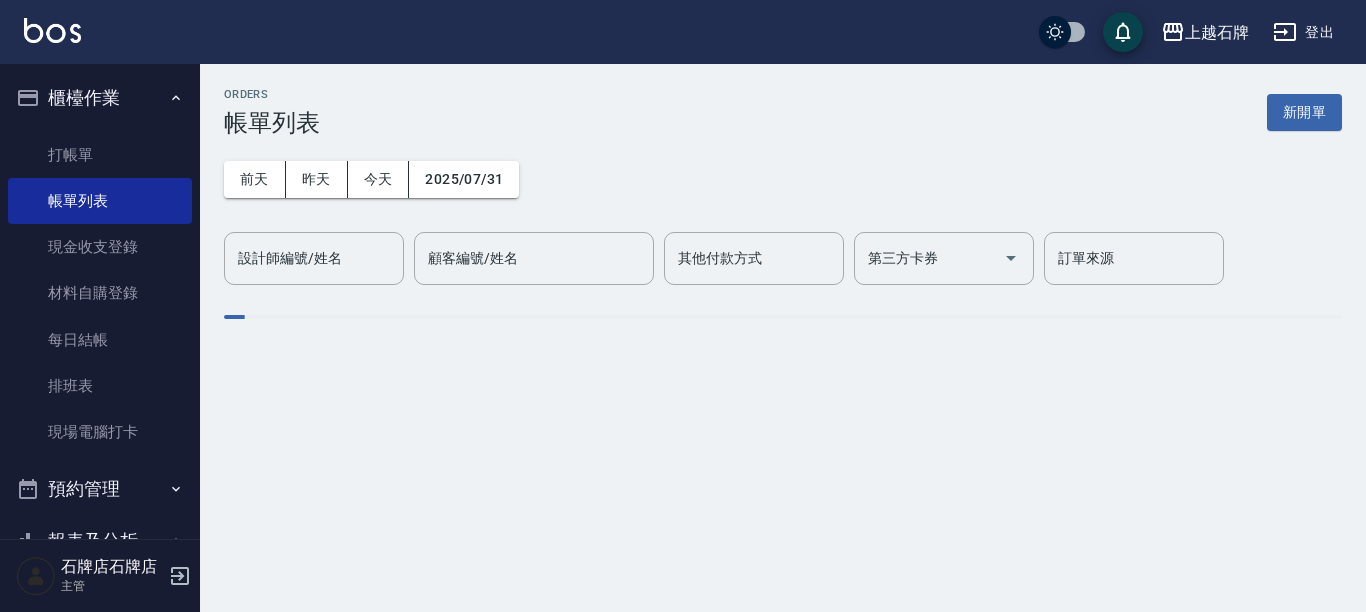click on "設計師編號/姓名 設計師編號/姓名" at bounding box center (314, 258) 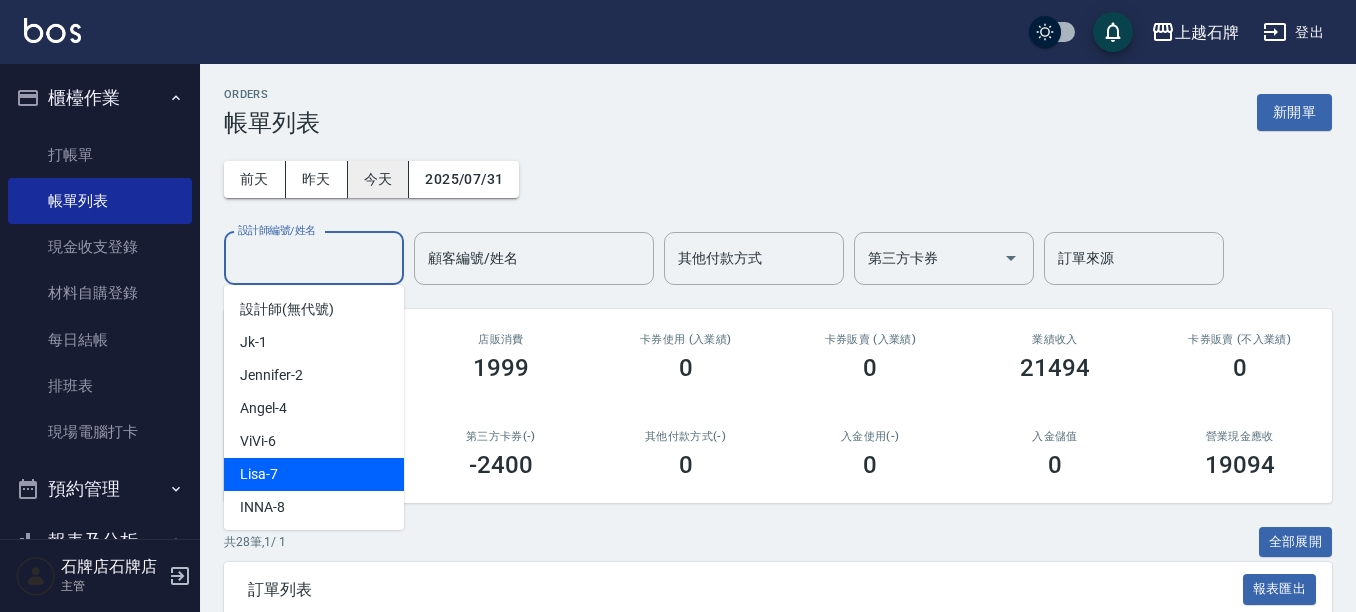 click on "今天" at bounding box center [379, 179] 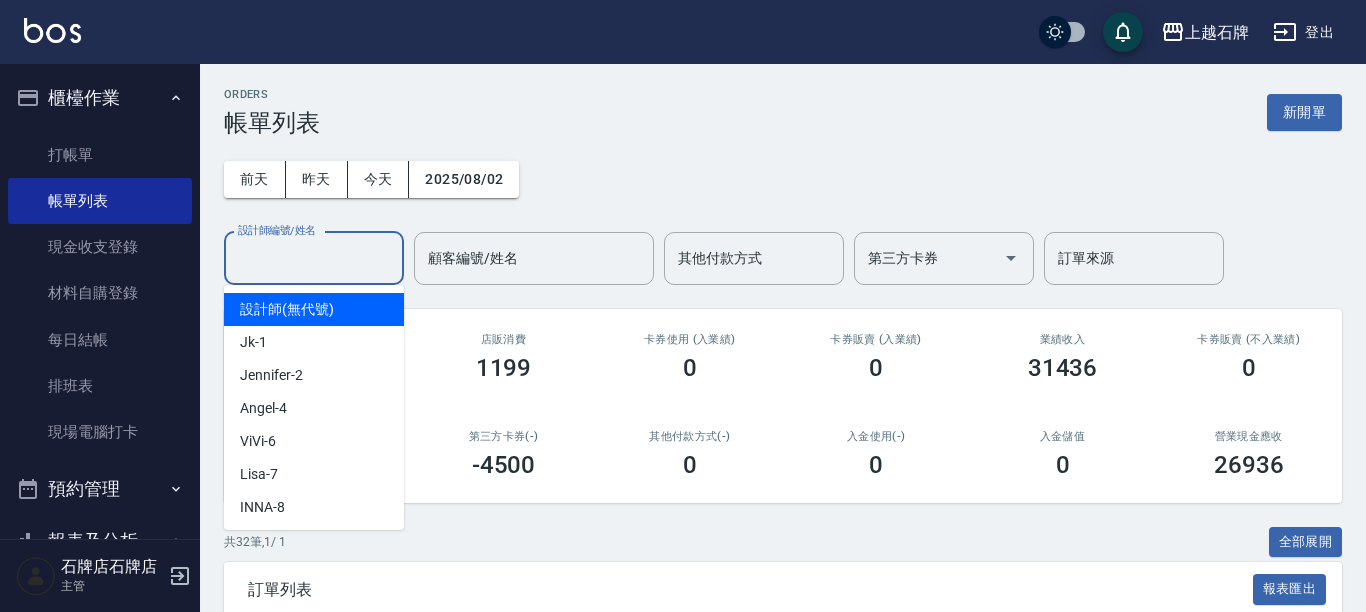 click on "設計師編號/姓名" at bounding box center (314, 258) 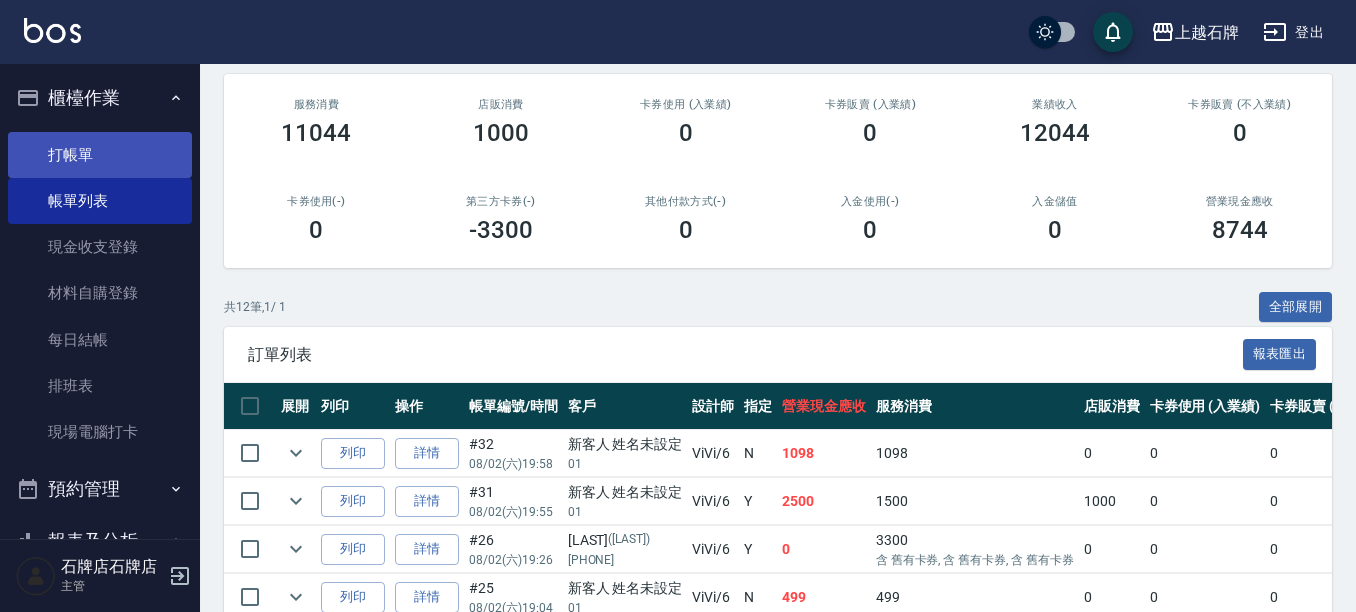 scroll, scrollTop: 200, scrollLeft: 0, axis: vertical 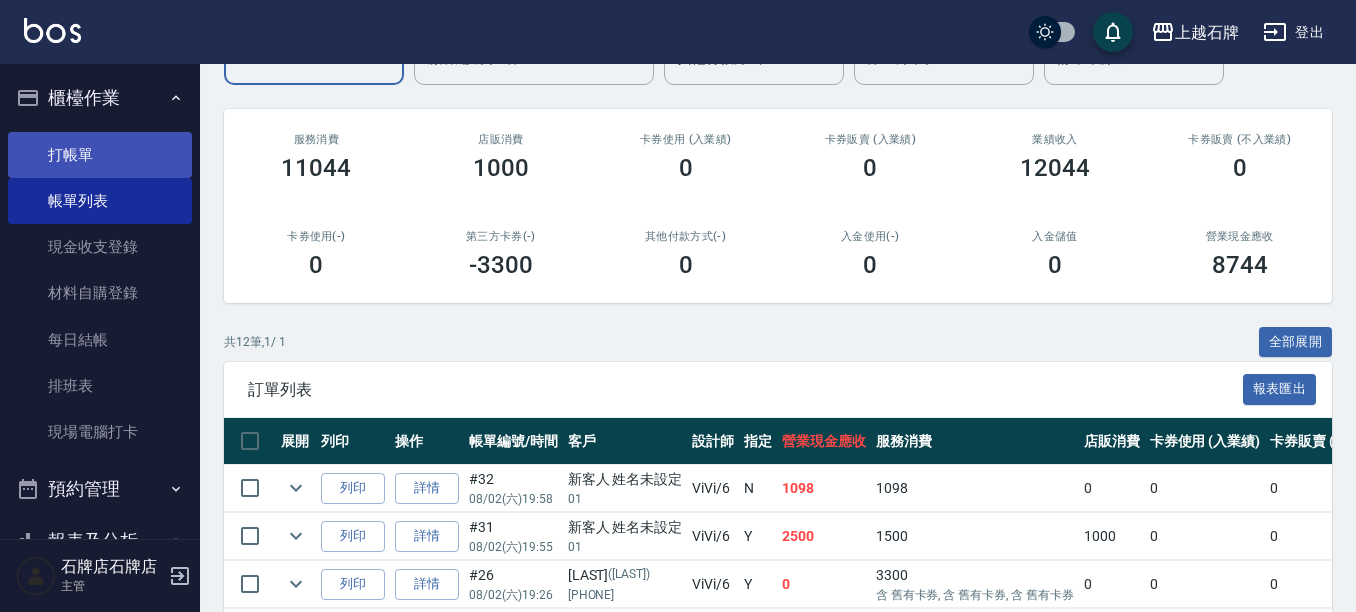 type on "[NAME]-6" 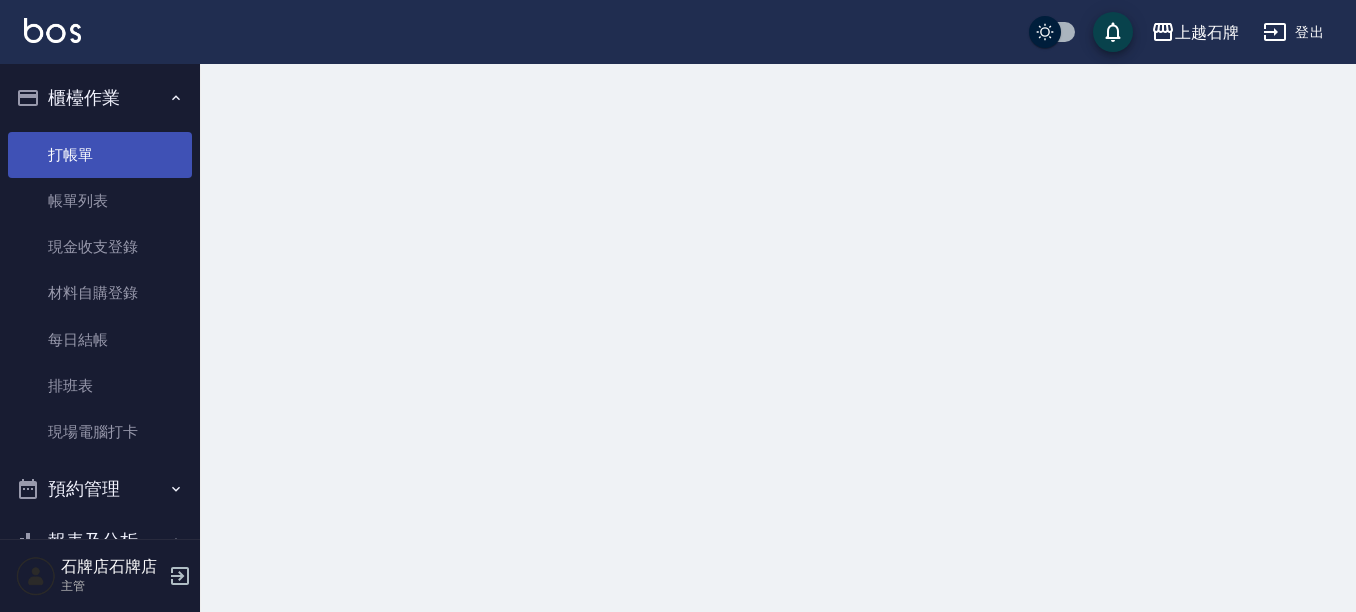 scroll, scrollTop: 0, scrollLeft: 0, axis: both 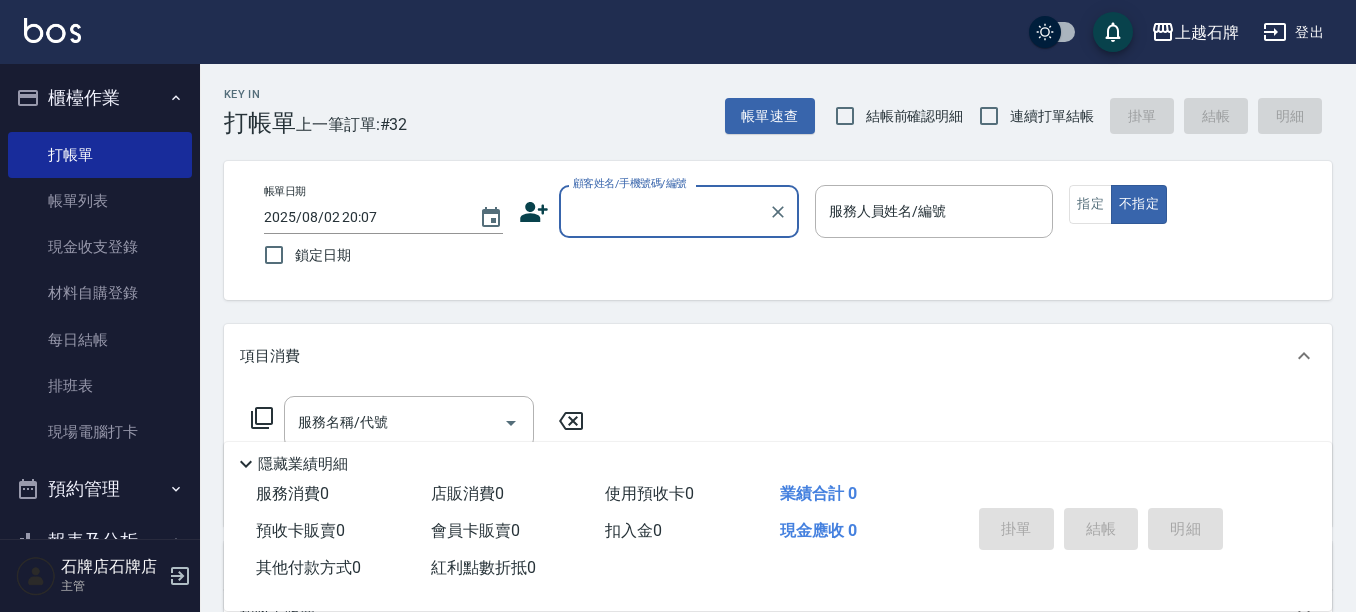 click on "顧客姓名/手機號碼/編號" at bounding box center [664, 211] 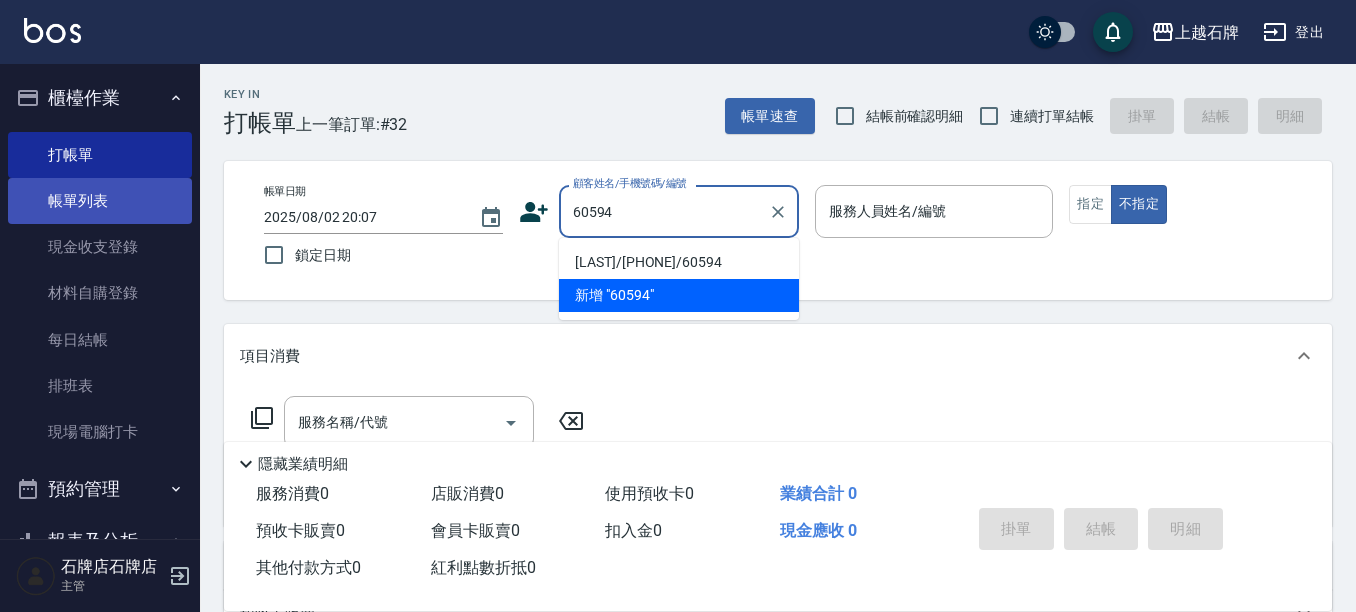 type on "[NUMBER]" 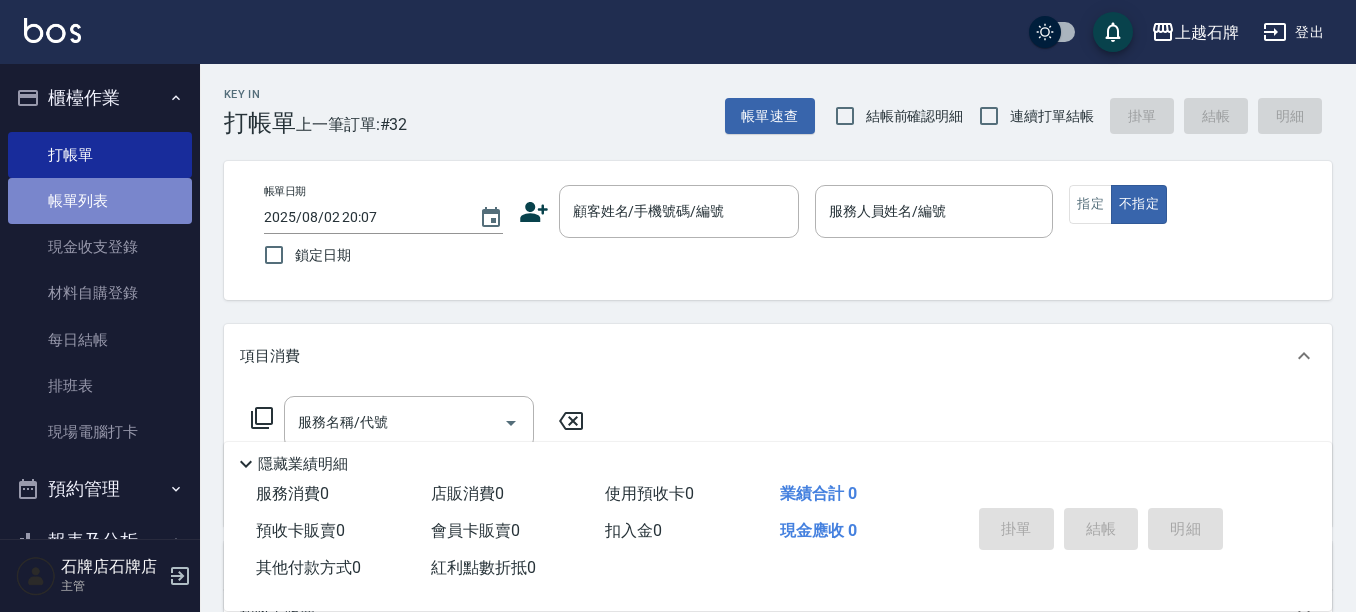 click on "帳單列表" at bounding box center [100, 201] 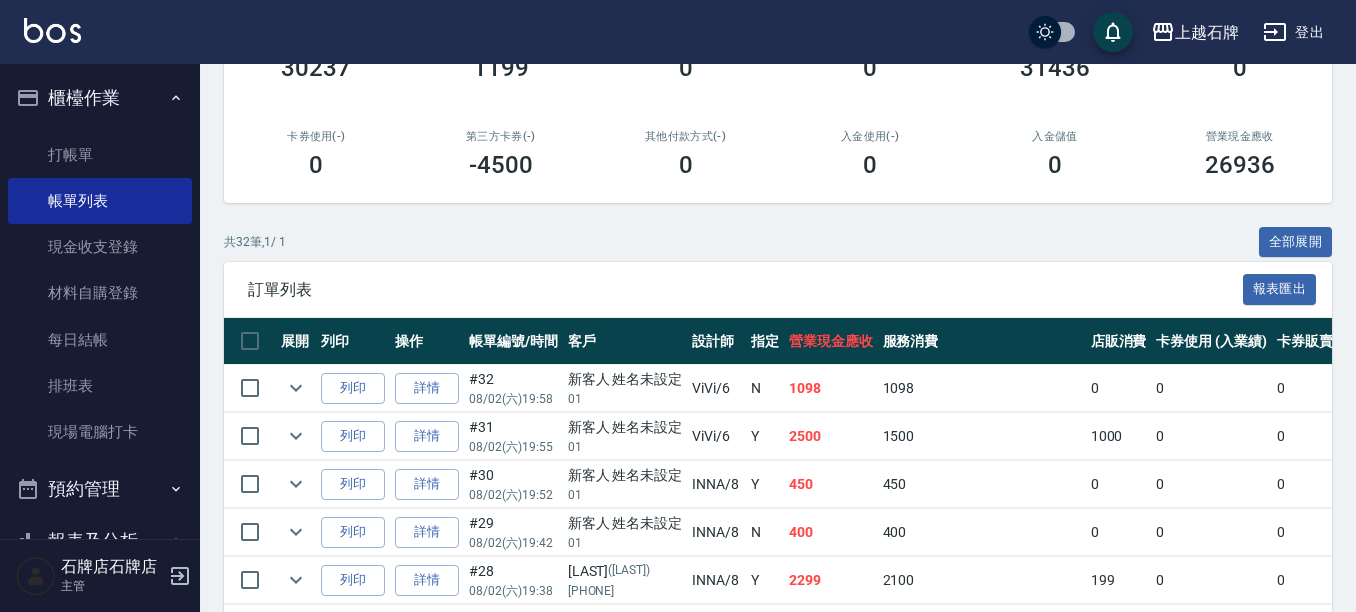 scroll, scrollTop: 400, scrollLeft: 0, axis: vertical 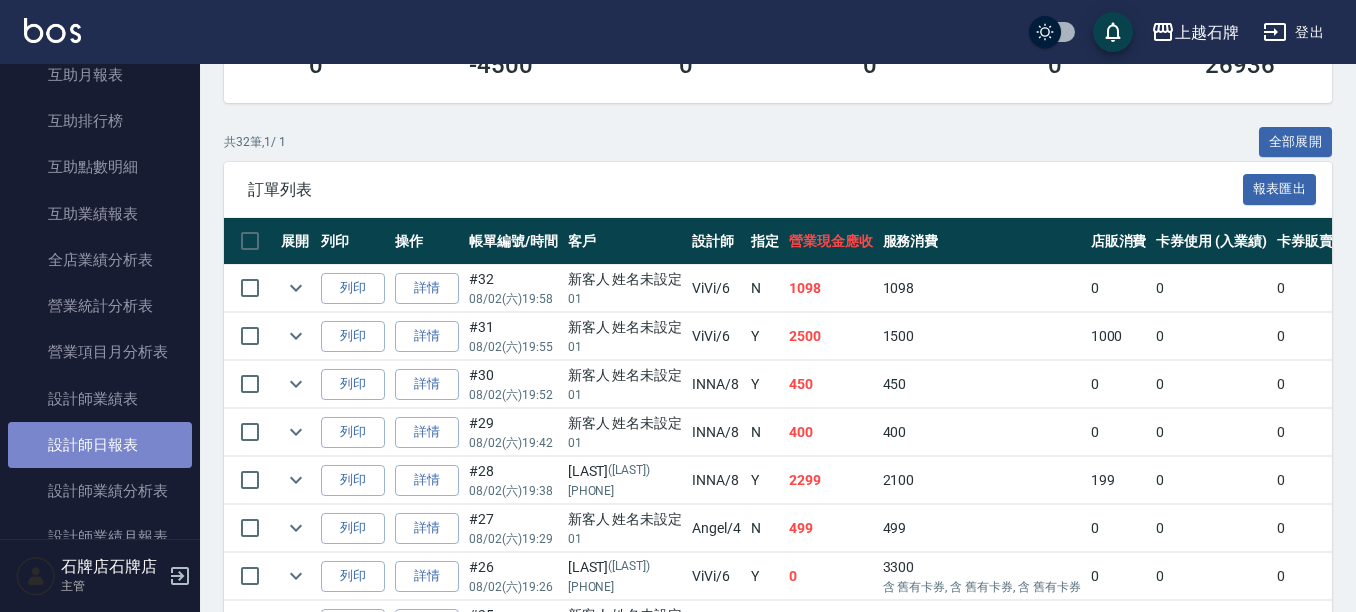 click on "設計師日報表" at bounding box center [100, 445] 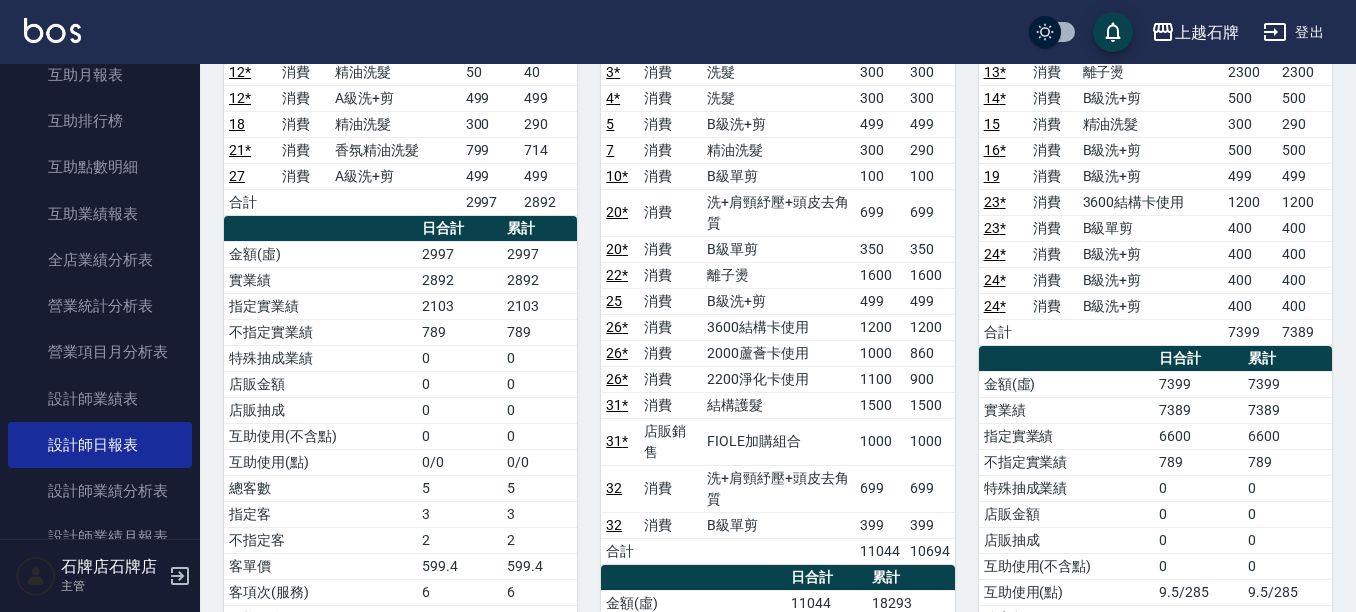 scroll, scrollTop: 300, scrollLeft: 0, axis: vertical 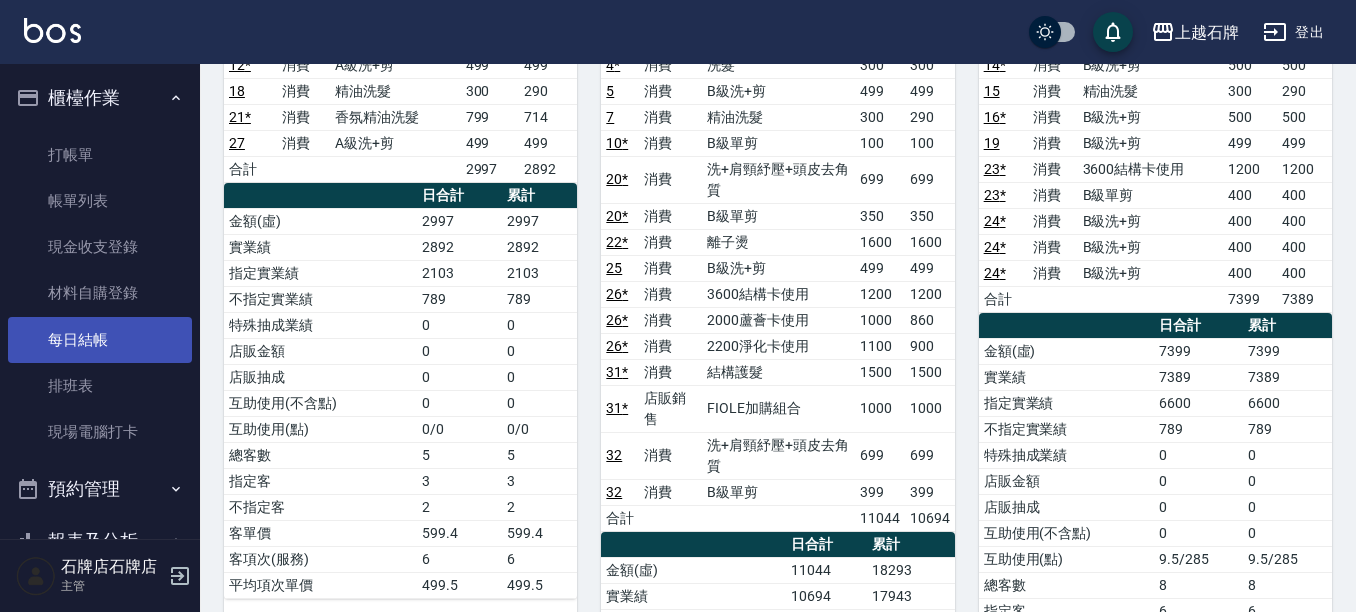 click on "每日結帳" at bounding box center (100, 340) 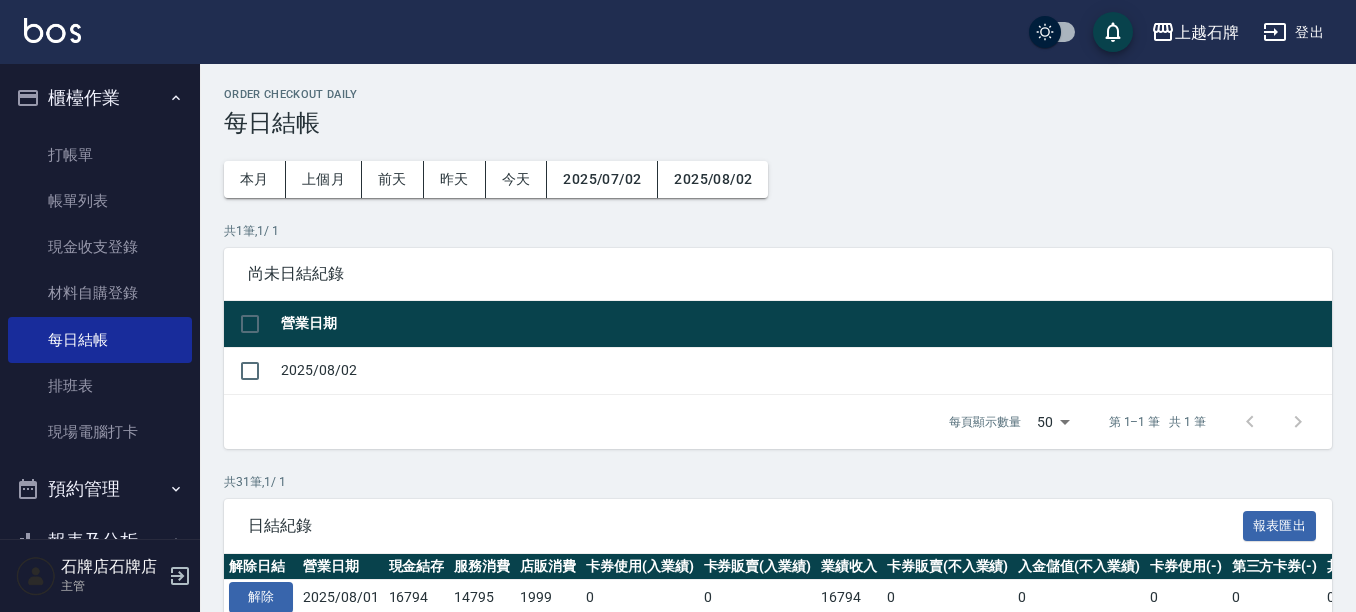 scroll, scrollTop: 100, scrollLeft: 0, axis: vertical 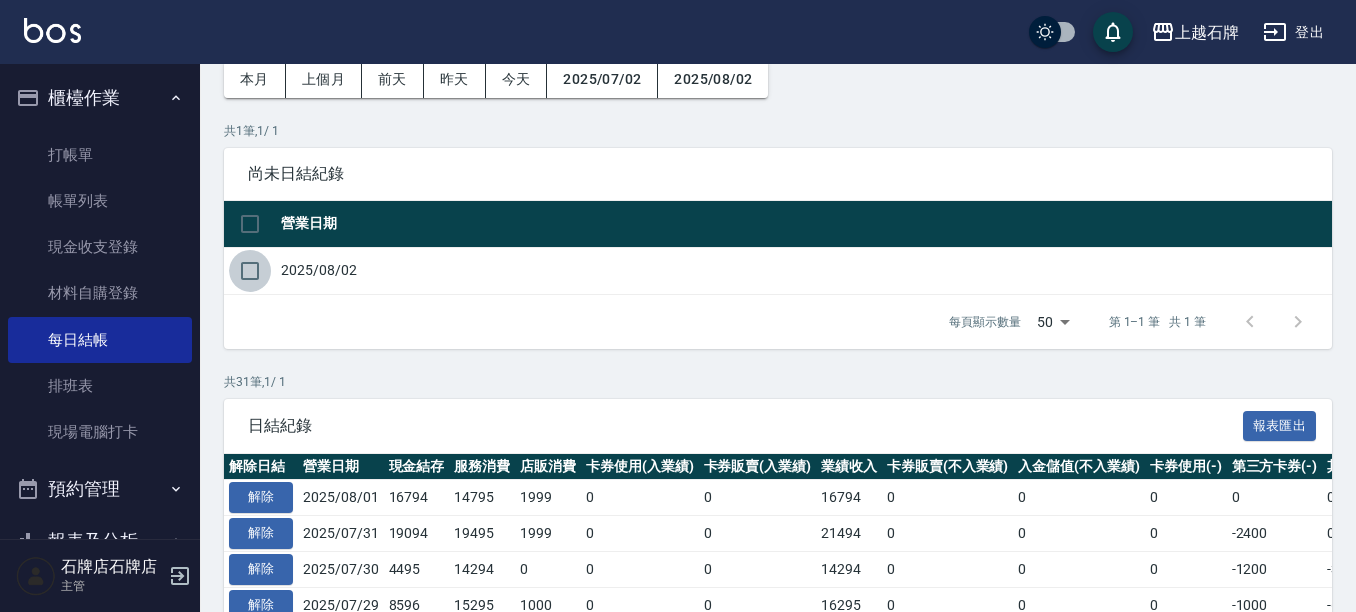 click at bounding box center [250, 271] 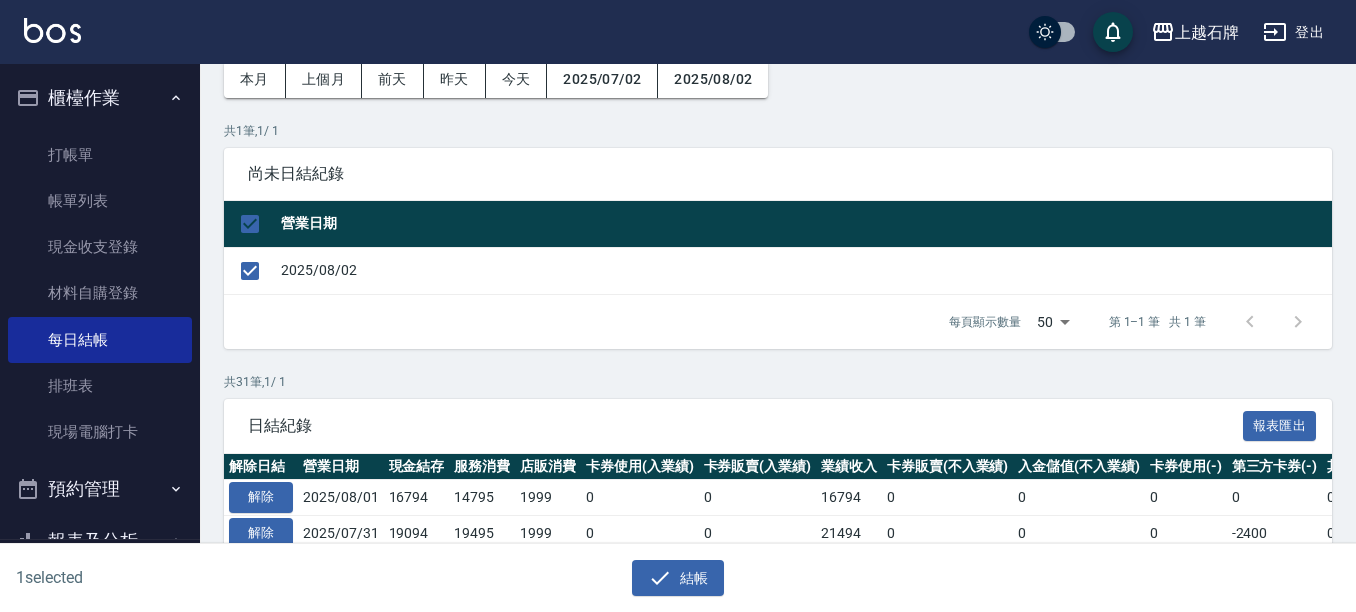 click on "Order checkout daily 每日結帳 本月 上個月 前天 昨天 今天 2025/07/02 2025/08/02 共  1  筆,  1  /   1 尚未日結紀錄 營業日期 2025/08/02 每頁顯示數量 50 50 第 1–1 筆   共 1 筆 1  selected 結帳 共  31  筆,  1  /   1 日結紀錄 報表匯出 解除日結 營業日期 現金結存 服務消費 店販消費 卡券使用(入業績) 卡券販賣(入業績) 業績收入 卡券販賣(不入業績) 入金儲值(不入業績) 卡券使用(-) 第三方卡券(-) 其他付款方式(-) 入金使用(-) 營業現金應收 現金收支收入 現金收支支出(-) 現金自購收入 最後結帳日期 結帳人 解除 2025/08/01 16794 14795 1999 0 0 16794 0 0 0 0 0 0 16794 0 0 0 2025/08/01 解除 2025/07/31 19094 19495 1999 0 0 21494 0 0 0 -2400 0 0 19094 0 0 0 2025/07/31 解除 2025/07/30 4495 14294 0 0 0 14294 0 0 0 -1200 -3599 0 9495 0 -5000 0 2025/07/31 解除 2025/07/29 8596 15295 1000 0 0 16295 0 0 0 -1000 -6699 0 8596 0 0 0 2025/07/29 解除 2025/07/28 10359 12942 0 0 0 12942" at bounding box center (778, 828) 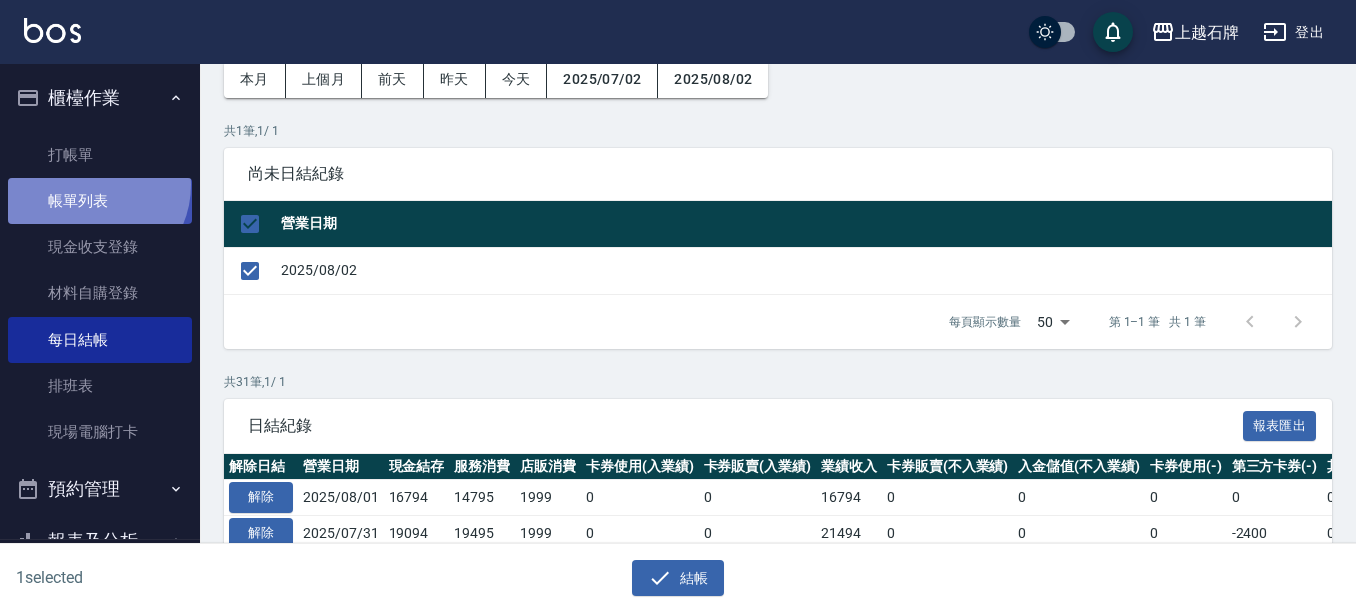 click on "帳單列表" at bounding box center (100, 201) 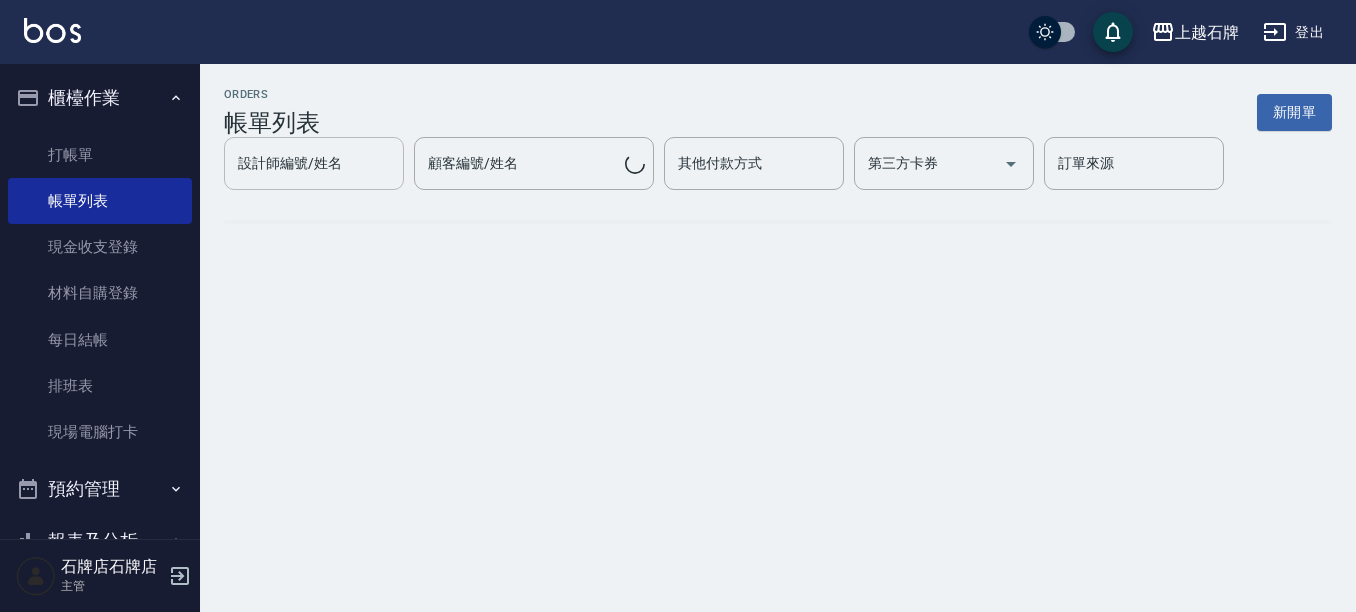 scroll, scrollTop: 0, scrollLeft: 0, axis: both 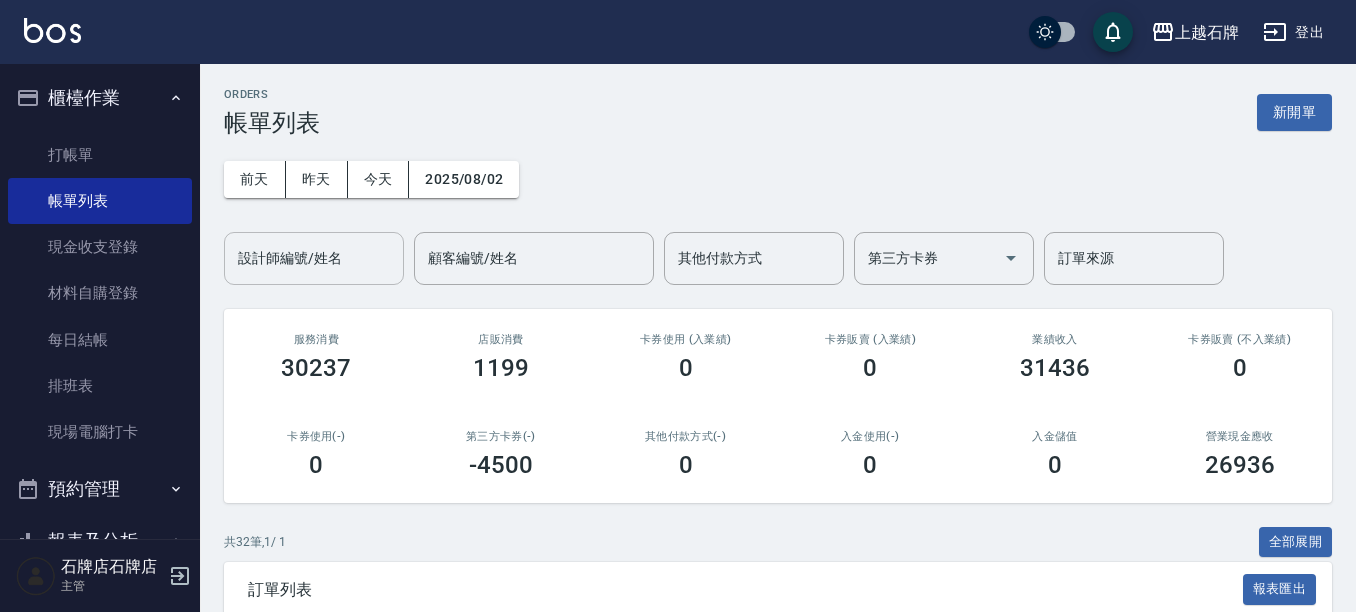click on "設計師編號/姓名" at bounding box center (314, 258) 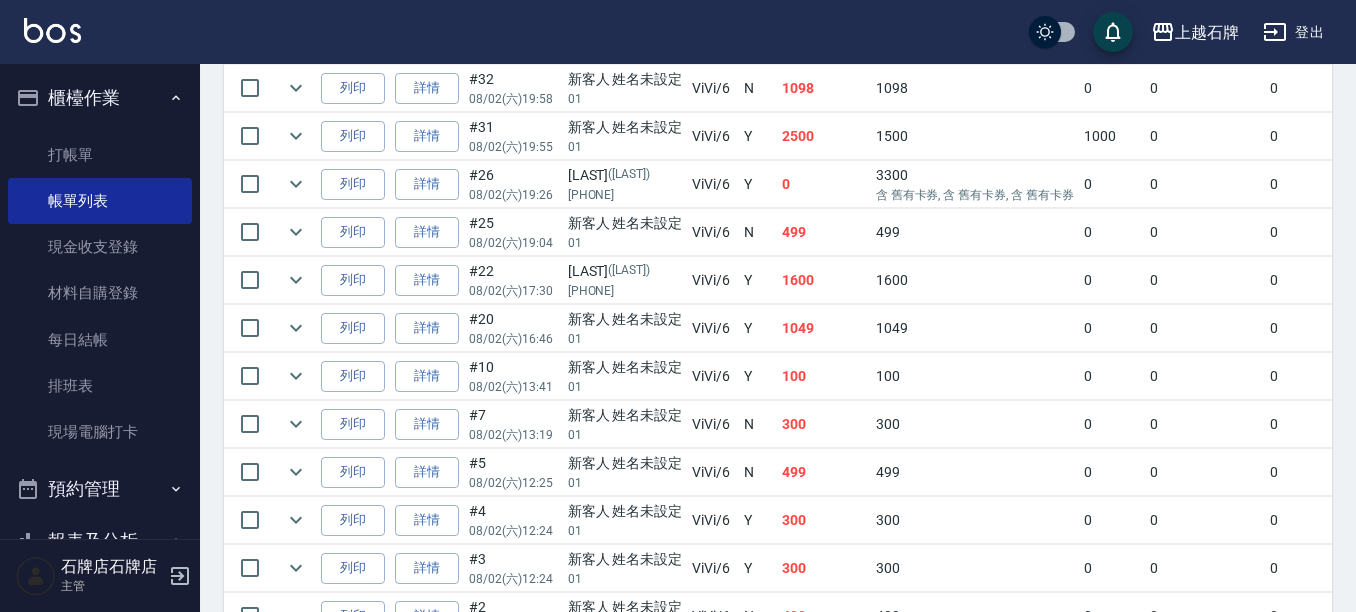 scroll, scrollTop: 500, scrollLeft: 0, axis: vertical 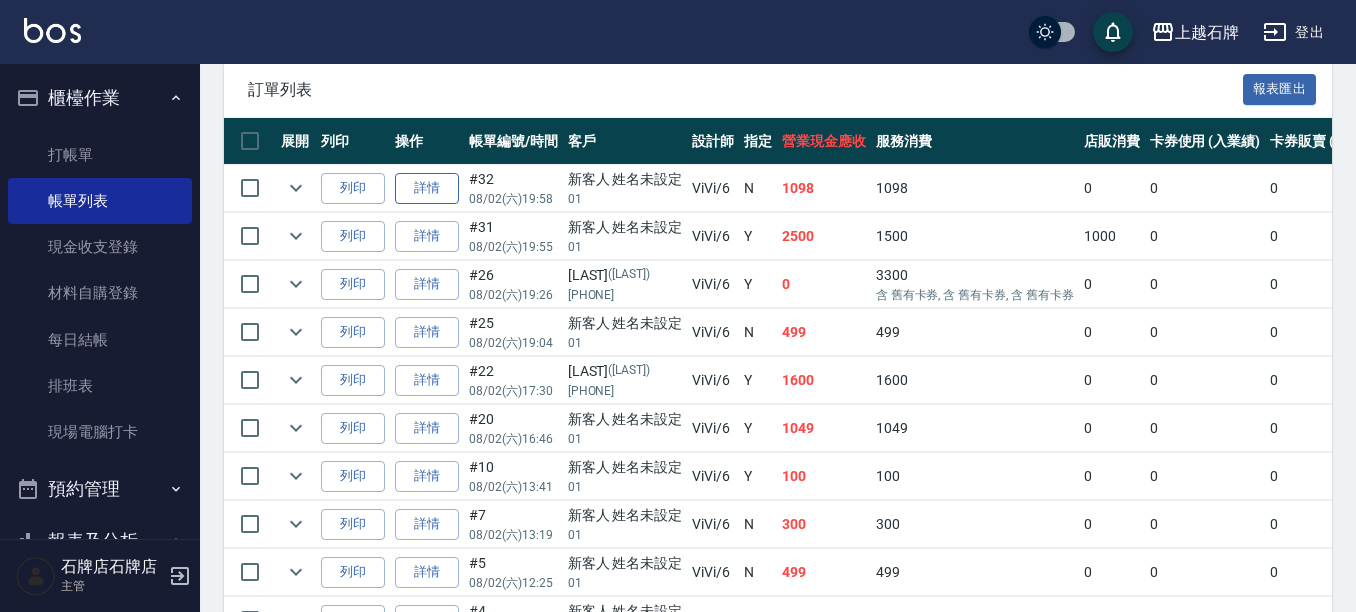 type on "[NAME]-6" 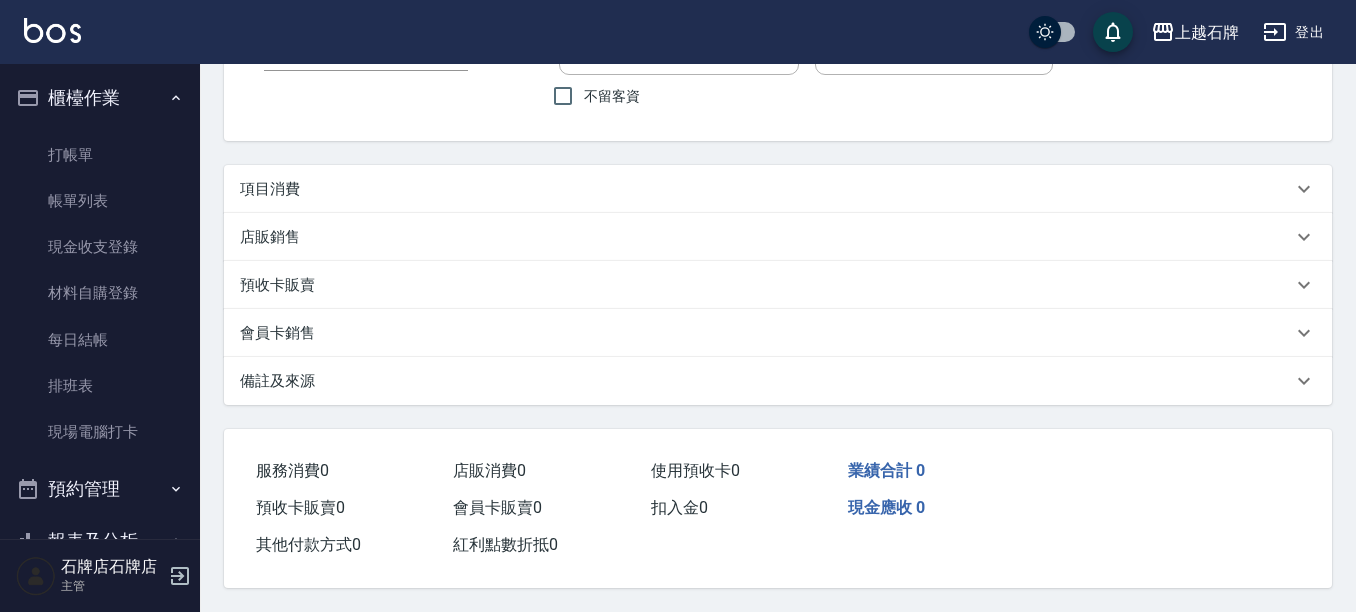 scroll, scrollTop: 0, scrollLeft: 0, axis: both 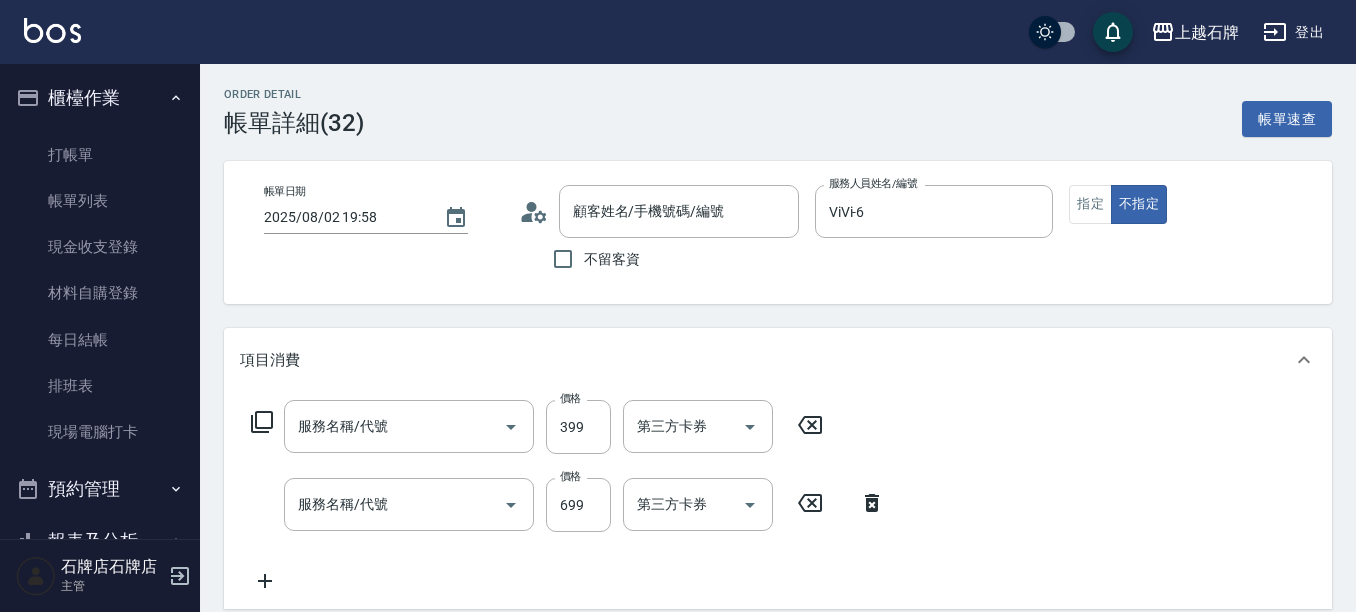 type on "2025/08/02 19:58" 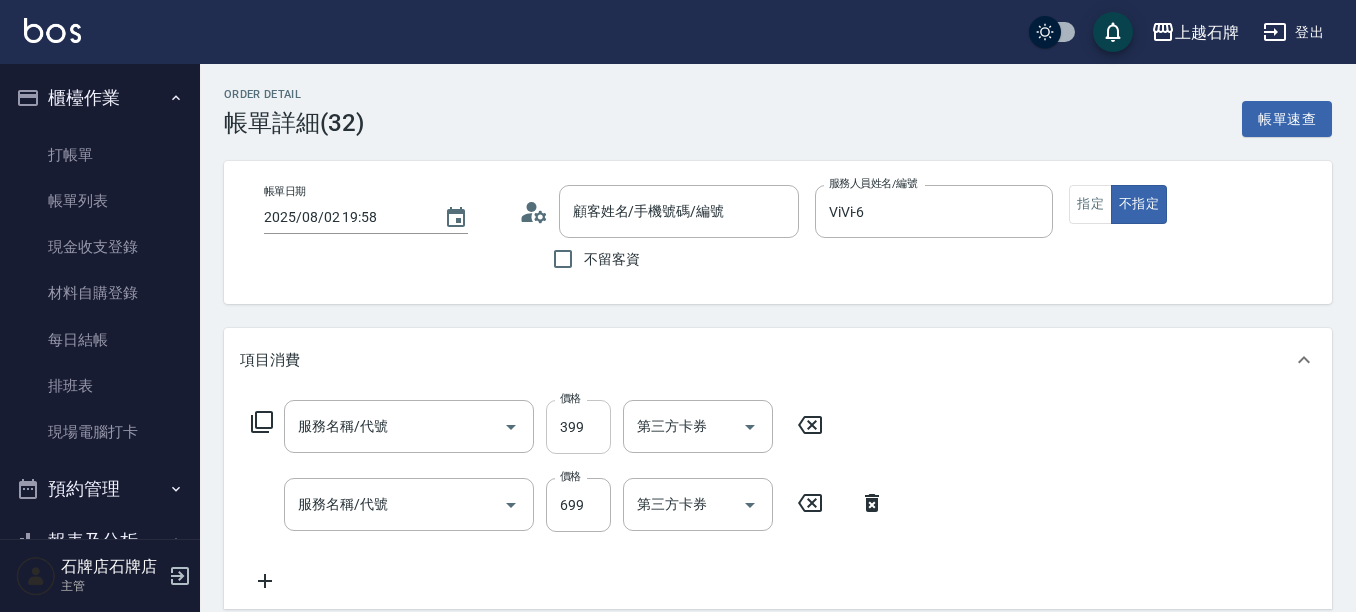type on "B級單剪(201)" 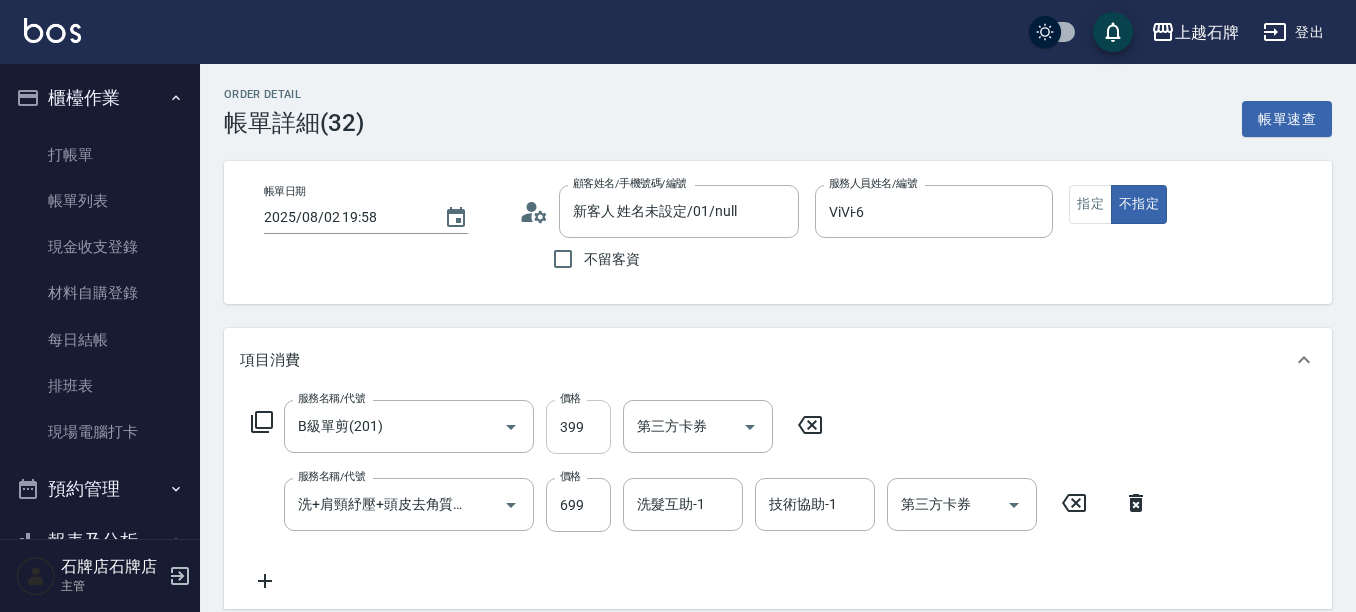 type on "新客人 姓名未設定/01/null" 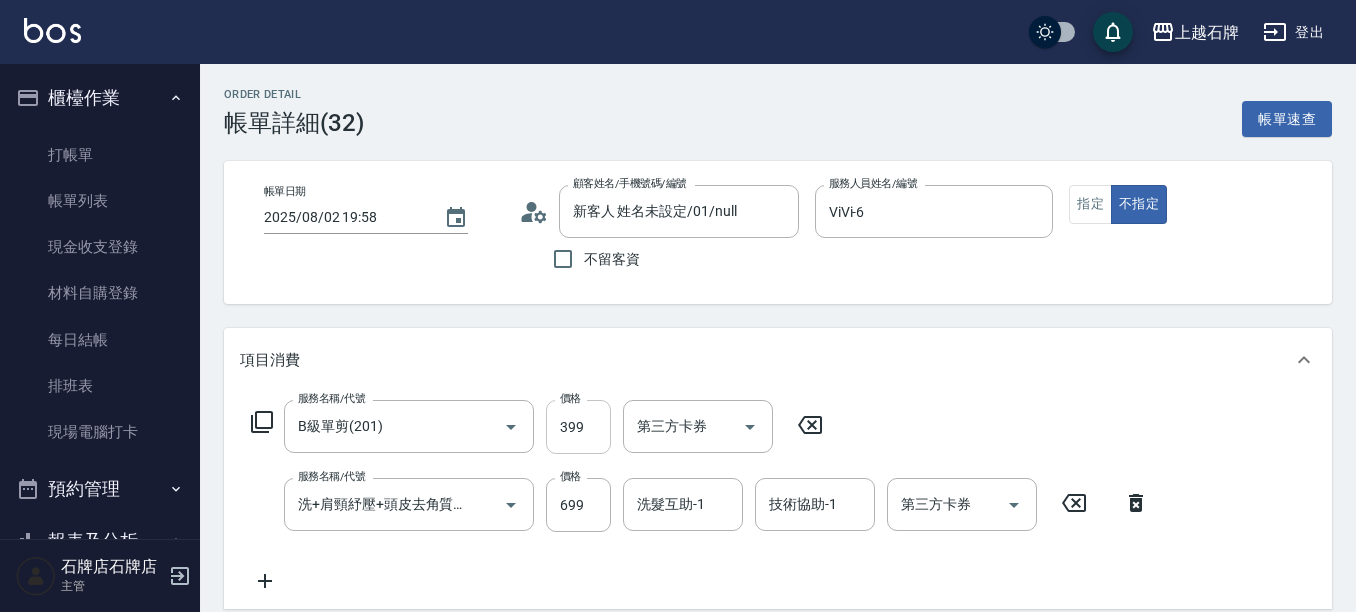 click on "399" at bounding box center (578, 427) 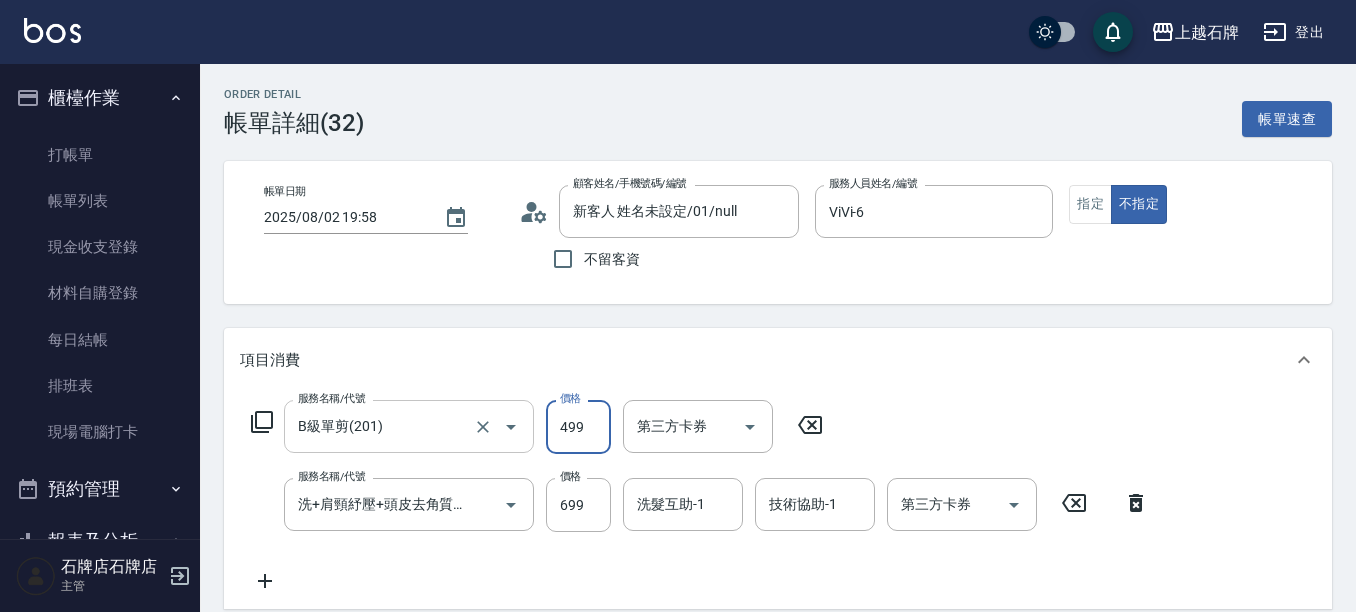 type on "499" 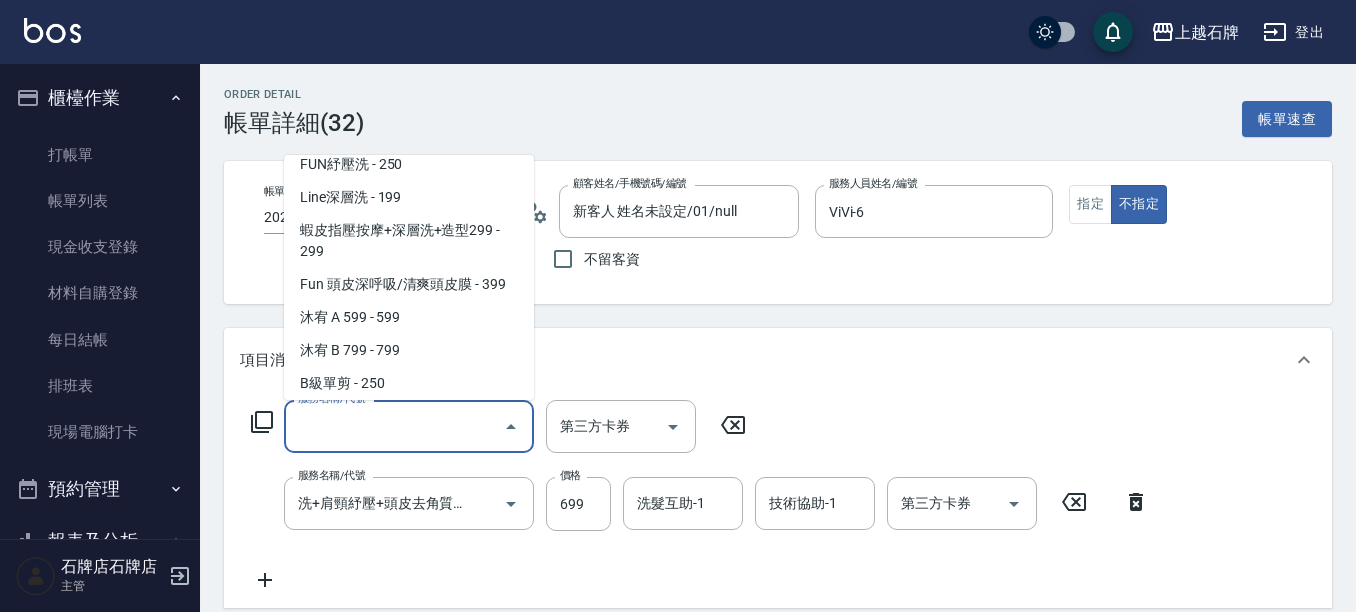 scroll, scrollTop: 0, scrollLeft: 0, axis: both 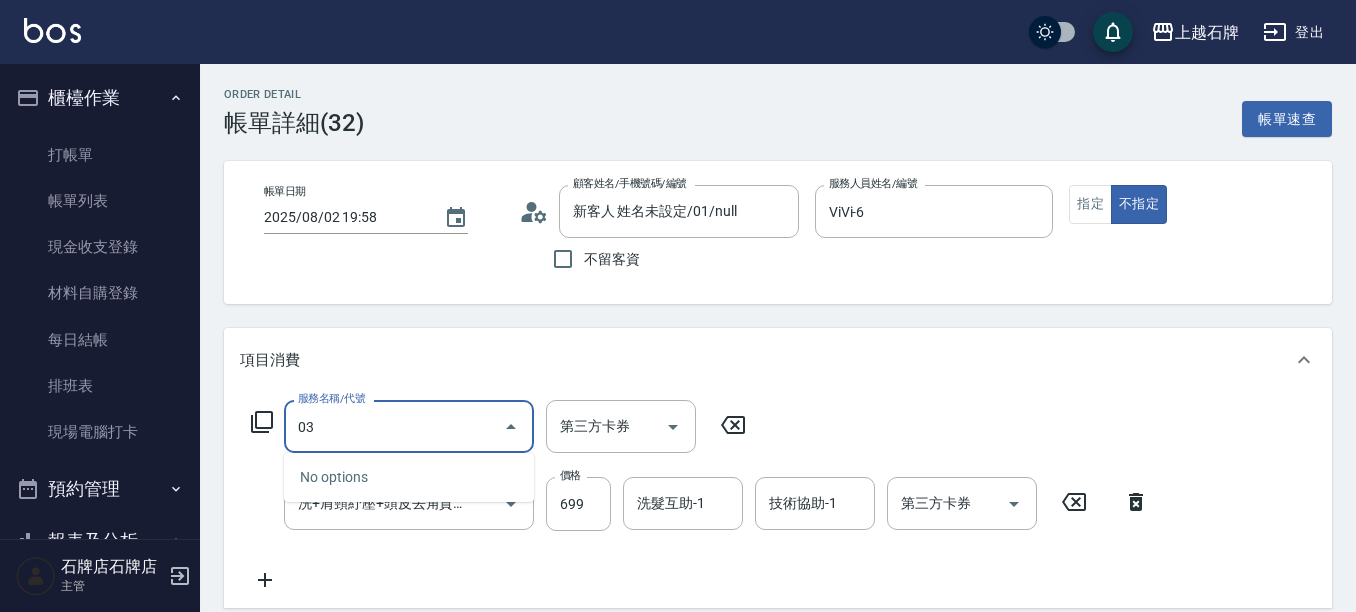 type on "0" 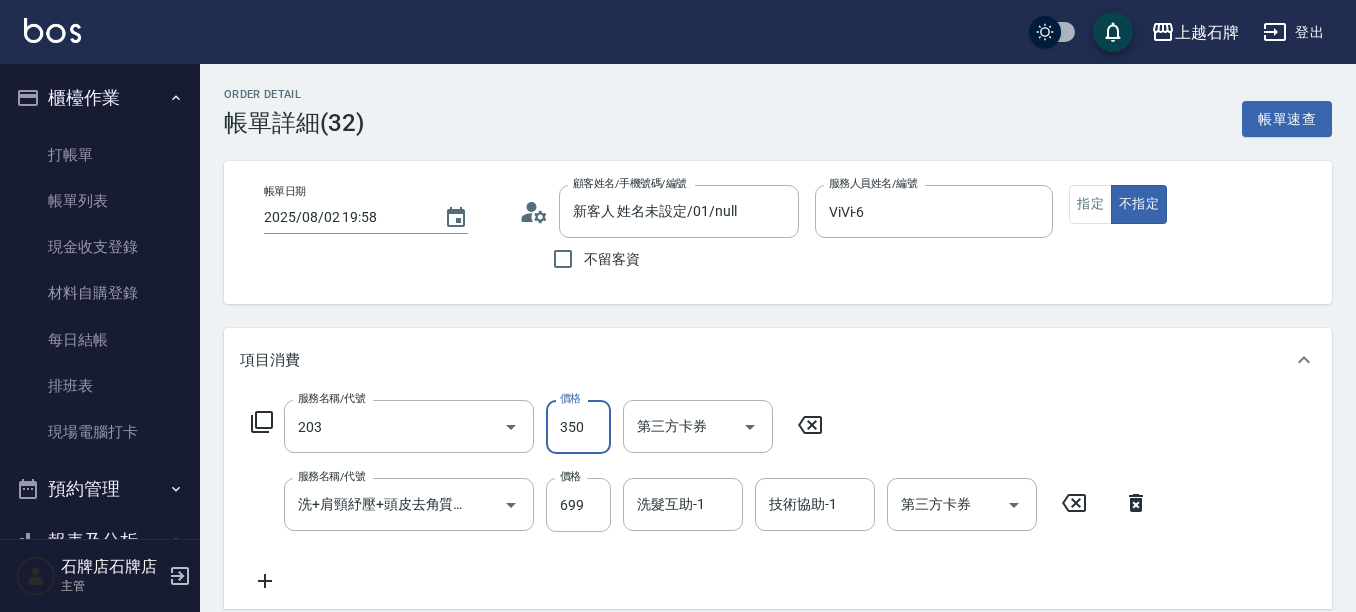 type on "B級洗+剪(203)" 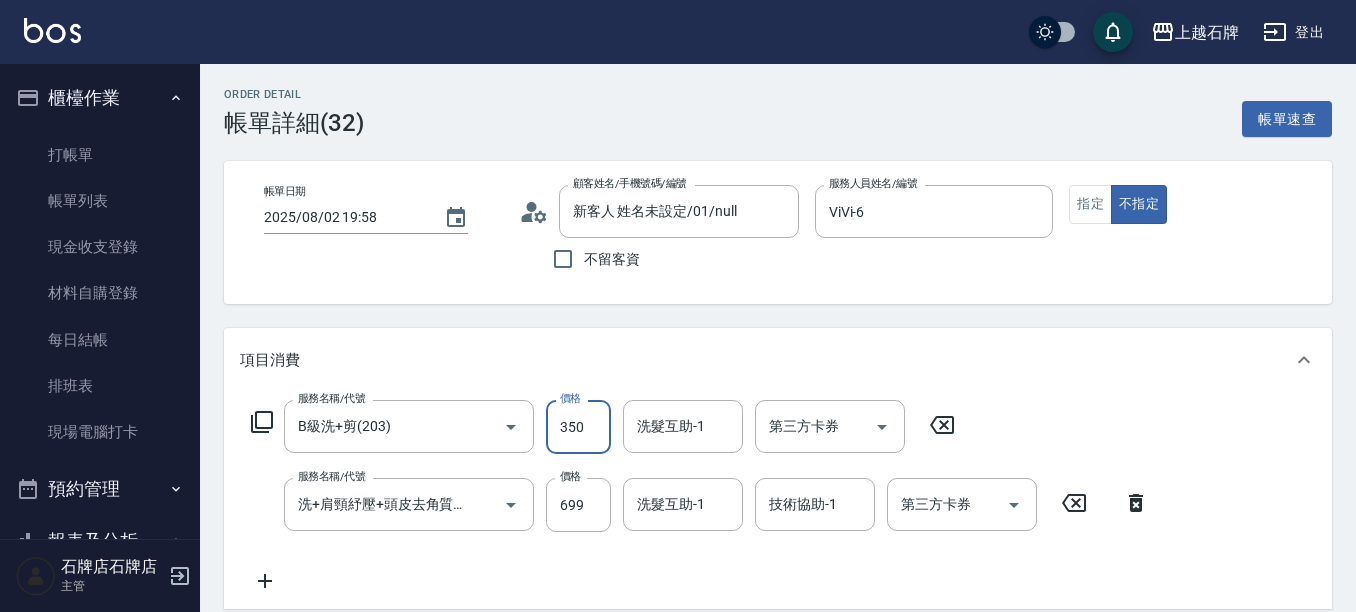 click on "350" at bounding box center [578, 427] 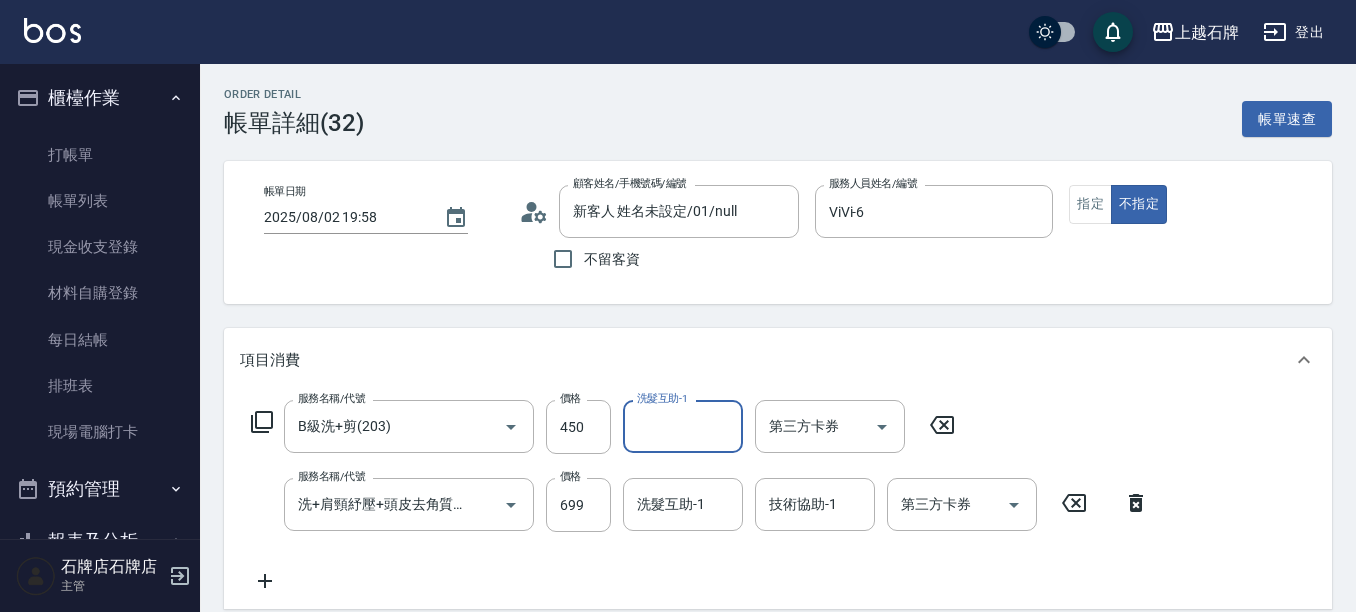 click 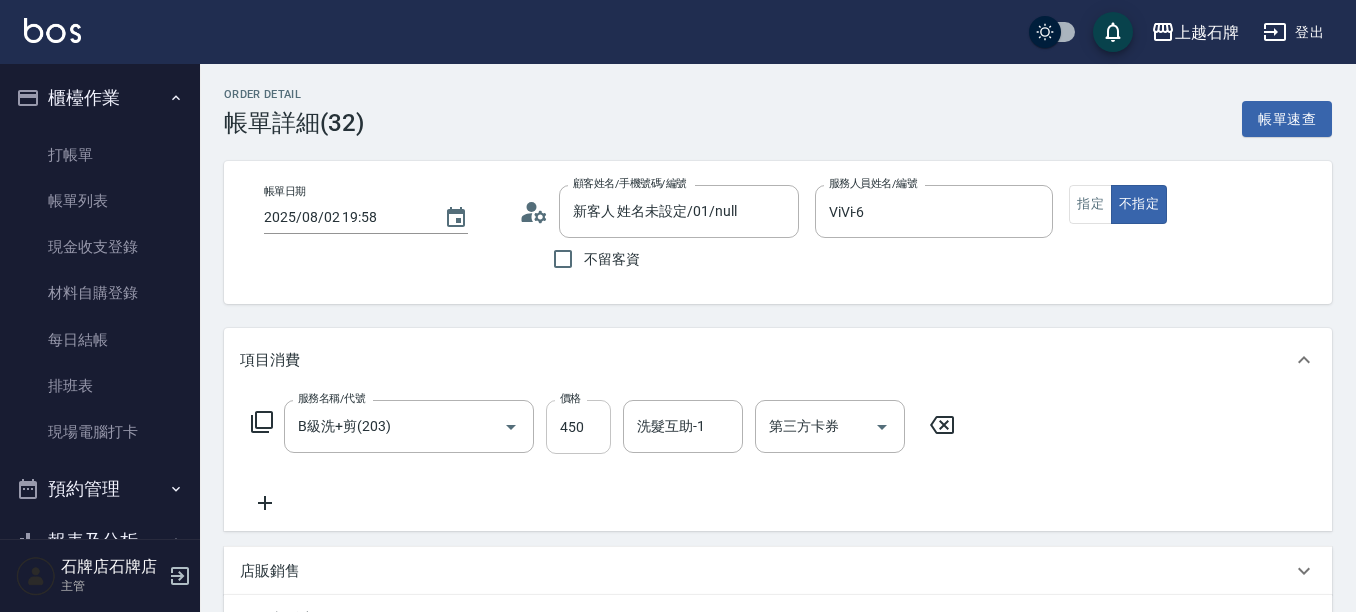 click on "450" at bounding box center [578, 427] 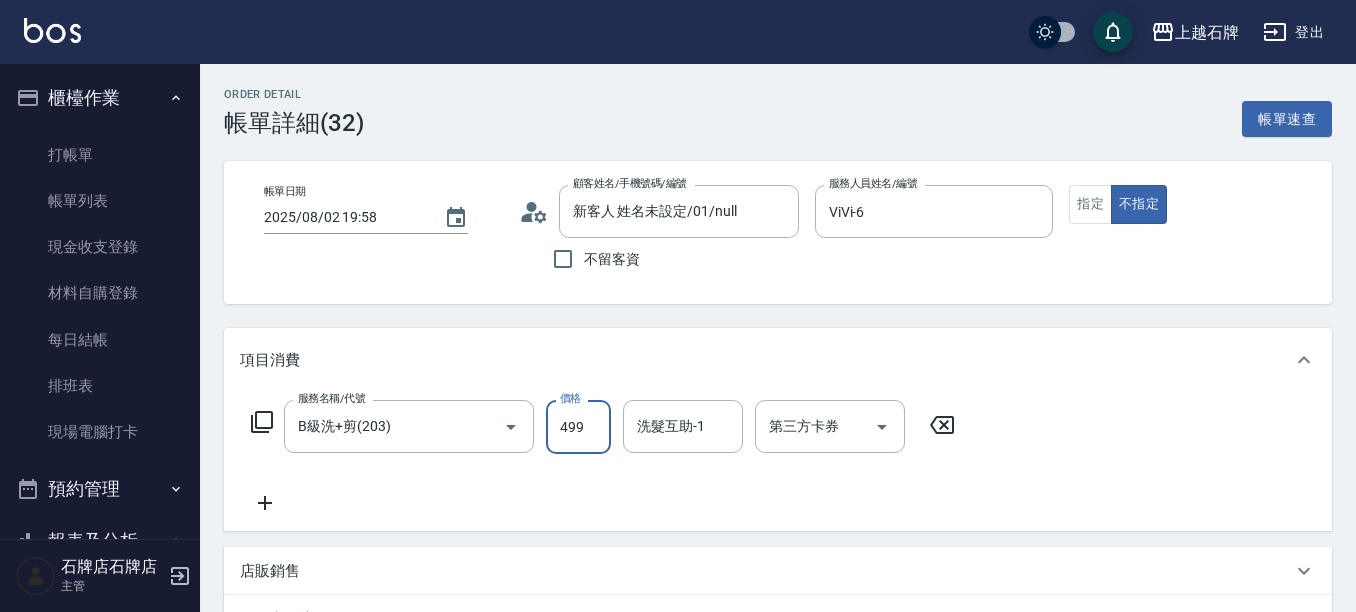 type on "499" 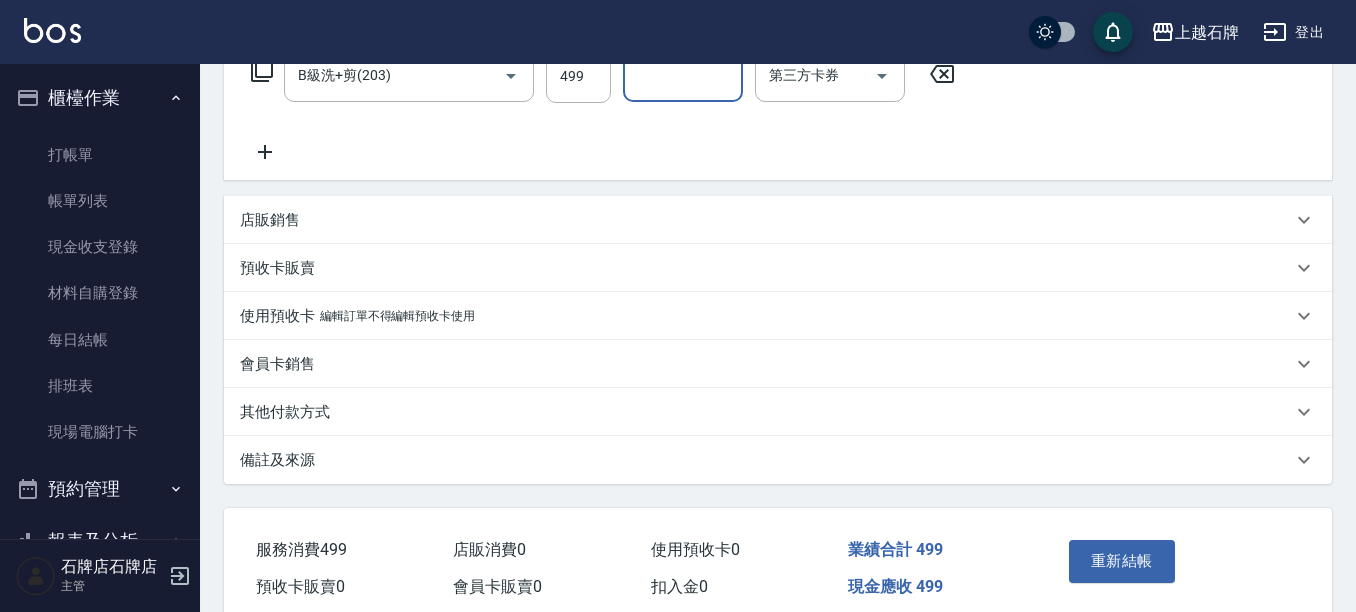 scroll, scrollTop: 400, scrollLeft: 0, axis: vertical 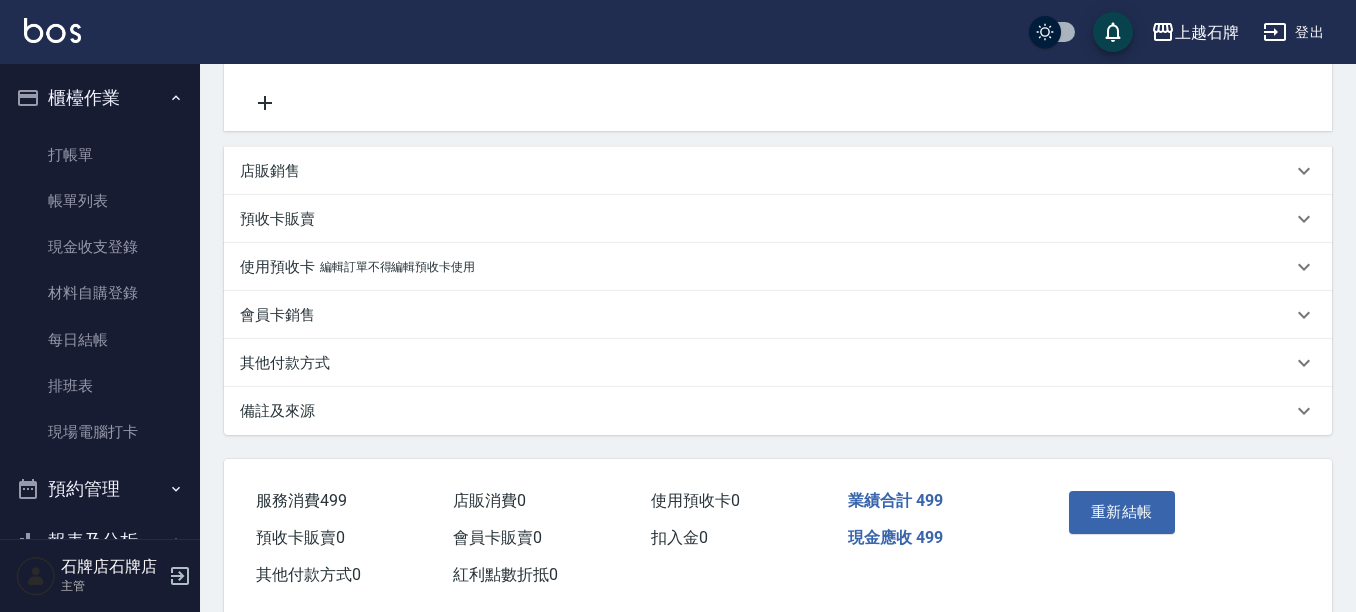 click on "重新結帳" at bounding box center (1122, 512) 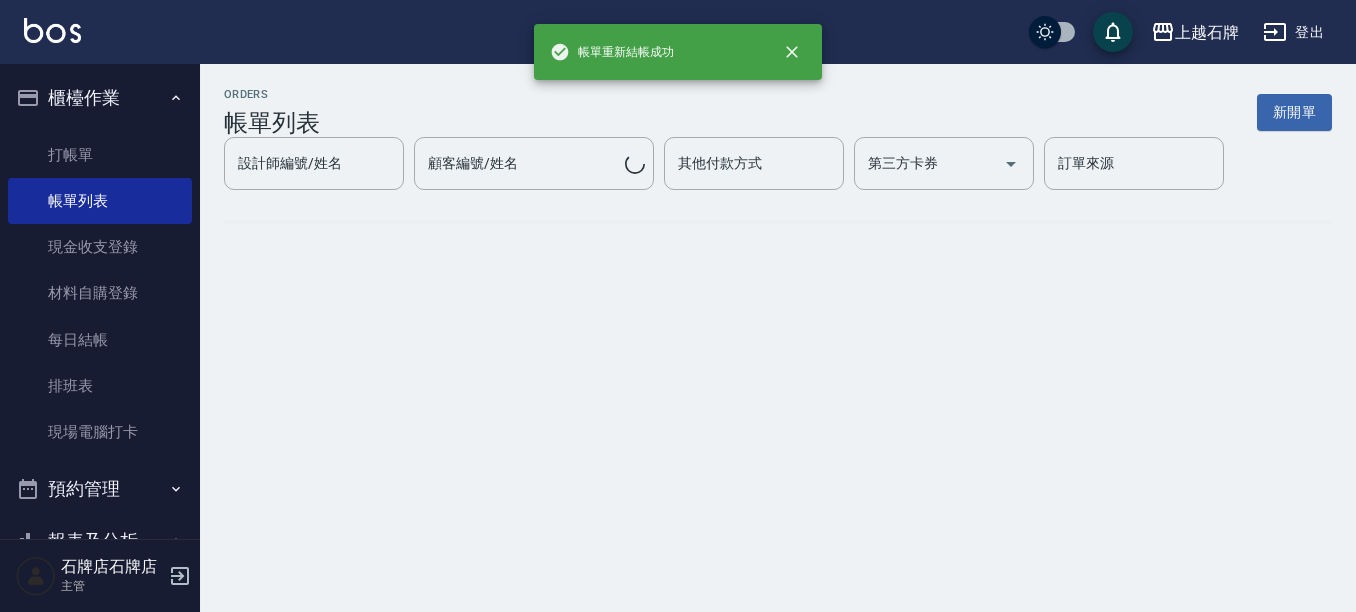scroll, scrollTop: 0, scrollLeft: 0, axis: both 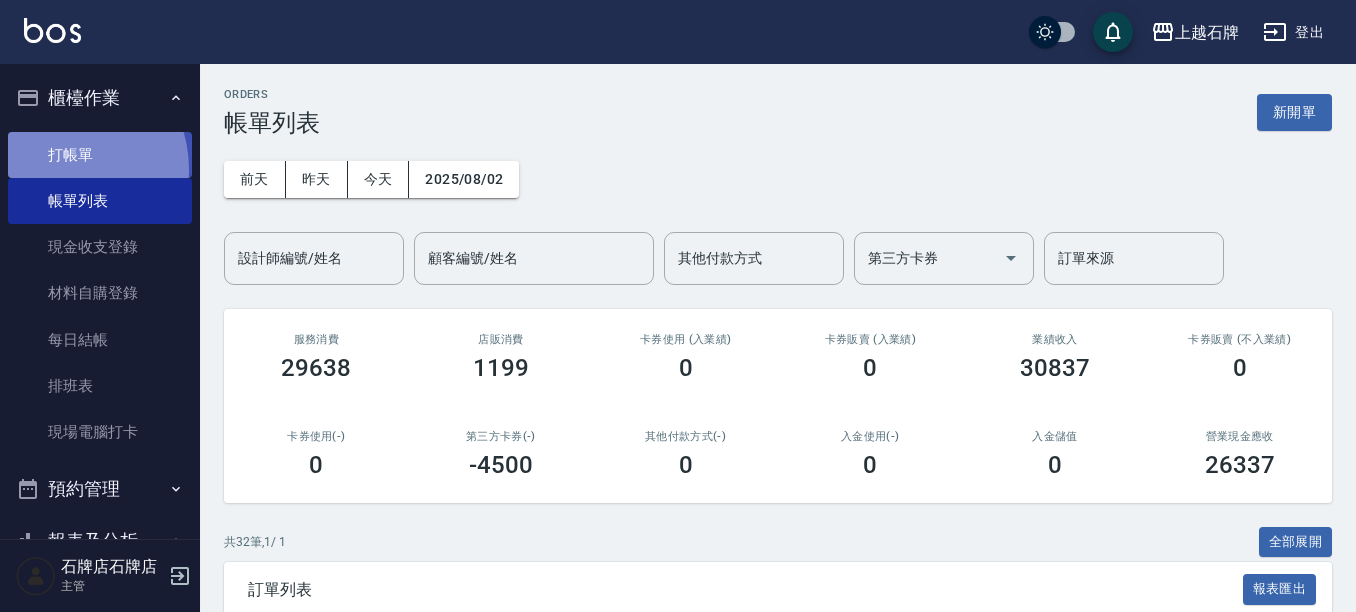 click on "打帳單" at bounding box center (100, 155) 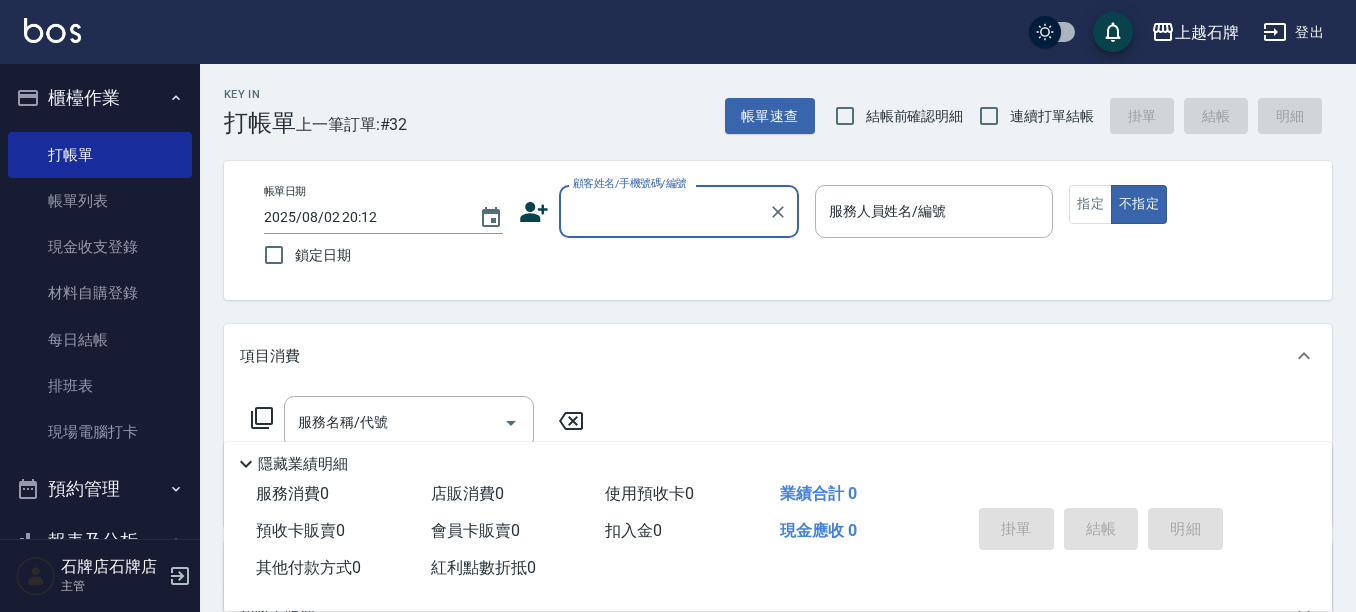 click on "顧客姓名/手機號碼/編號" at bounding box center (664, 211) 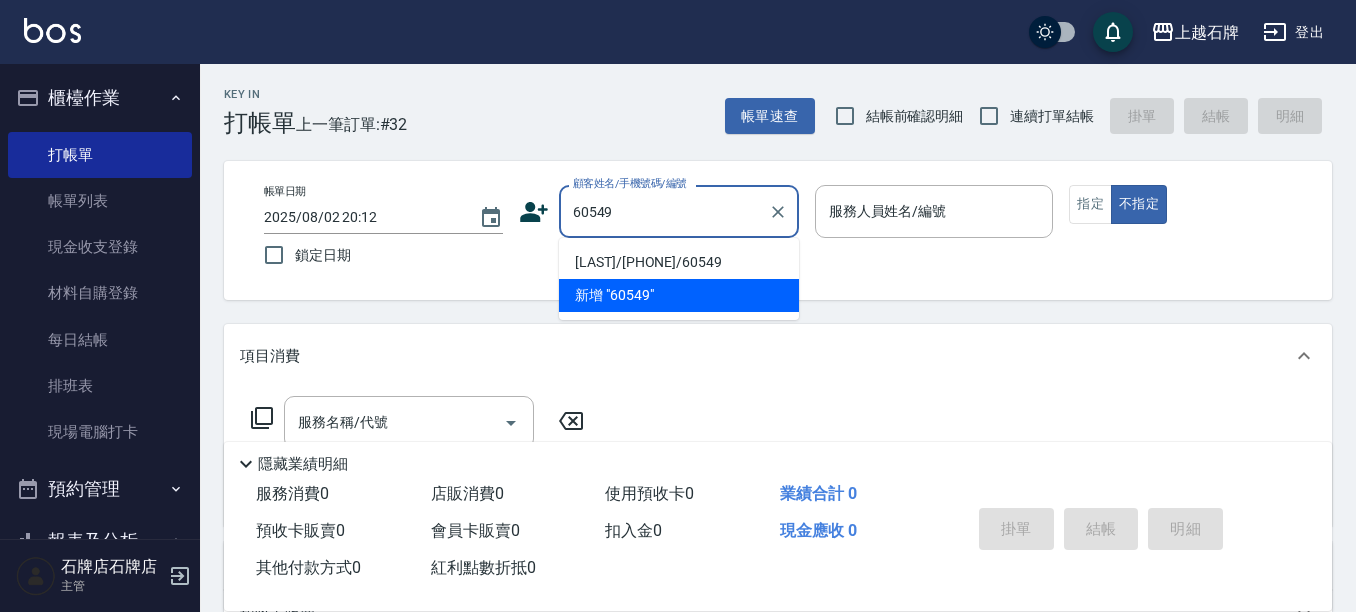 click on "李佳蓉/0972080515/60549" at bounding box center (679, 262) 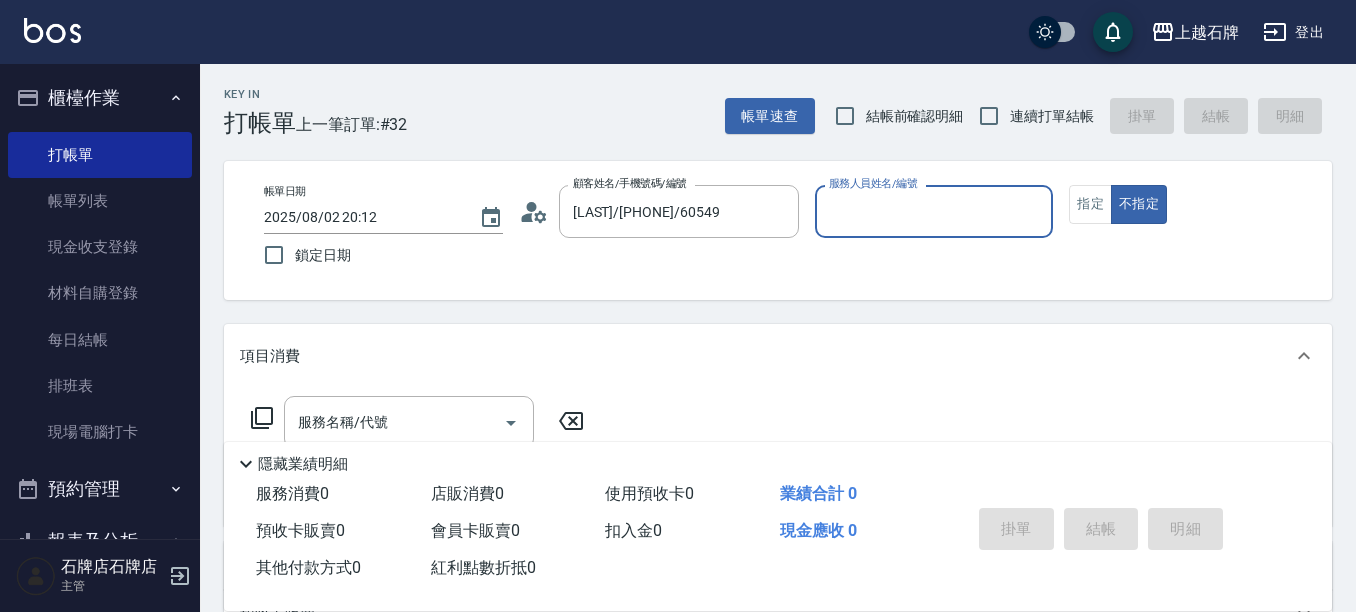 type on "[NAME]-6" 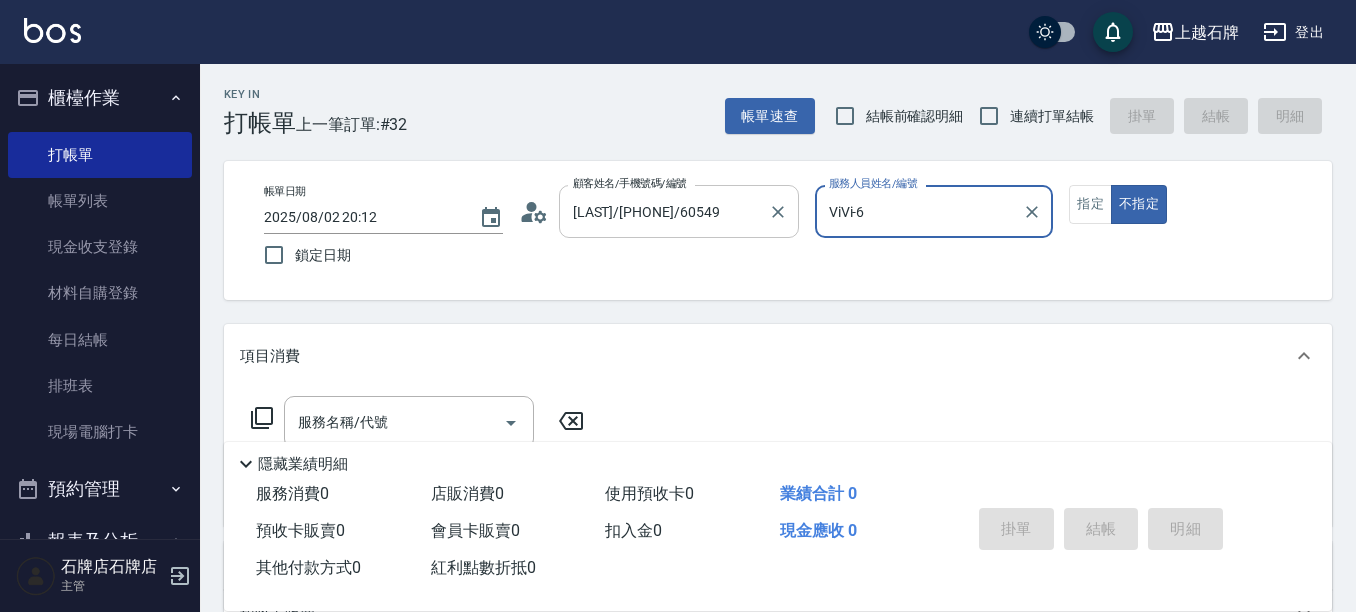 click on "李佳蓉/0972080515/60549" at bounding box center (664, 211) 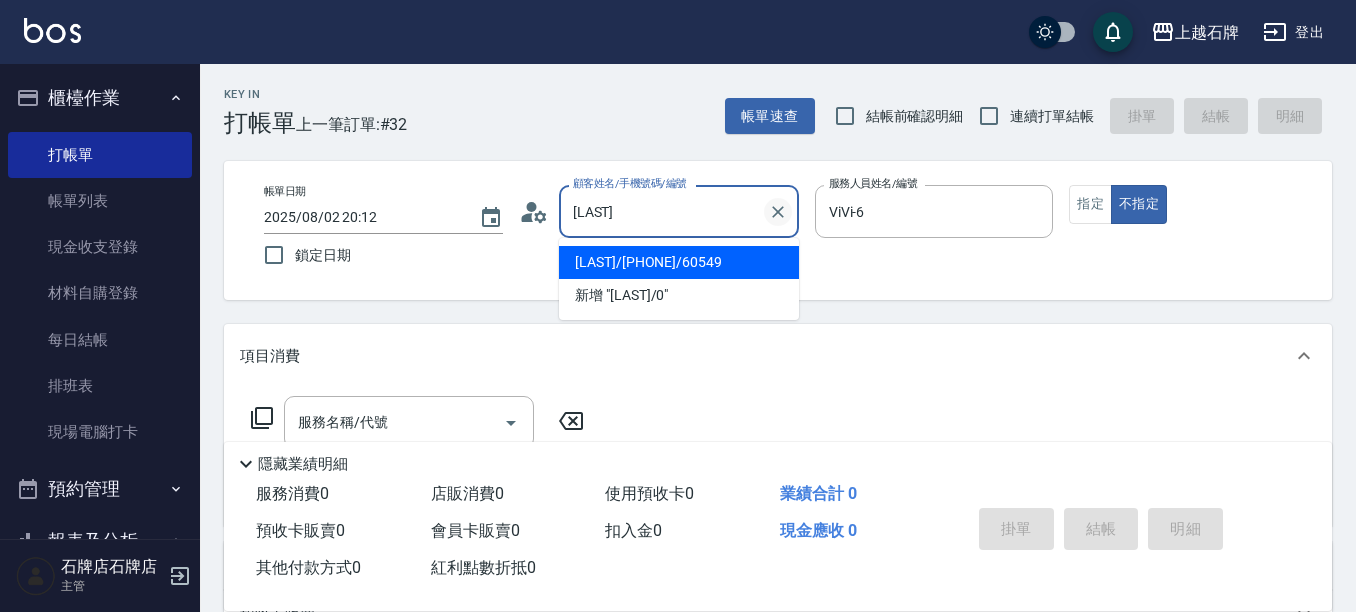 type on "李" 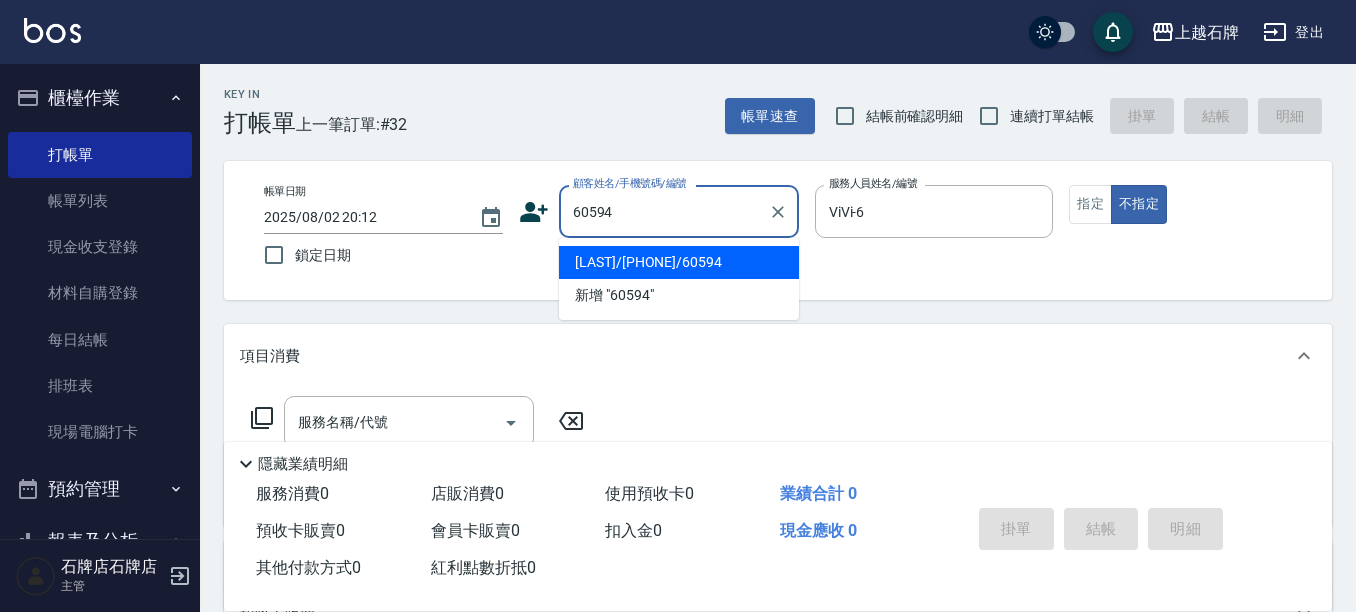 drag, startPoint x: 757, startPoint y: 261, endPoint x: 782, endPoint y: 263, distance: 25.079872 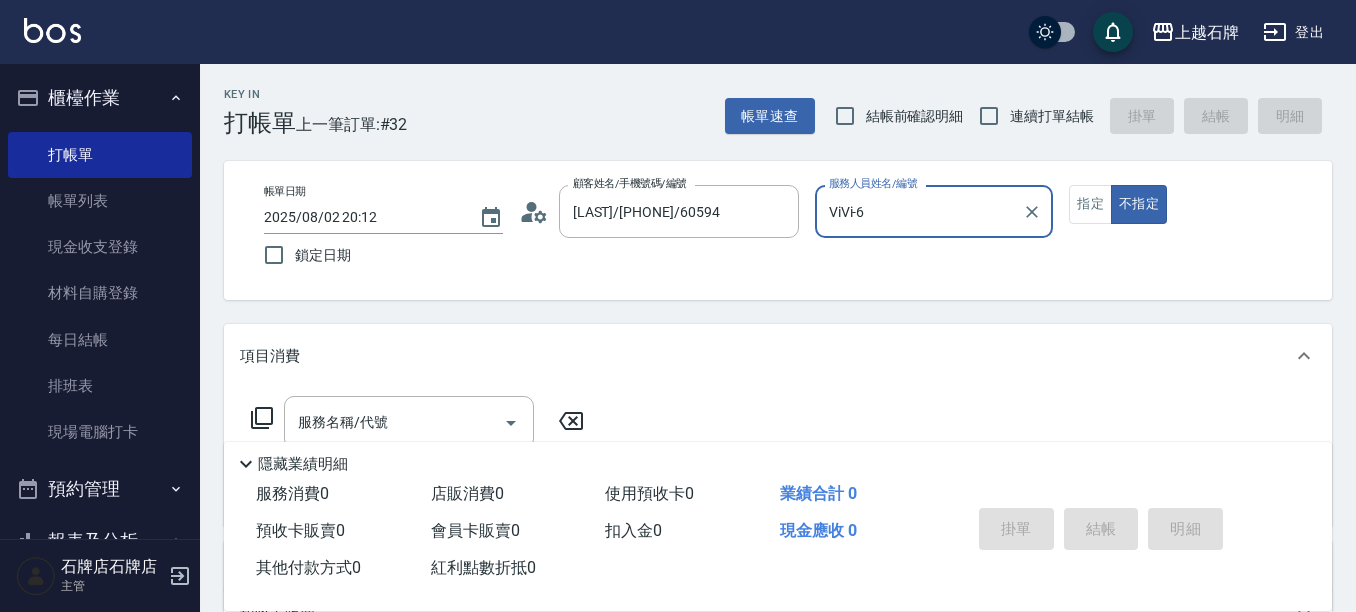scroll, scrollTop: 100, scrollLeft: 0, axis: vertical 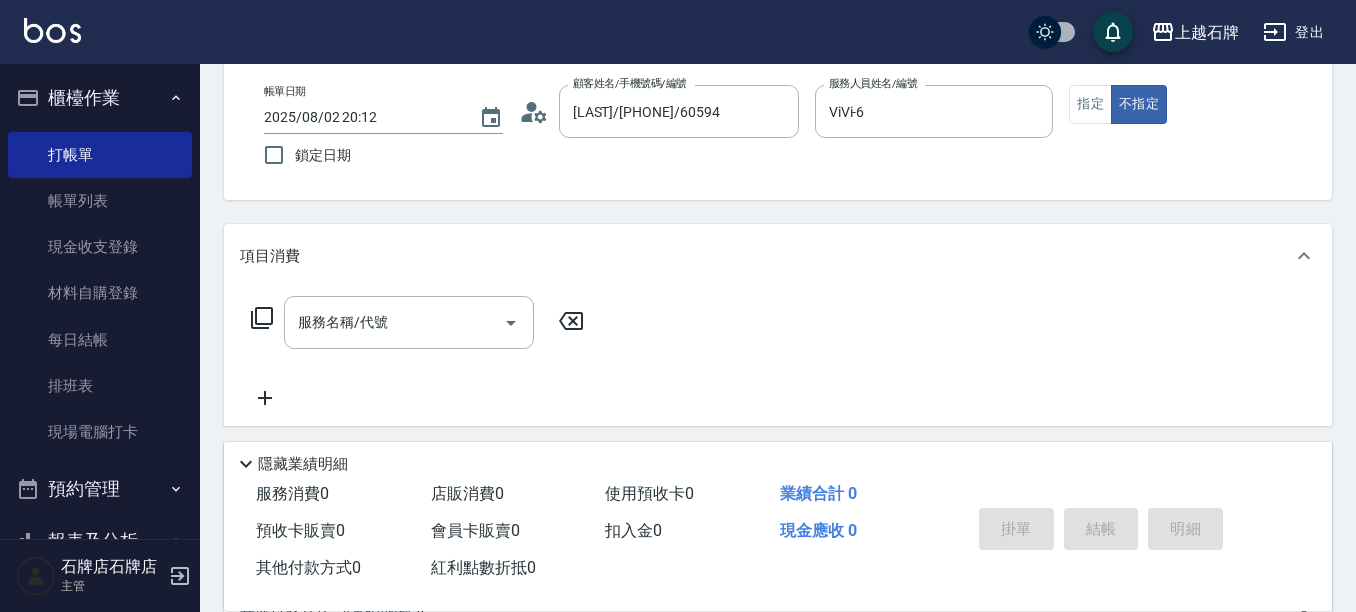 click 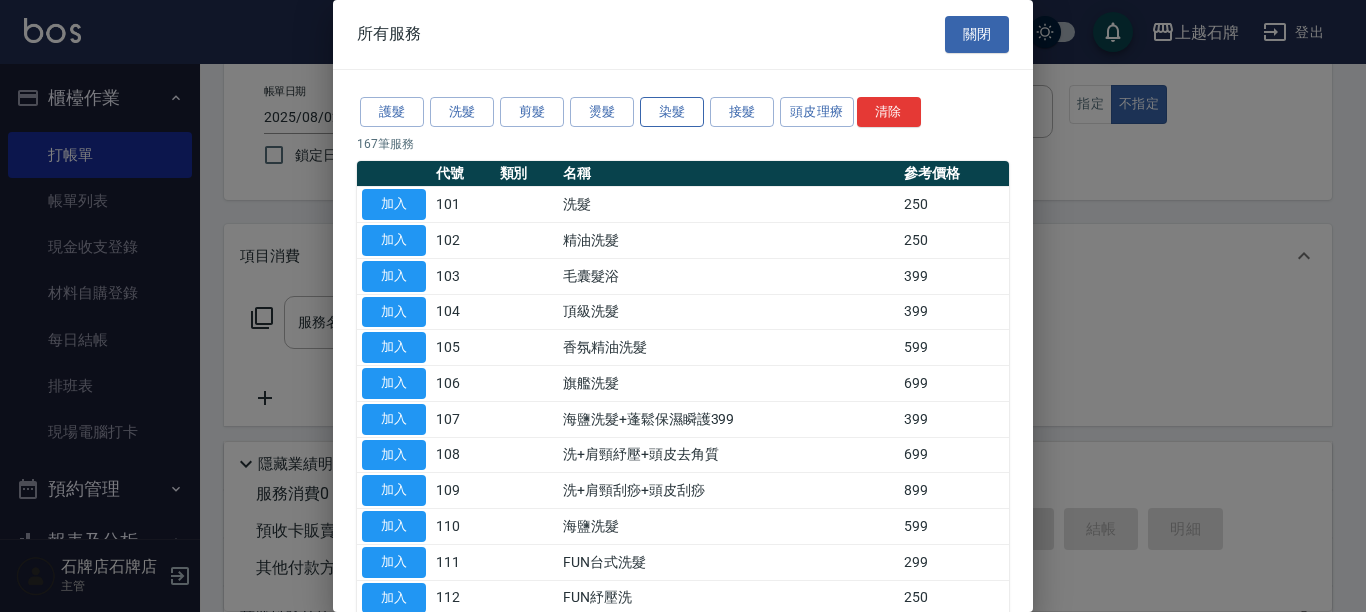 click on "護髮 洗髮 剪髮 燙髮 染髮 接髮 頭皮理療 清除" at bounding box center [683, 112] 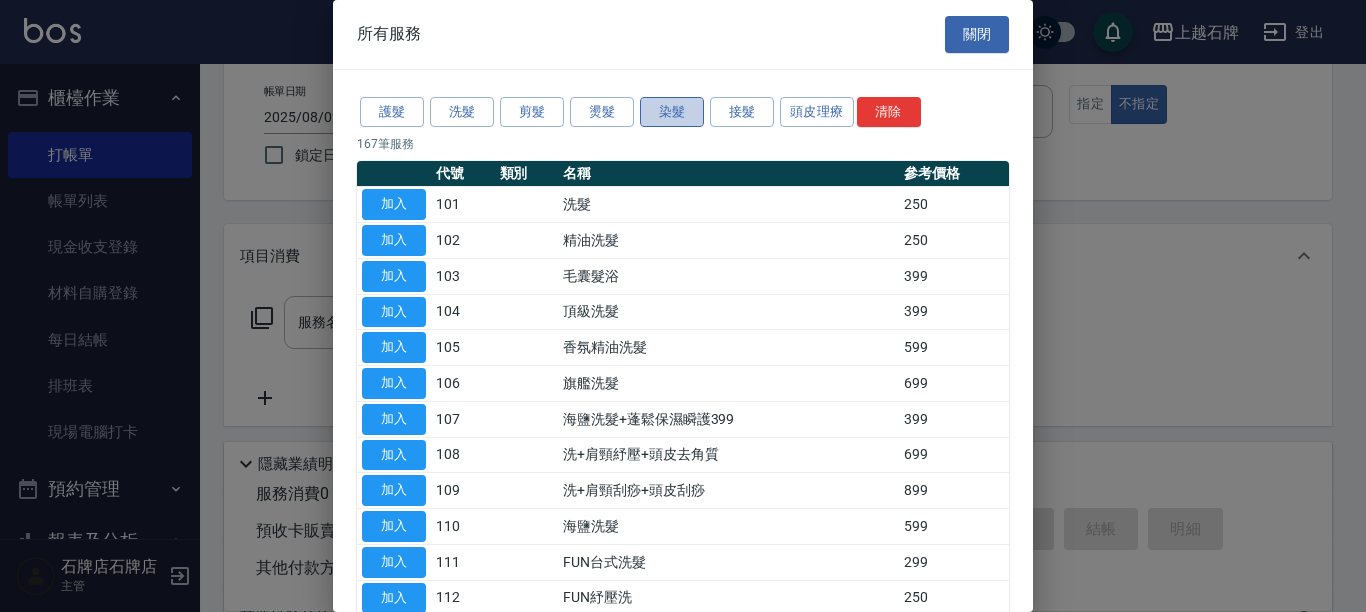 click on "染髮" at bounding box center (672, 112) 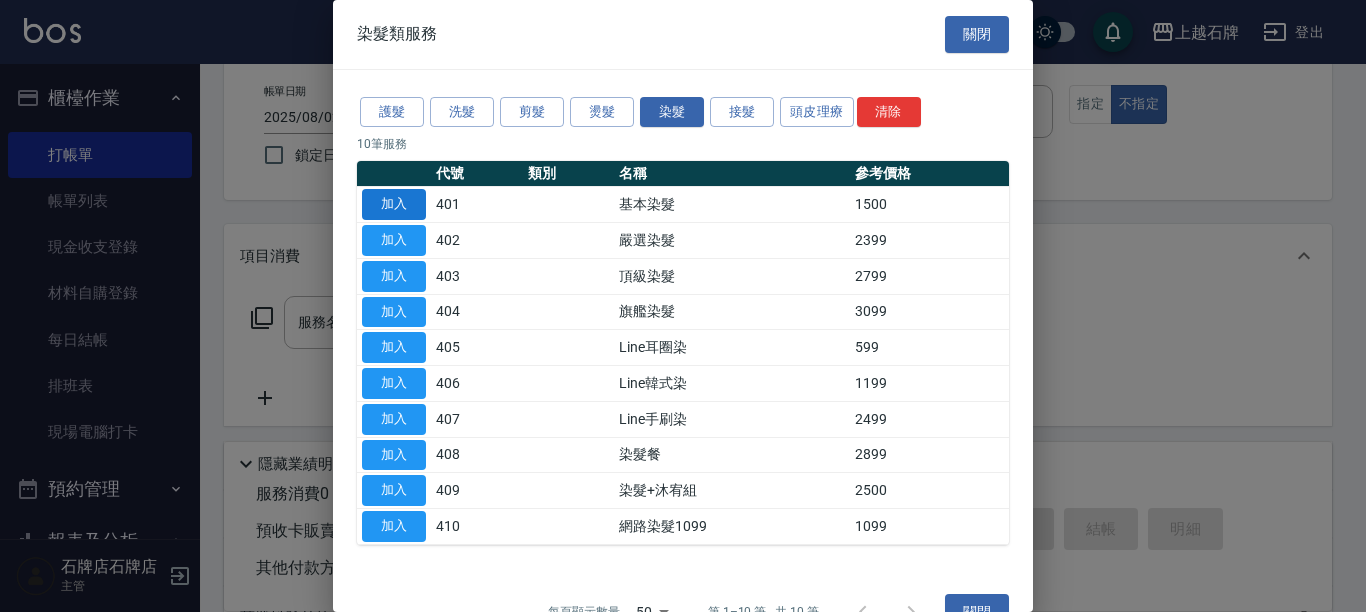 click on "加入" at bounding box center [394, 204] 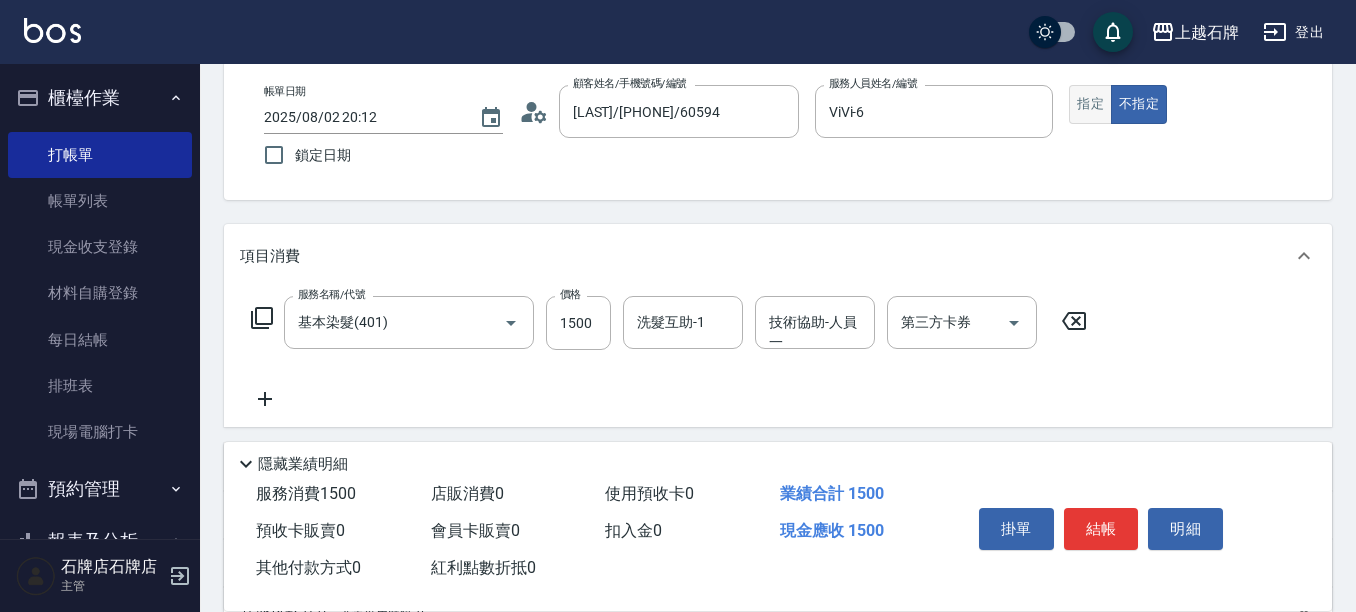 click on "指定" at bounding box center (1090, 104) 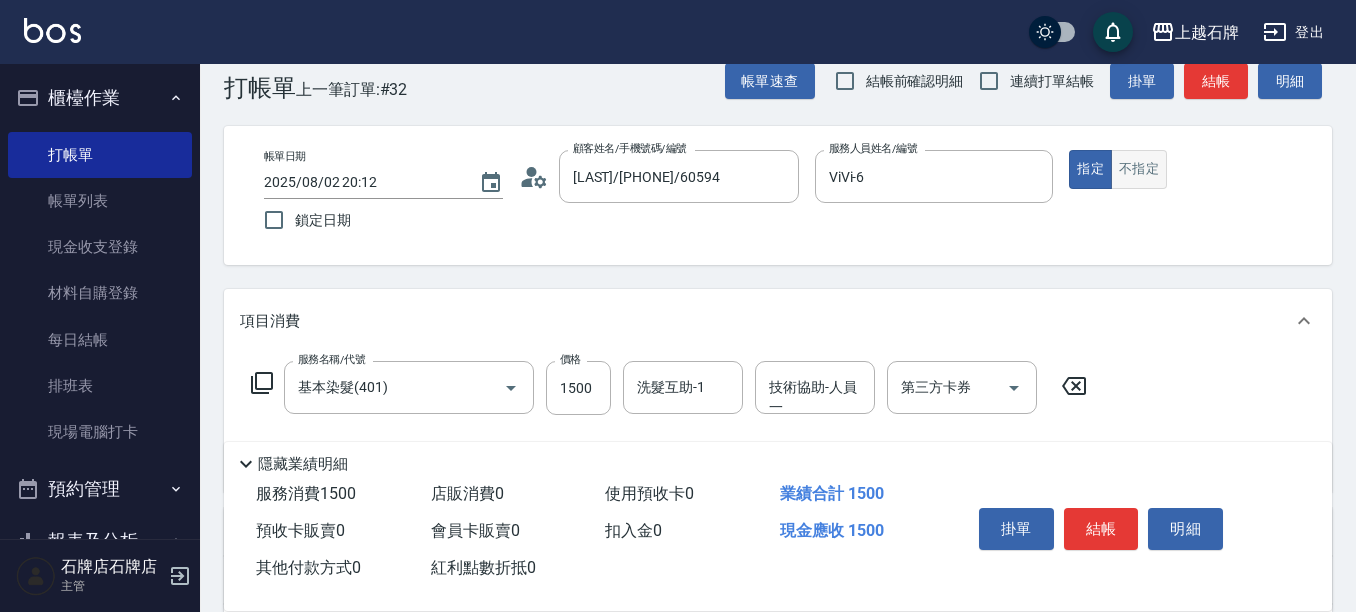 scroll, scrollTop: 0, scrollLeft: 0, axis: both 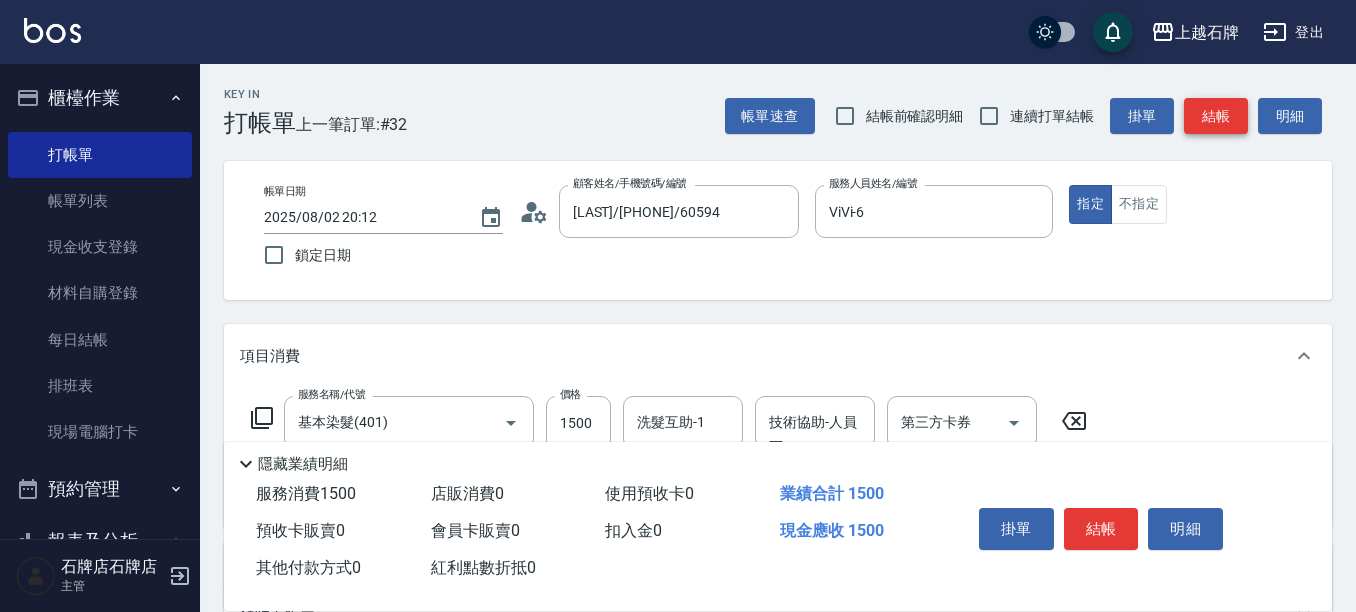 click on "結帳" at bounding box center (1216, 116) 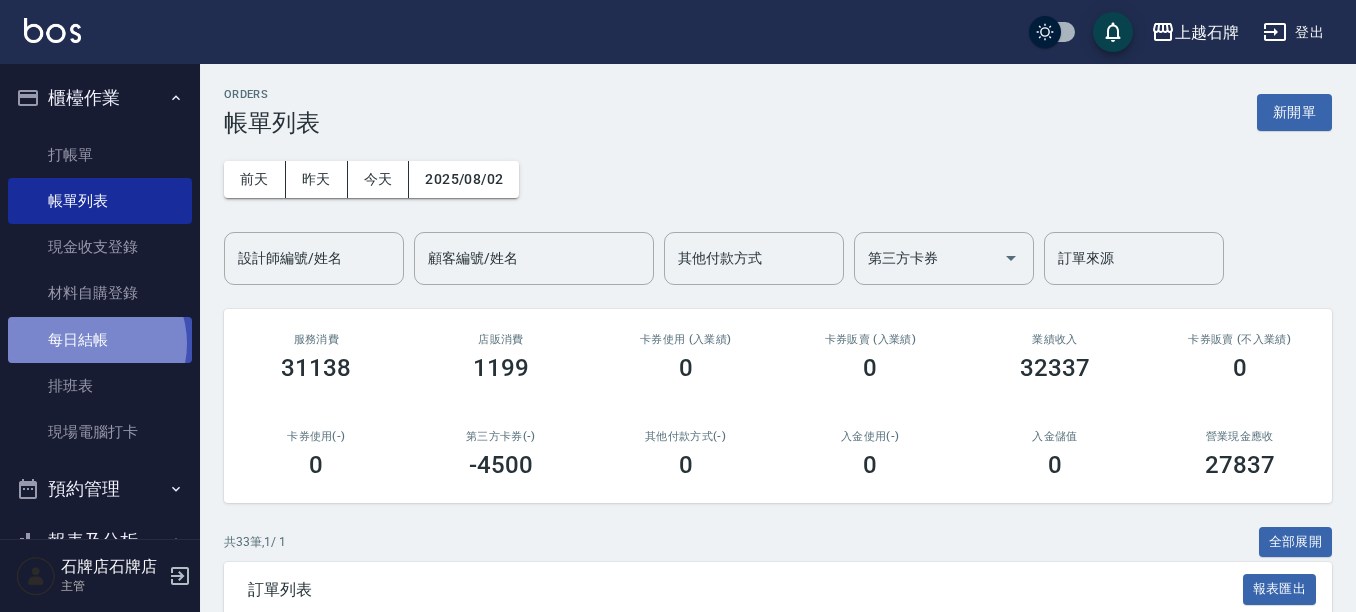click on "每日結帳" at bounding box center (100, 340) 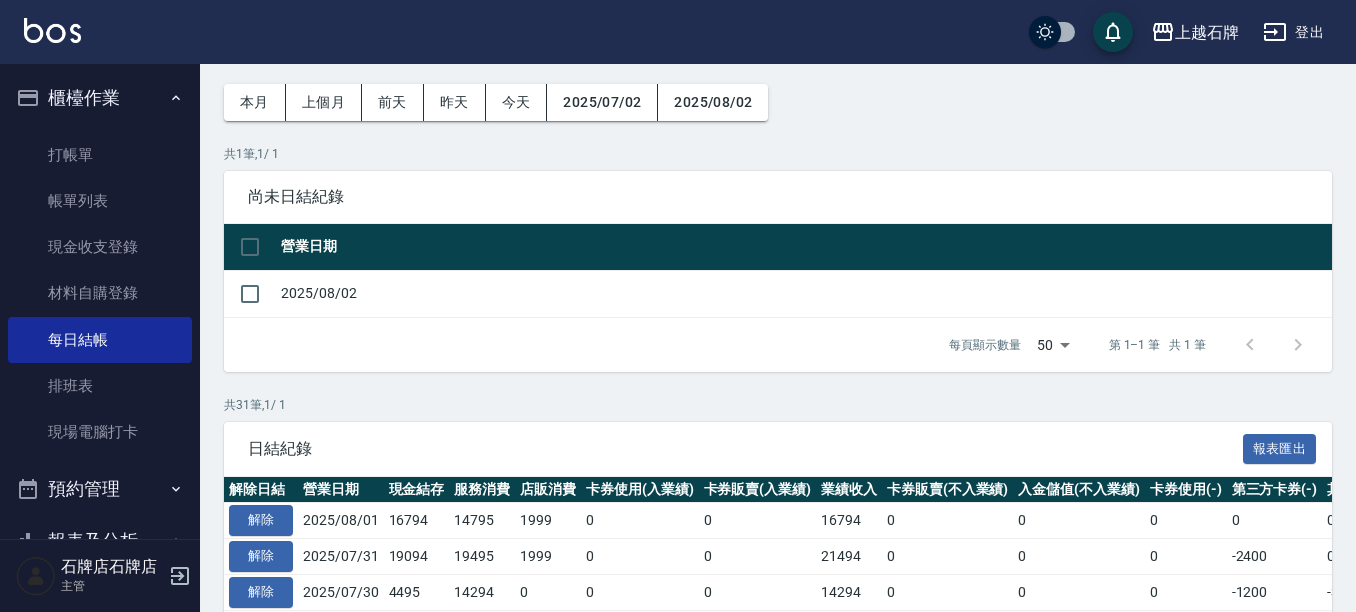scroll, scrollTop: 100, scrollLeft: 0, axis: vertical 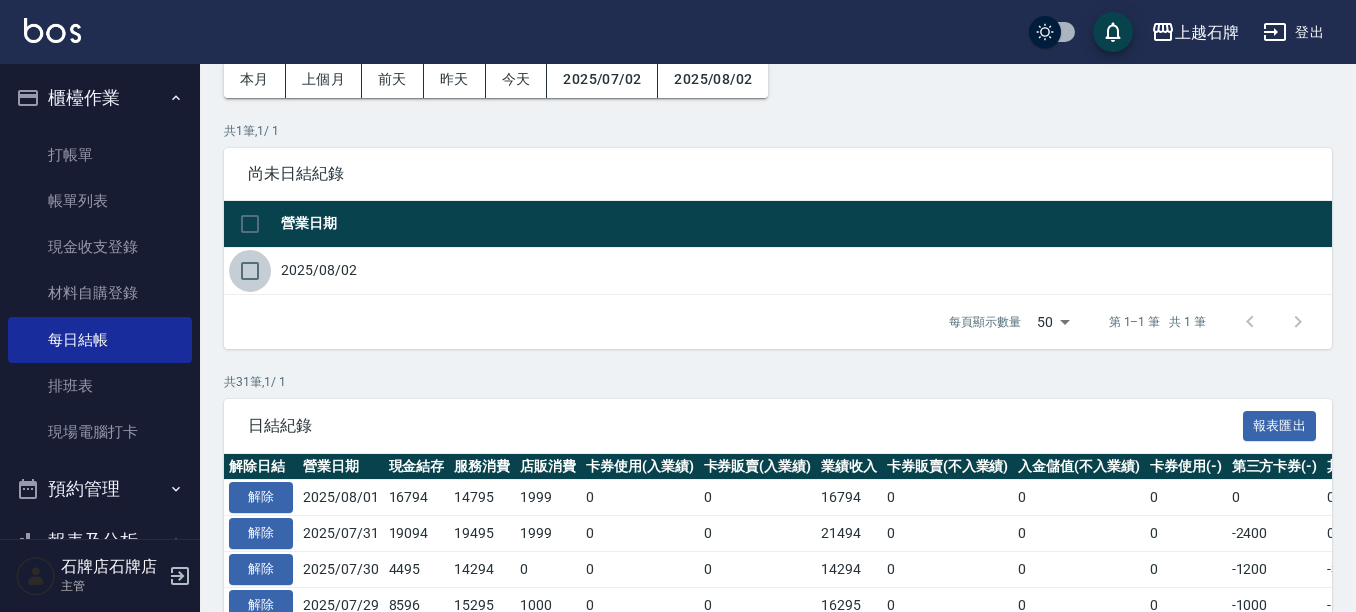 click at bounding box center [250, 271] 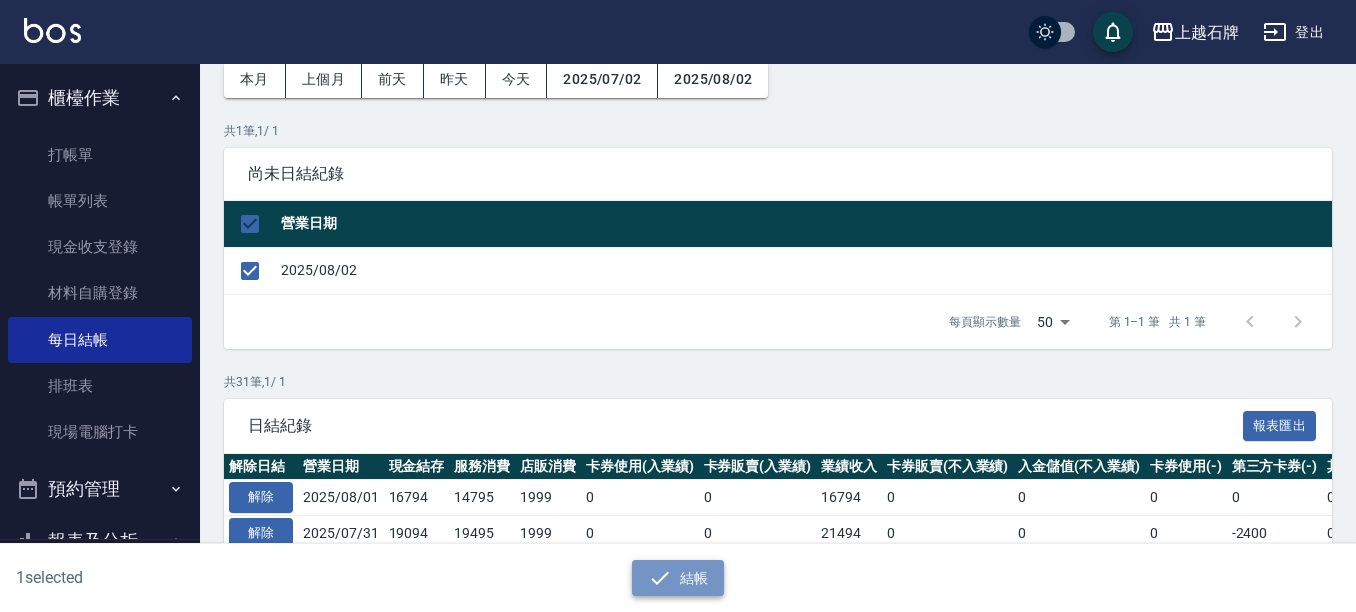 click on "結帳" at bounding box center [678, 578] 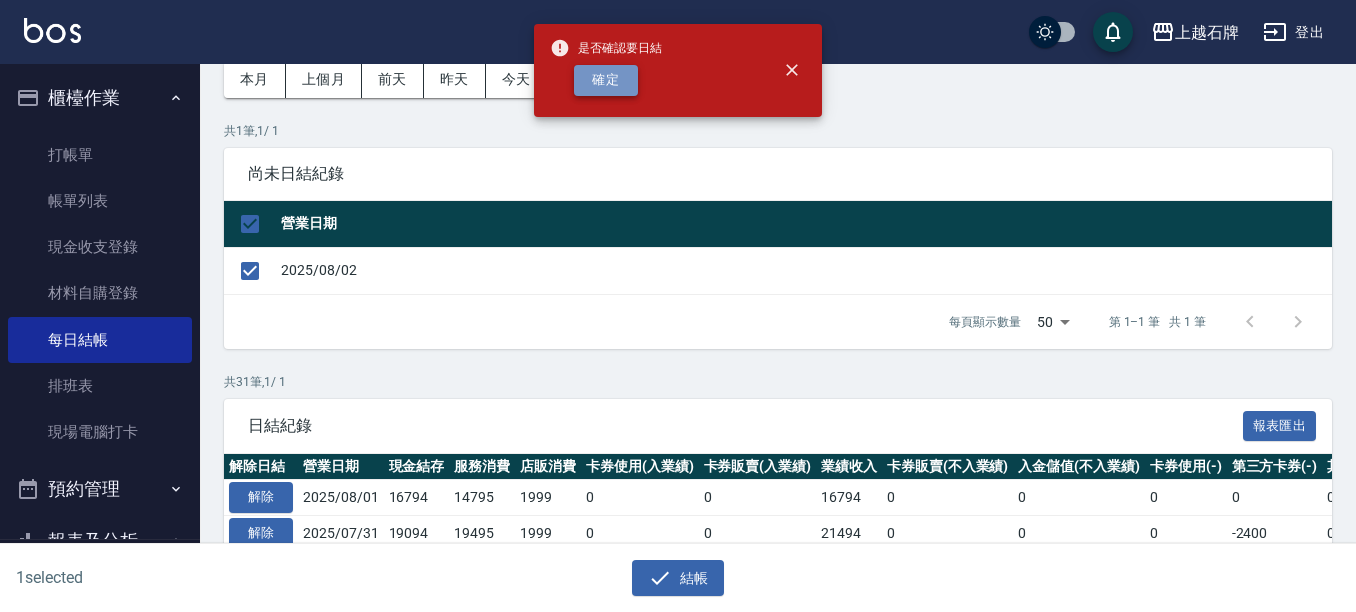 click on "確定" at bounding box center [606, 80] 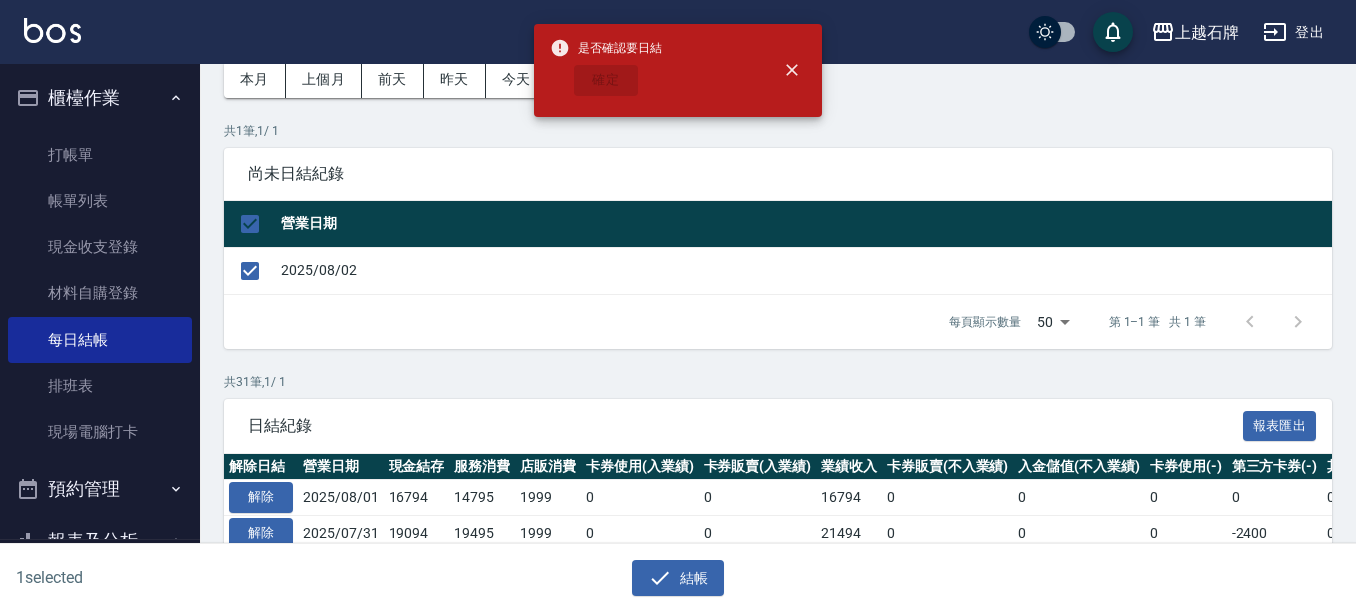 checkbox on "false" 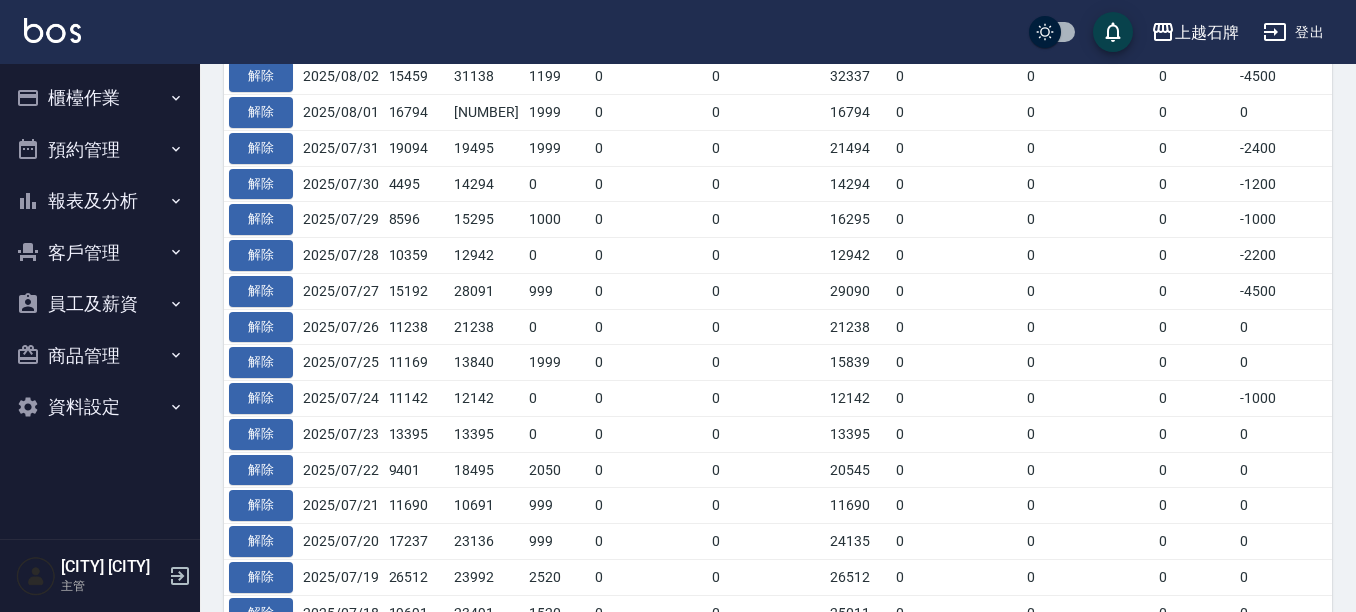 scroll, scrollTop: 601, scrollLeft: 0, axis: vertical 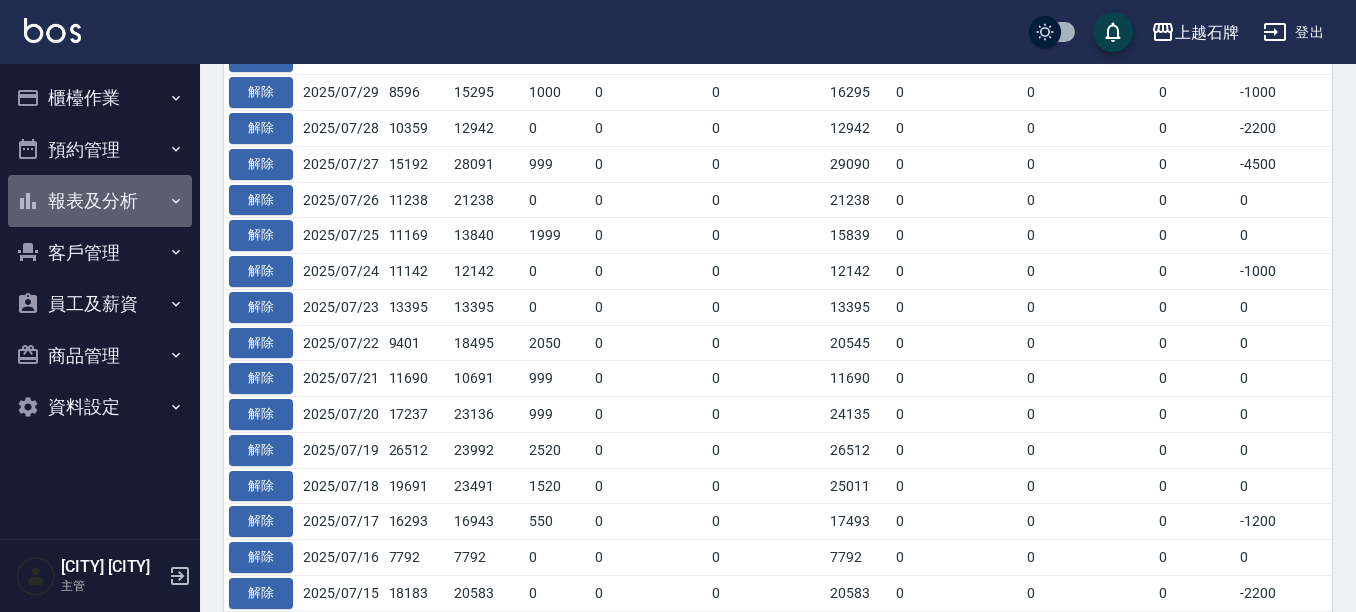 click on "報表及分析" at bounding box center (100, 201) 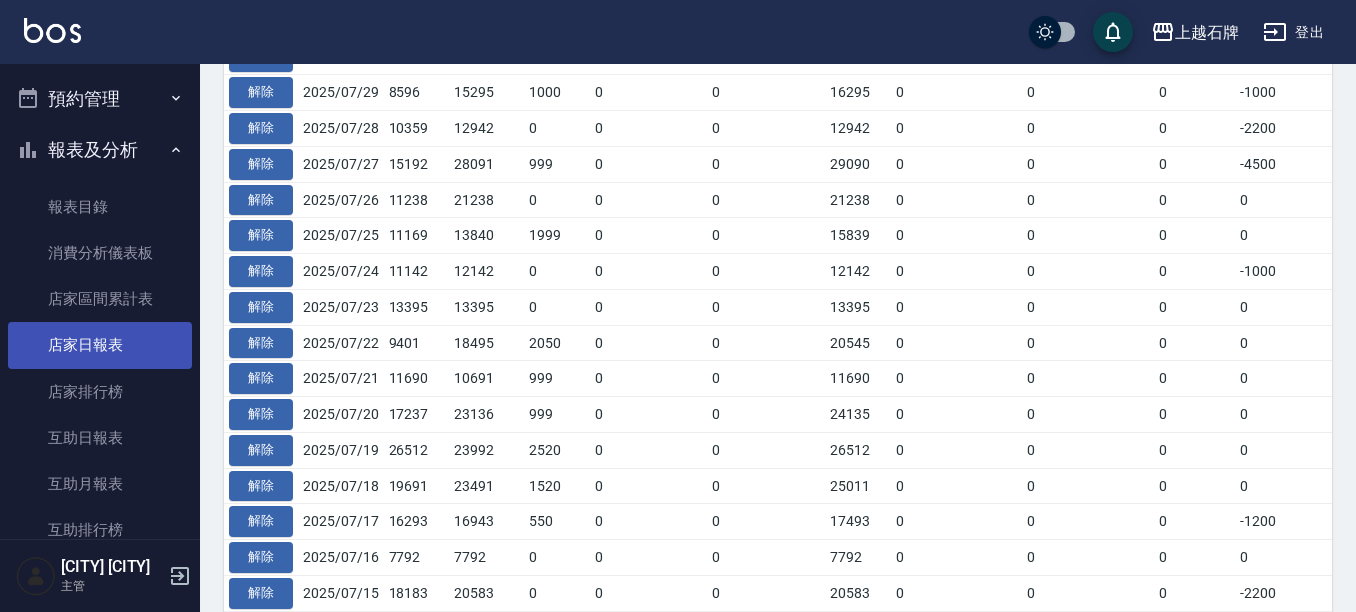 scroll, scrollTop: 100, scrollLeft: 0, axis: vertical 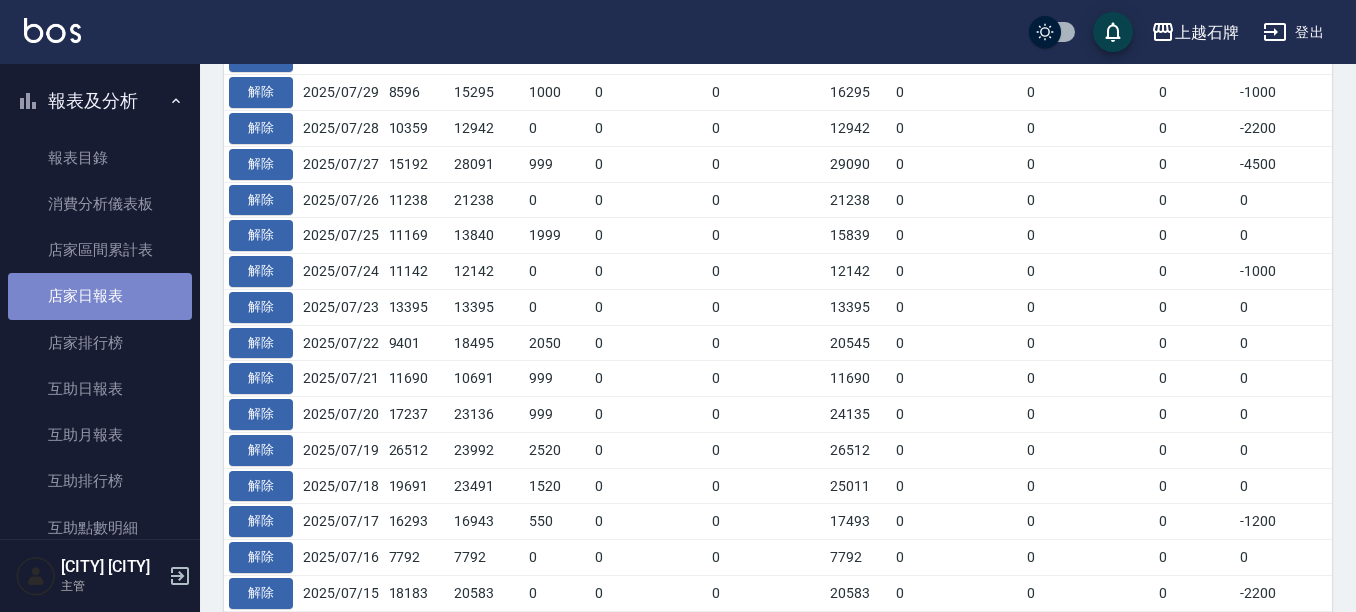 click on "店家日報表" at bounding box center (100, 296) 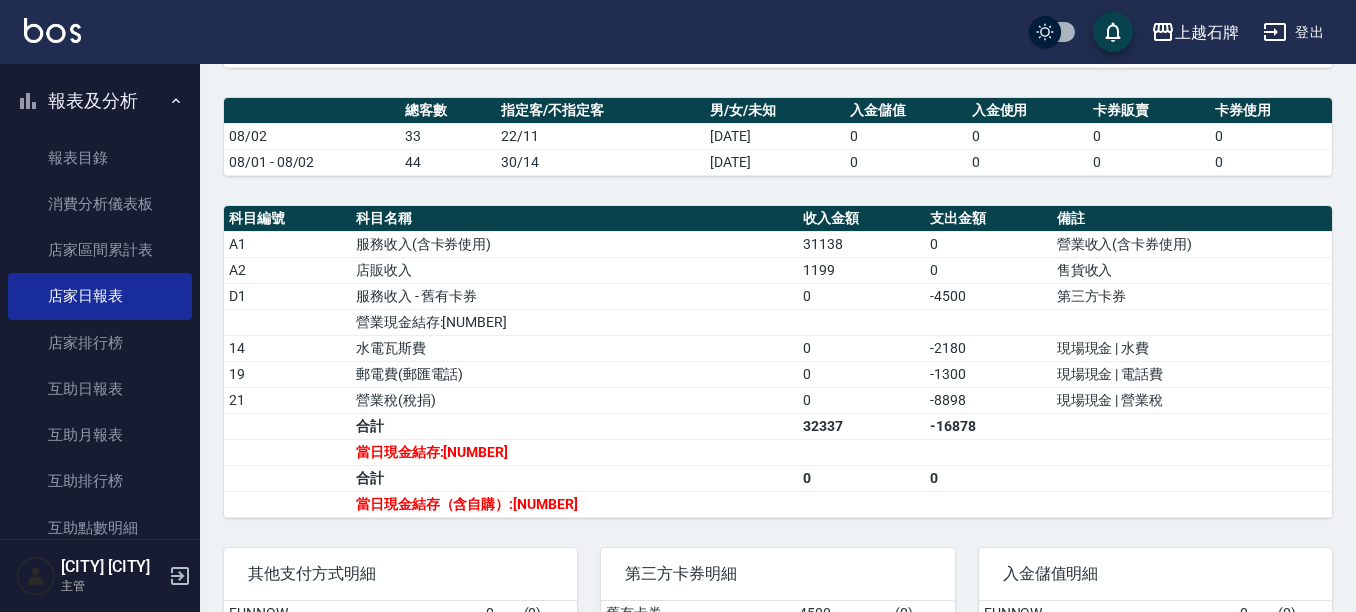 scroll, scrollTop: 500, scrollLeft: 0, axis: vertical 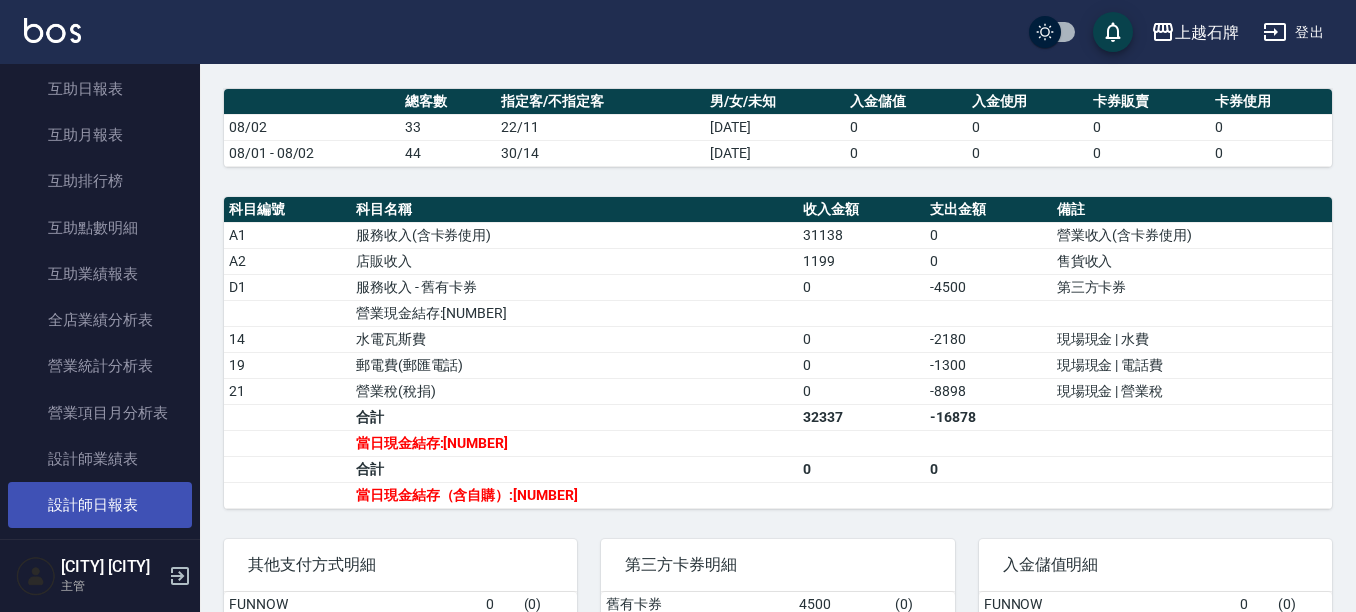 click on "設計師日報表" at bounding box center (100, 505) 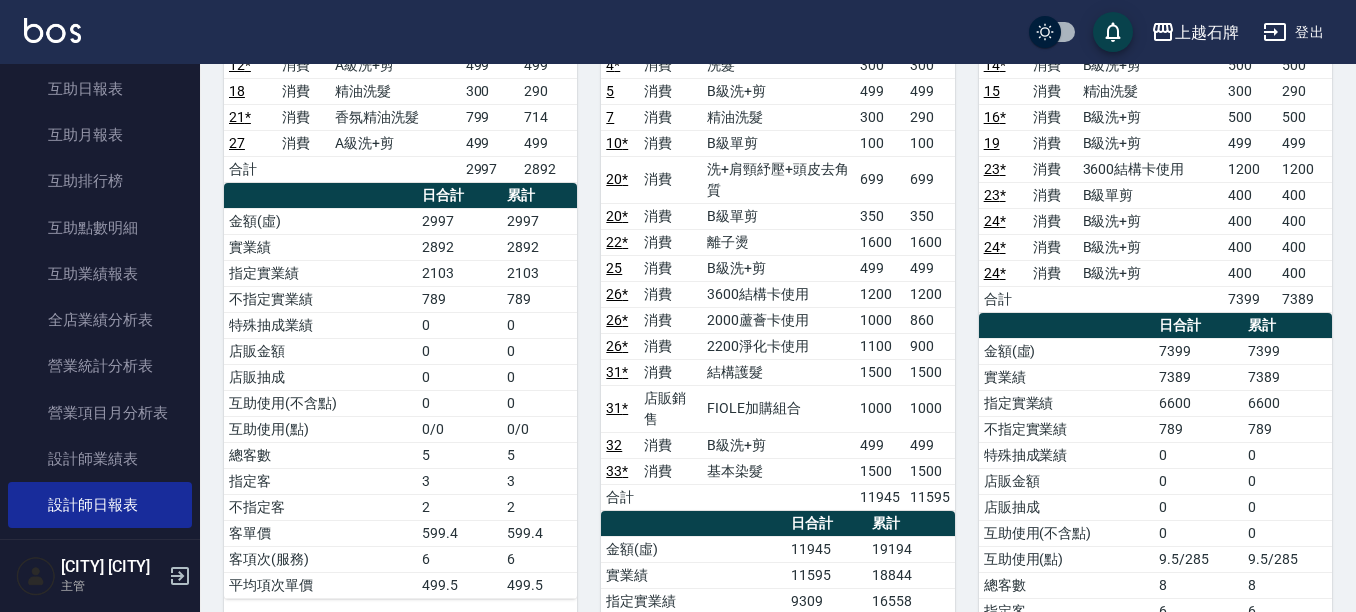 scroll, scrollTop: 200, scrollLeft: 0, axis: vertical 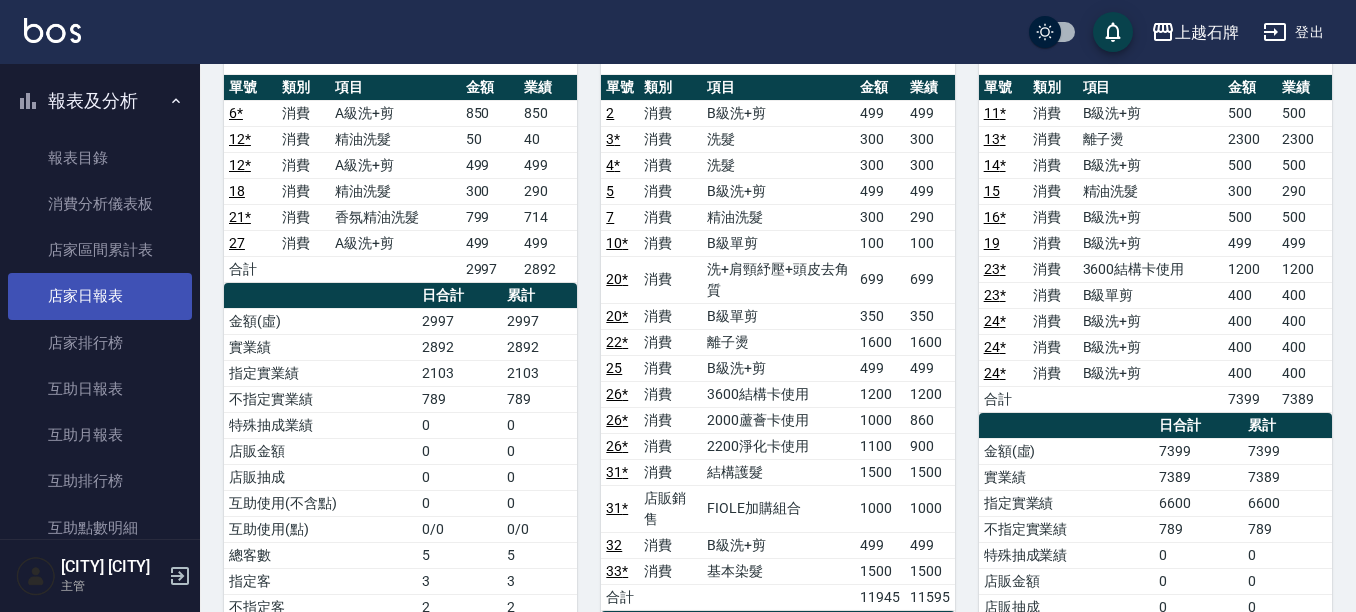 click on "店家日報表" at bounding box center [100, 296] 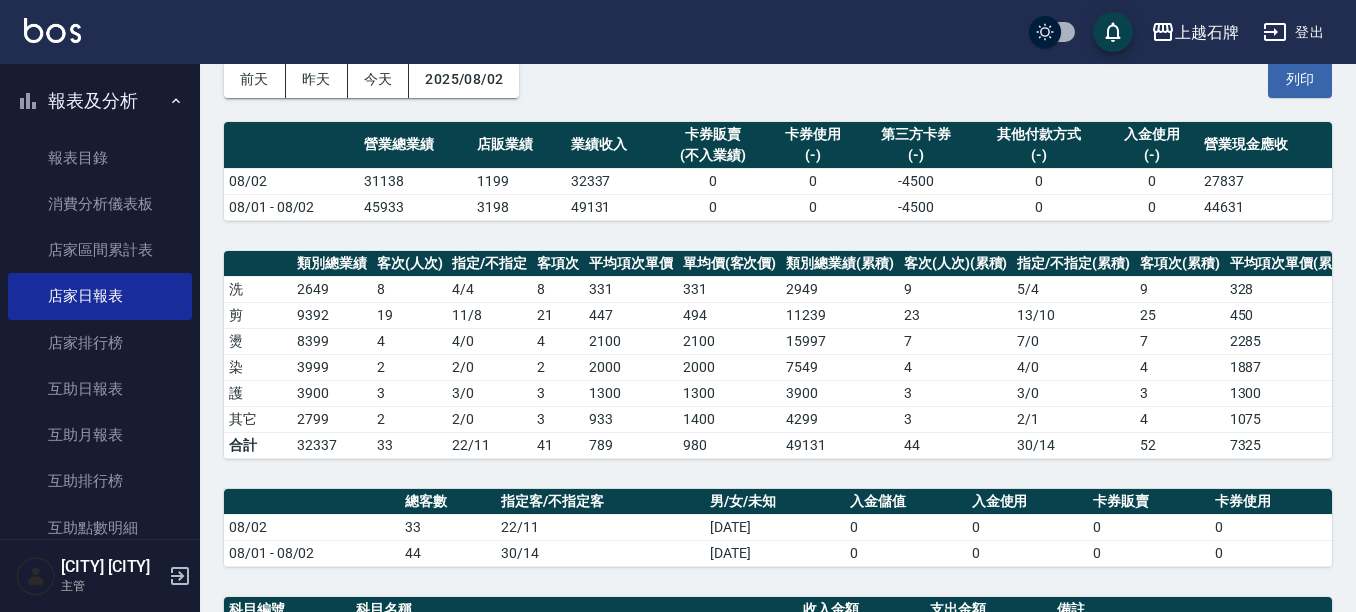 scroll, scrollTop: 0, scrollLeft: 0, axis: both 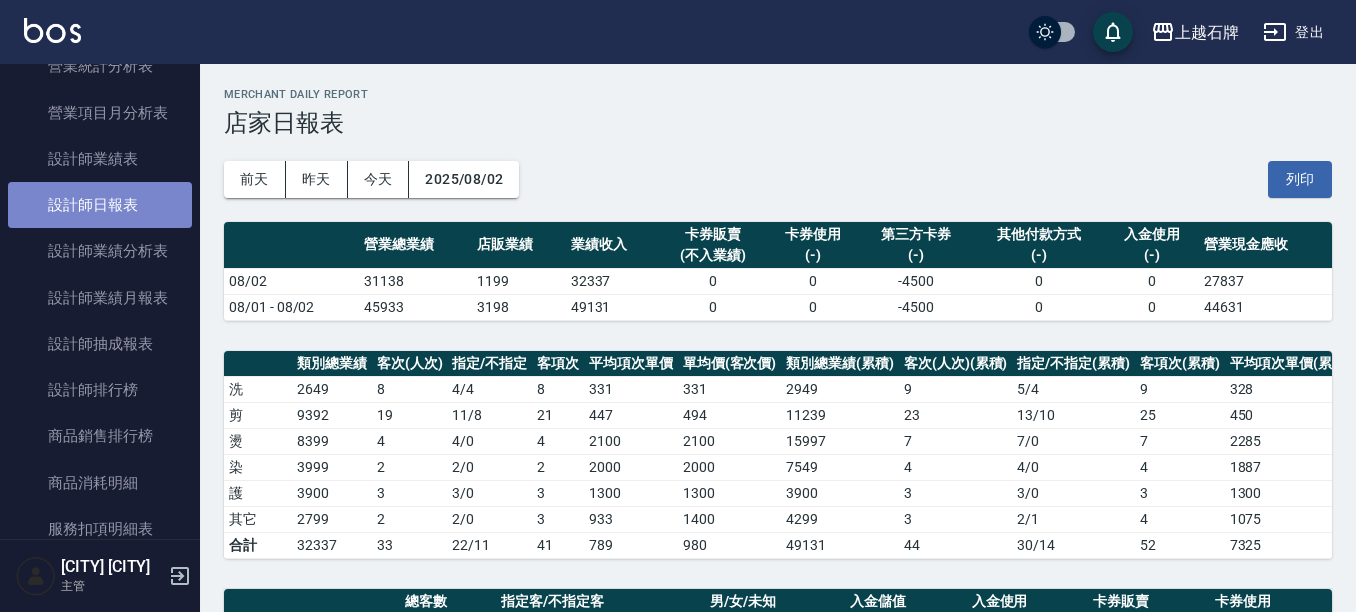 click on "設計師日報表" at bounding box center [100, 205] 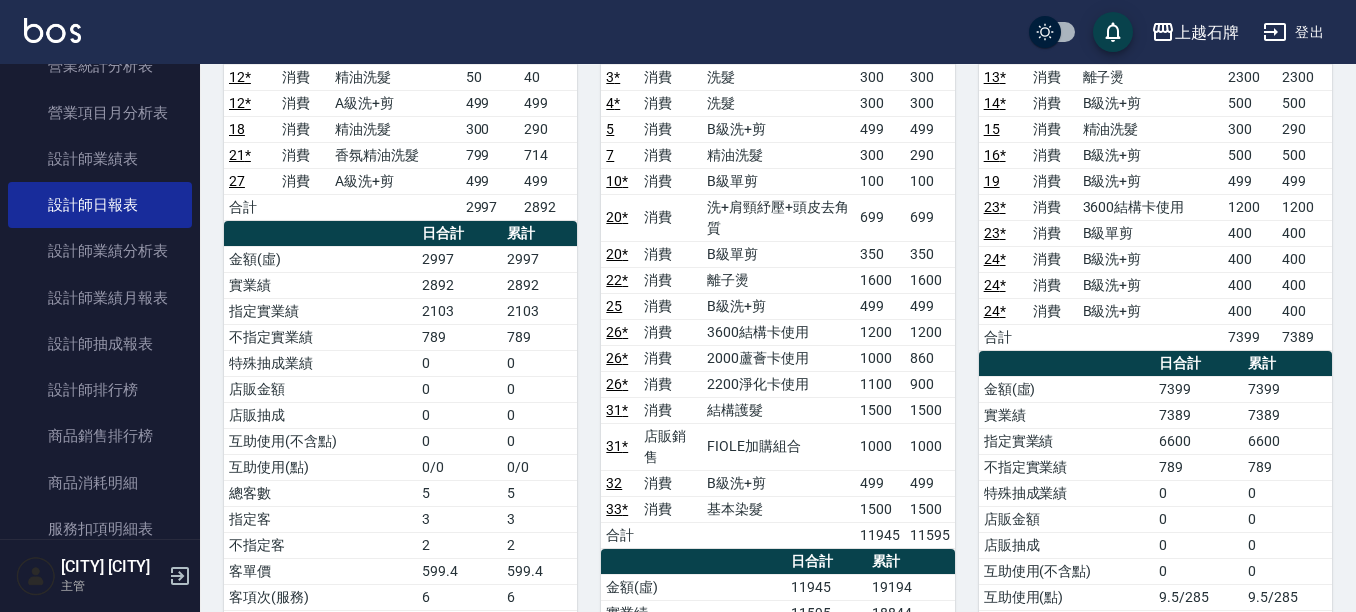 scroll, scrollTop: 300, scrollLeft: 0, axis: vertical 